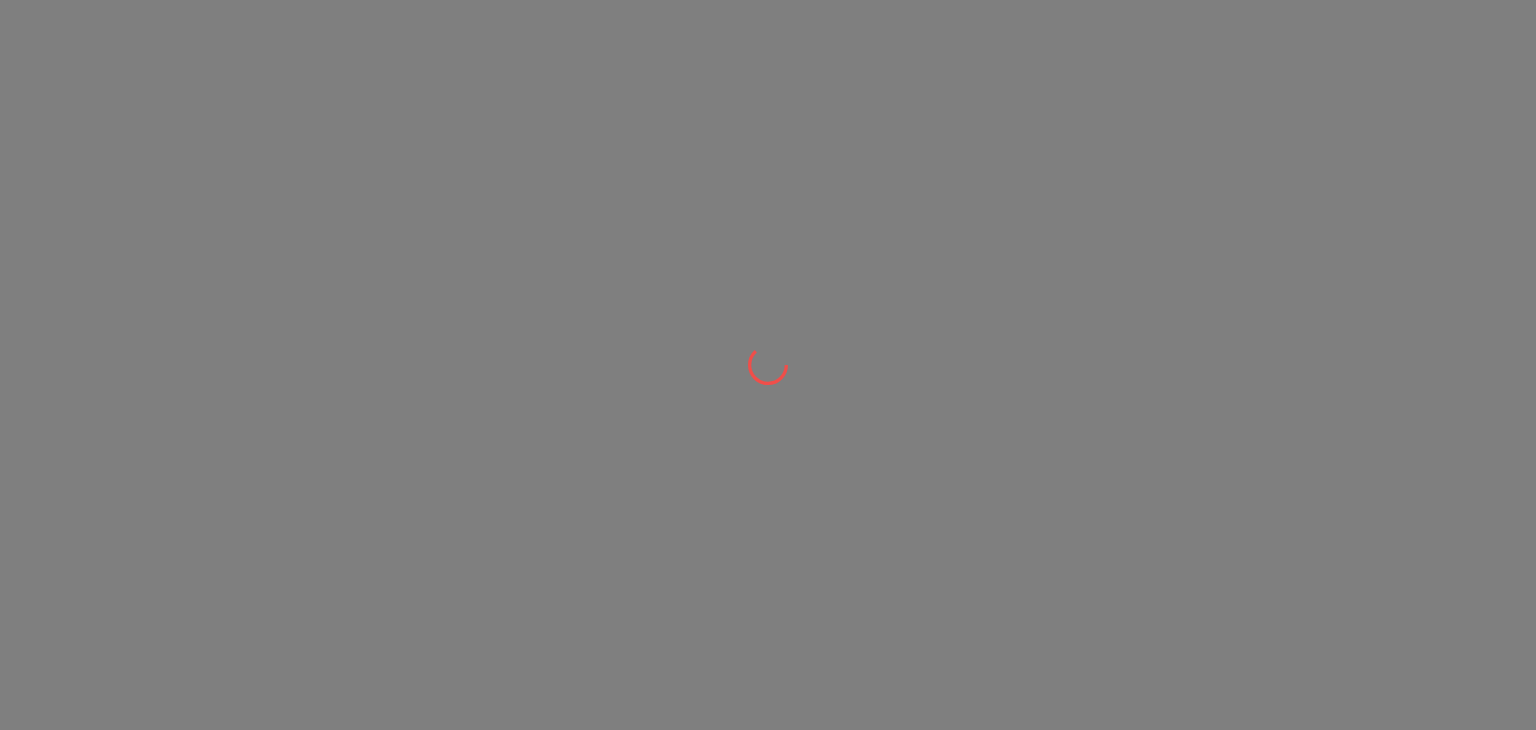 scroll, scrollTop: 0, scrollLeft: 0, axis: both 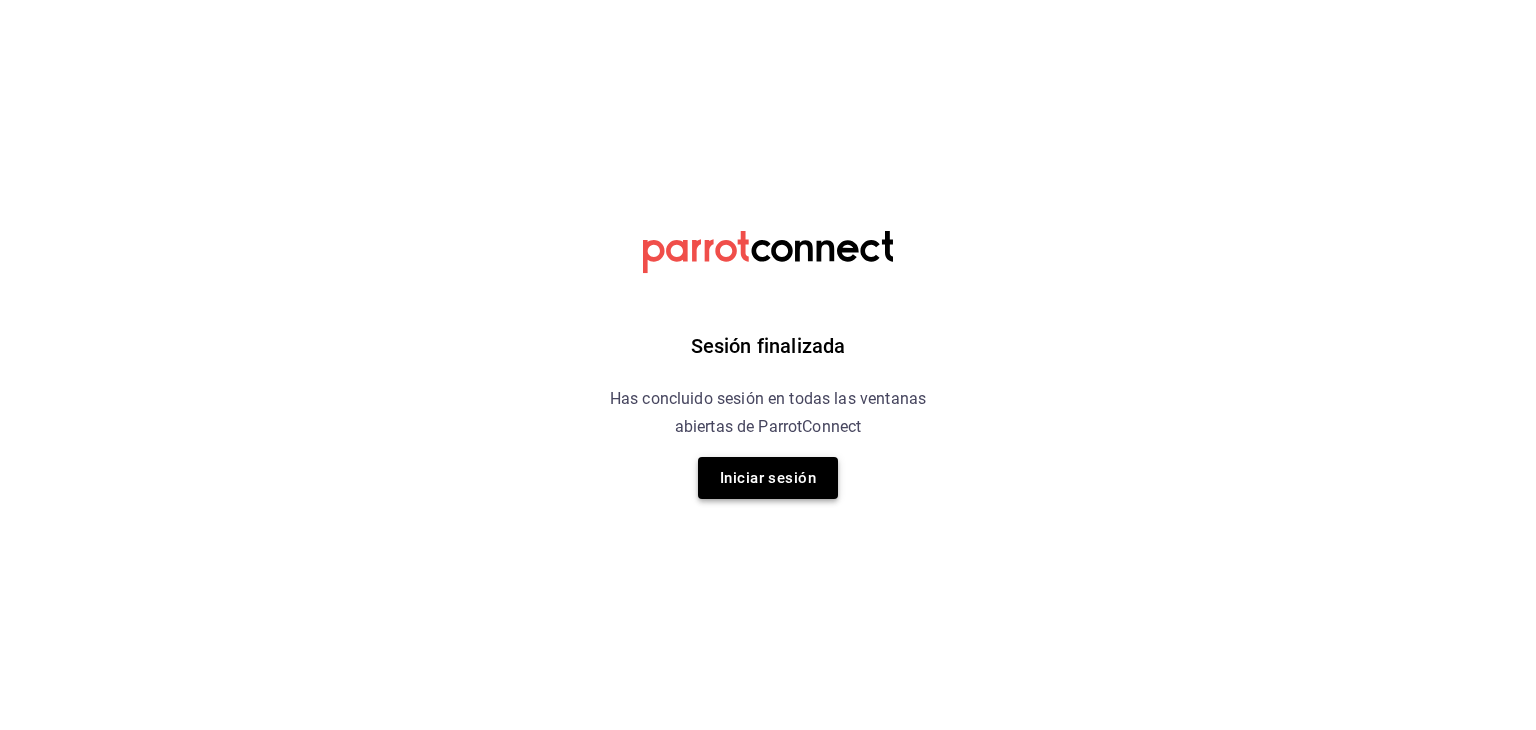 click on "Iniciar sesión" at bounding box center (768, 478) 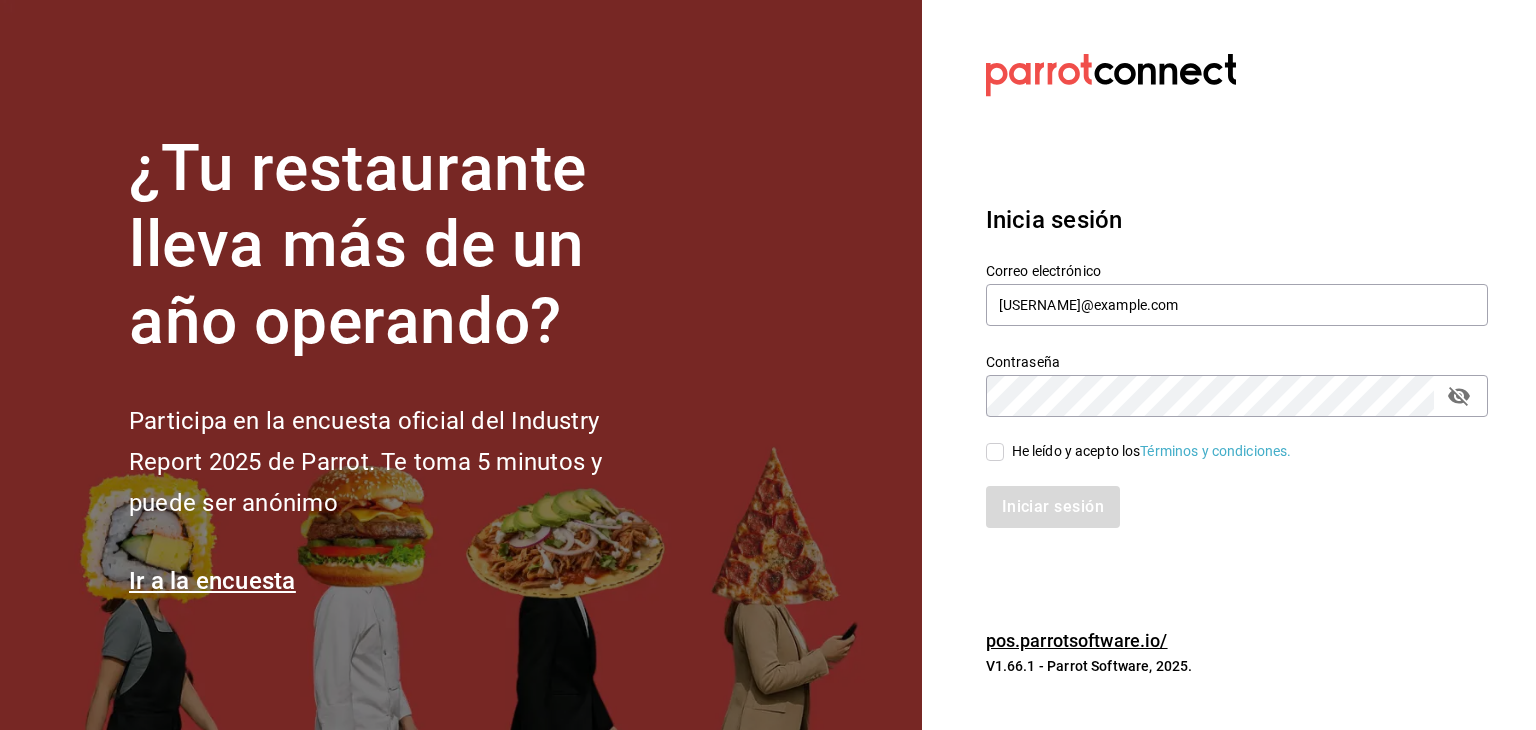 click on "He leído y acepto los  Términos y condiciones." at bounding box center (995, 452) 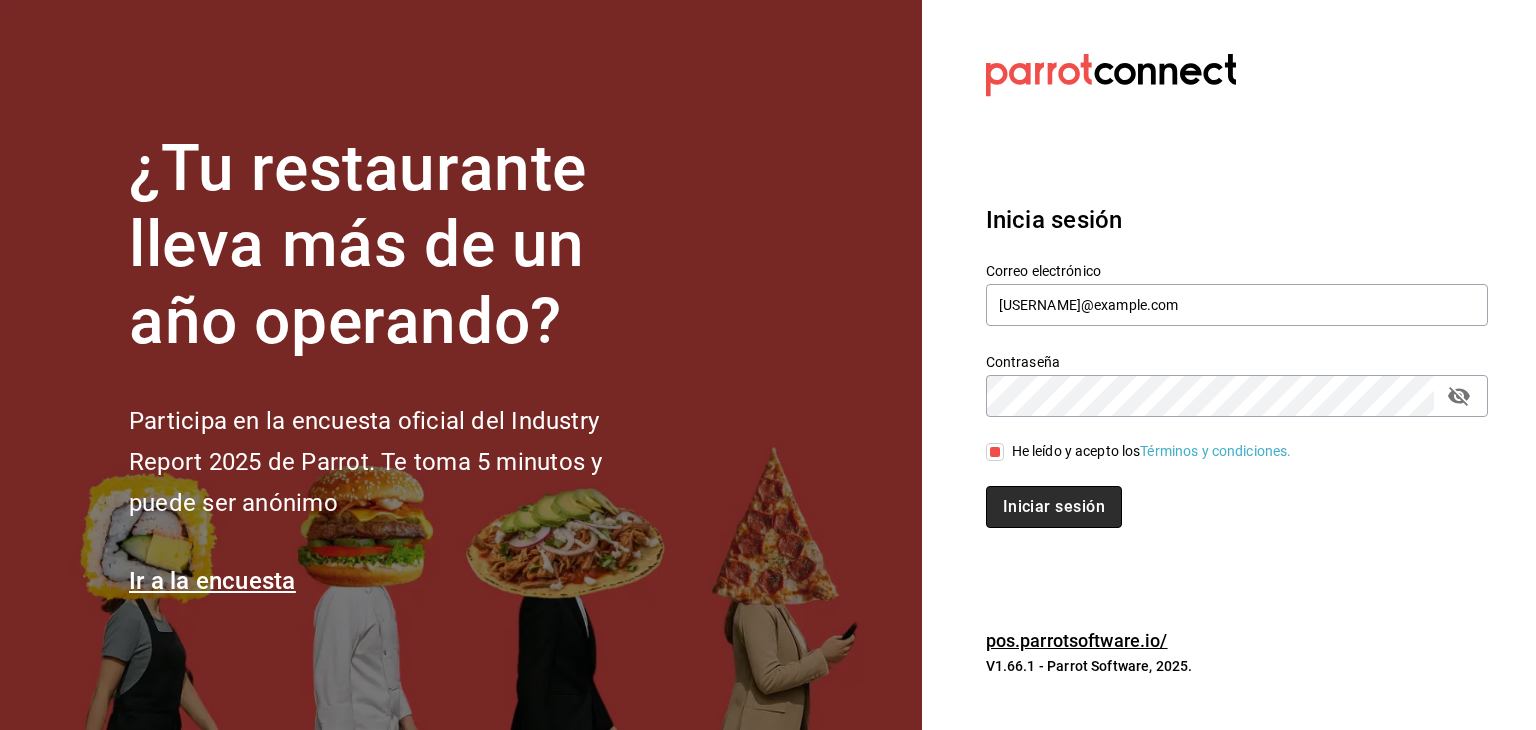 click on "Iniciar sesión" at bounding box center [1054, 507] 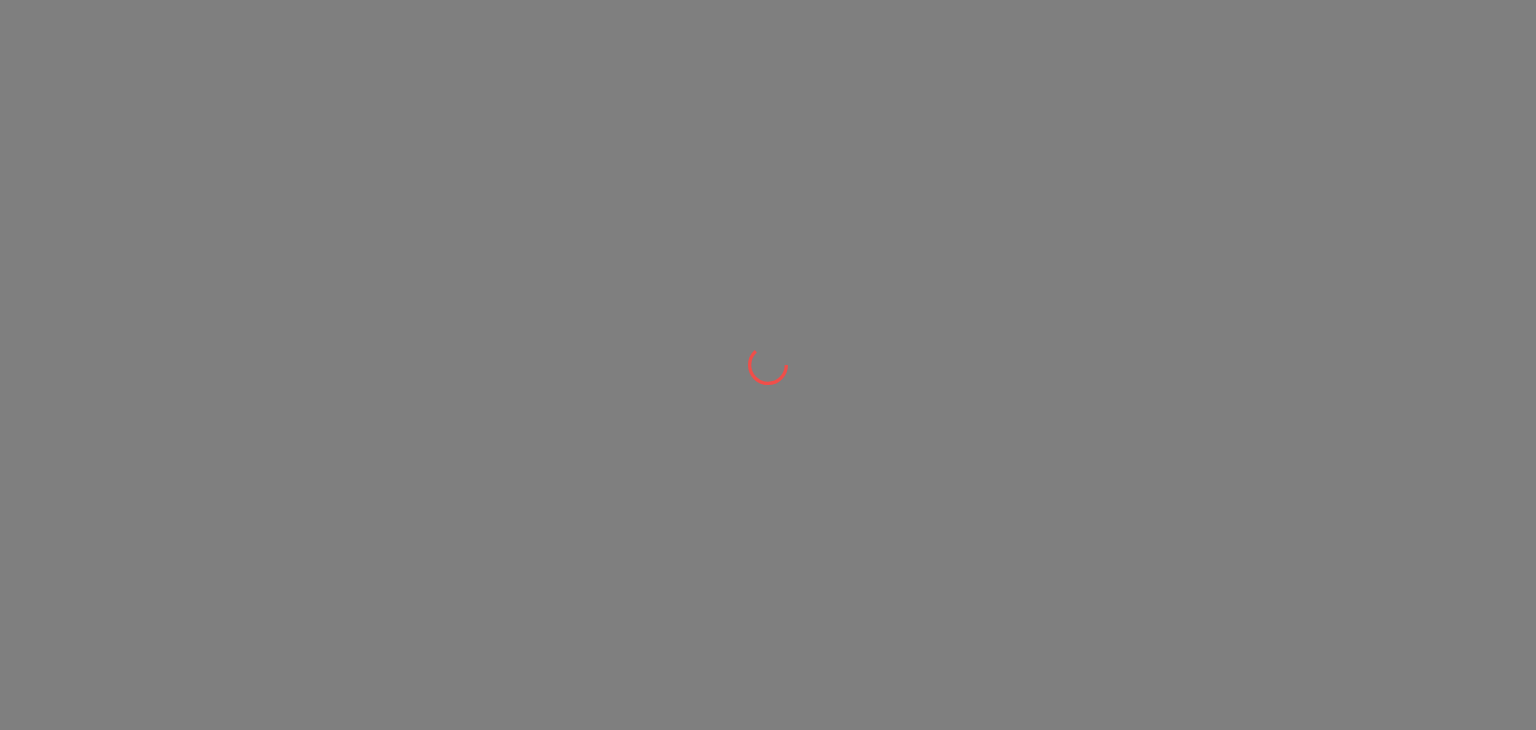 scroll, scrollTop: 0, scrollLeft: 0, axis: both 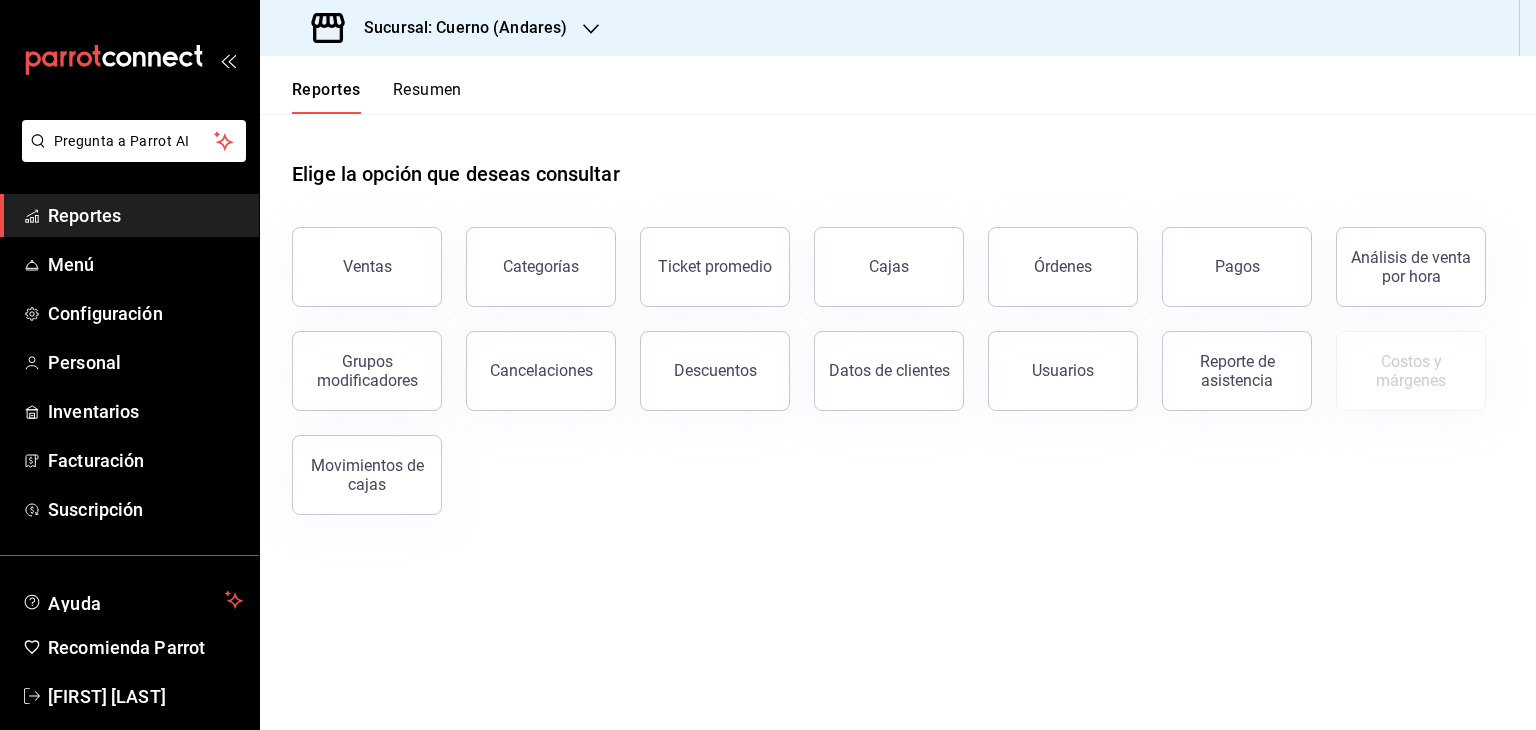 click on "Sucursal: Cuerno (Andares)" at bounding box center [457, 28] 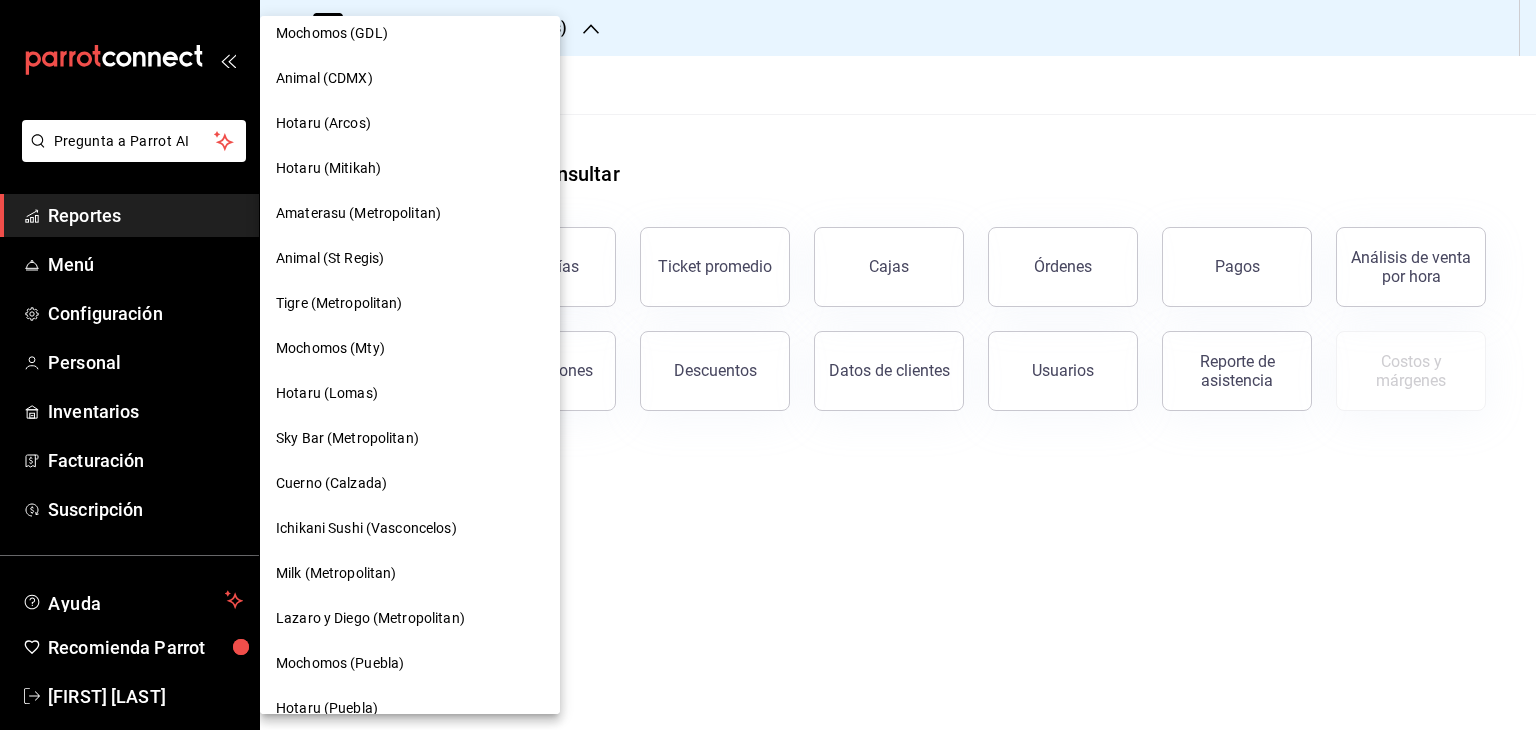 scroll, scrollTop: 700, scrollLeft: 0, axis: vertical 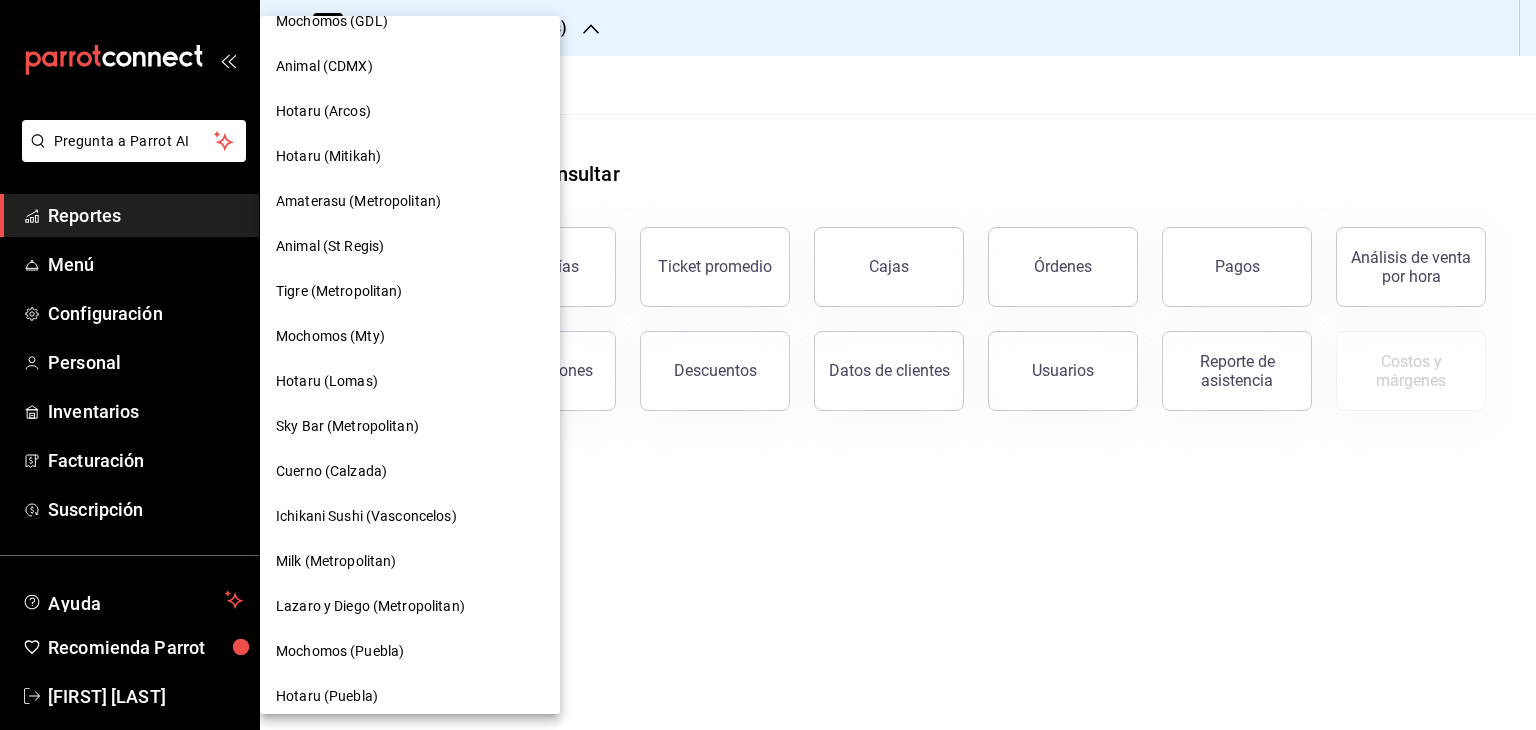 click on "Tigre (Metropolitan)" at bounding box center [339, 291] 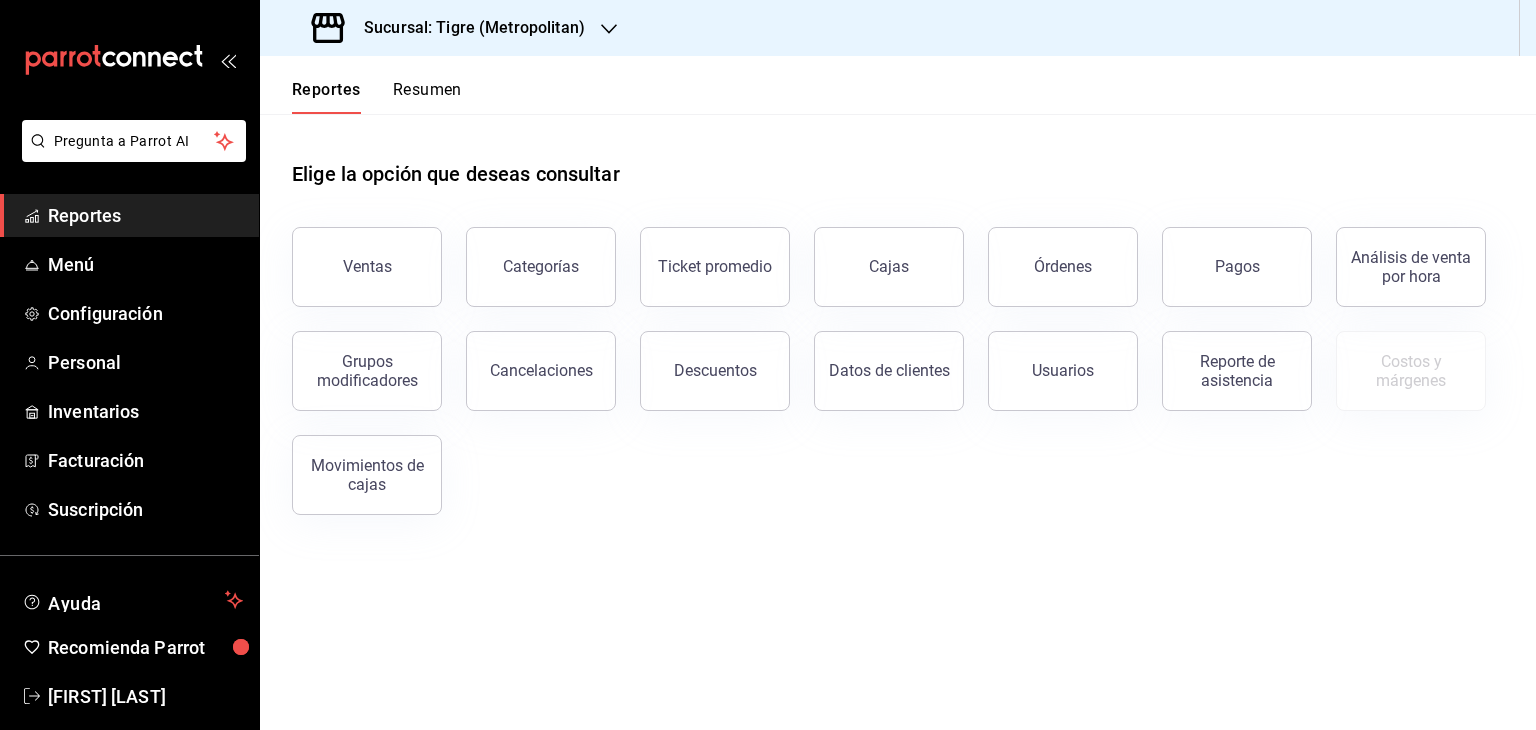 click on "Ventas" at bounding box center [367, 267] 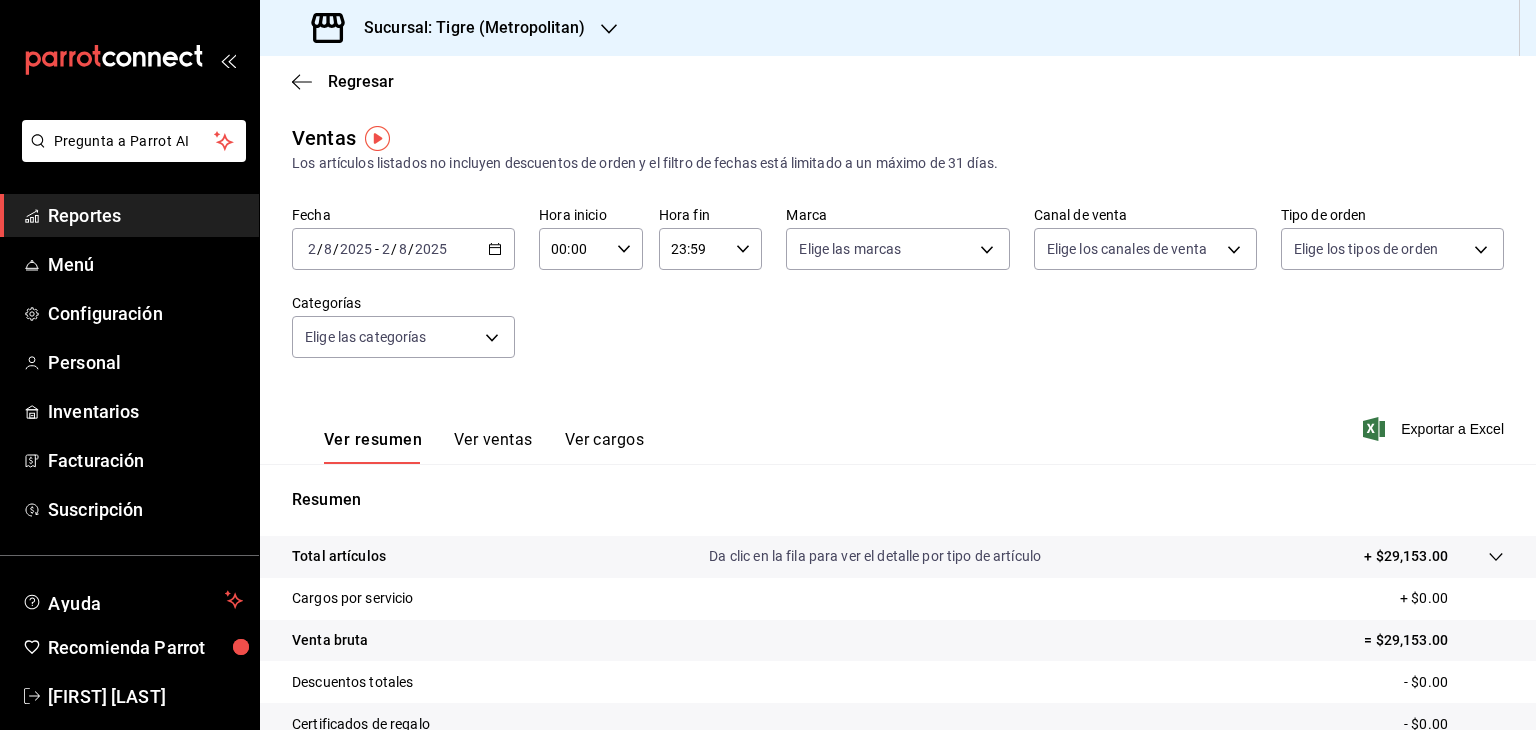 click 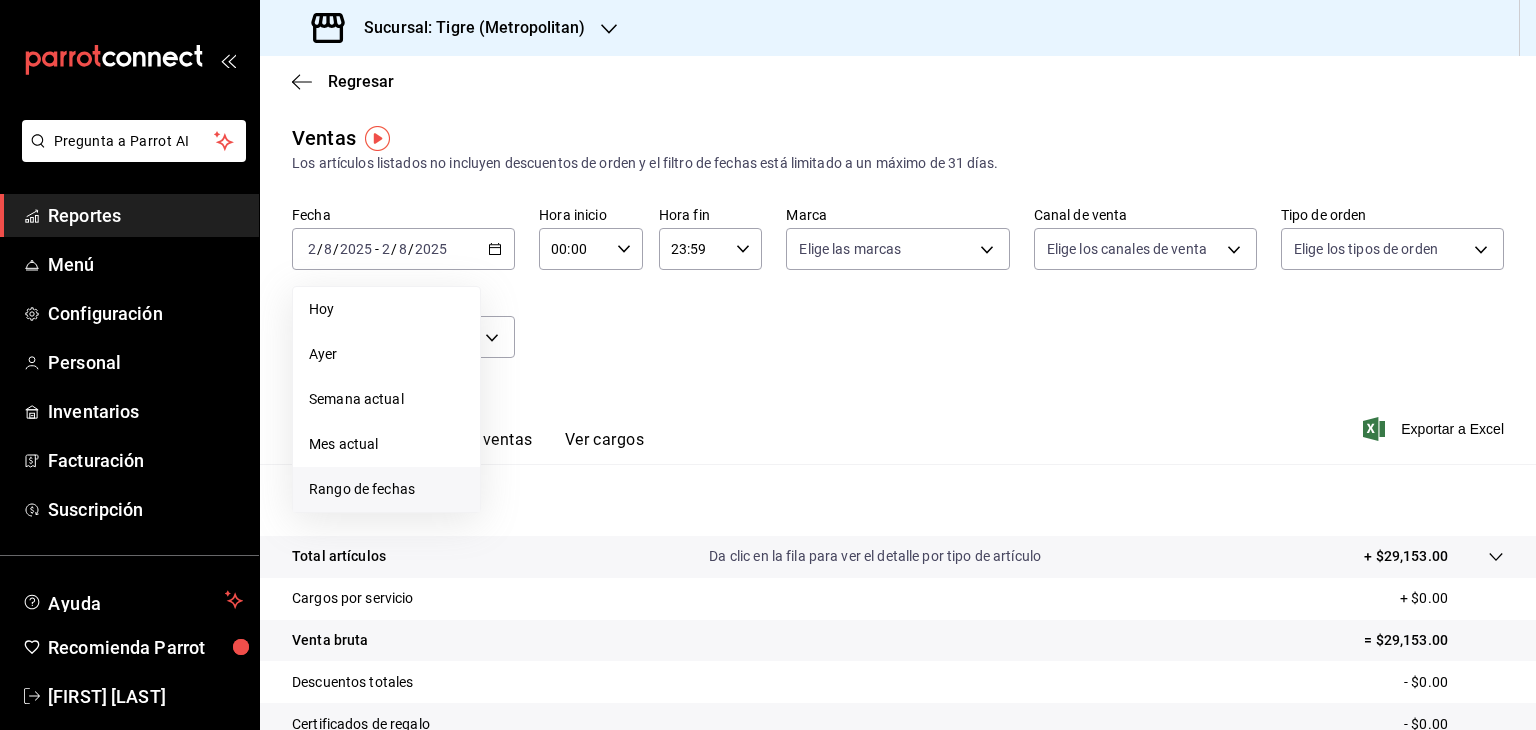 click on "Rango de fechas" at bounding box center (386, 489) 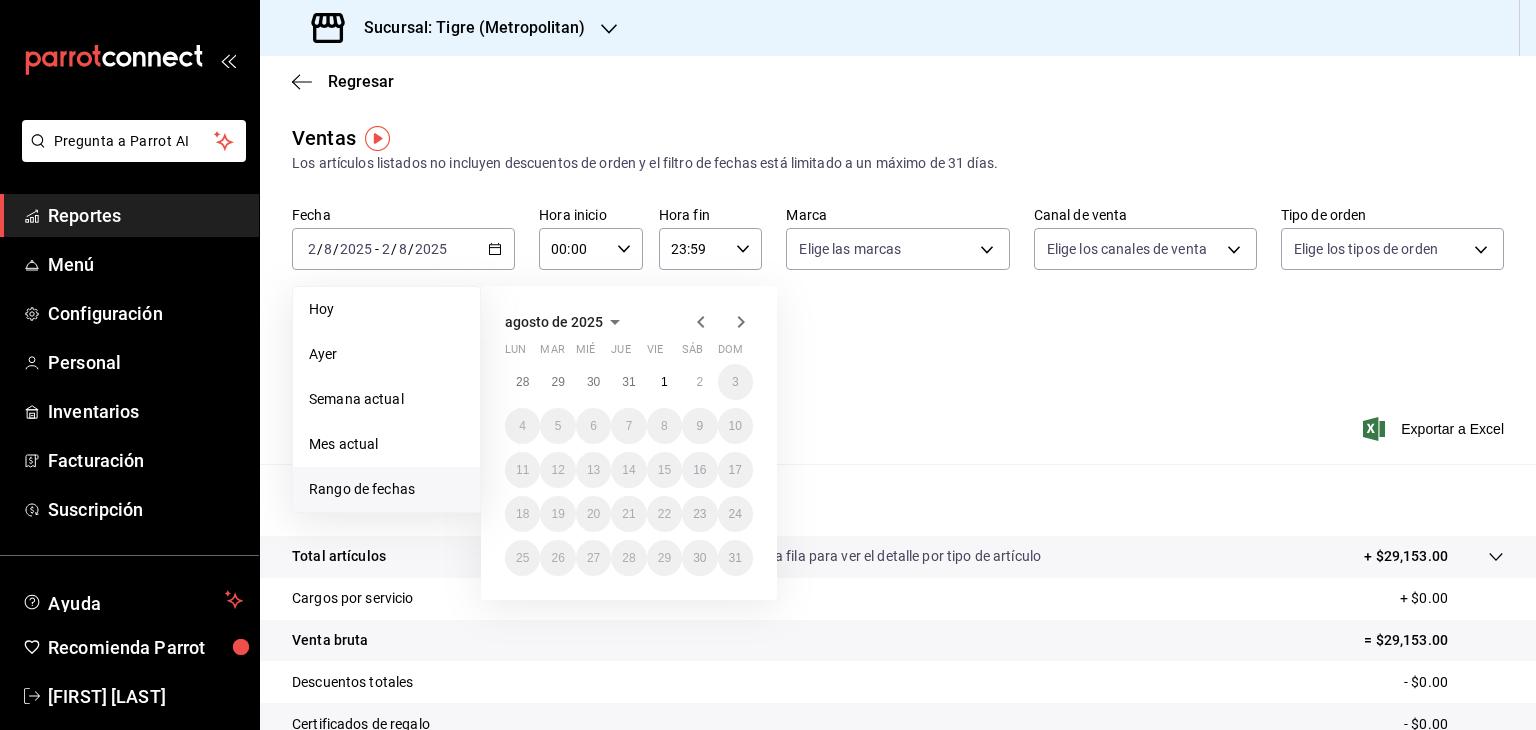 click 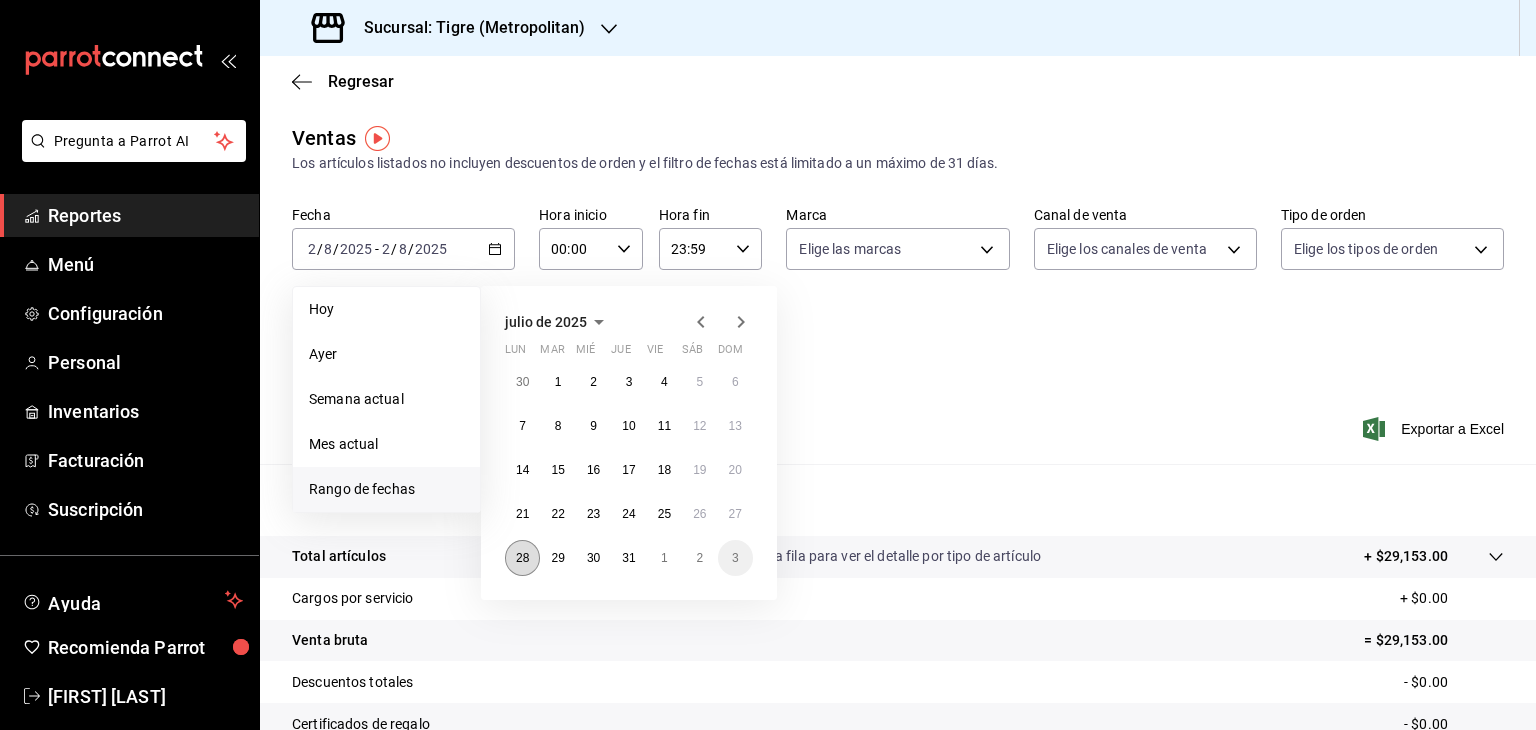 click on "28" at bounding box center (522, 558) 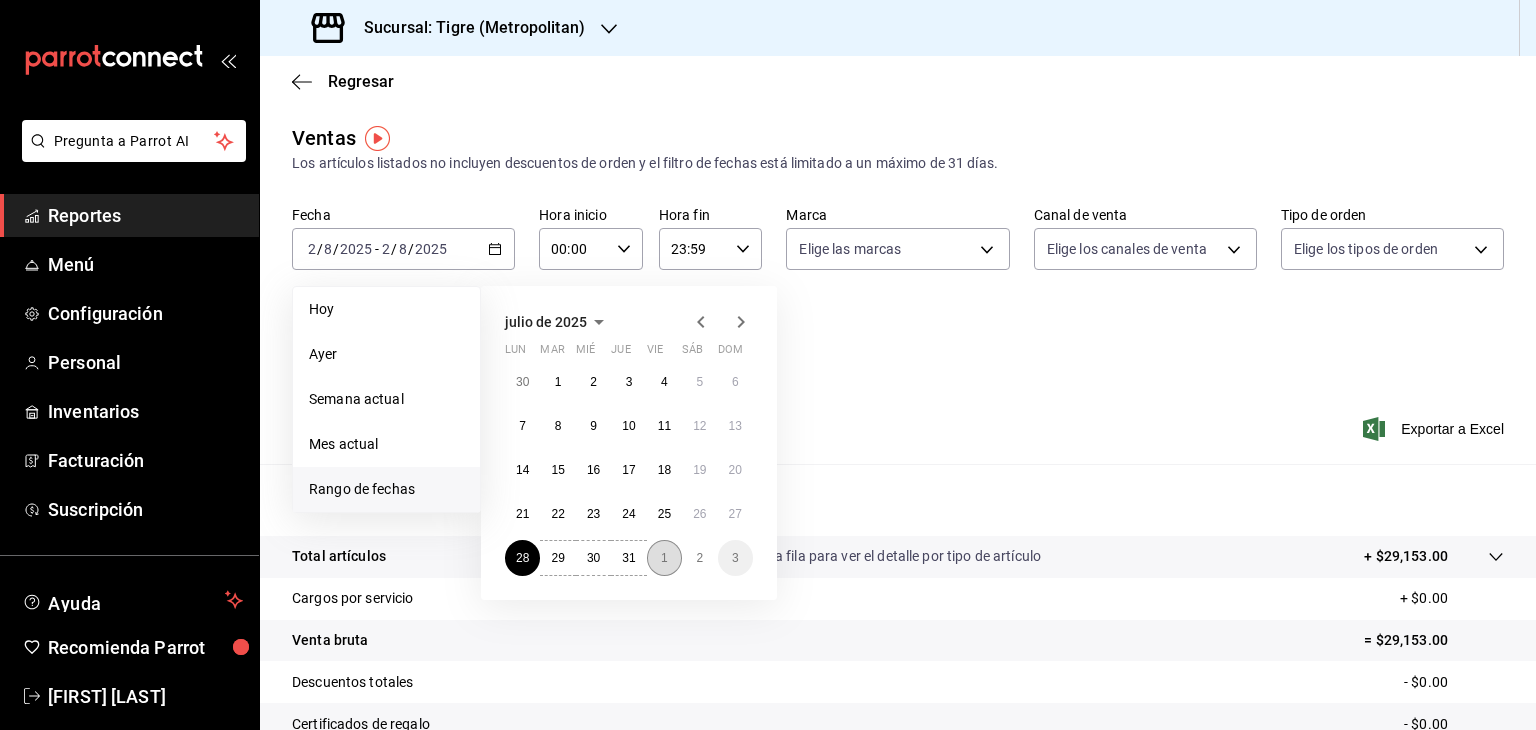click on "1" at bounding box center [664, 558] 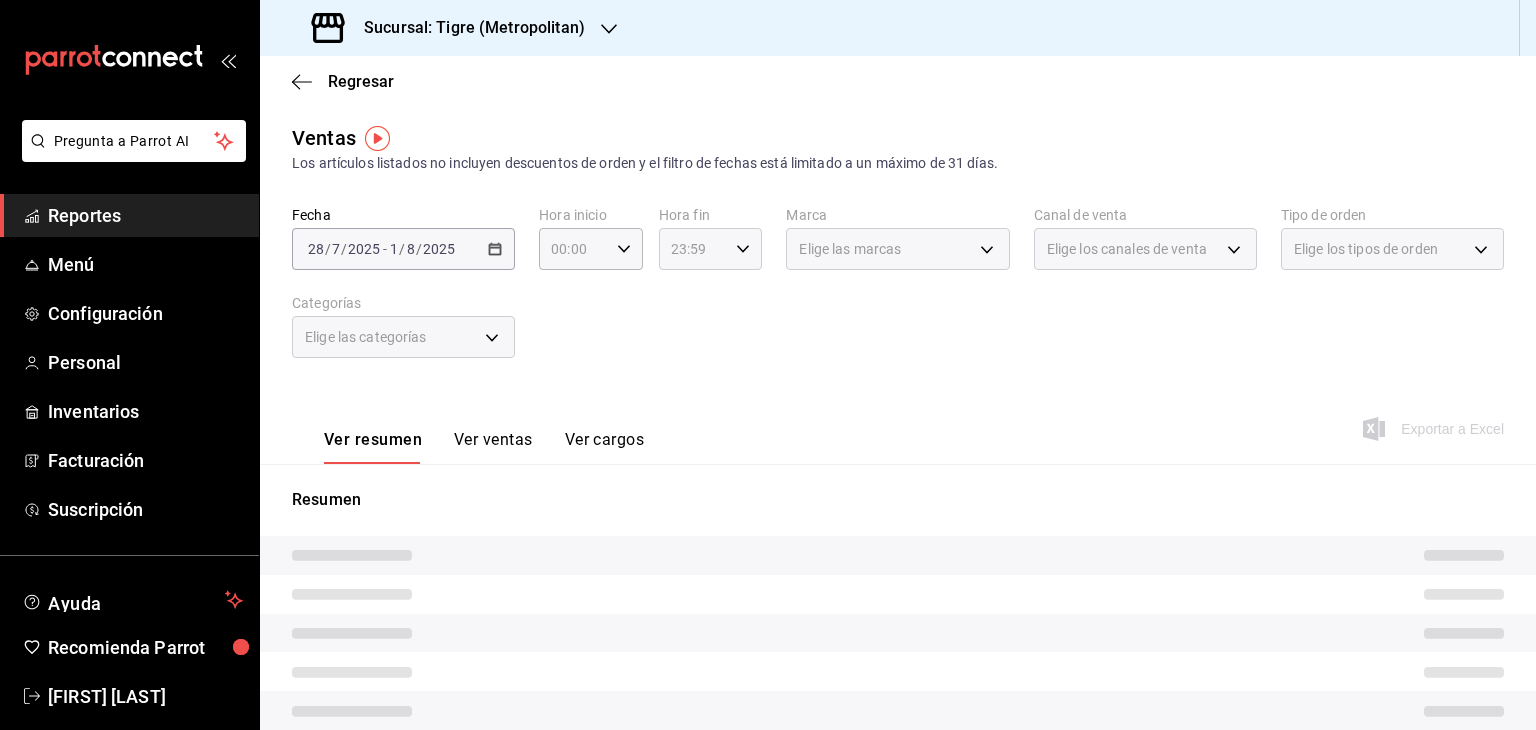 click 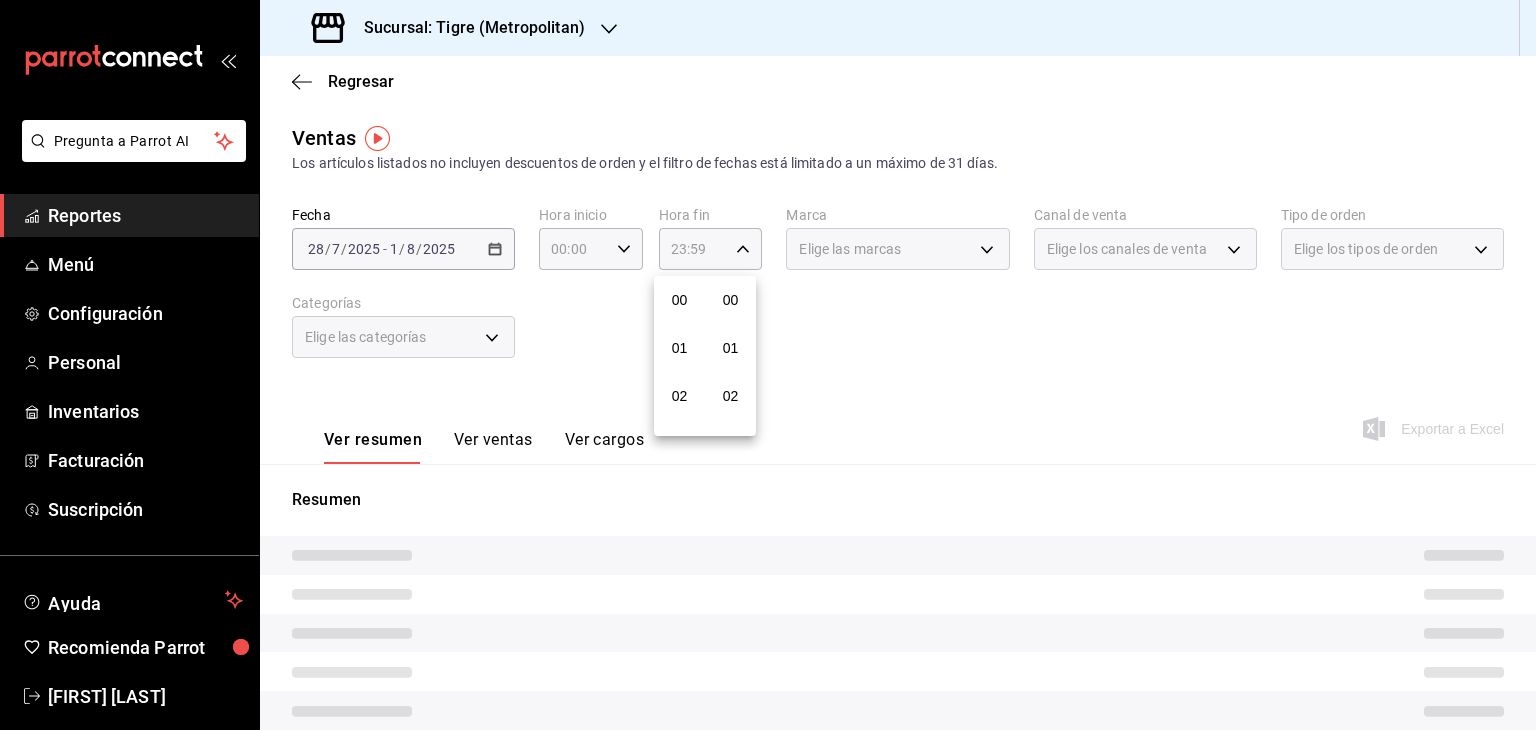 scroll, scrollTop: 1011, scrollLeft: 0, axis: vertical 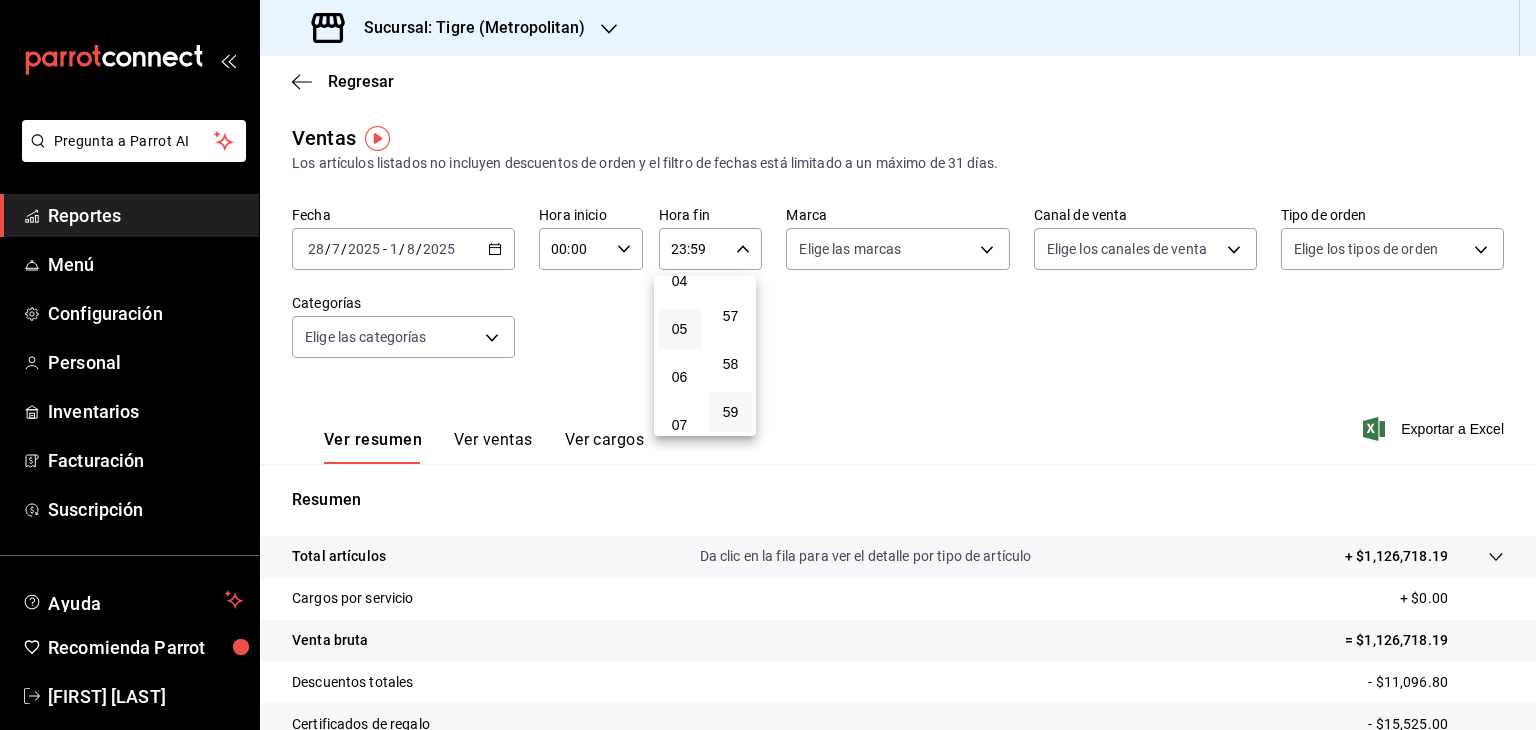 click on "05" at bounding box center [679, 329] 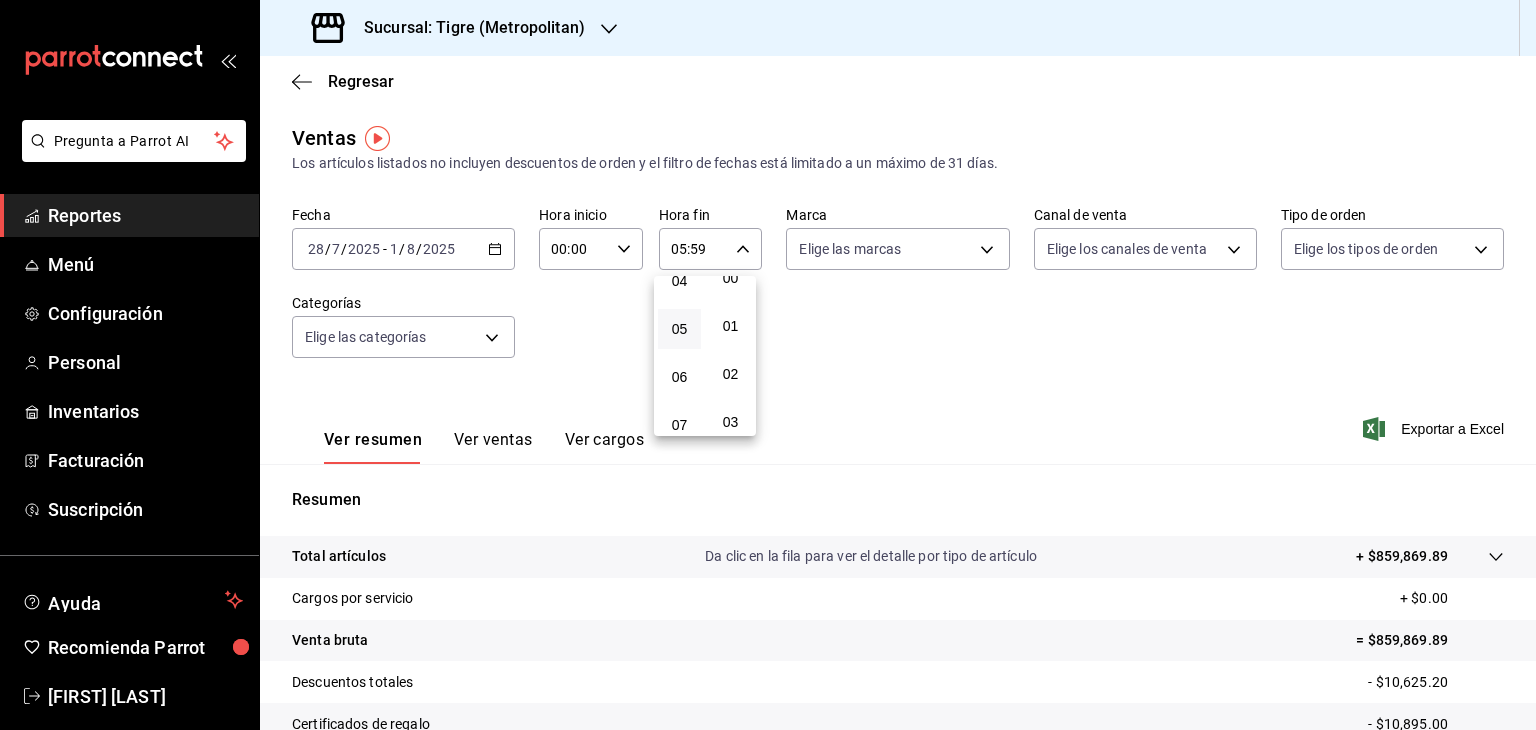 scroll, scrollTop: 0, scrollLeft: 0, axis: both 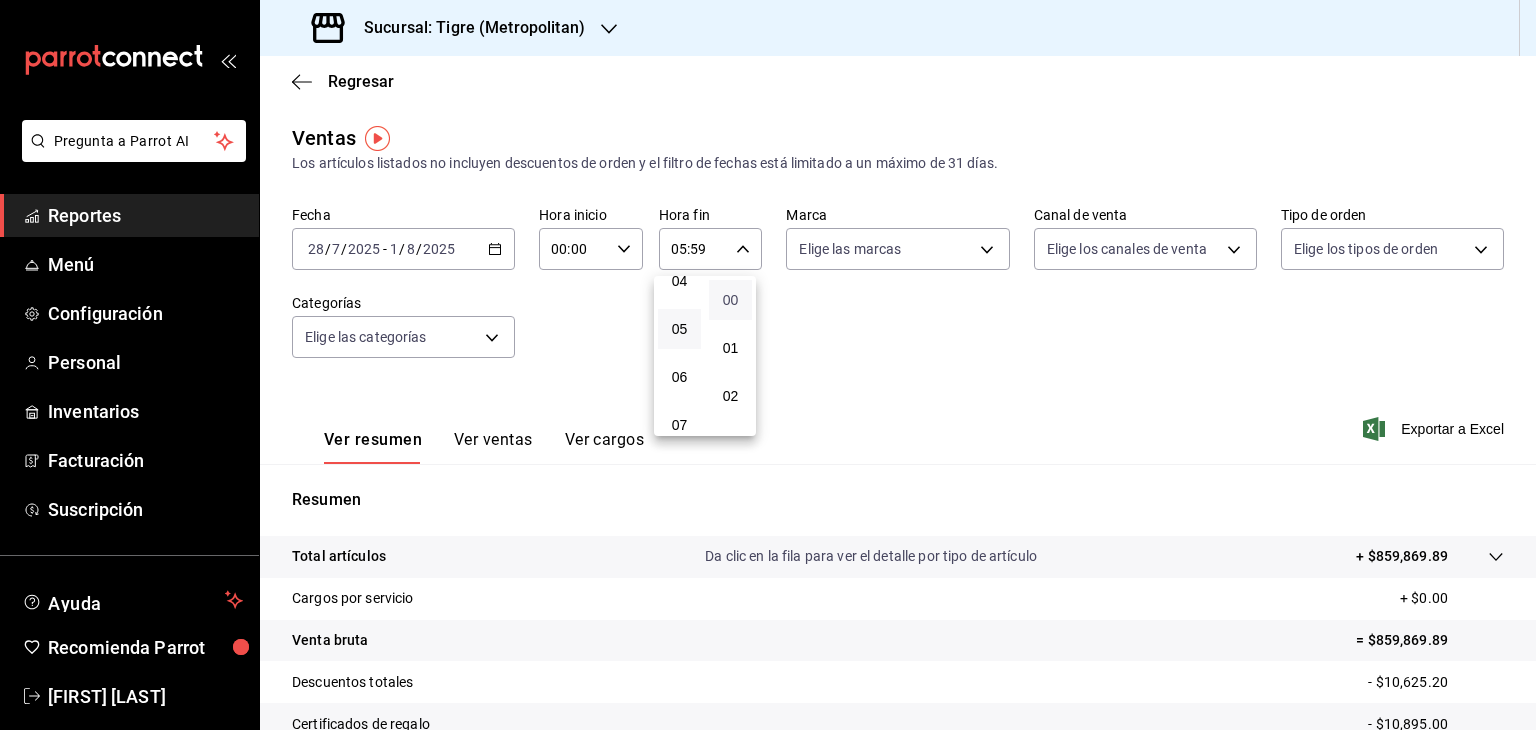 click on "00" at bounding box center [730, 300] 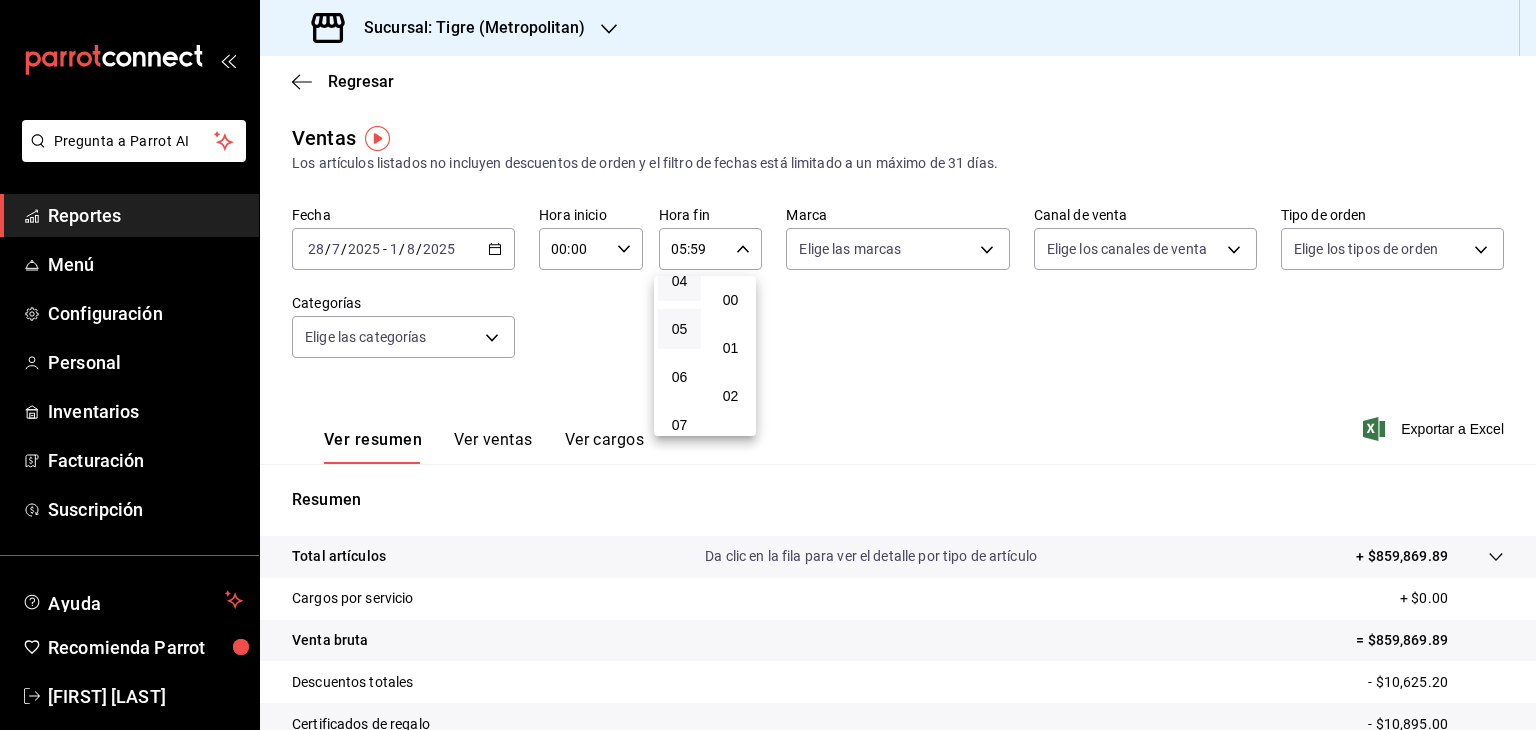type on "05:00" 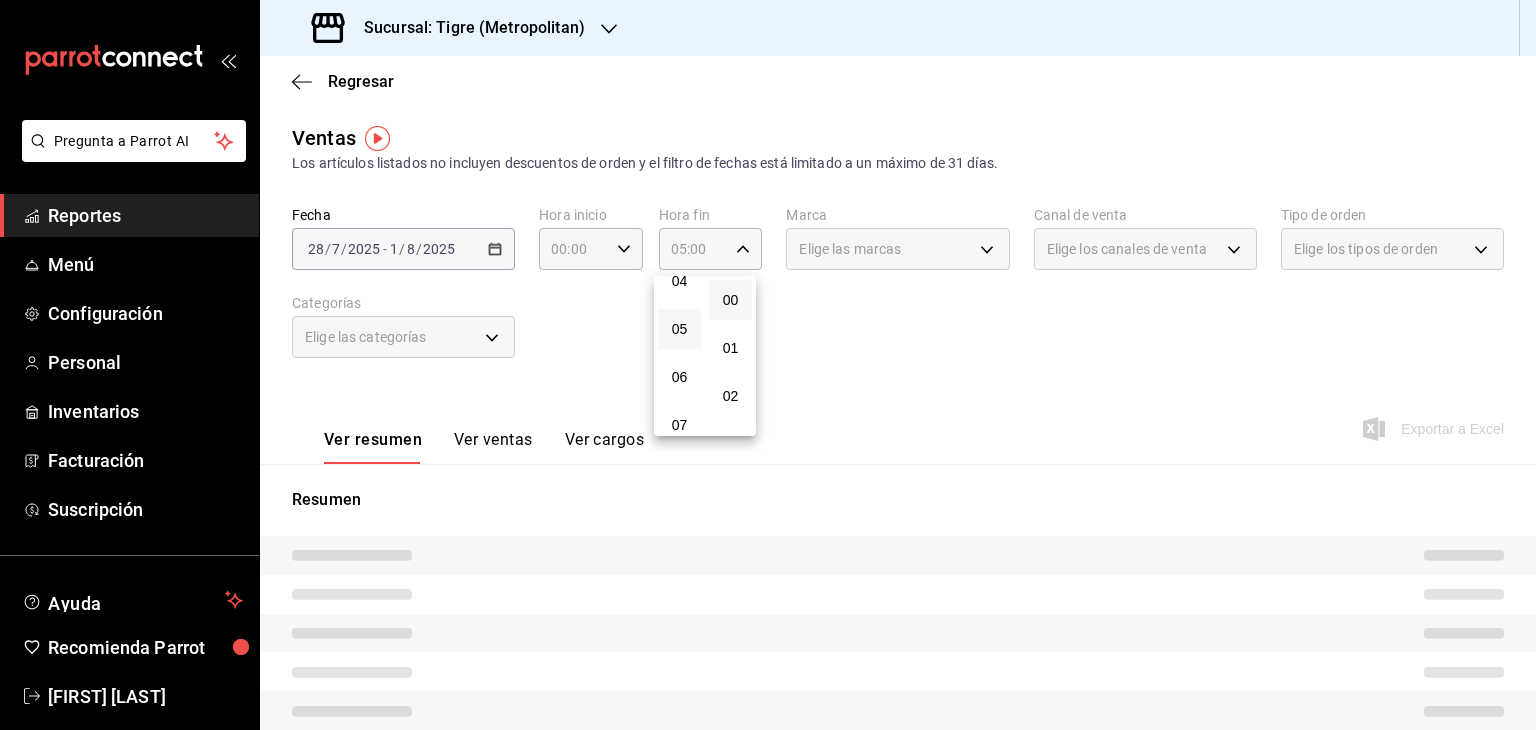 click at bounding box center (768, 365) 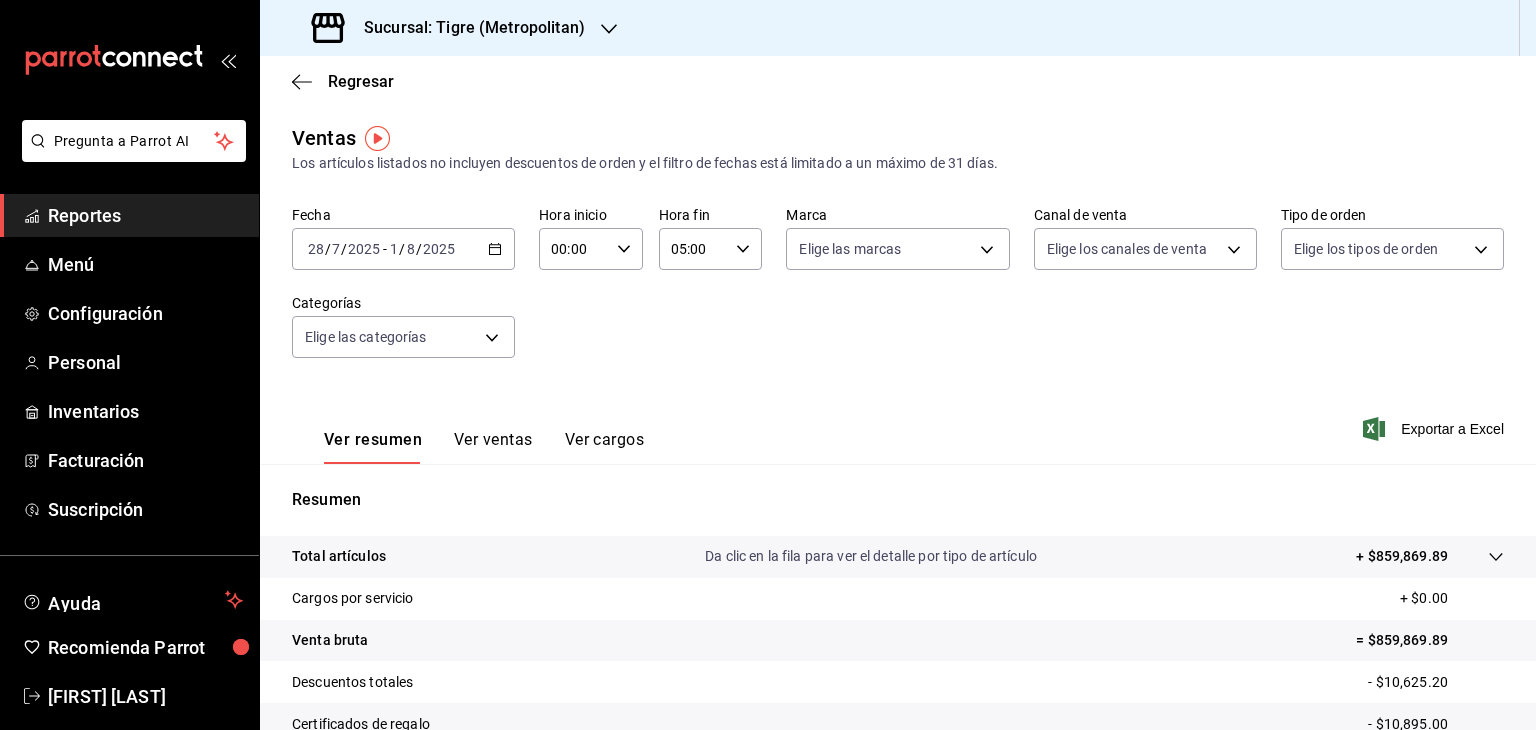 click 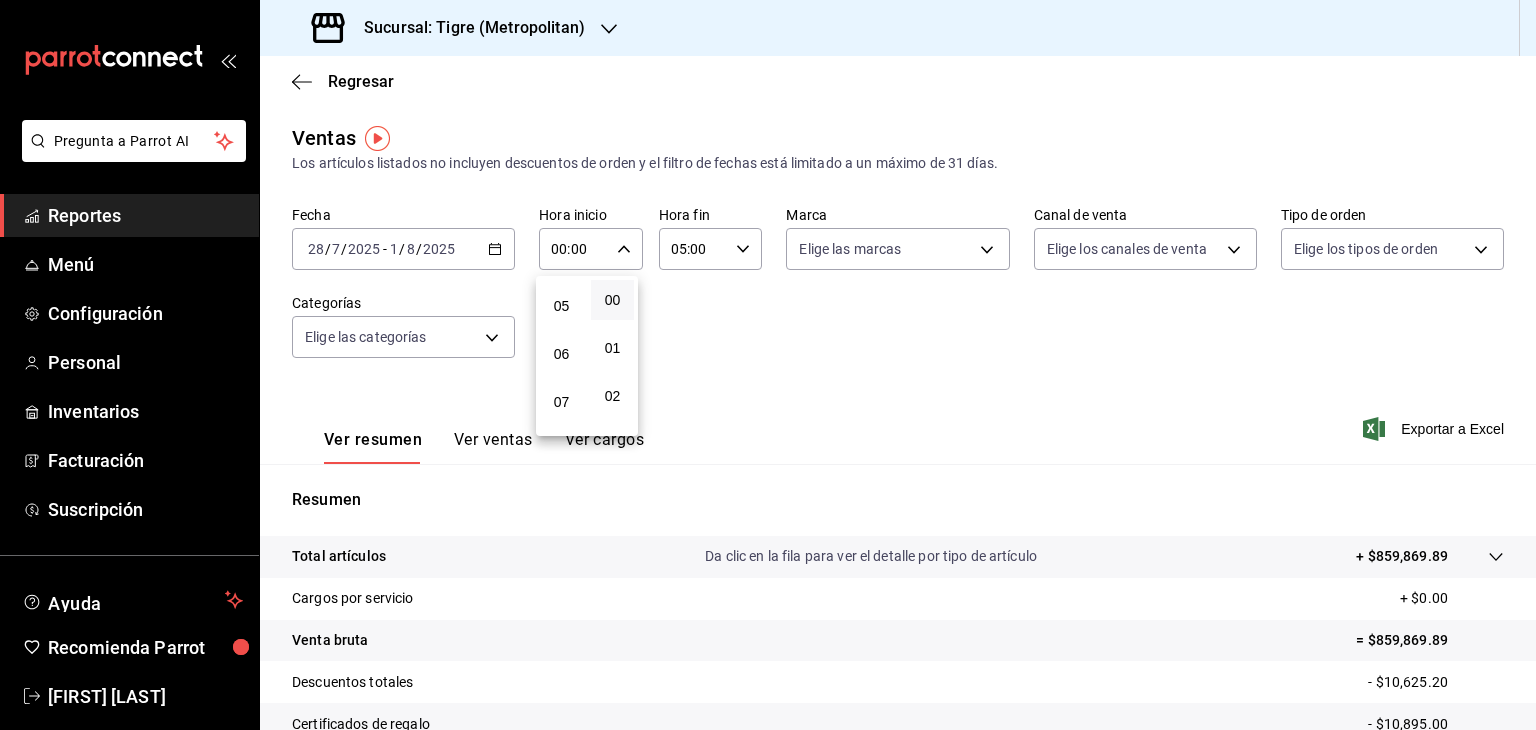 scroll, scrollTop: 200, scrollLeft: 0, axis: vertical 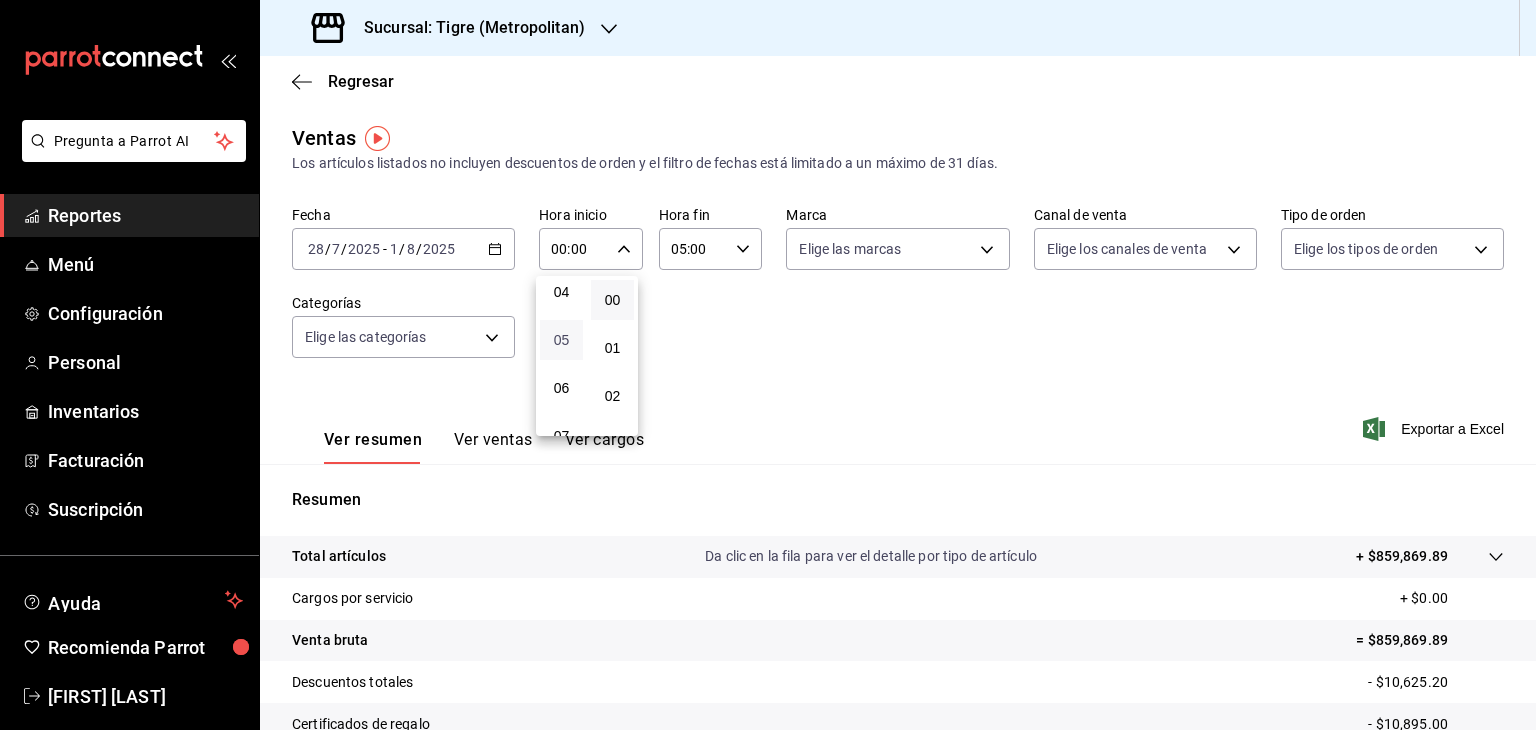 click on "05" at bounding box center [561, 340] 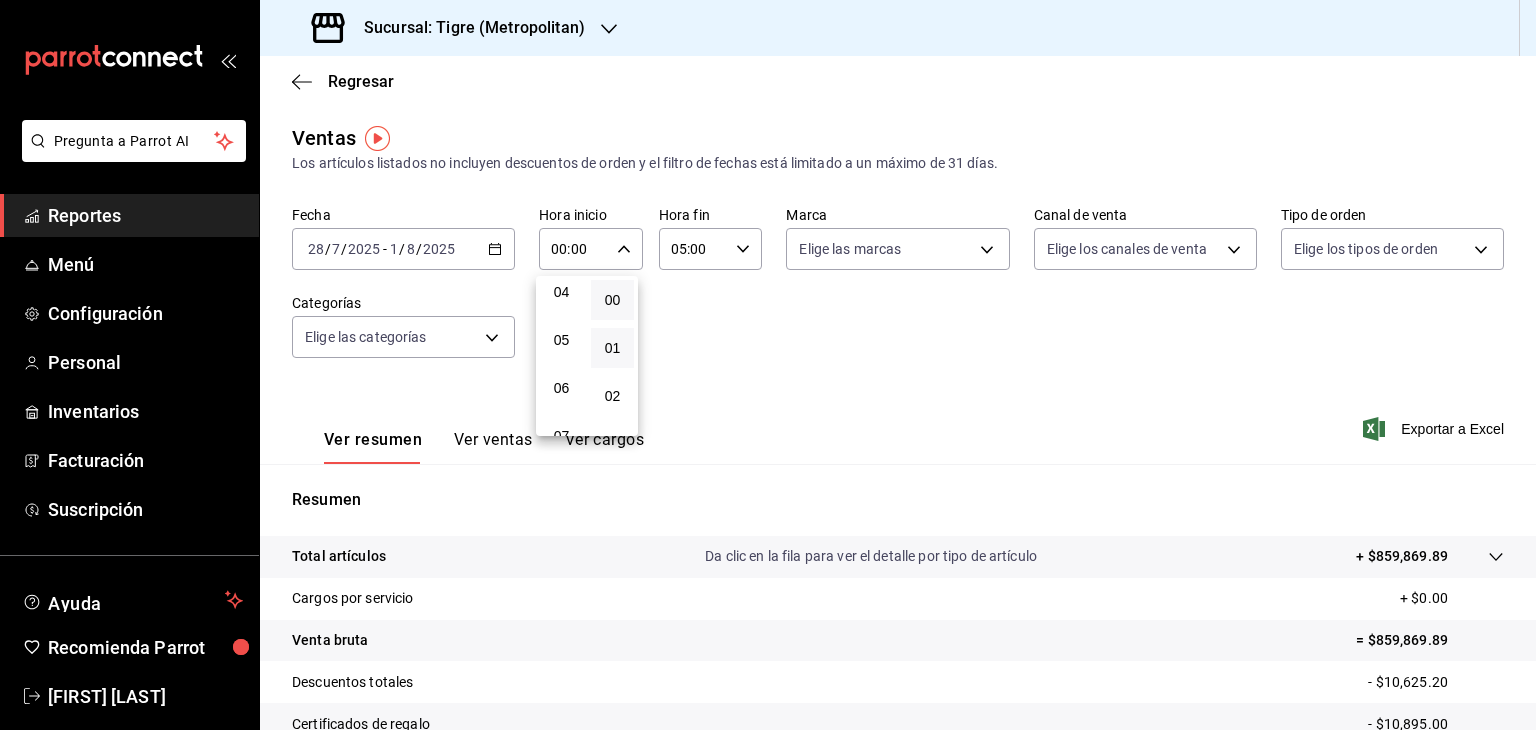 type on "05:00" 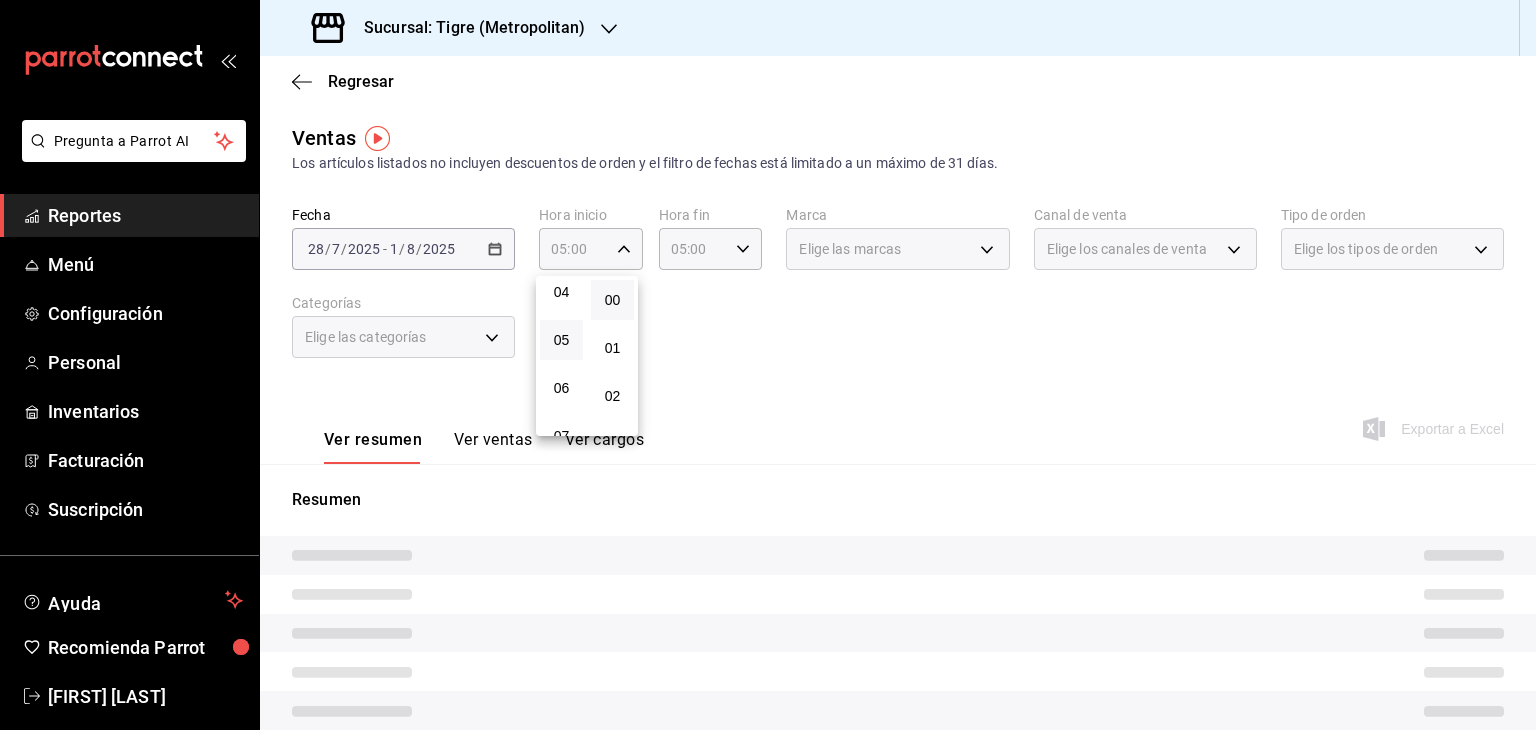 drag, startPoint x: 704, startPoint y: 331, endPoint x: 727, endPoint y: 331, distance: 23 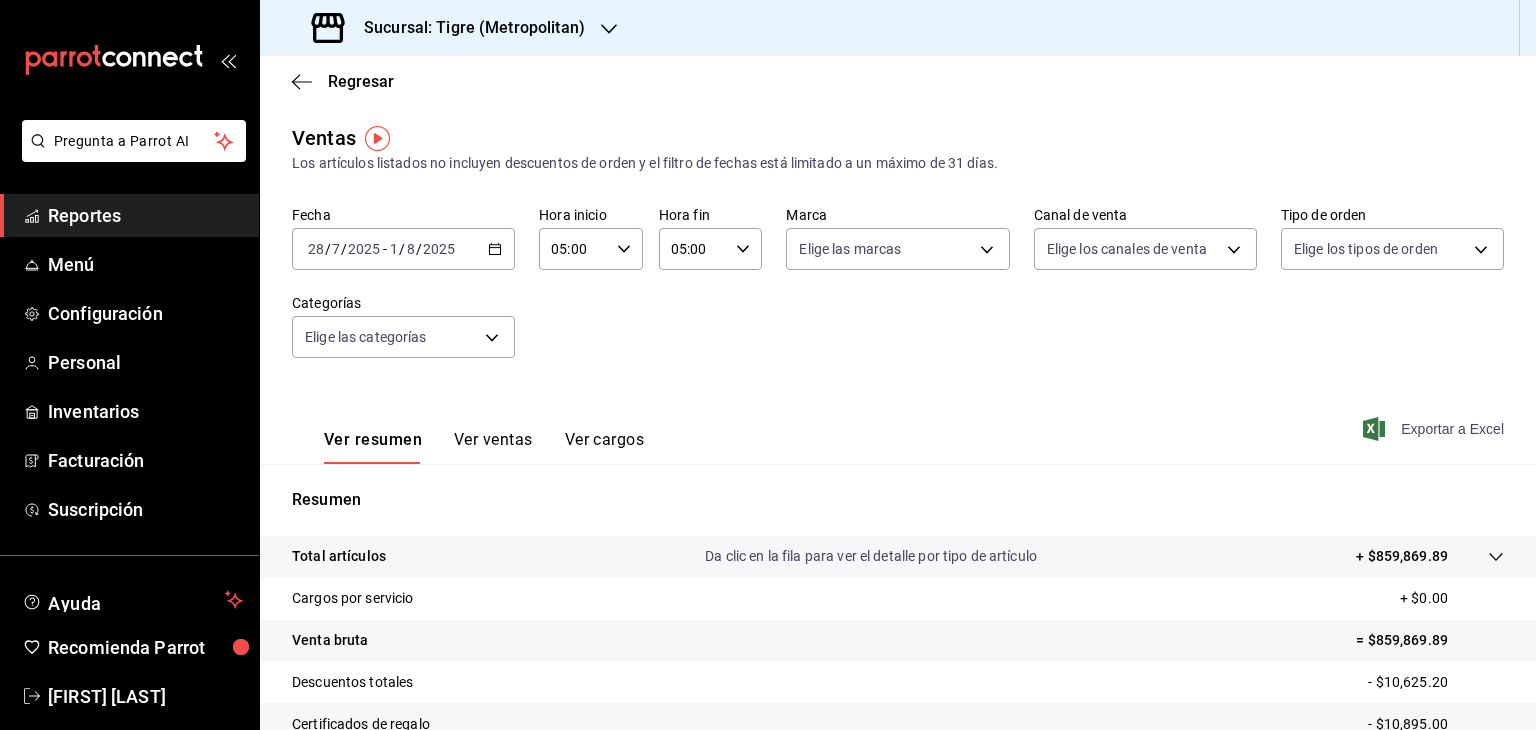 click 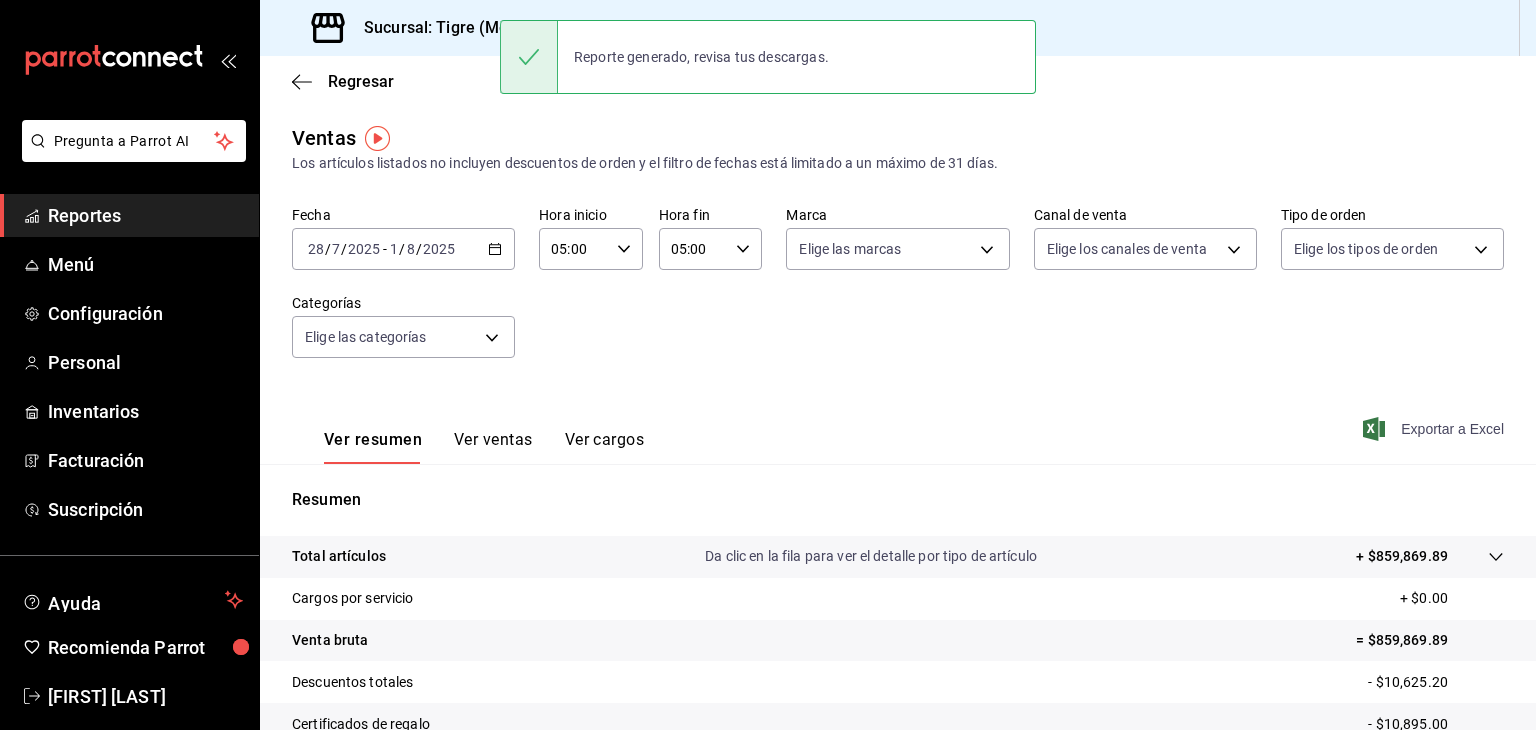 click on "Sucursal: Tigre (Metropolitan)" at bounding box center [466, 28] 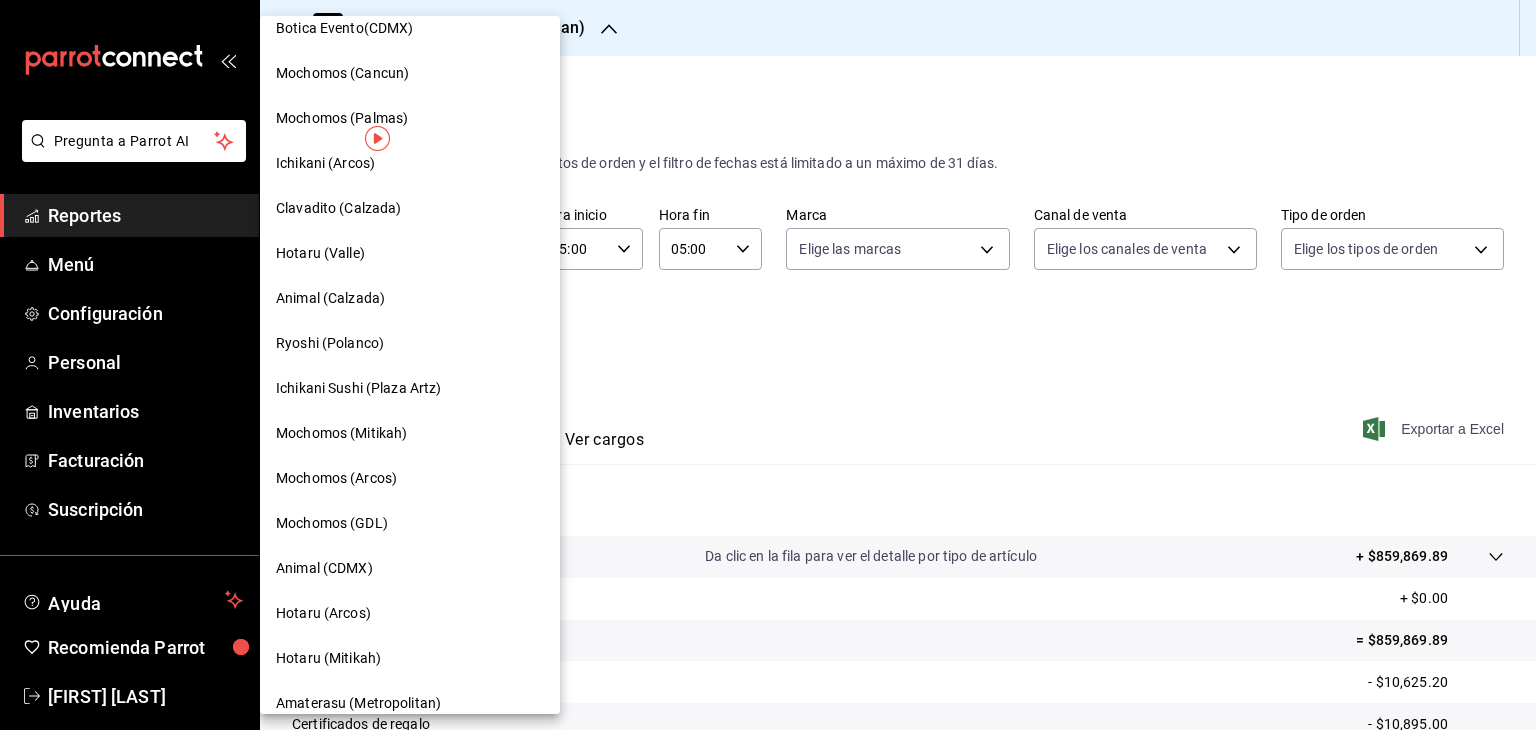 scroll, scrollTop: 300, scrollLeft: 0, axis: vertical 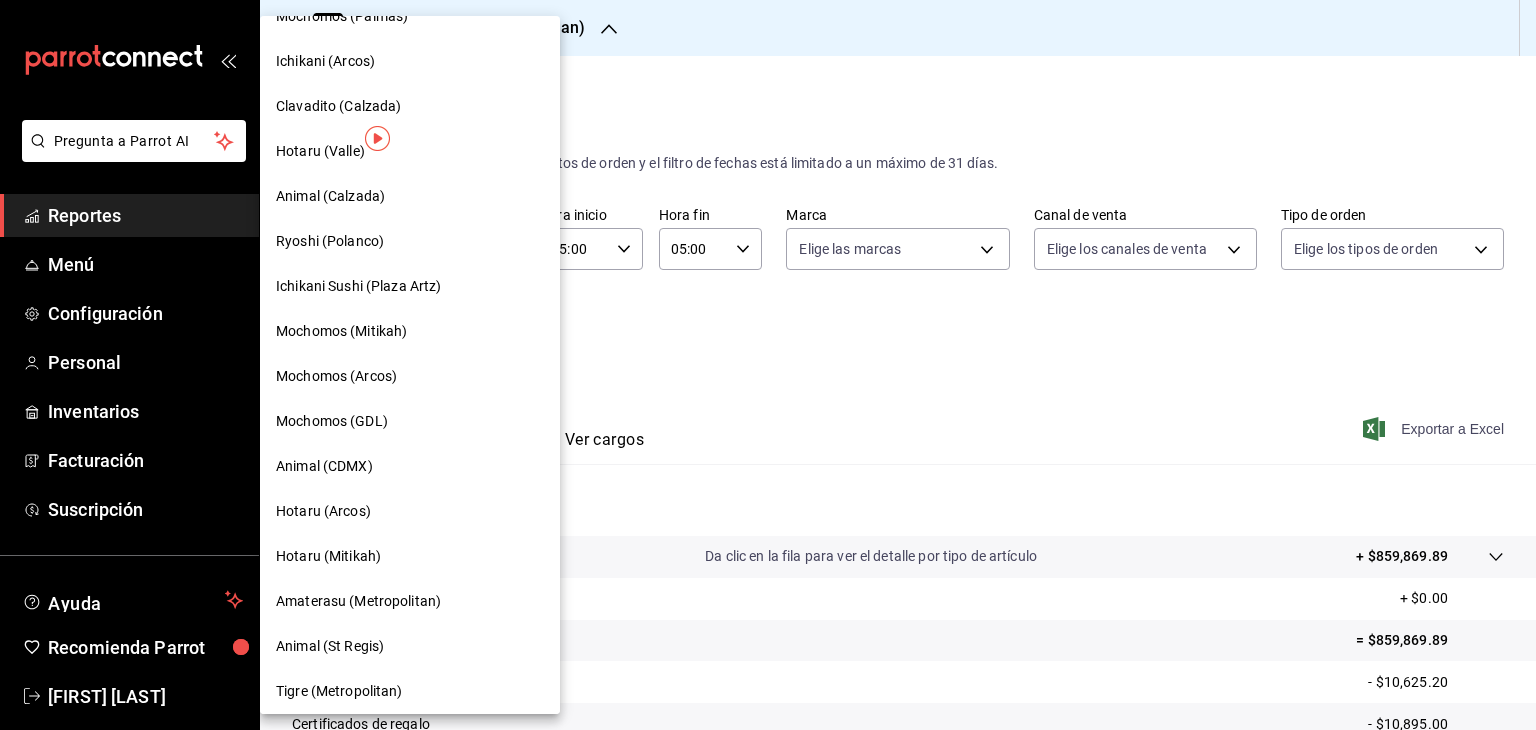 click on "Clavadito (Calzada)" at bounding box center (410, 106) 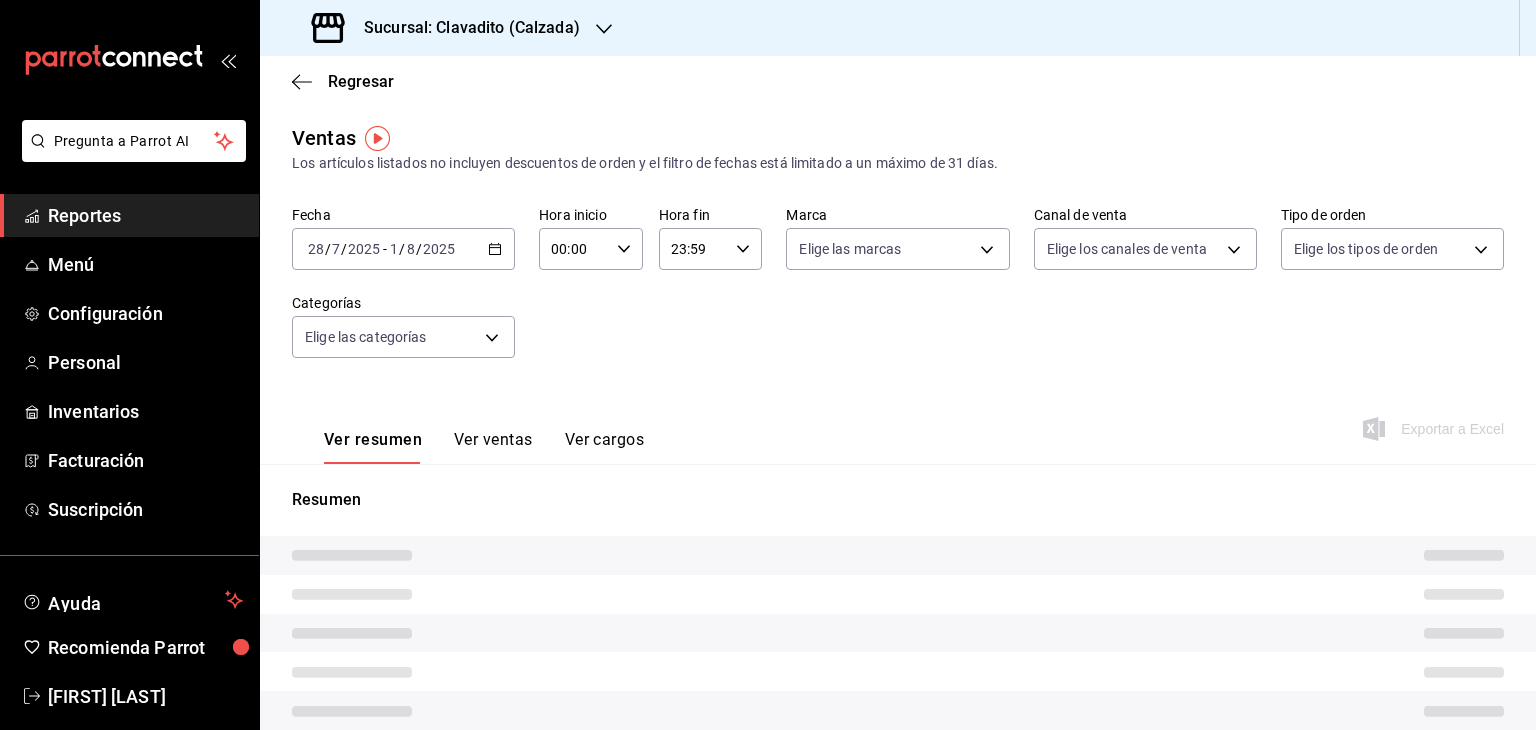 type on "05:00" 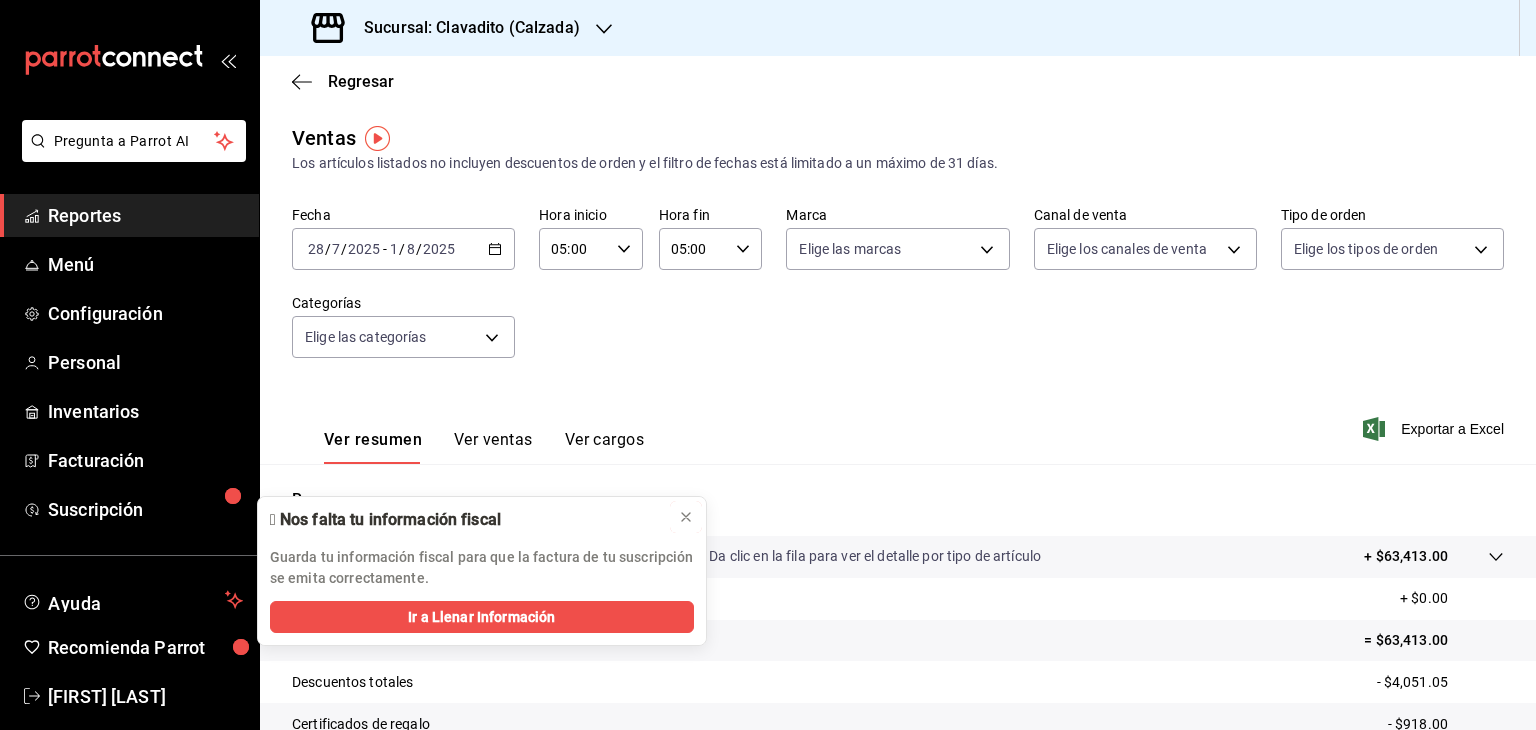 click 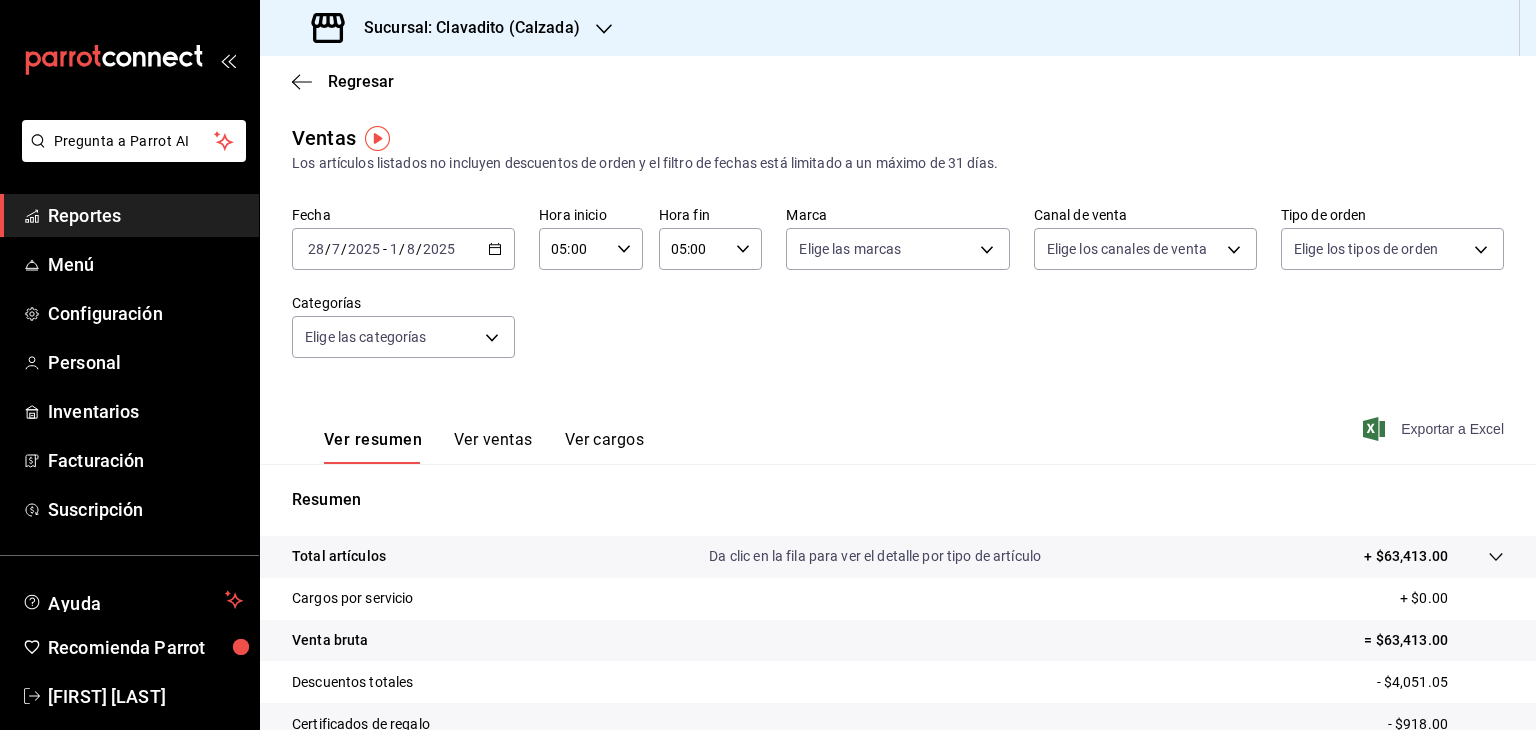 click 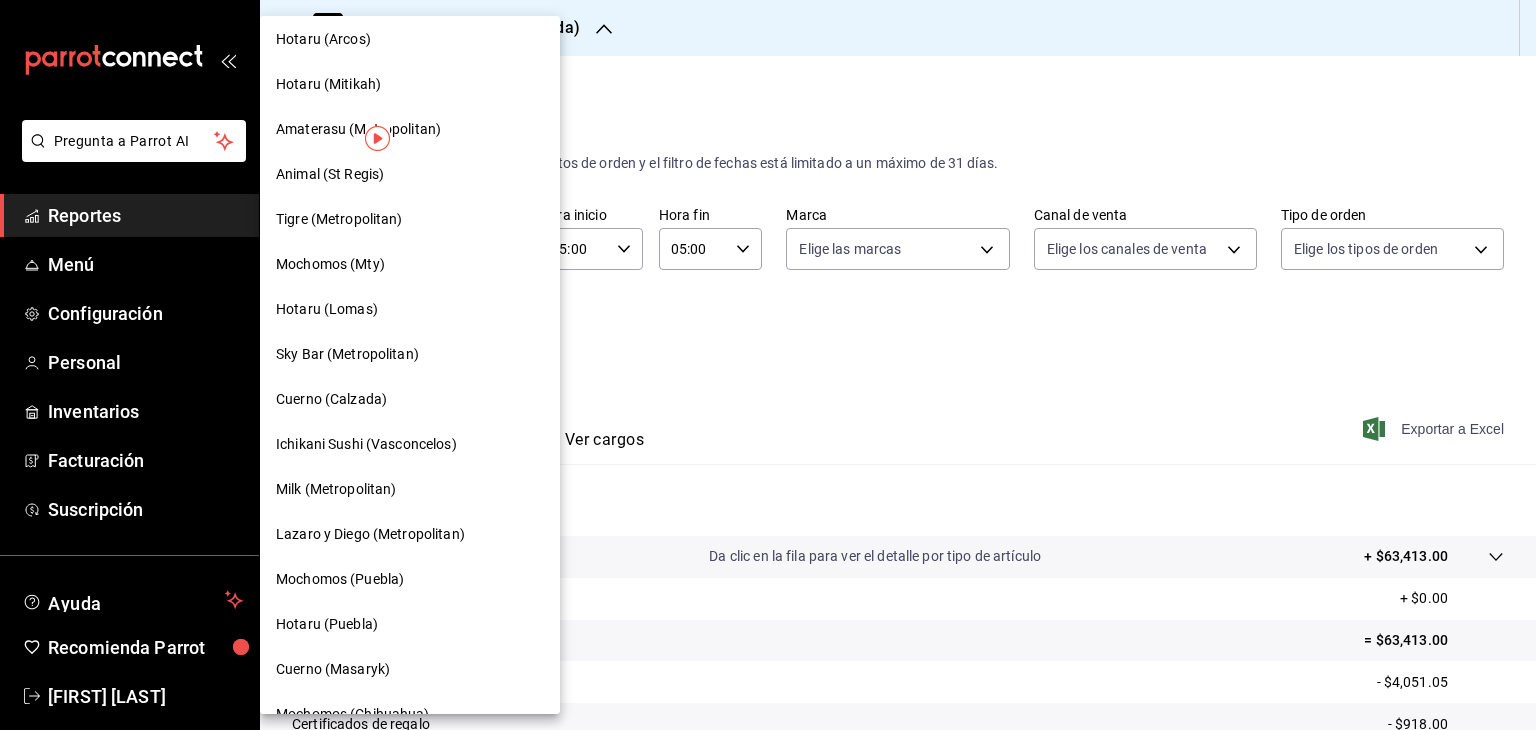 scroll, scrollTop: 800, scrollLeft: 0, axis: vertical 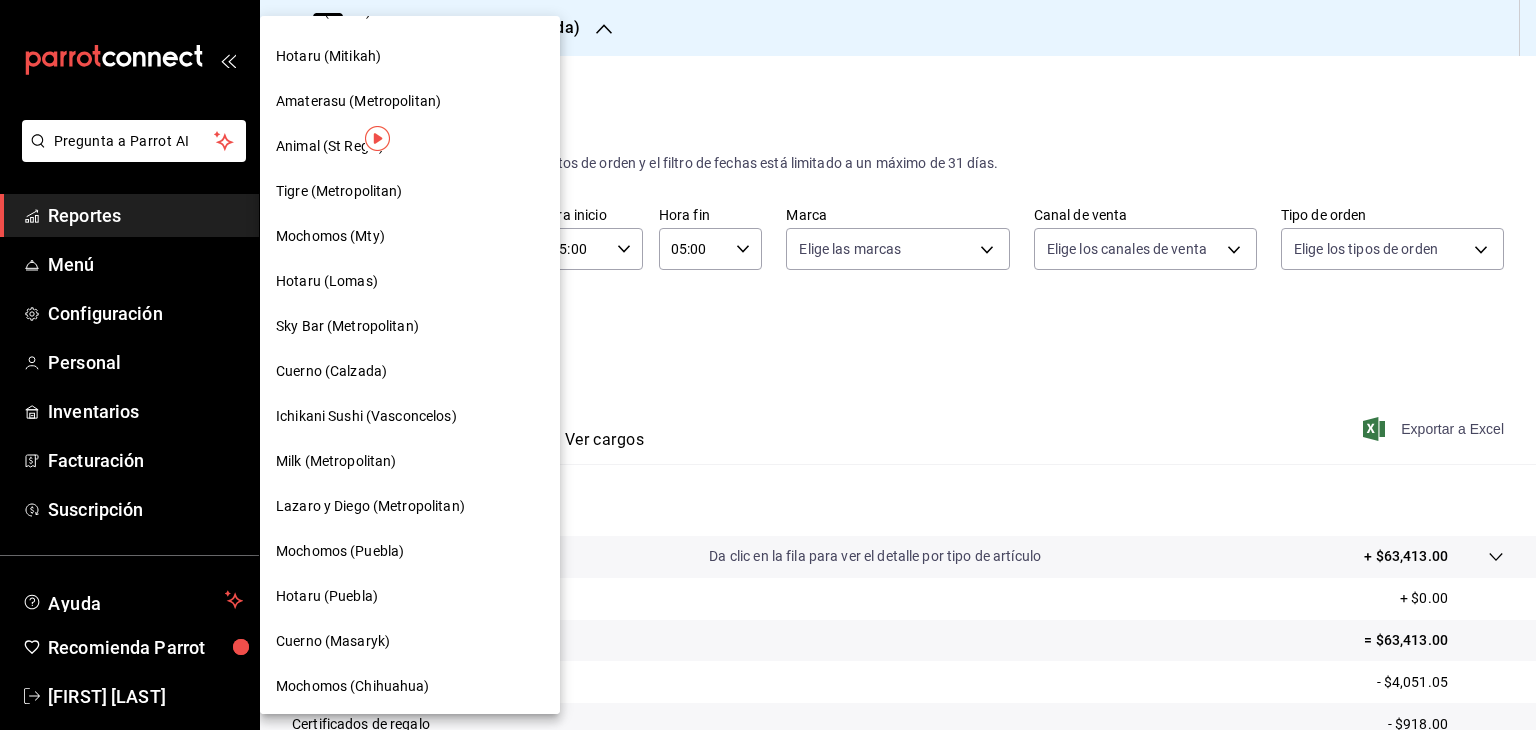 click on "Tigre (Metropolitan)" at bounding box center (410, 191) 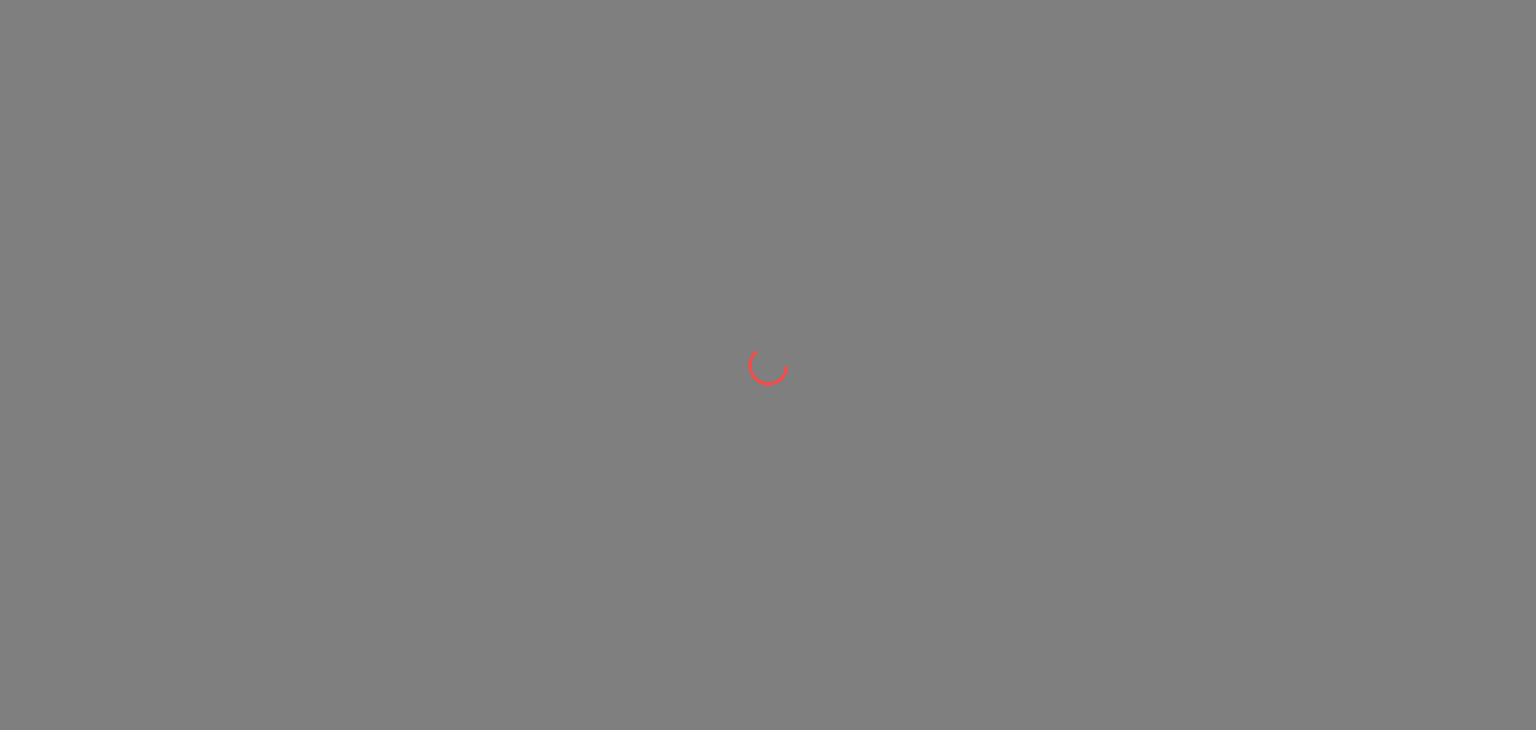 click at bounding box center [768, 365] 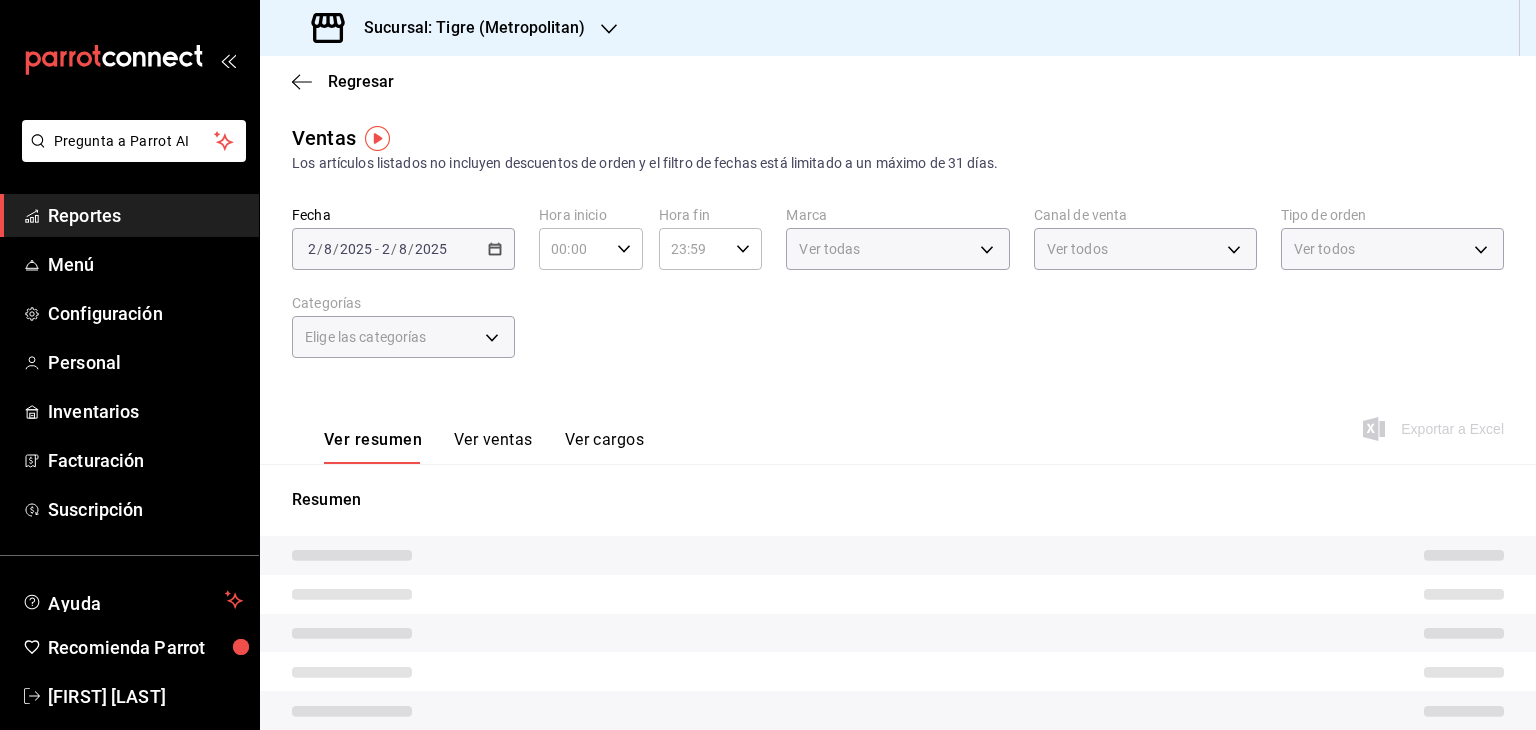 type on "05:00" 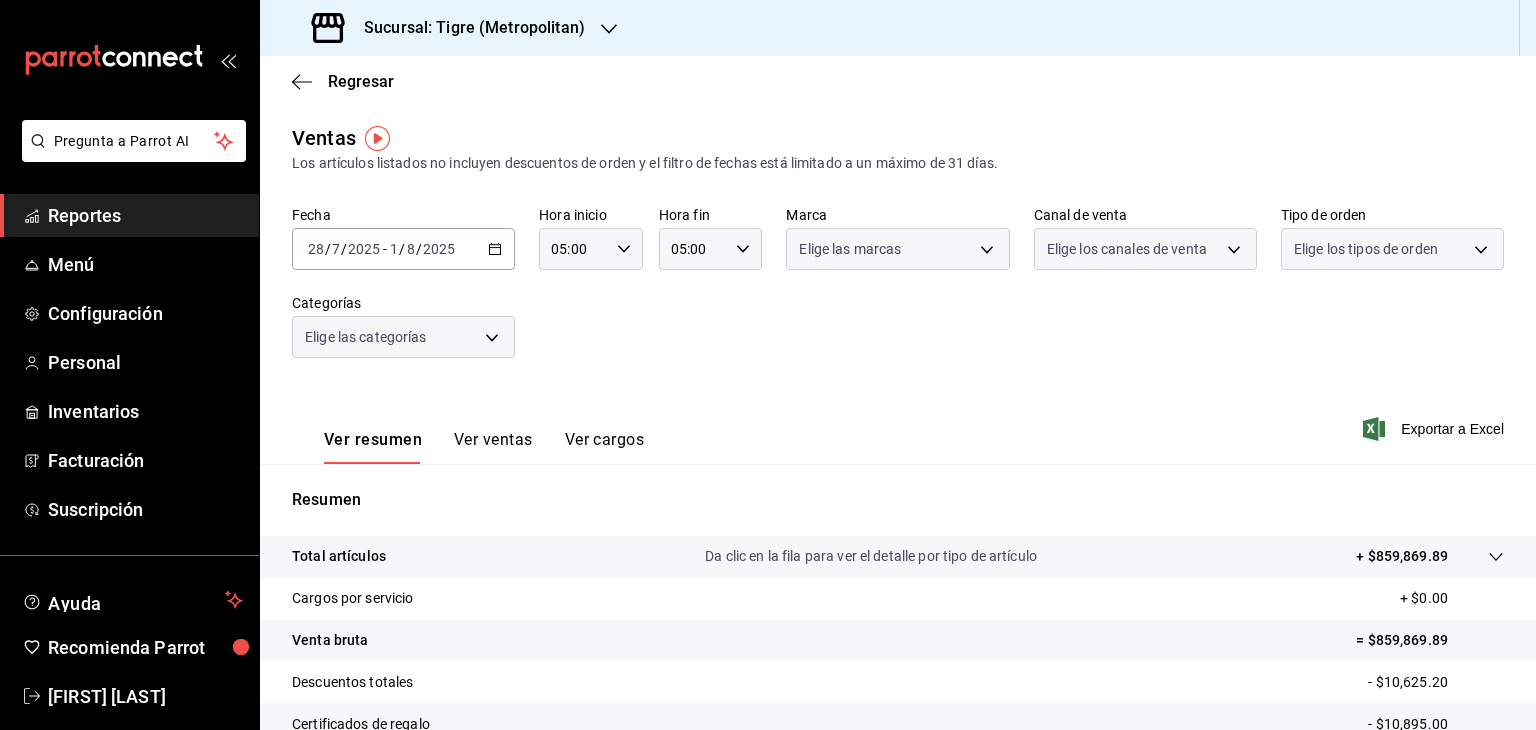 click 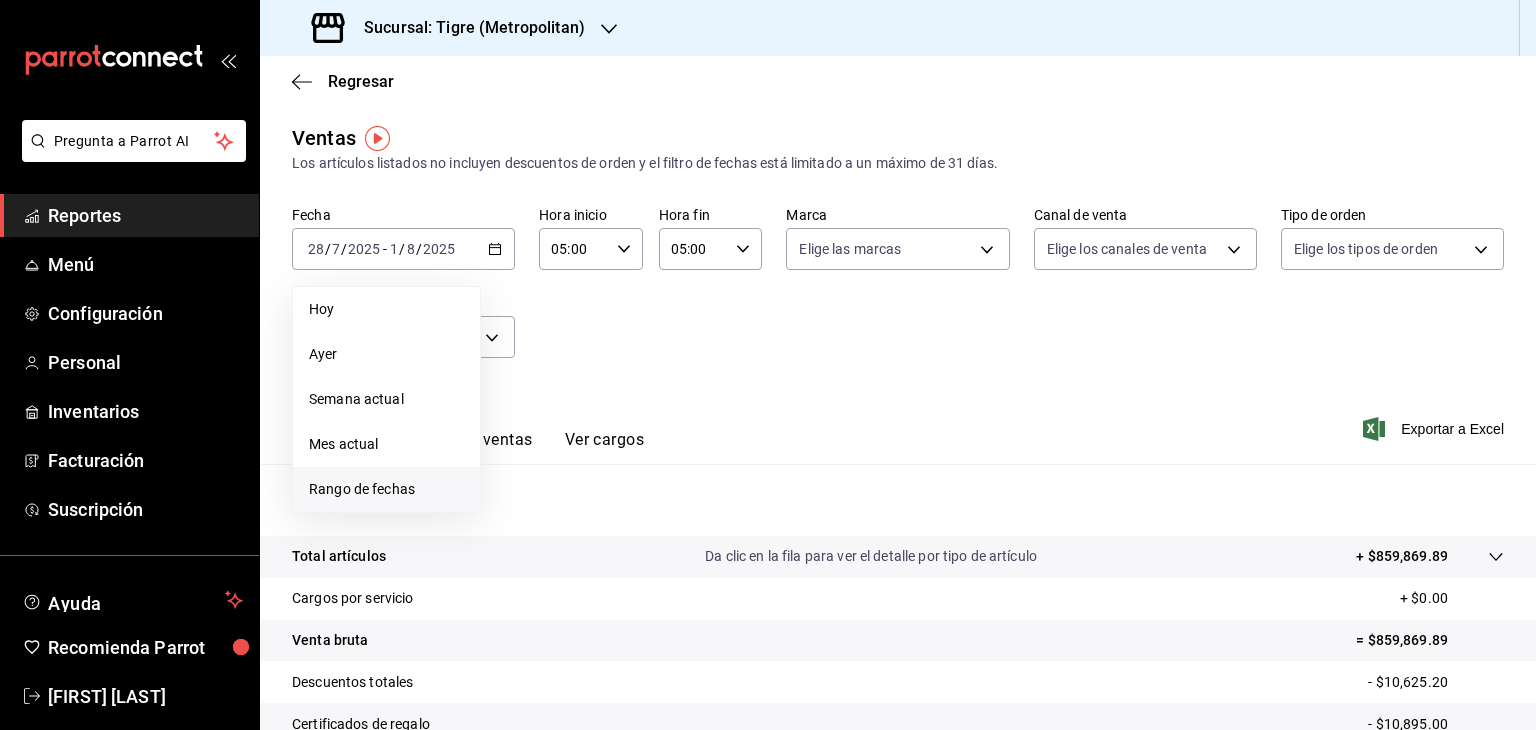 click on "Rango de fechas" at bounding box center (386, 489) 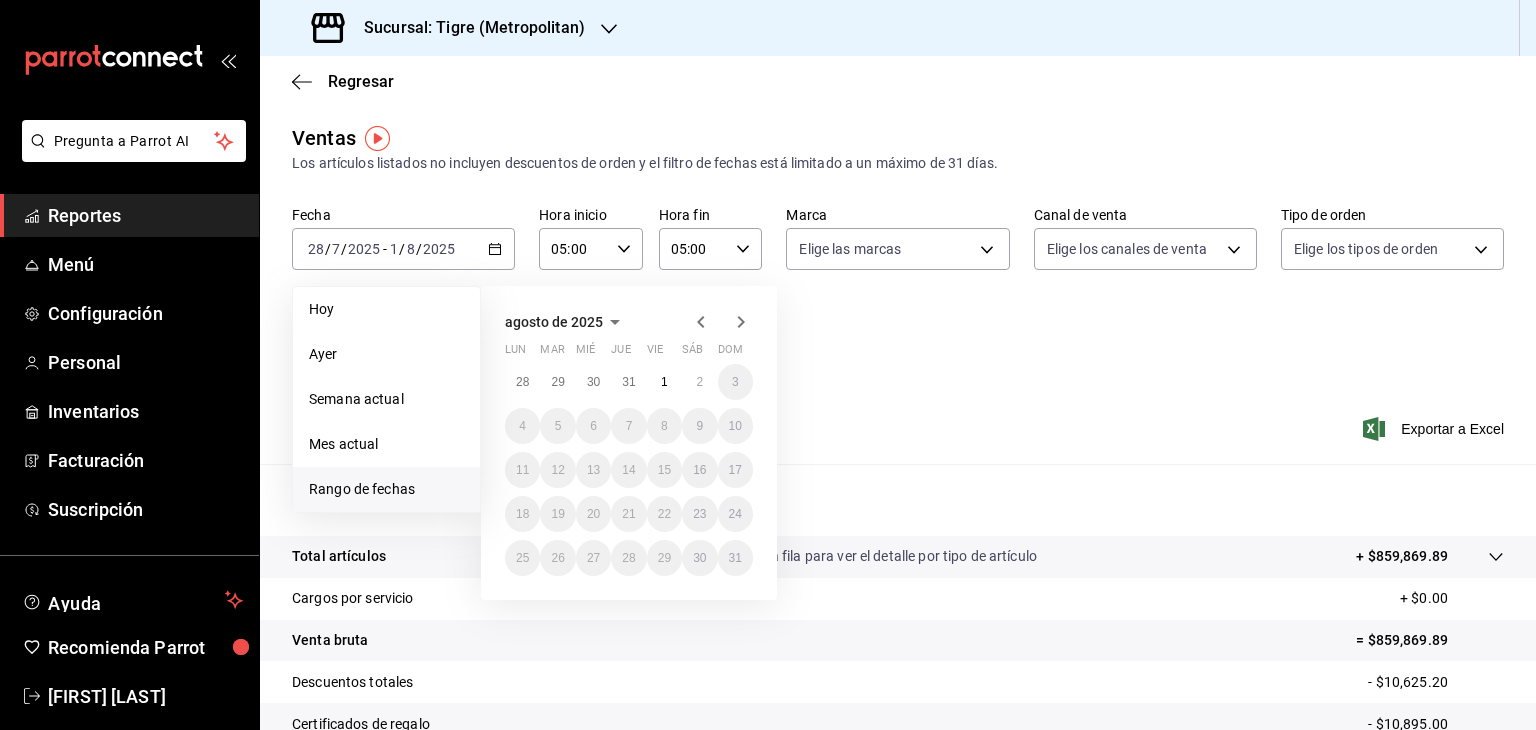 click 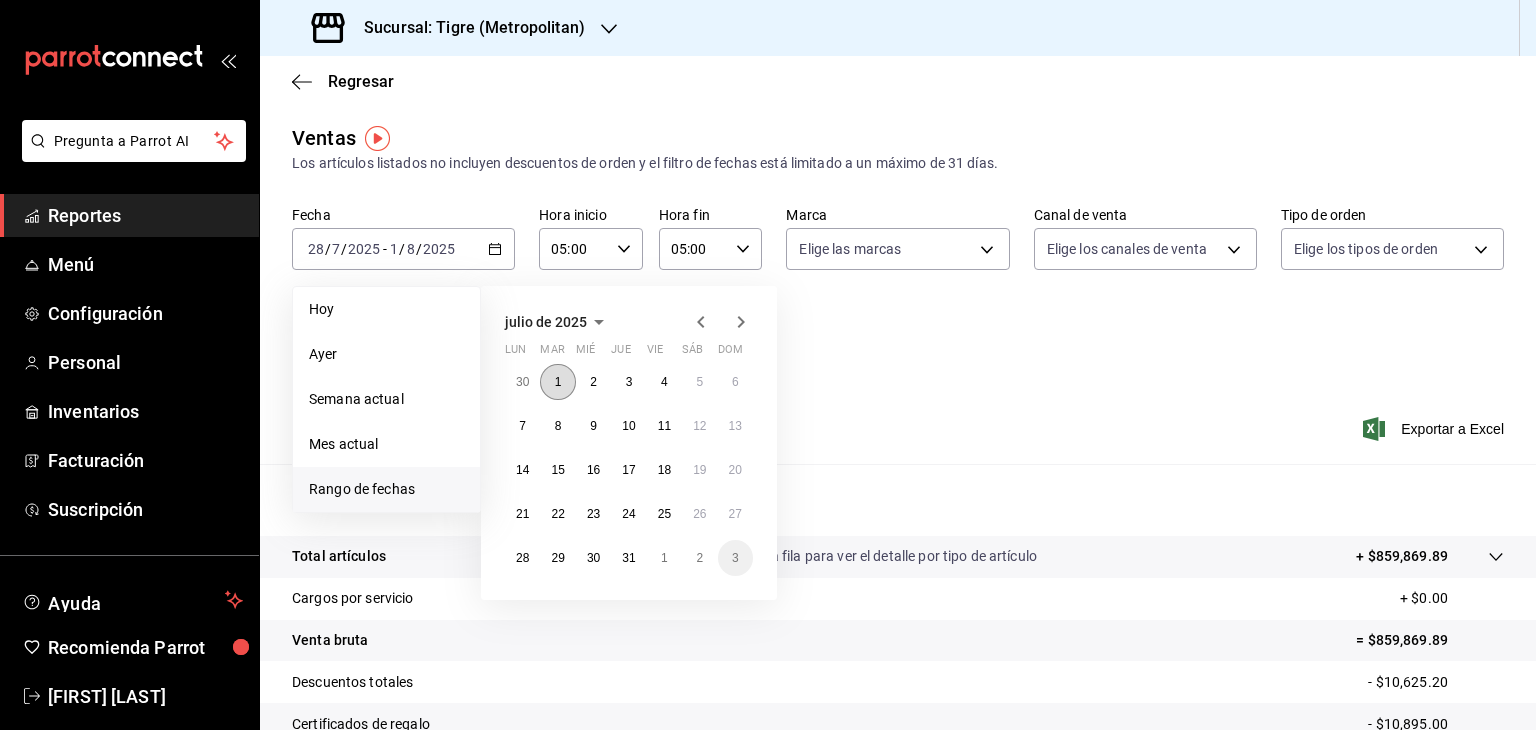click on "1" at bounding box center [557, 382] 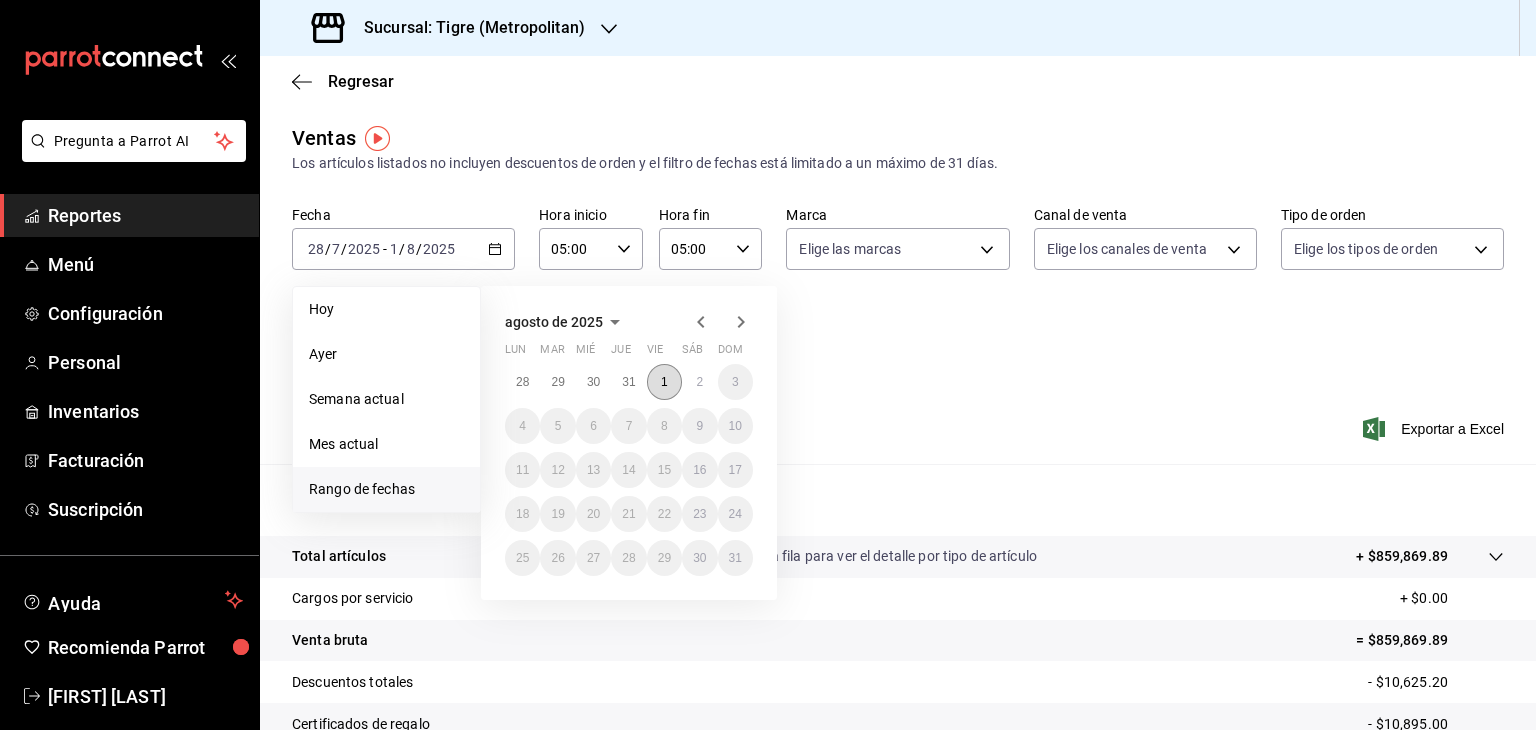 click on "28 29 30 31 1 2 3 4 5 6 7 8 9 10 11 12 13 14 15 16 17 18 19 20 21 22 23 24 25 26 27 28 29 30 31" at bounding box center [629, 470] 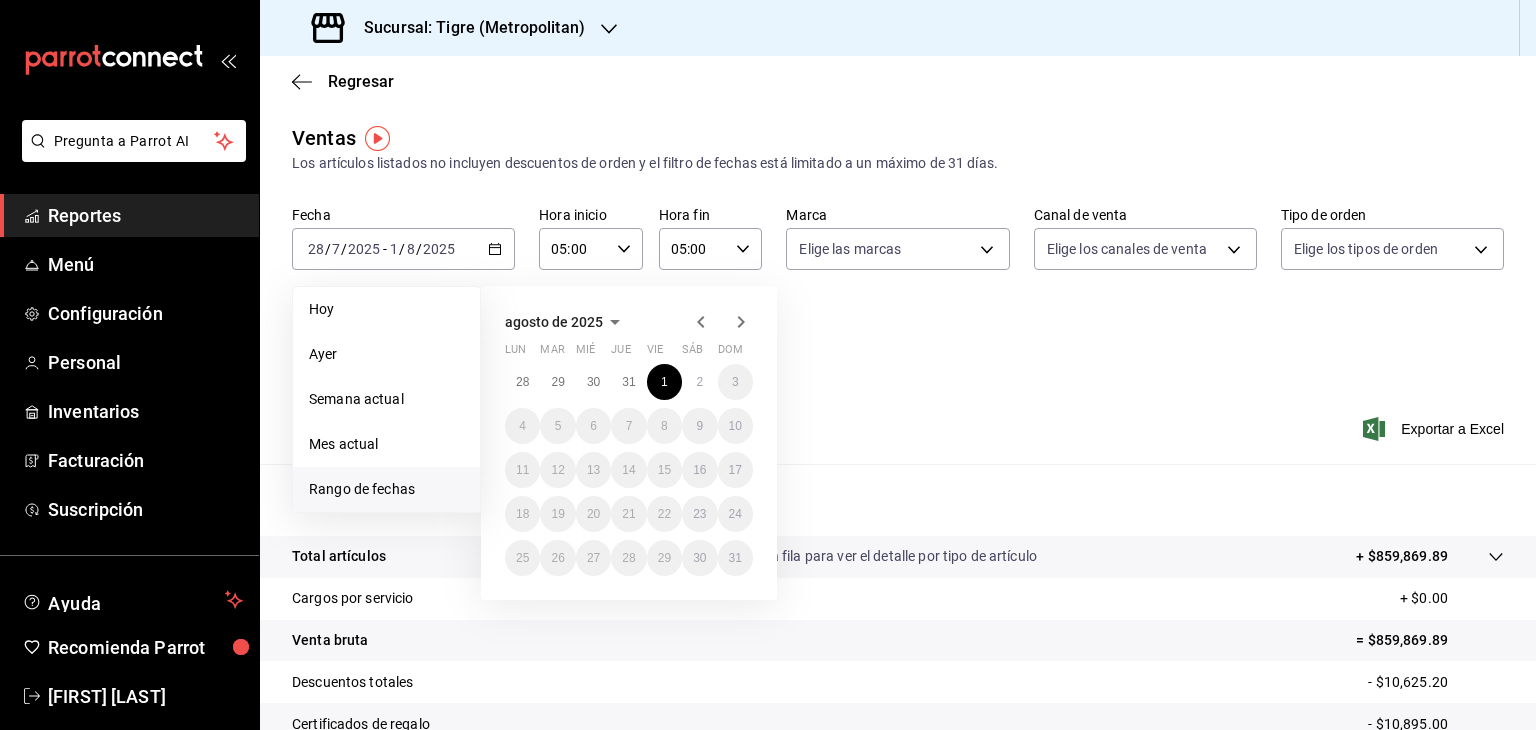 click 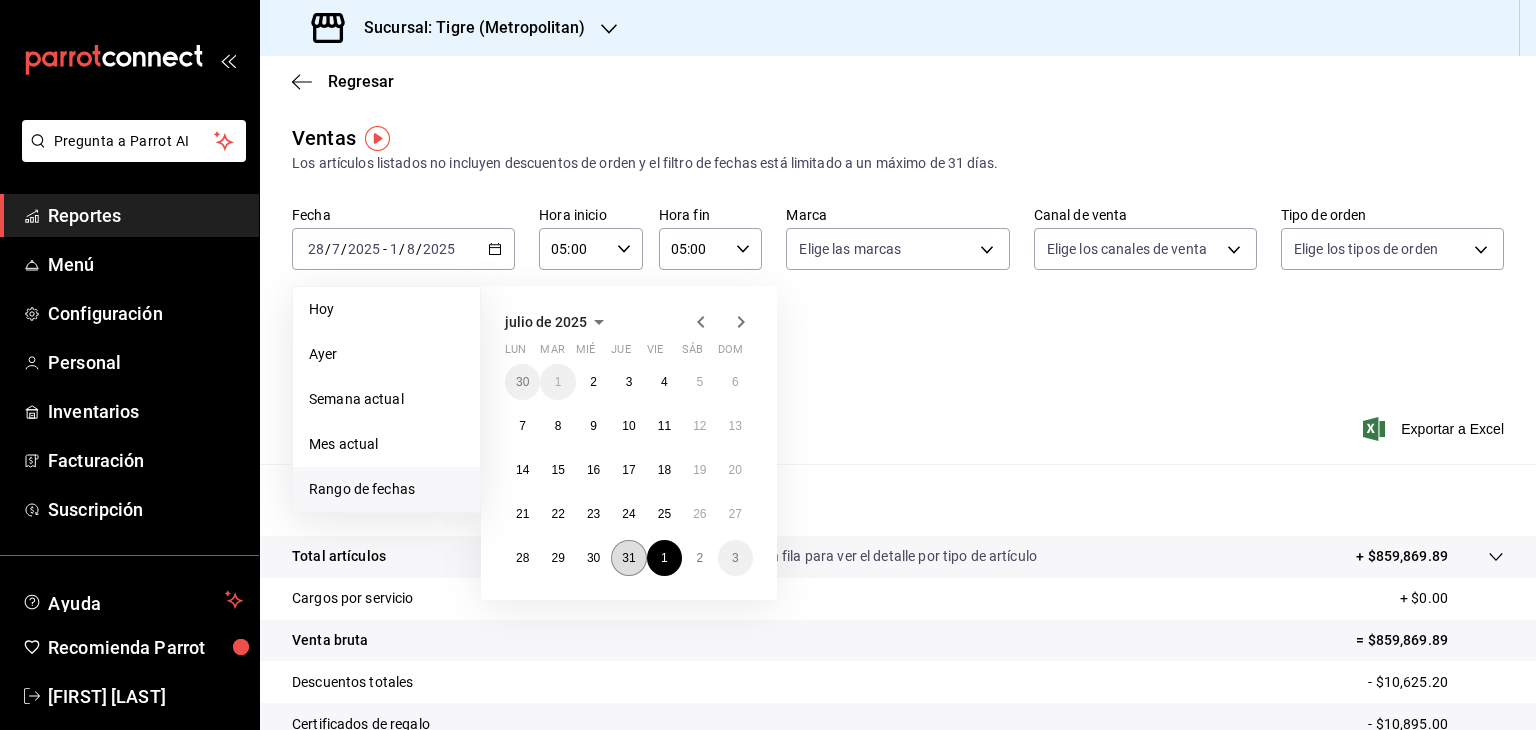 click on "31" at bounding box center [628, 558] 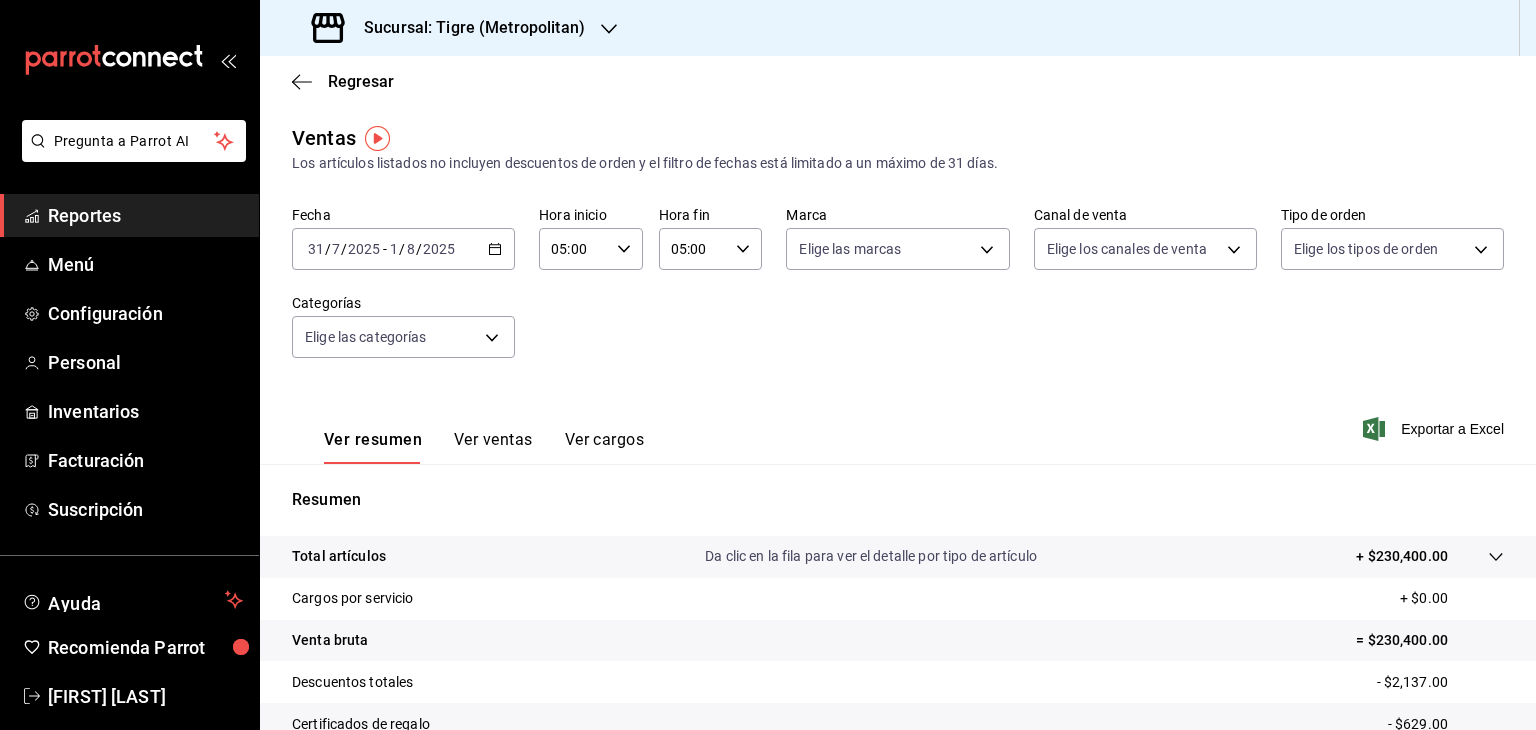 click 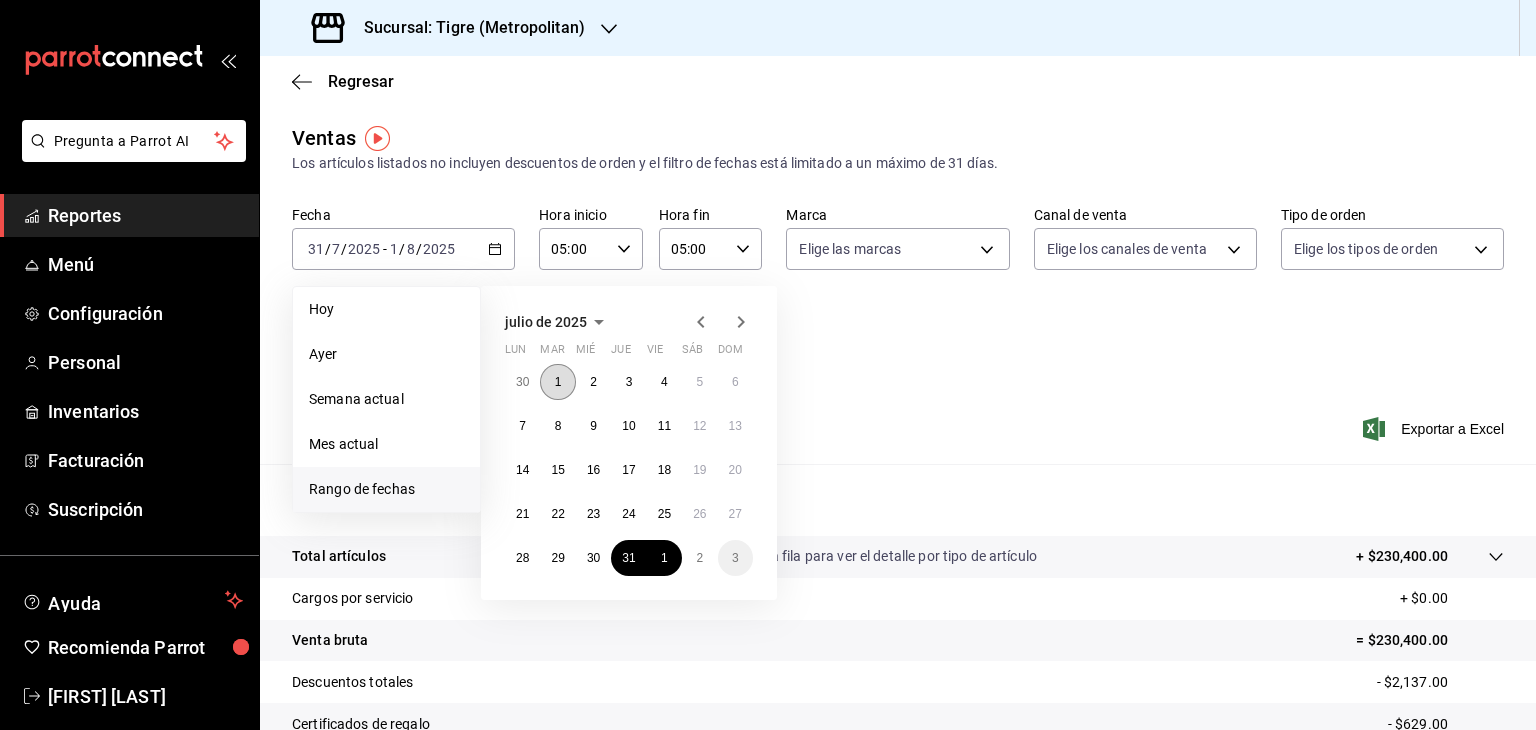 click on "1" at bounding box center (557, 382) 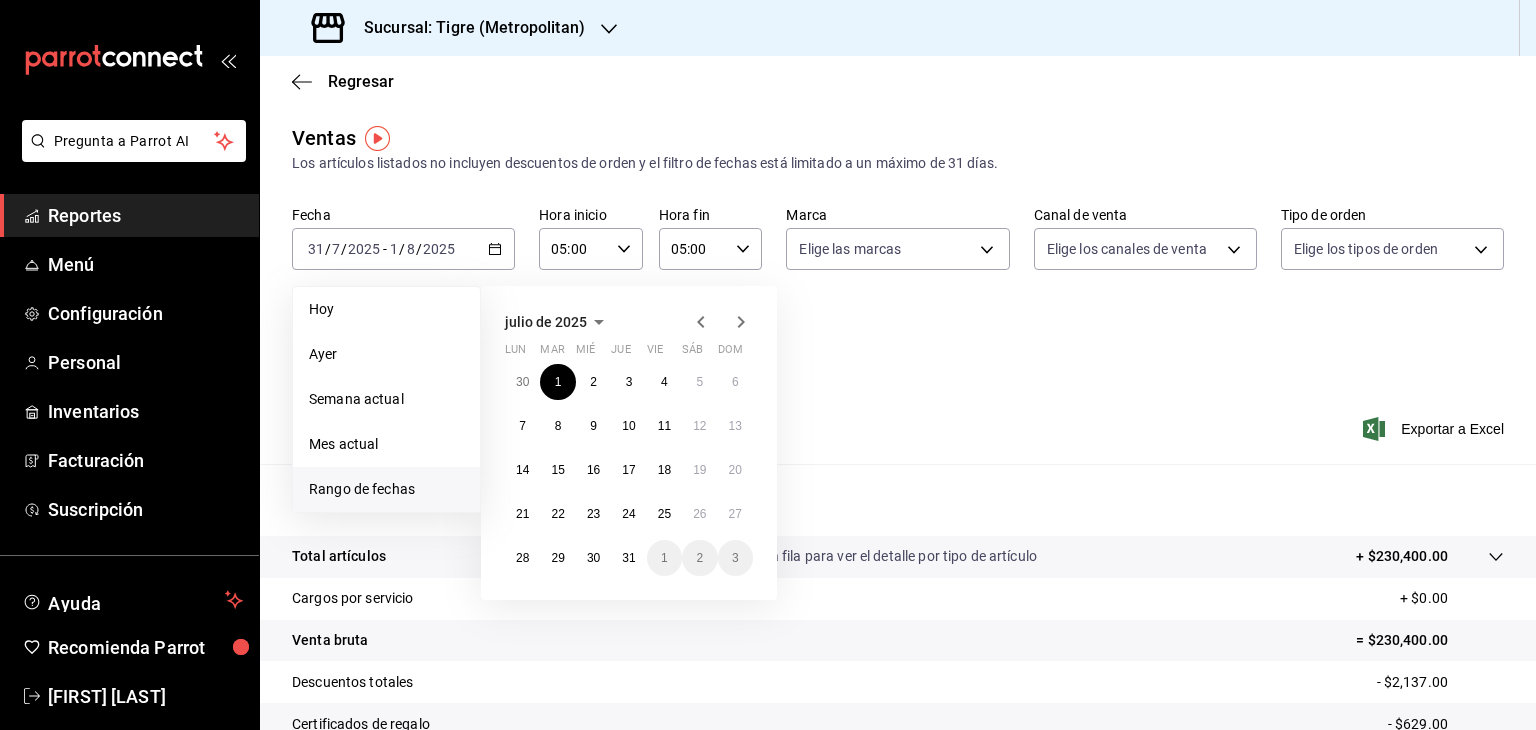 click 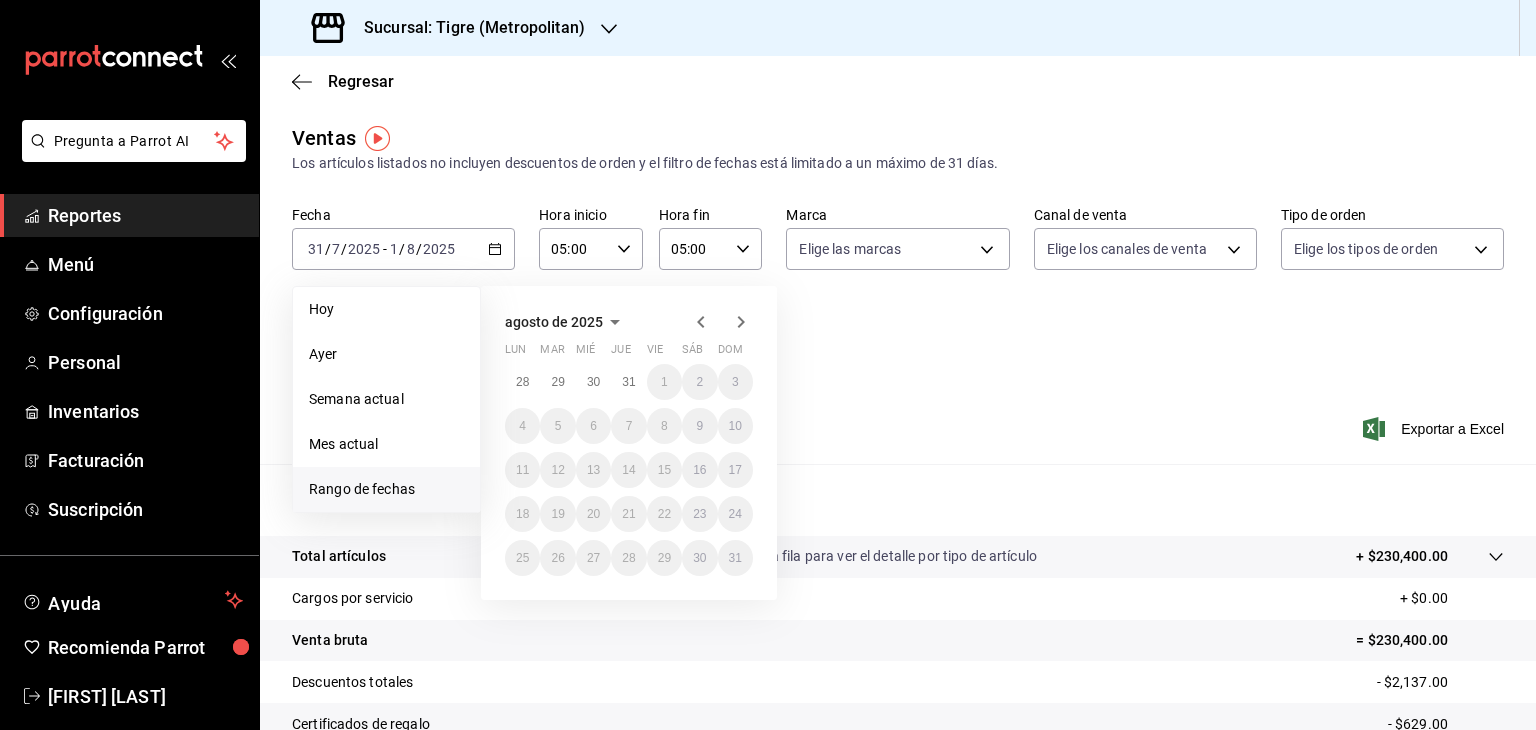 click 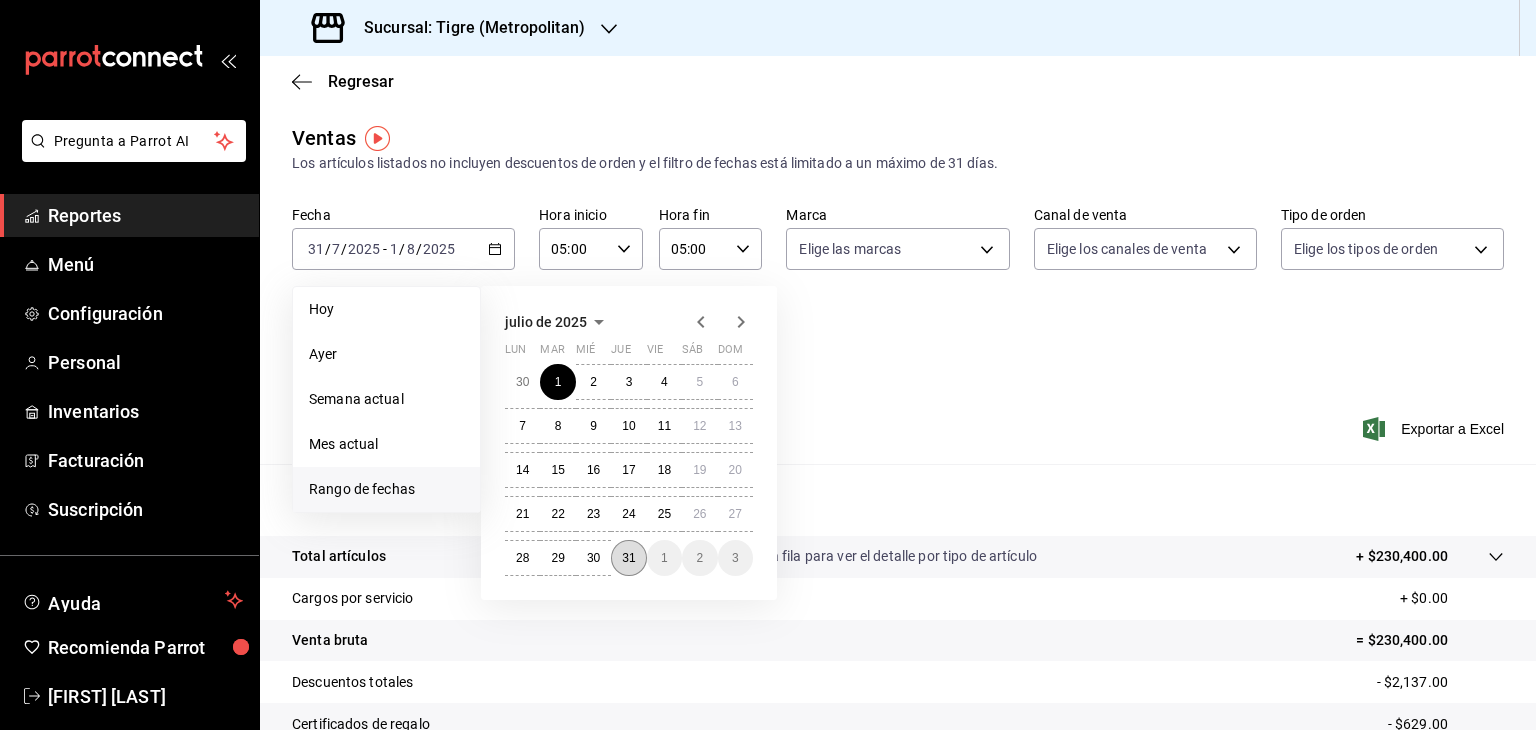 click on "31" at bounding box center [628, 558] 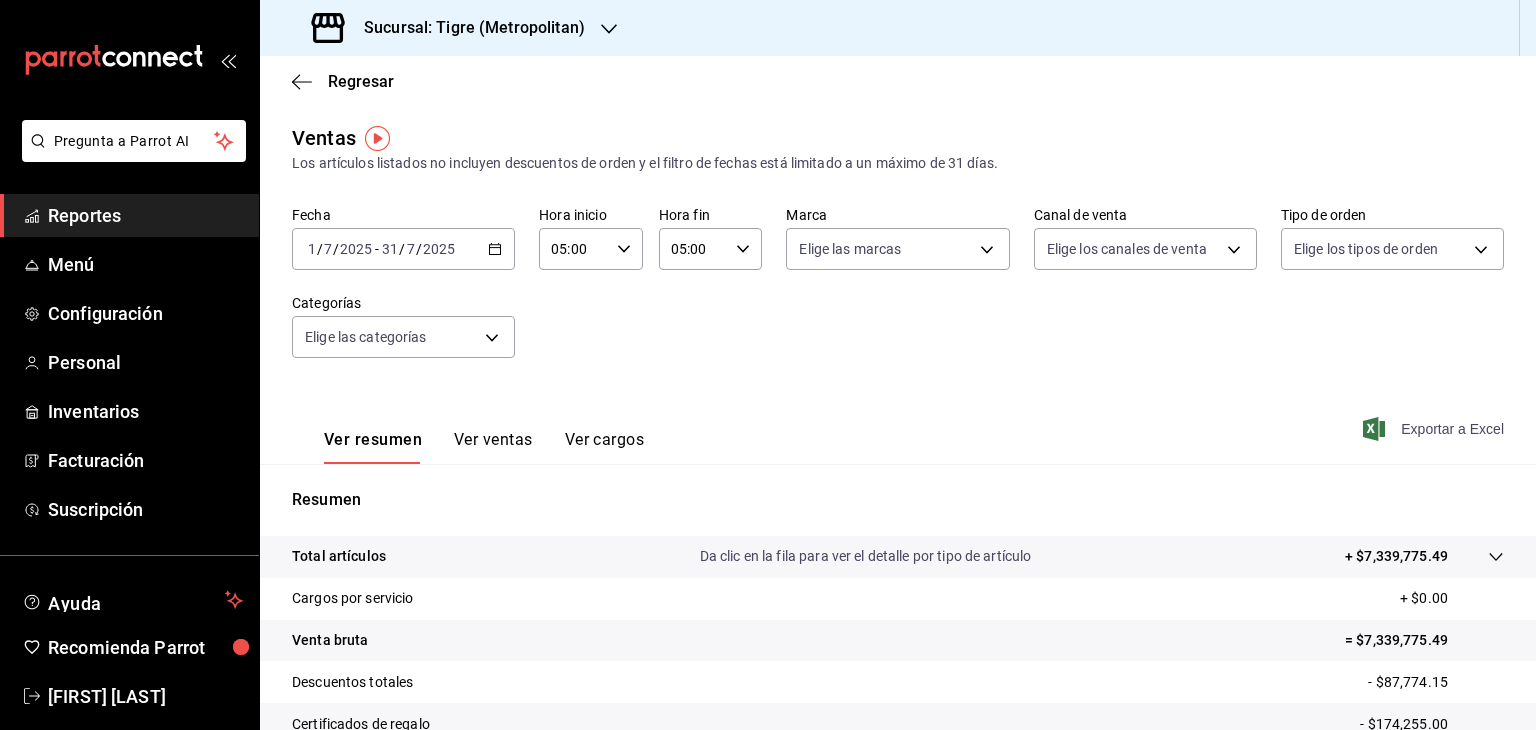 drag, startPoint x: 1363, startPoint y: 446, endPoint x: 1364, endPoint y: 436, distance: 10.049875 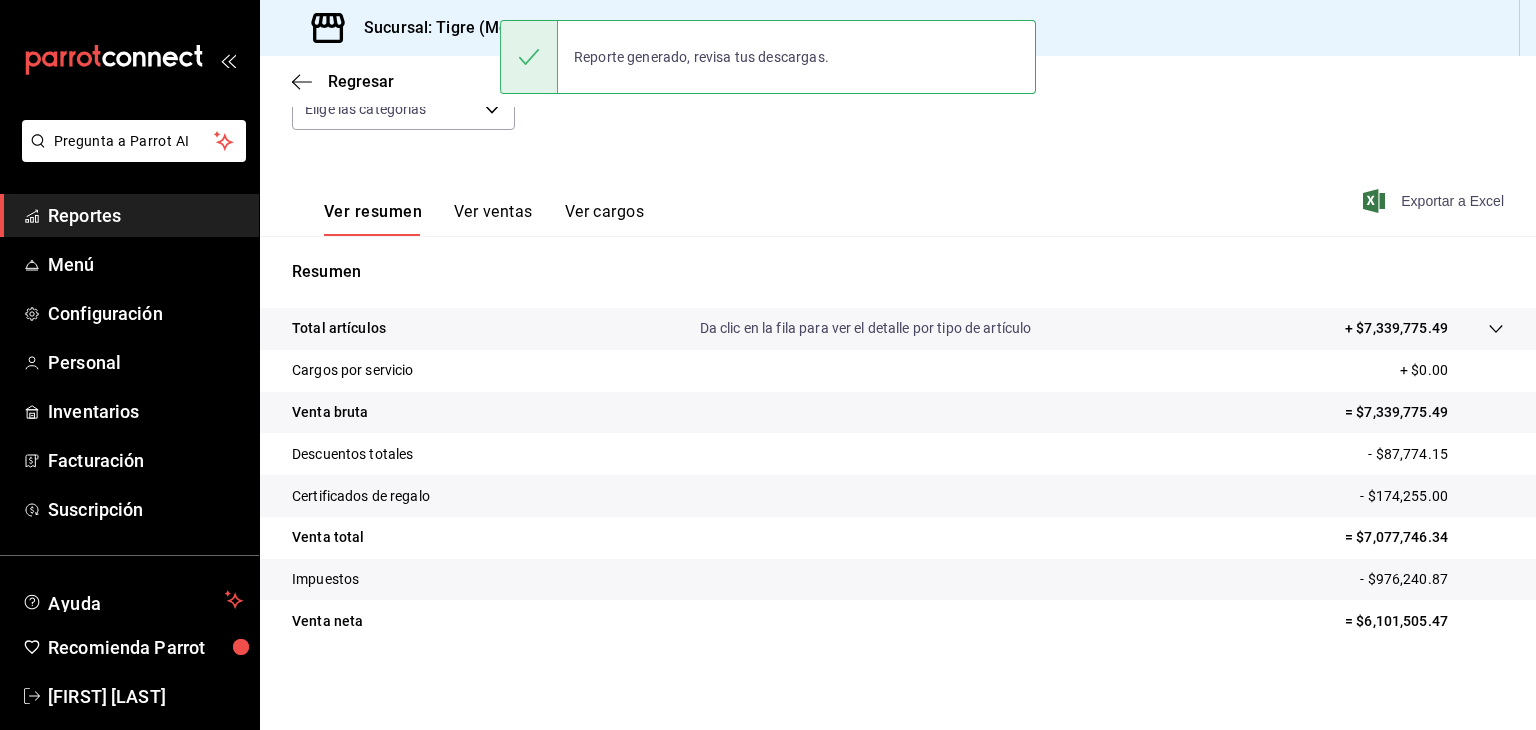 scroll, scrollTop: 0, scrollLeft: 0, axis: both 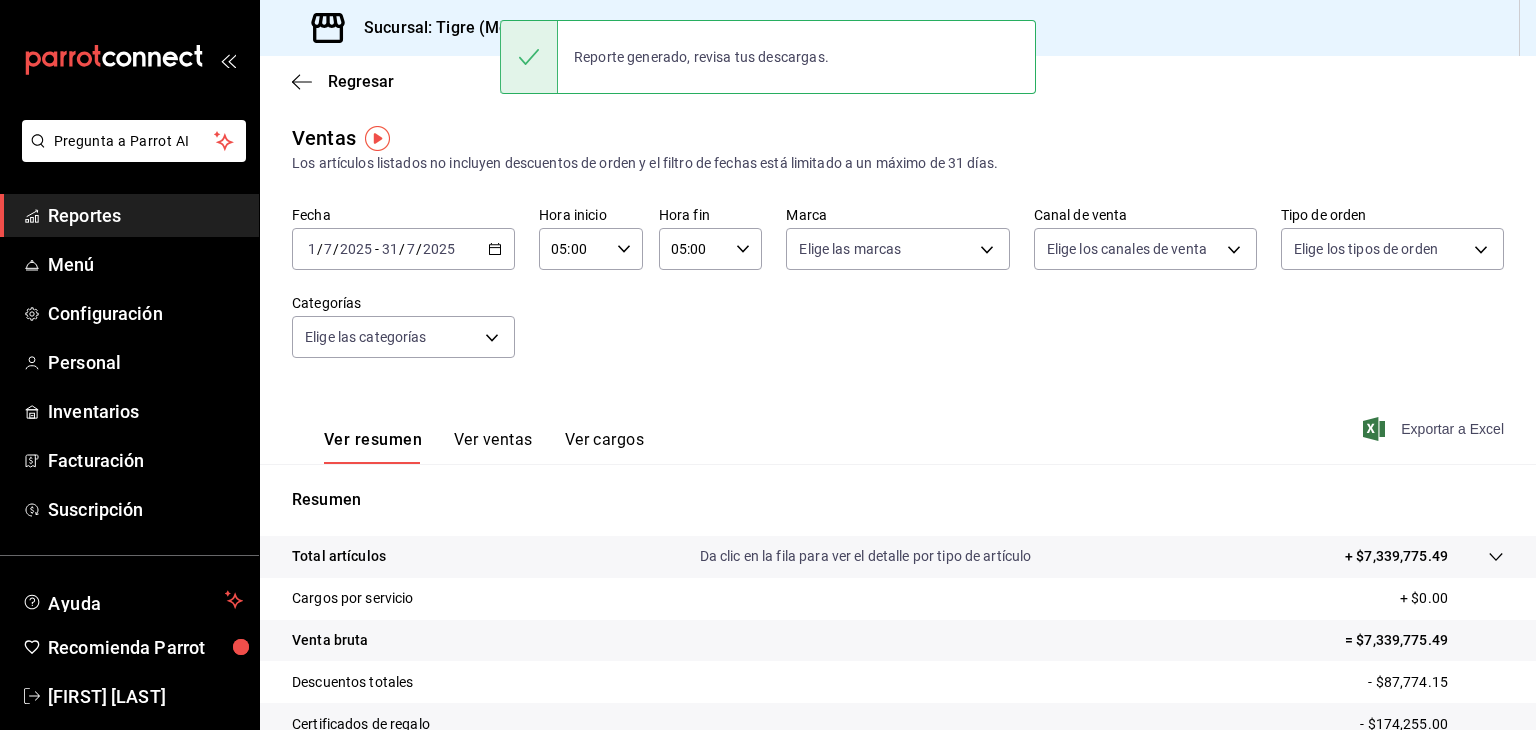 click on "Sucursal: Tigre (Metropolitan)" at bounding box center [466, 28] 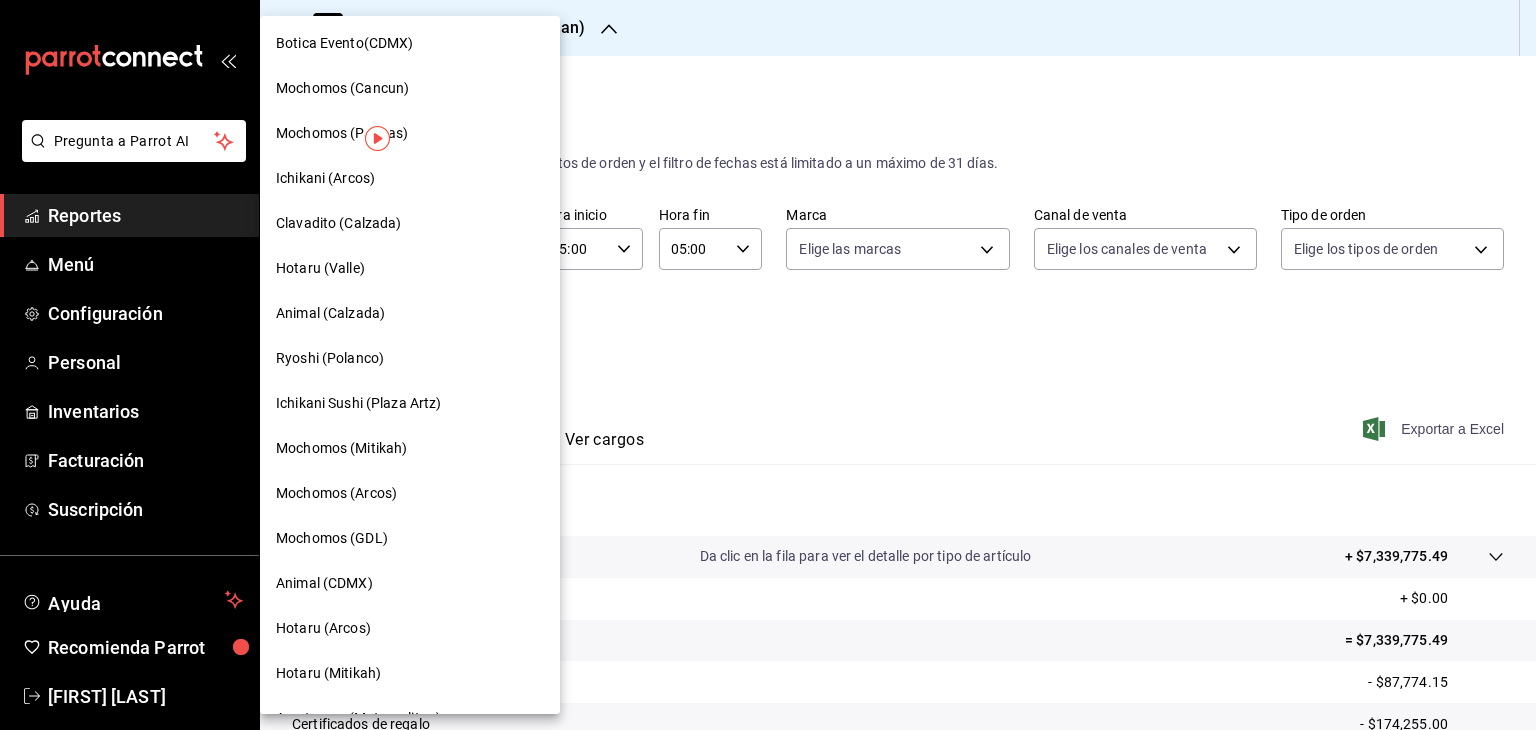 scroll, scrollTop: 83, scrollLeft: 0, axis: vertical 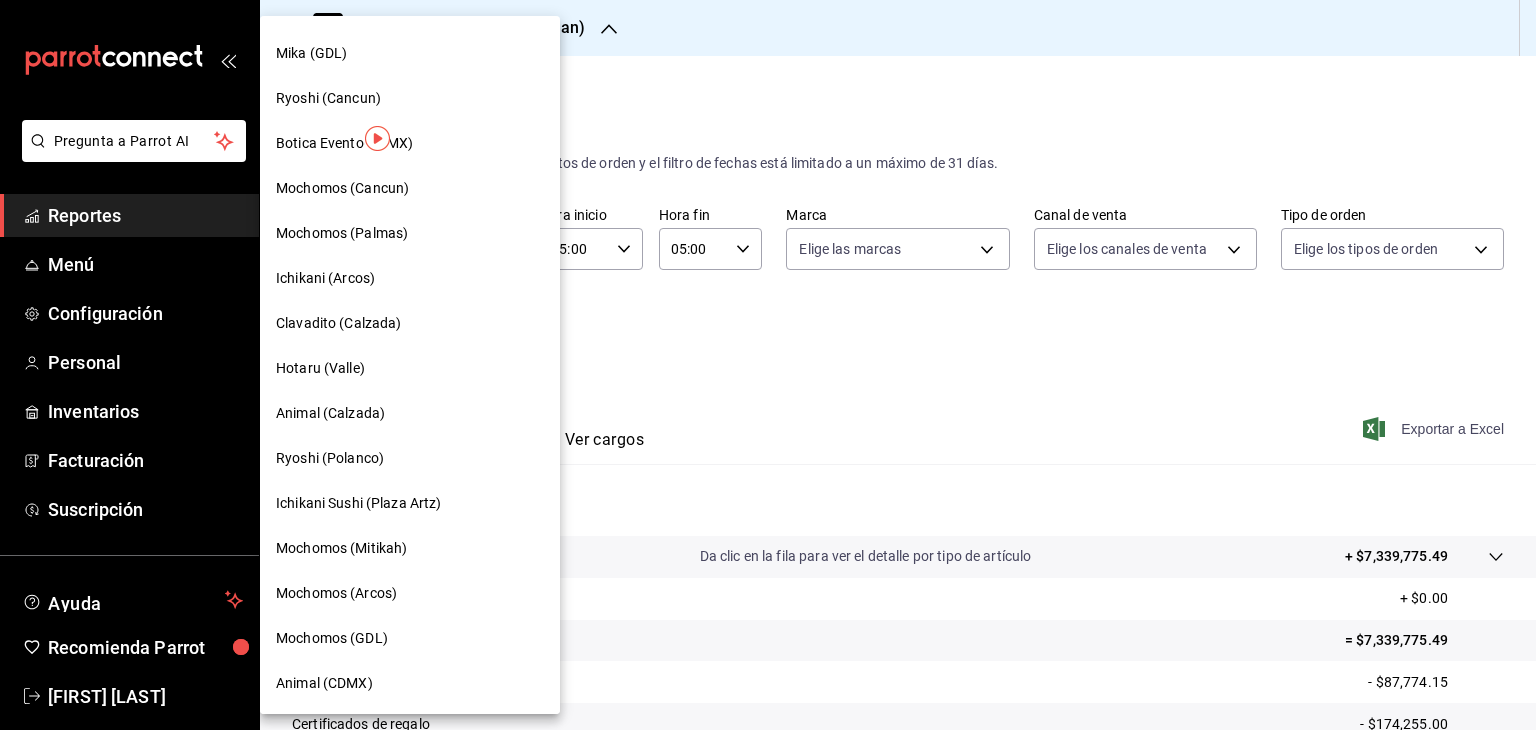 click on "Clavadito (Calzada)" at bounding box center [410, 323] 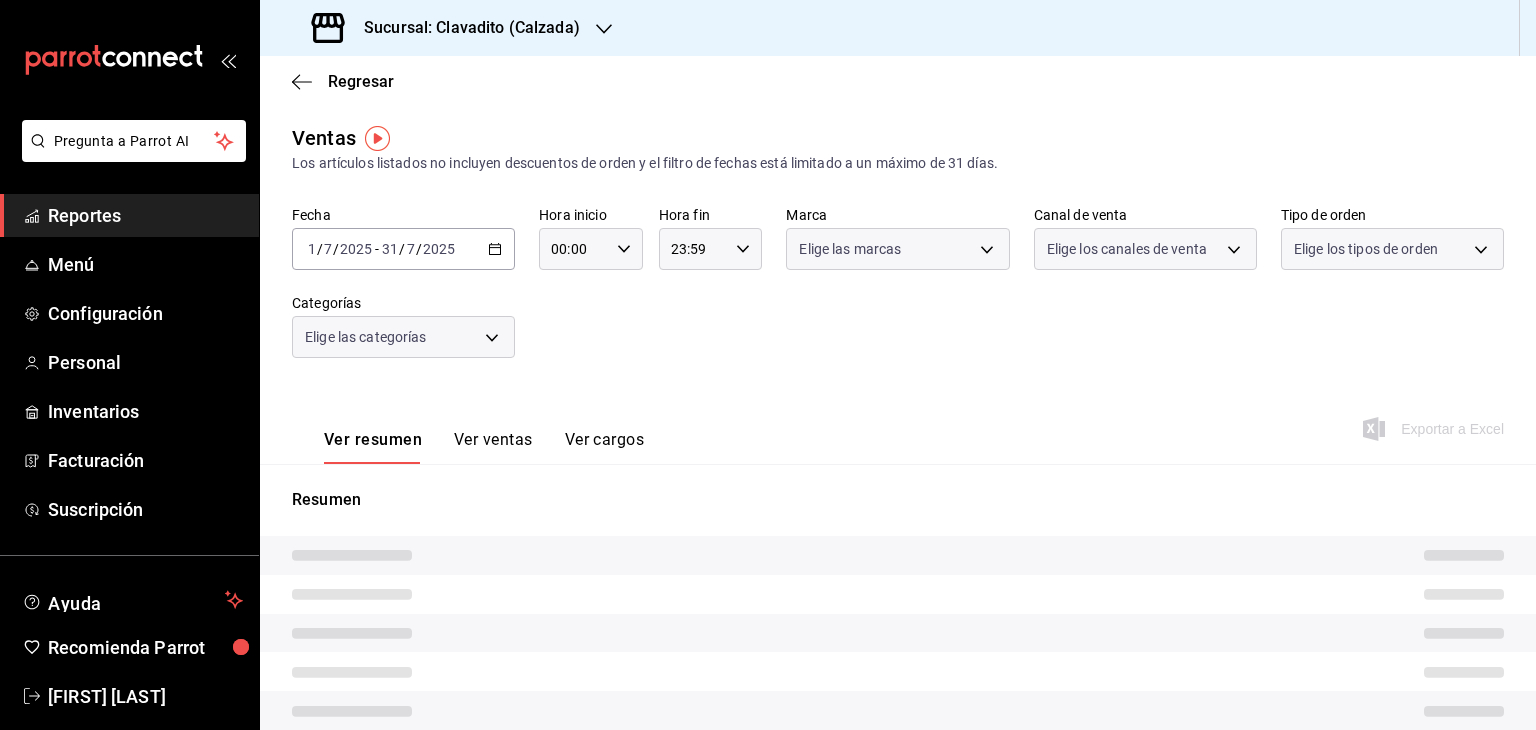 type on "05:00" 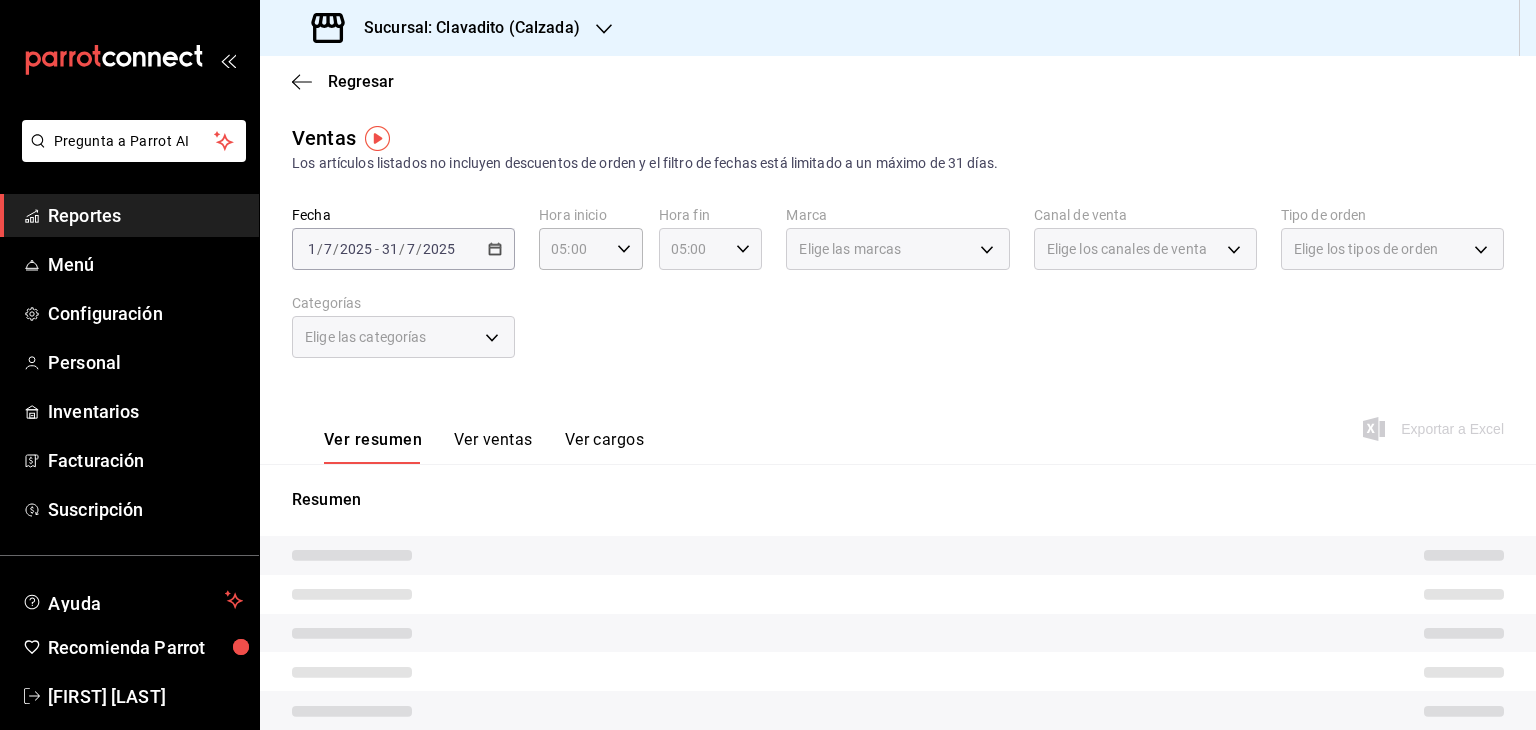 click on "05:00 Hora fin" at bounding box center (711, 249) 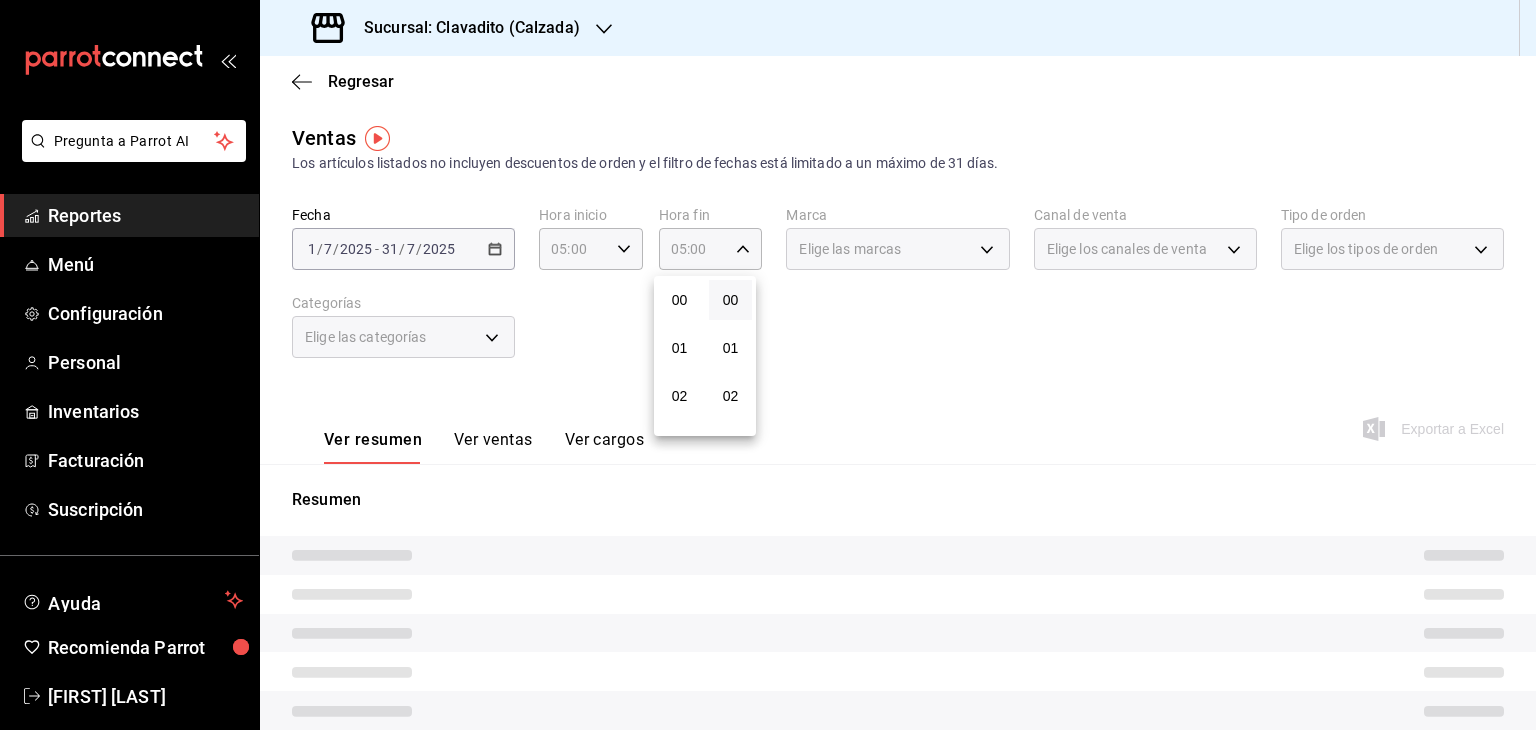 scroll, scrollTop: 244, scrollLeft: 0, axis: vertical 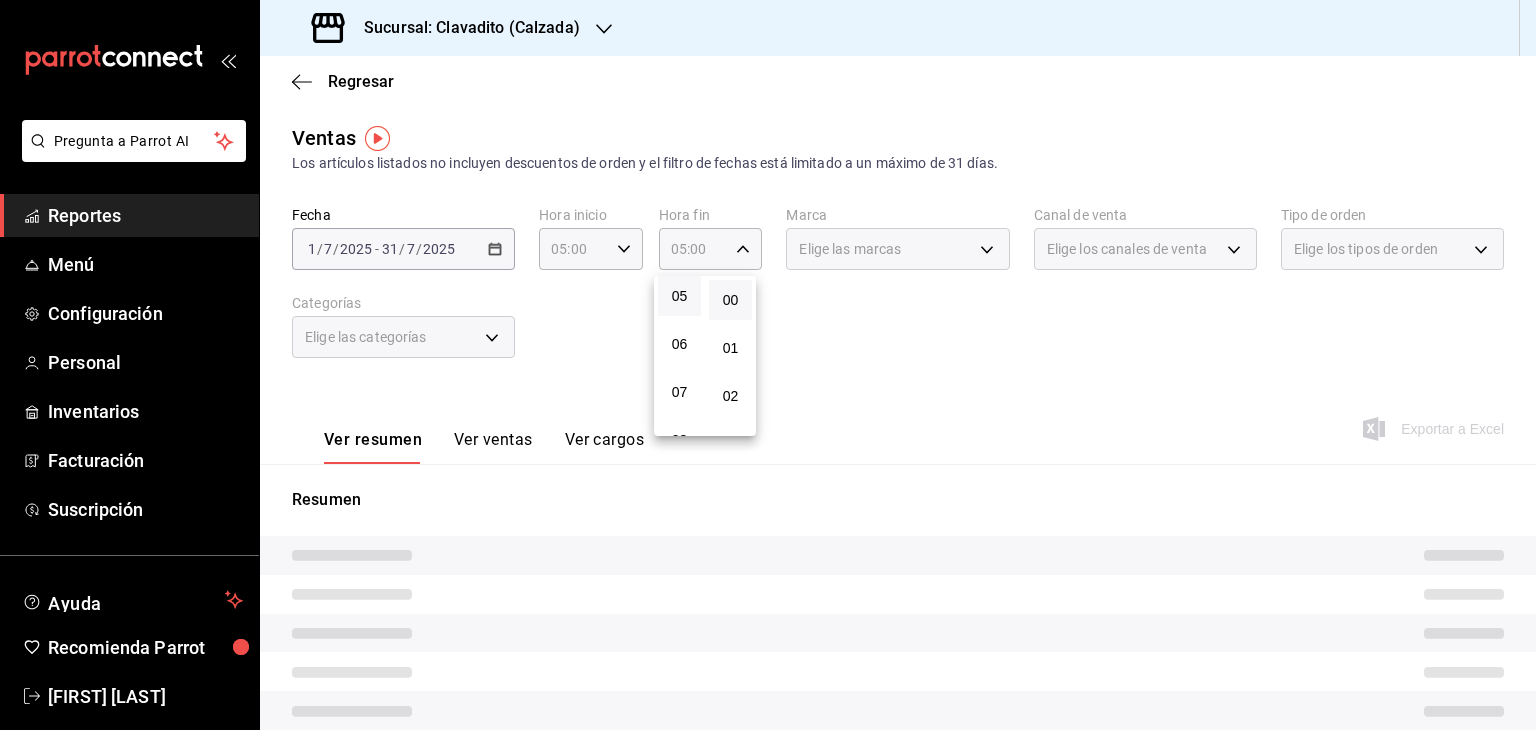 click at bounding box center (768, 365) 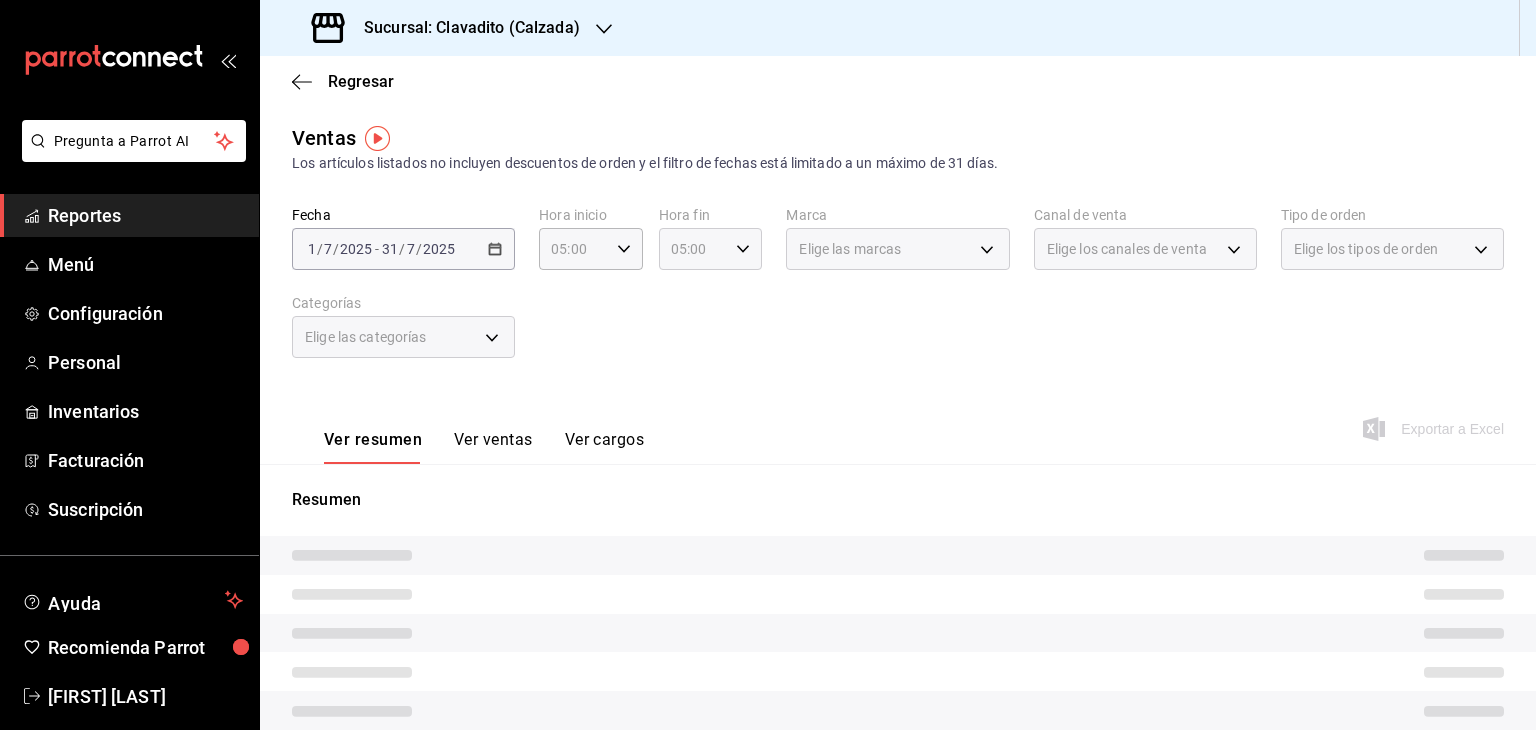click 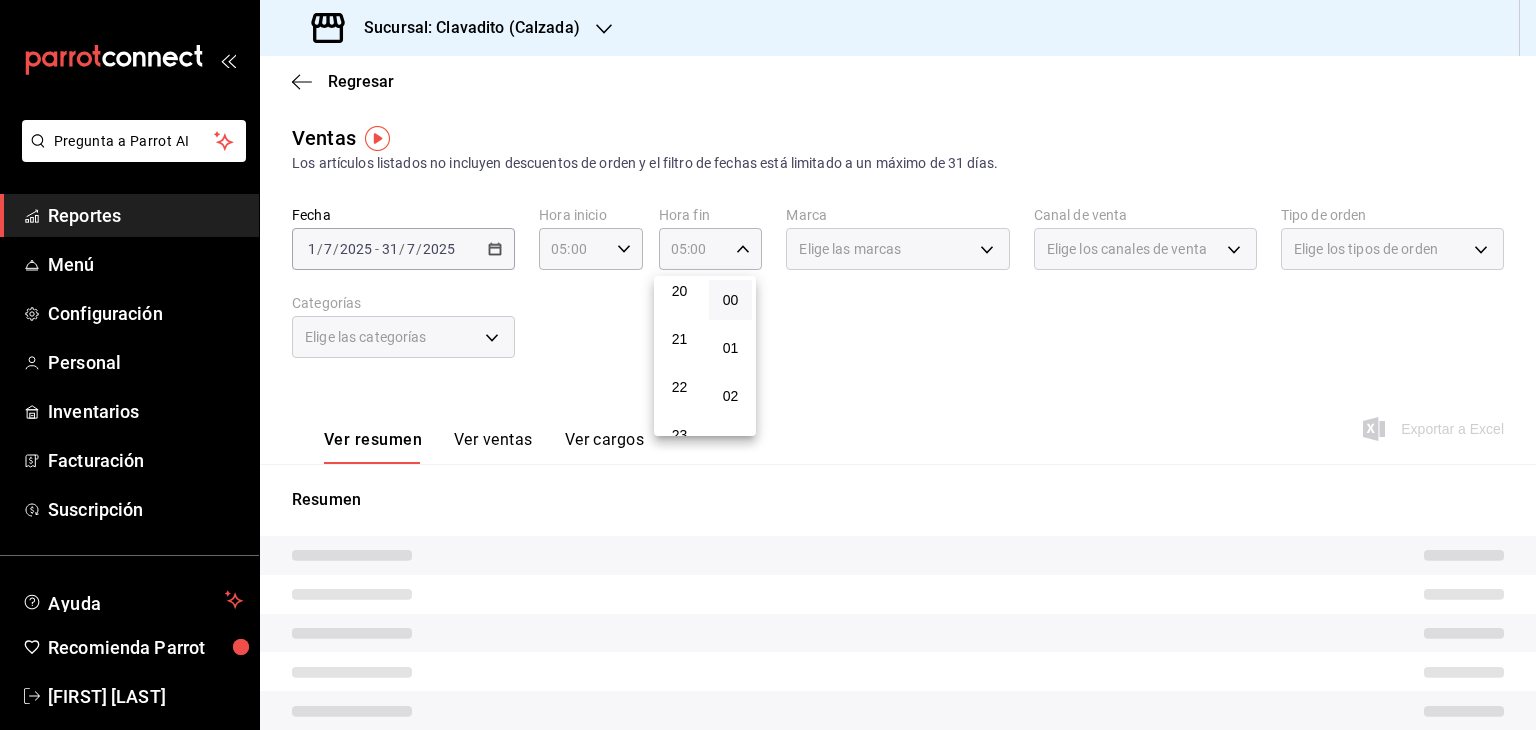 scroll, scrollTop: 1011, scrollLeft: 0, axis: vertical 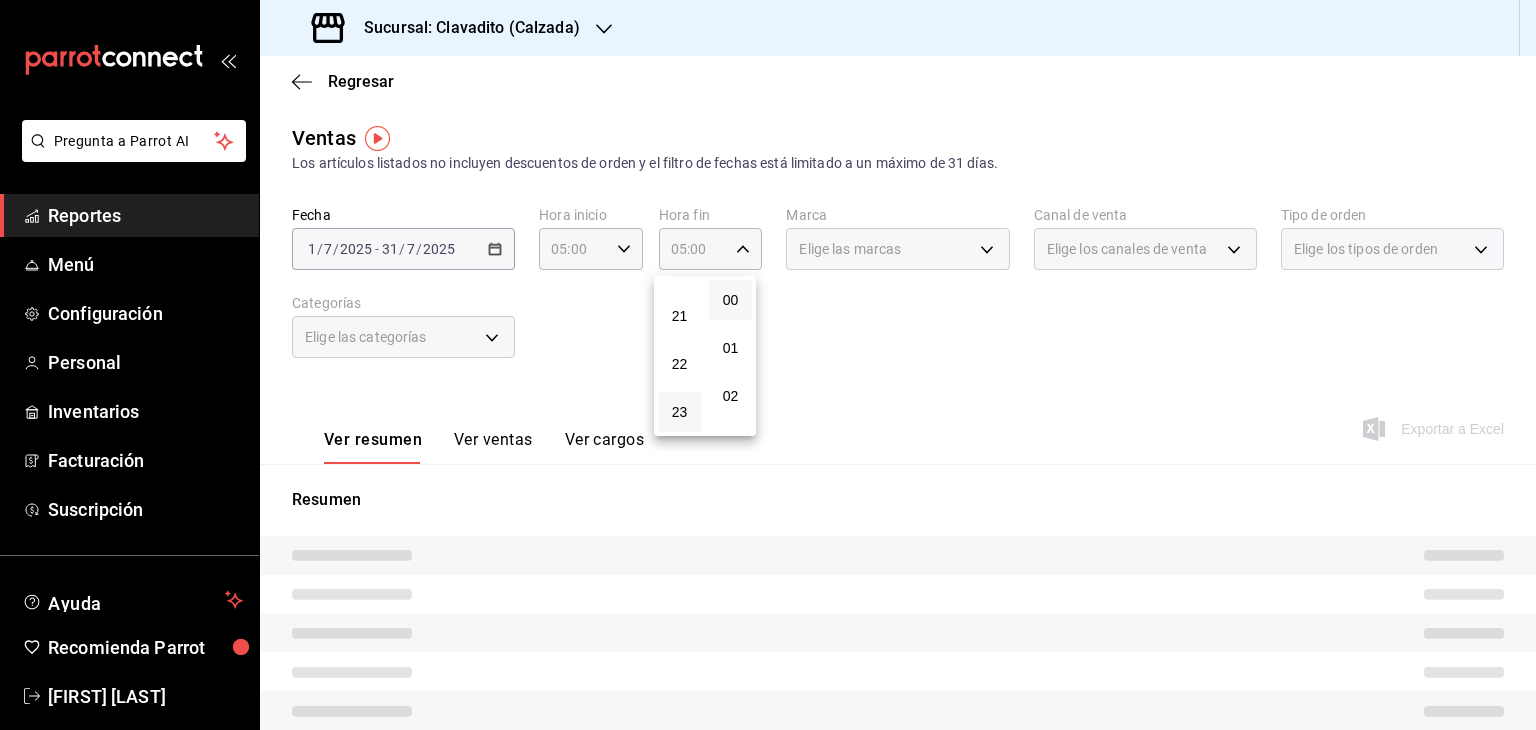 click on "23" at bounding box center (679, 412) 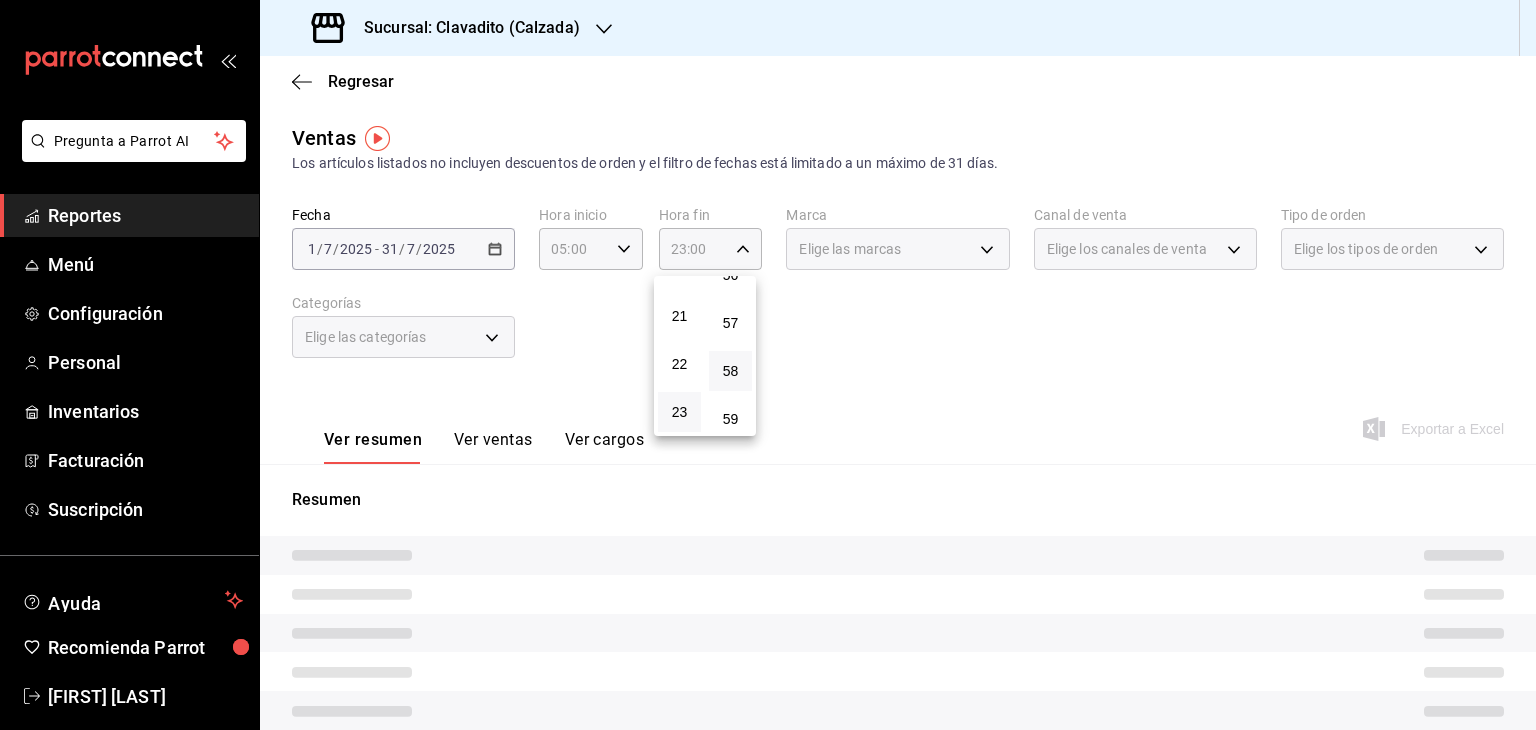 scroll, scrollTop: 2768, scrollLeft: 0, axis: vertical 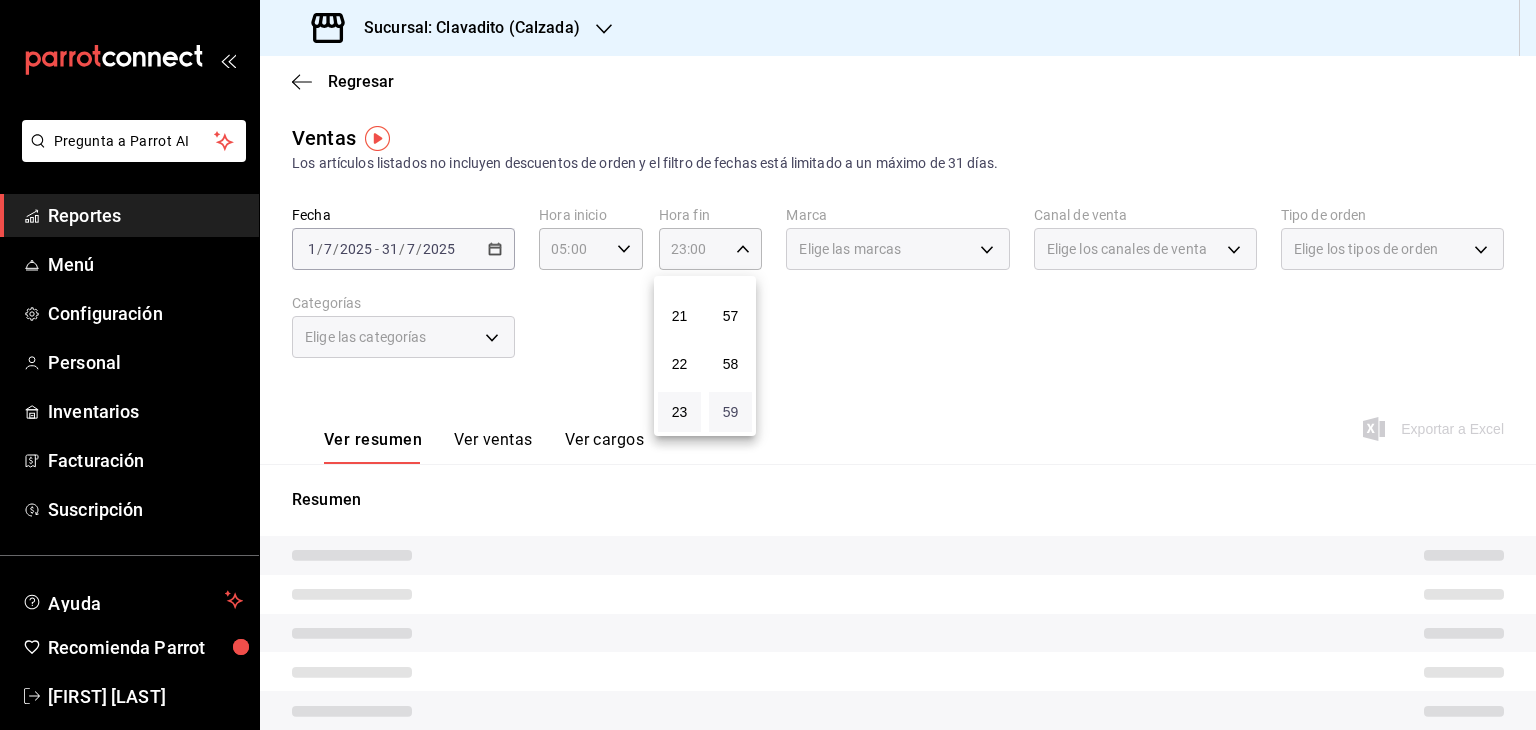 click on "59" at bounding box center [730, 412] 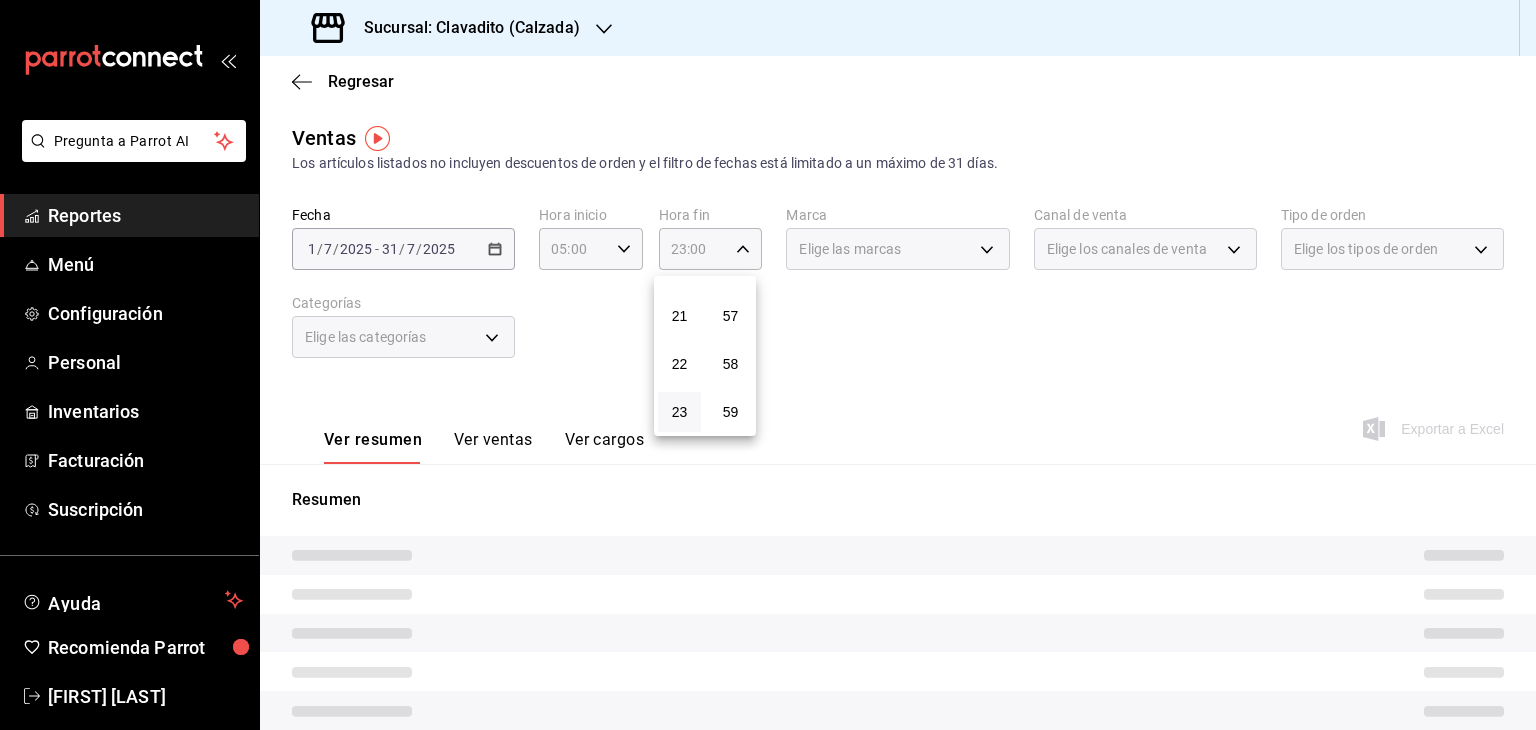 type on "23:59" 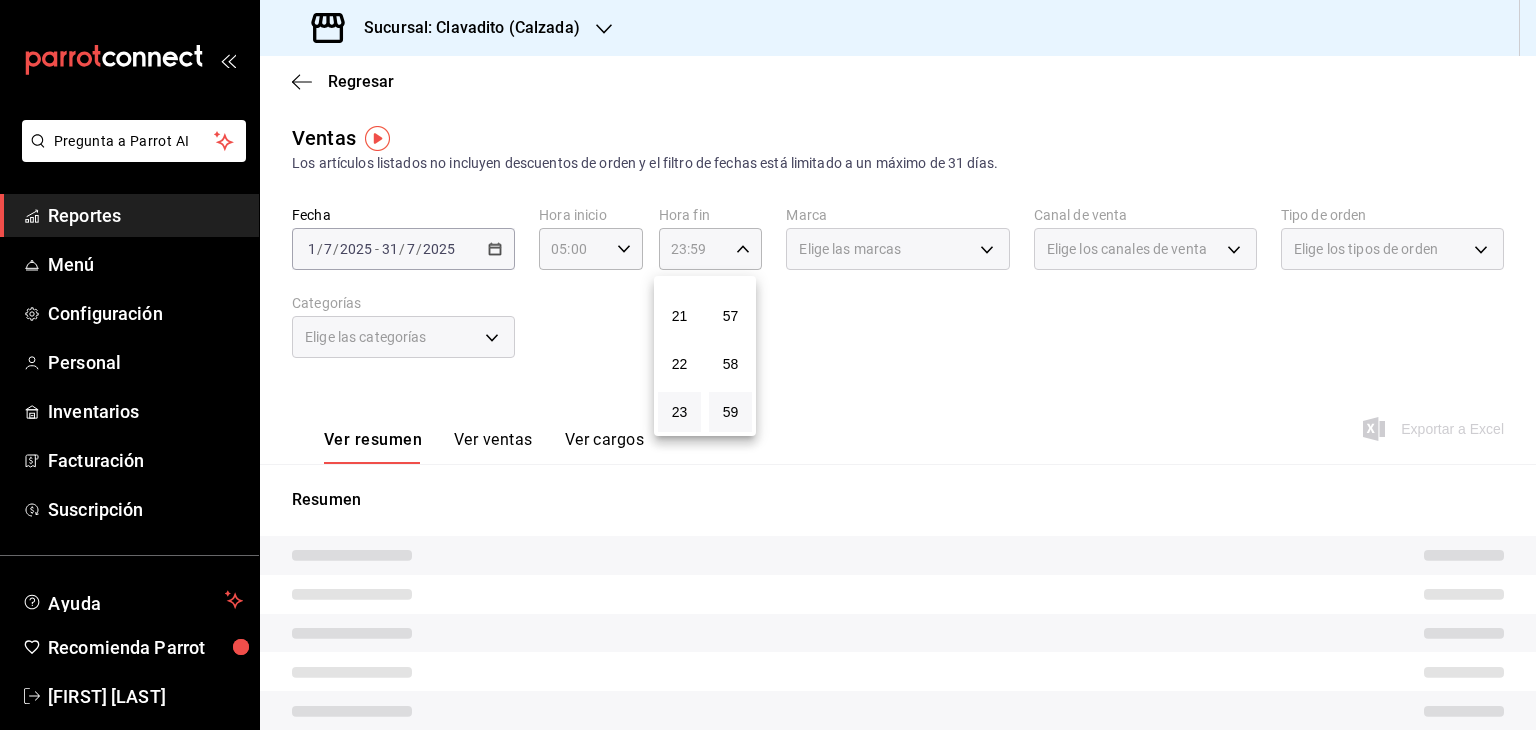 click at bounding box center (768, 365) 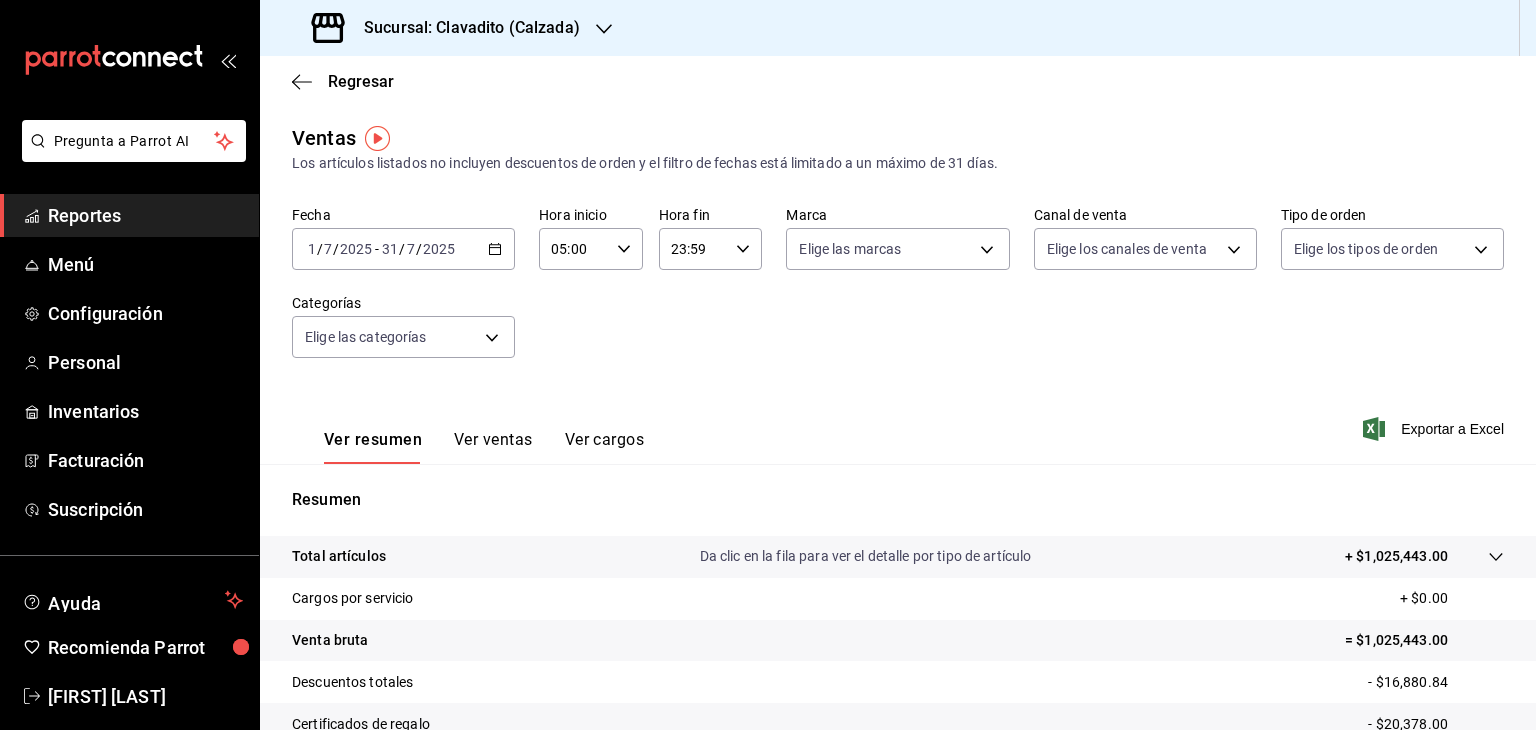 click on "Sucursal: Clavadito (Calzada)" at bounding box center [464, 28] 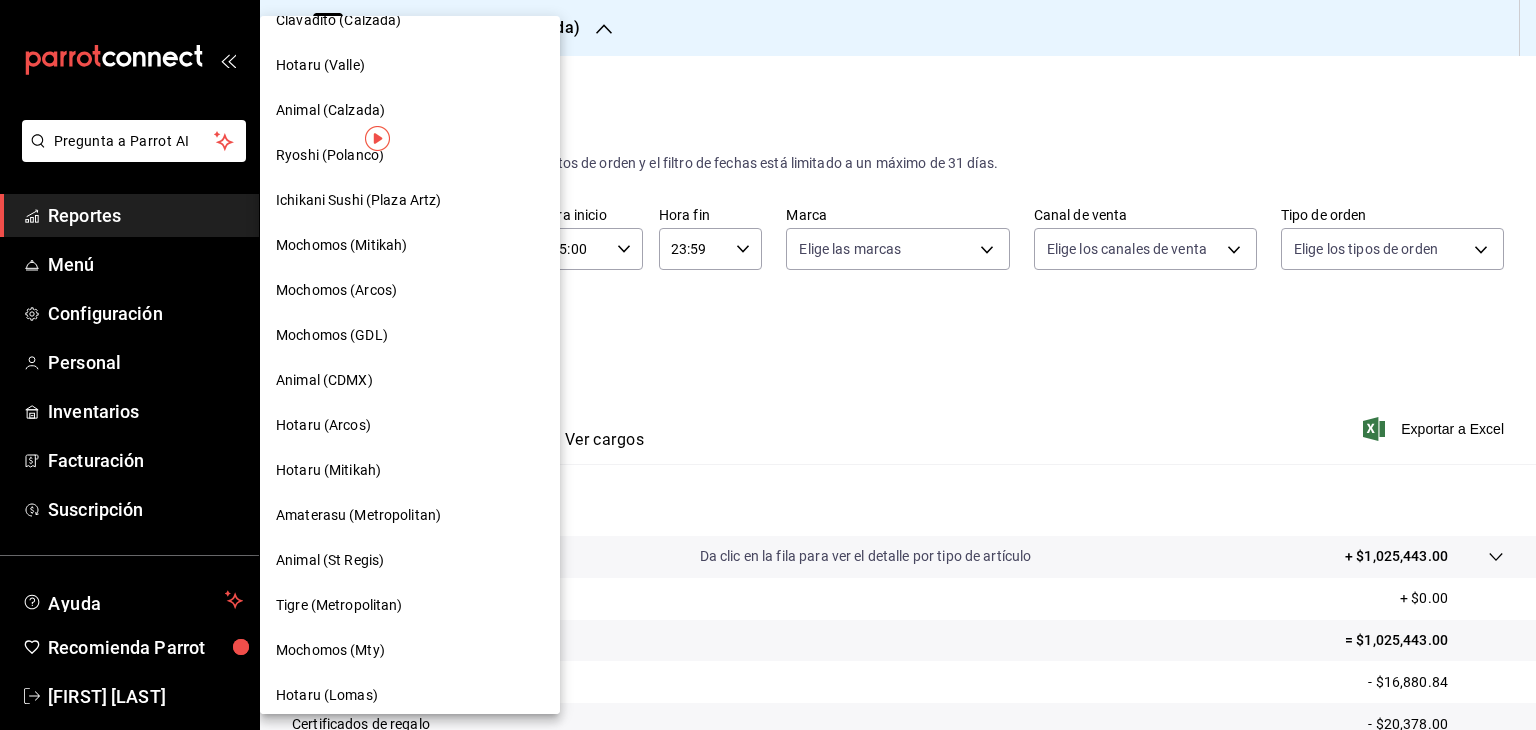 scroll, scrollTop: 500, scrollLeft: 0, axis: vertical 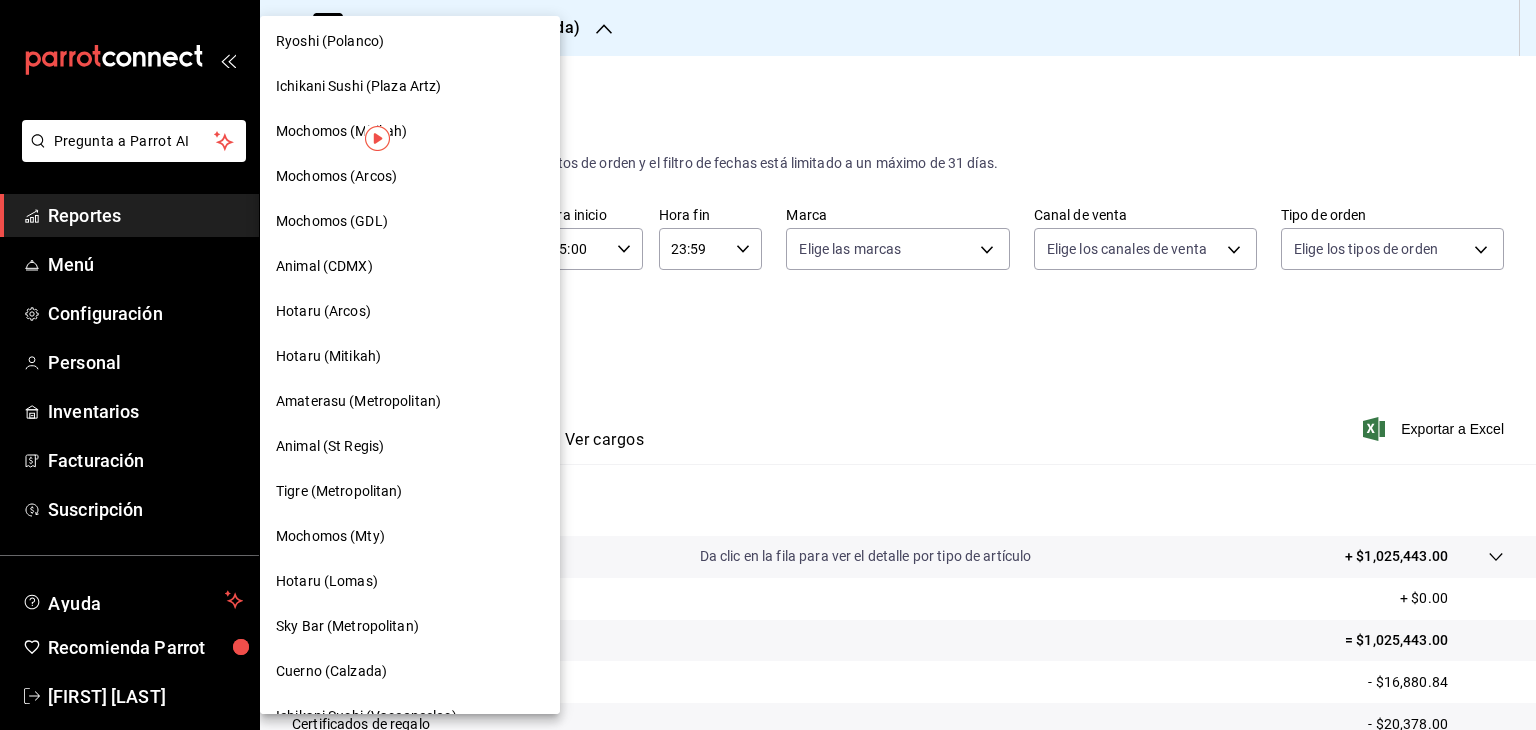 click on "Tigre (Metropolitan)" at bounding box center (339, 491) 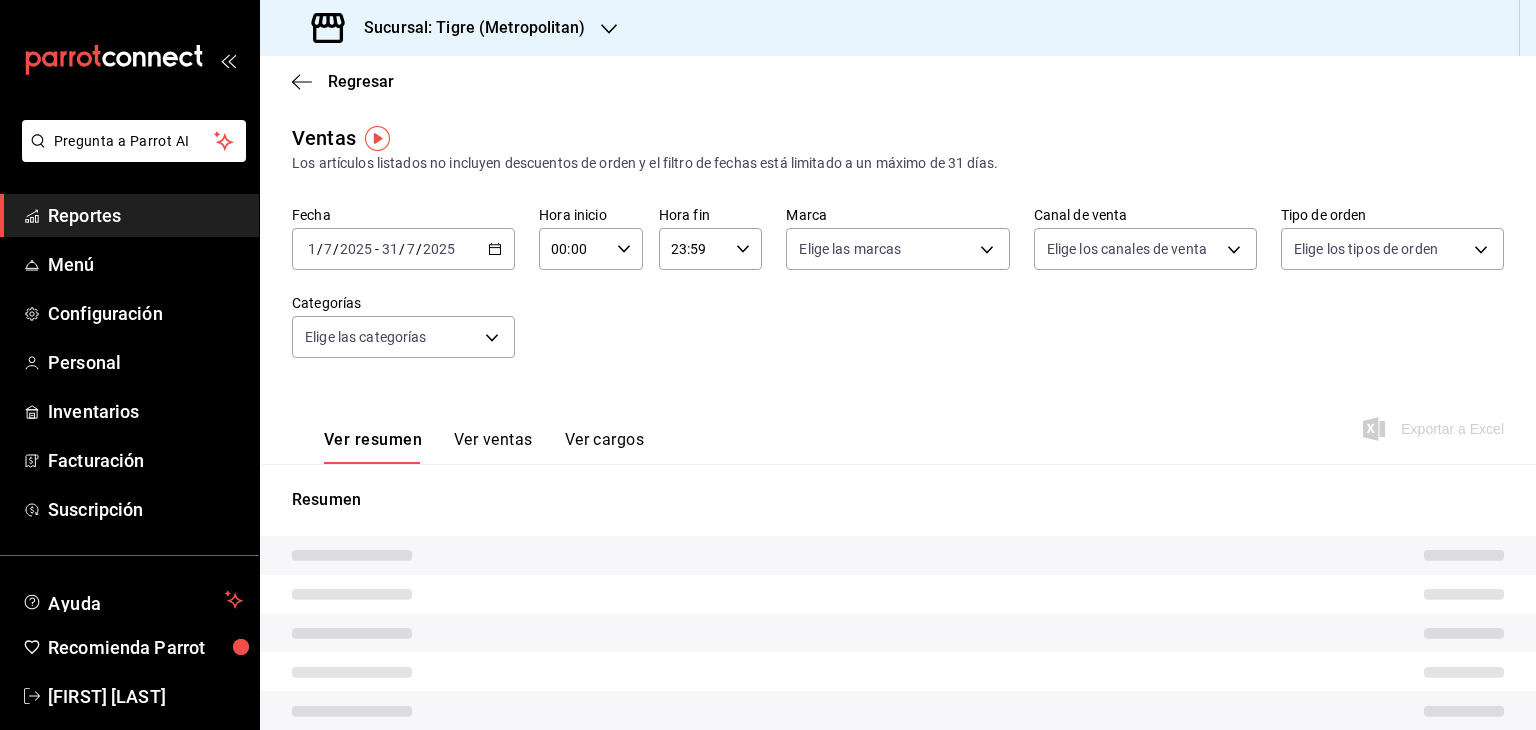 type on "05:00" 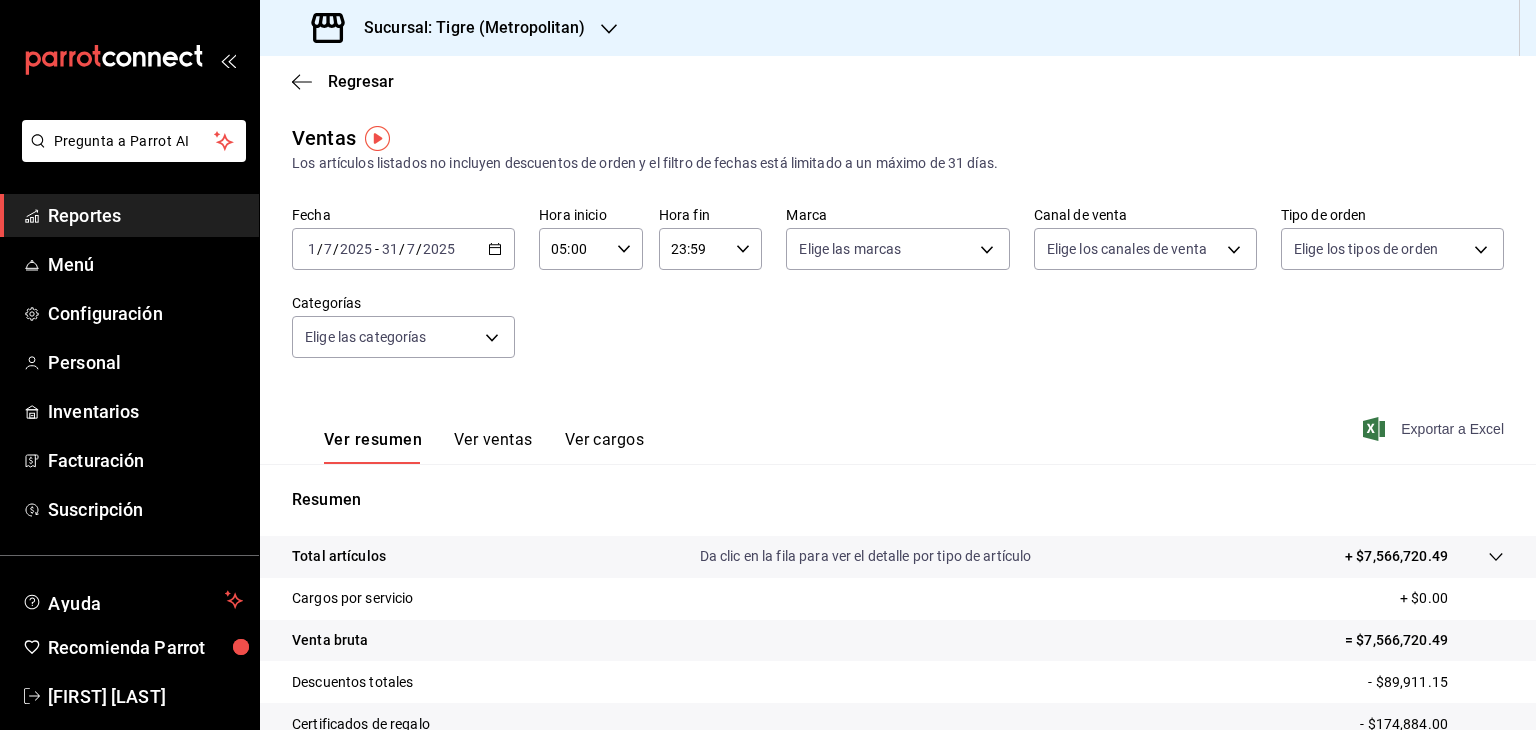 click on "Exportar a Excel" at bounding box center (1435, 429) 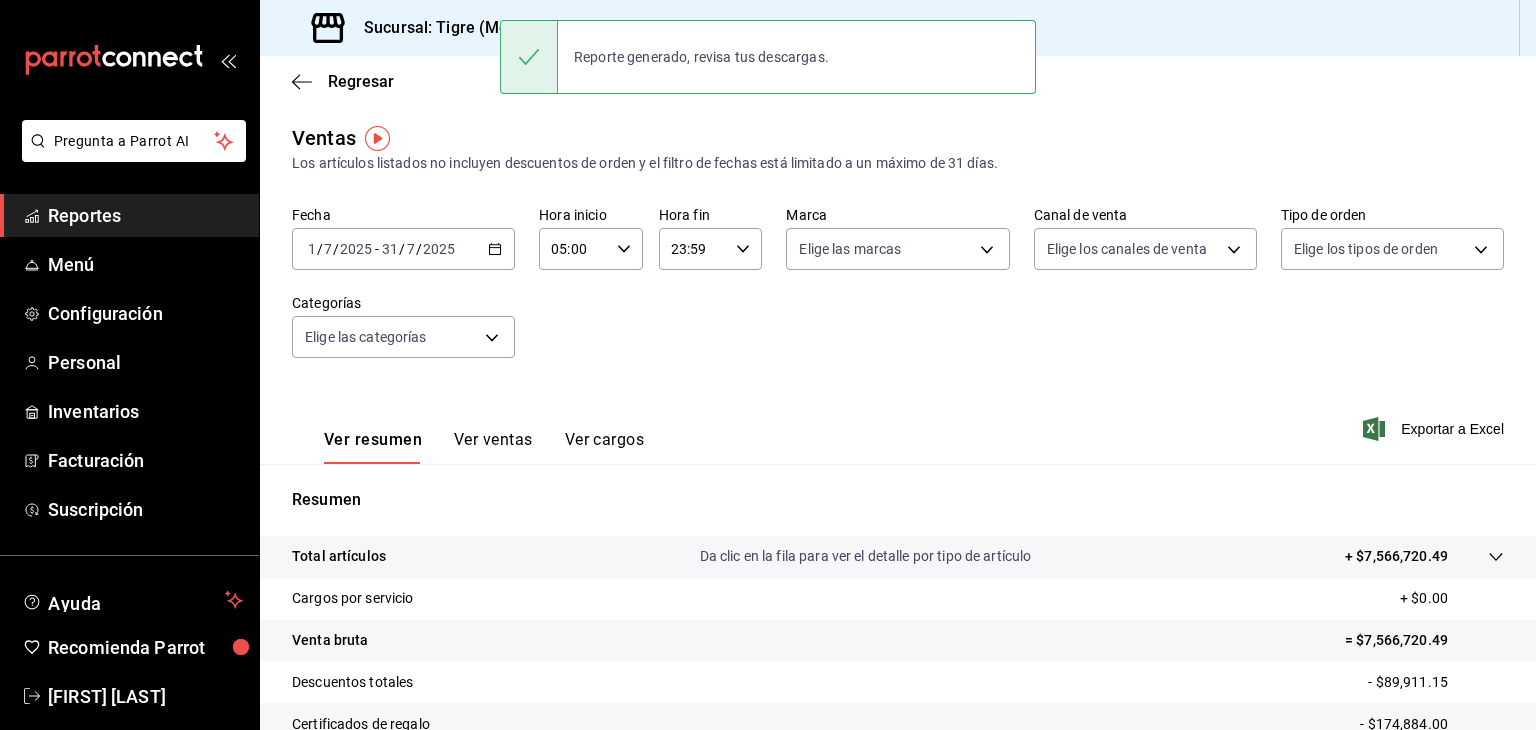 click on "Sucursal: Tigre (Metropolitan)" at bounding box center [466, 28] 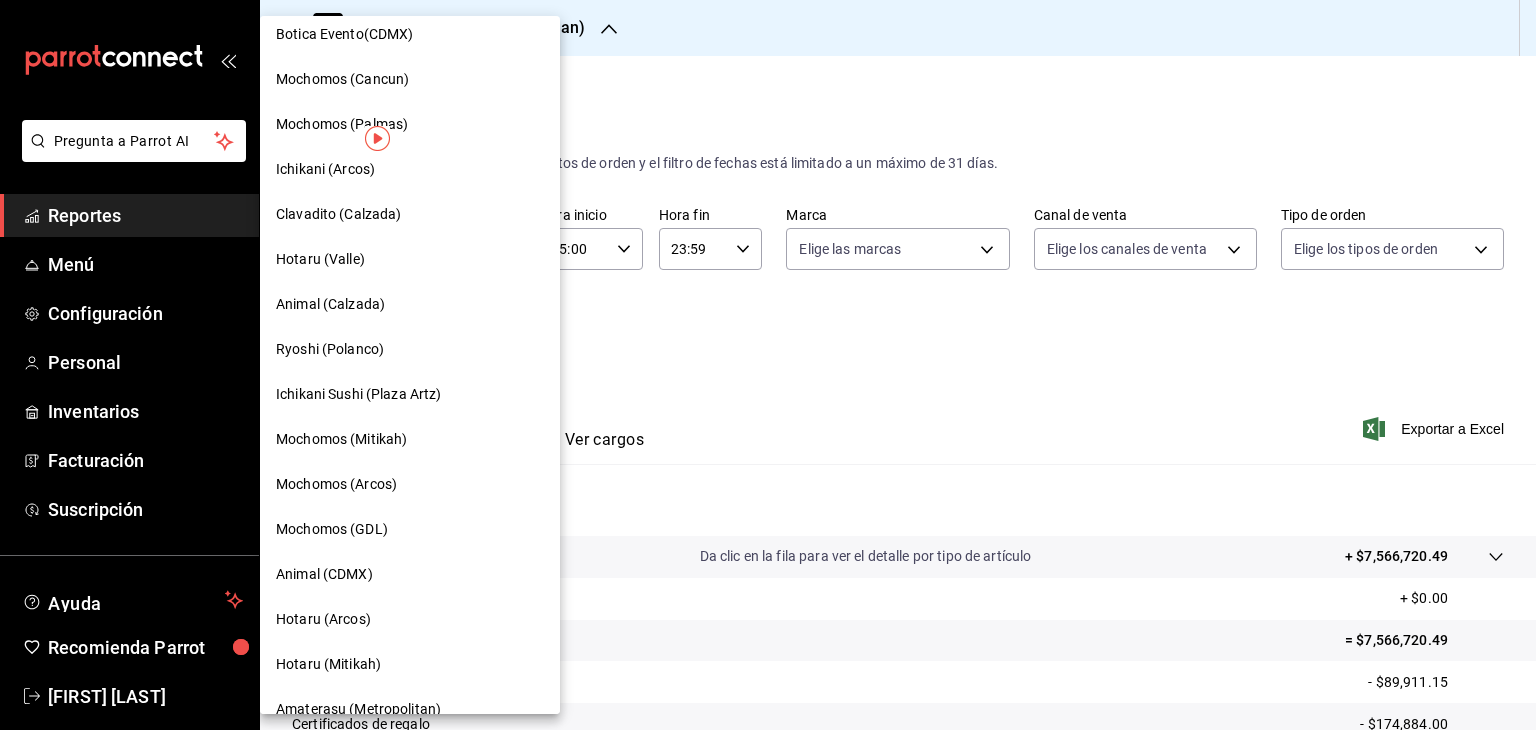 scroll, scrollTop: 200, scrollLeft: 0, axis: vertical 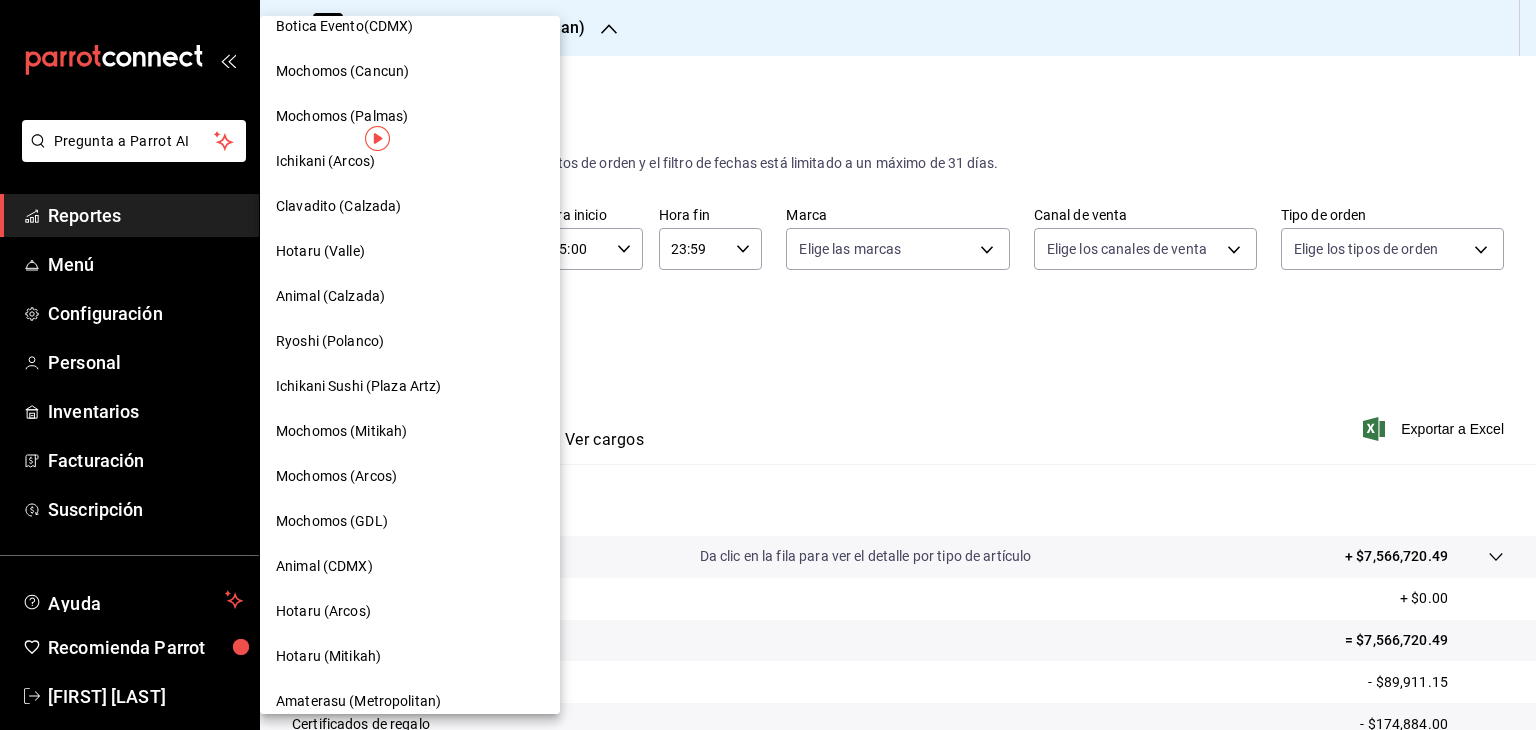 click on "Clavadito (Calzada)" at bounding box center [410, 206] 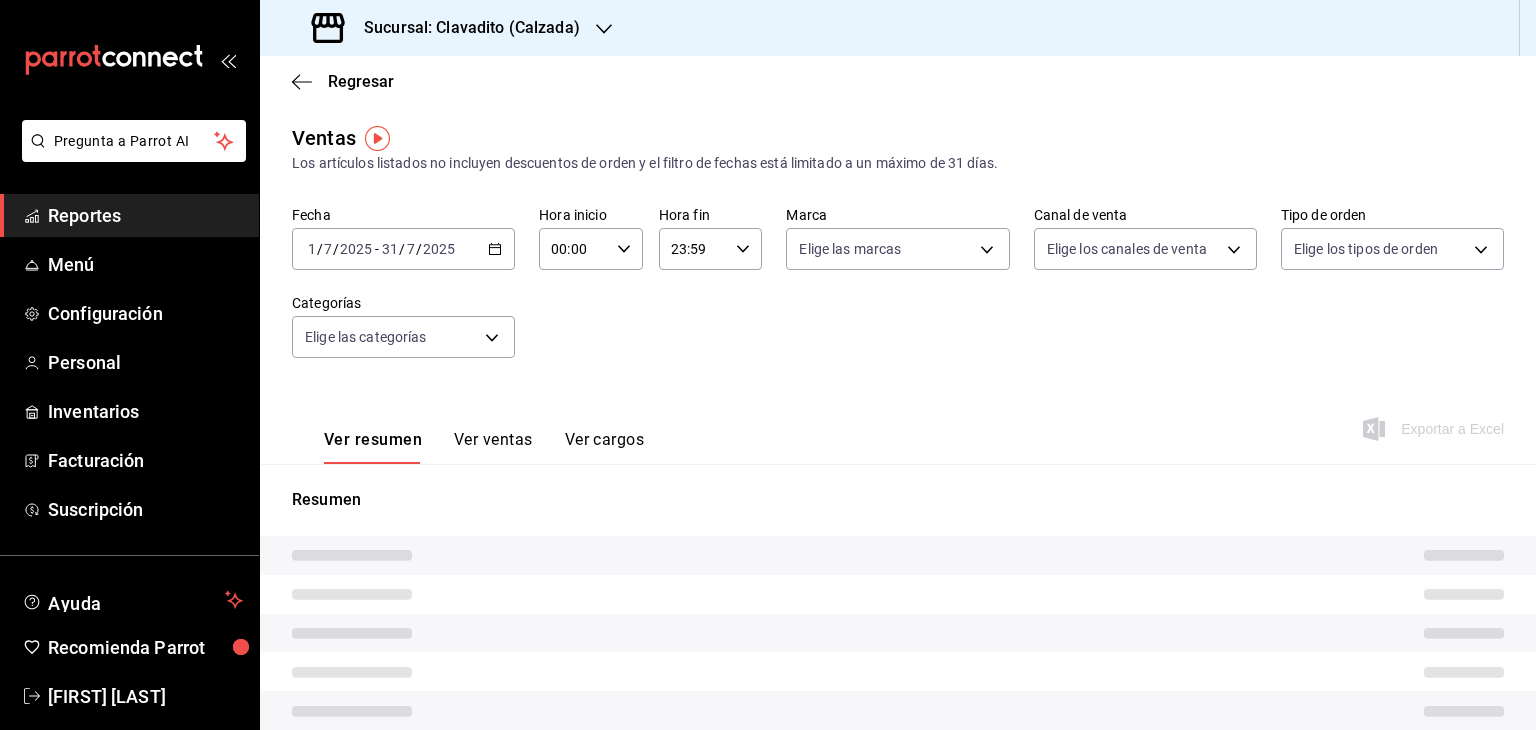 type on "05:00" 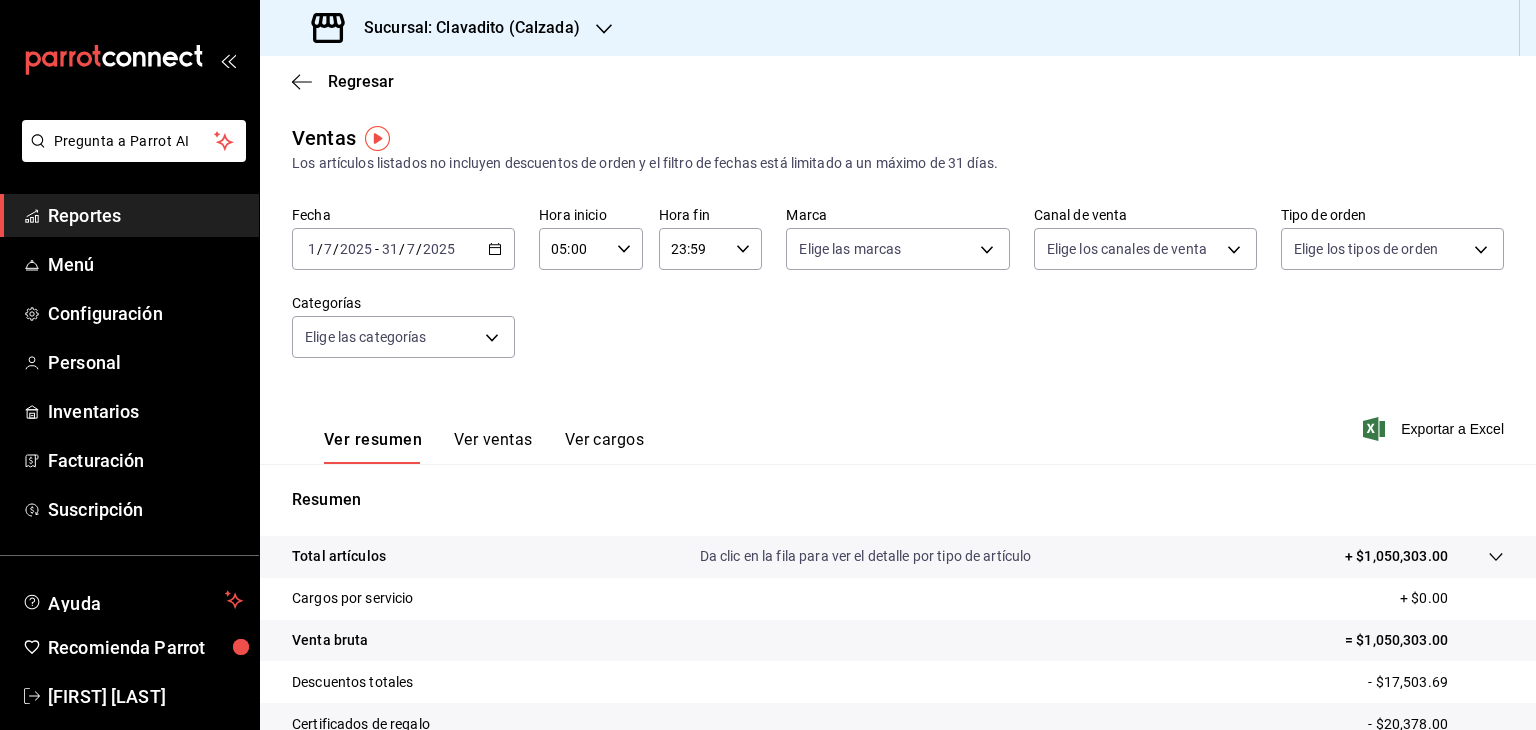 click on "Ver resumen Ver ventas Ver cargos Exportar a Excel" at bounding box center [898, 423] 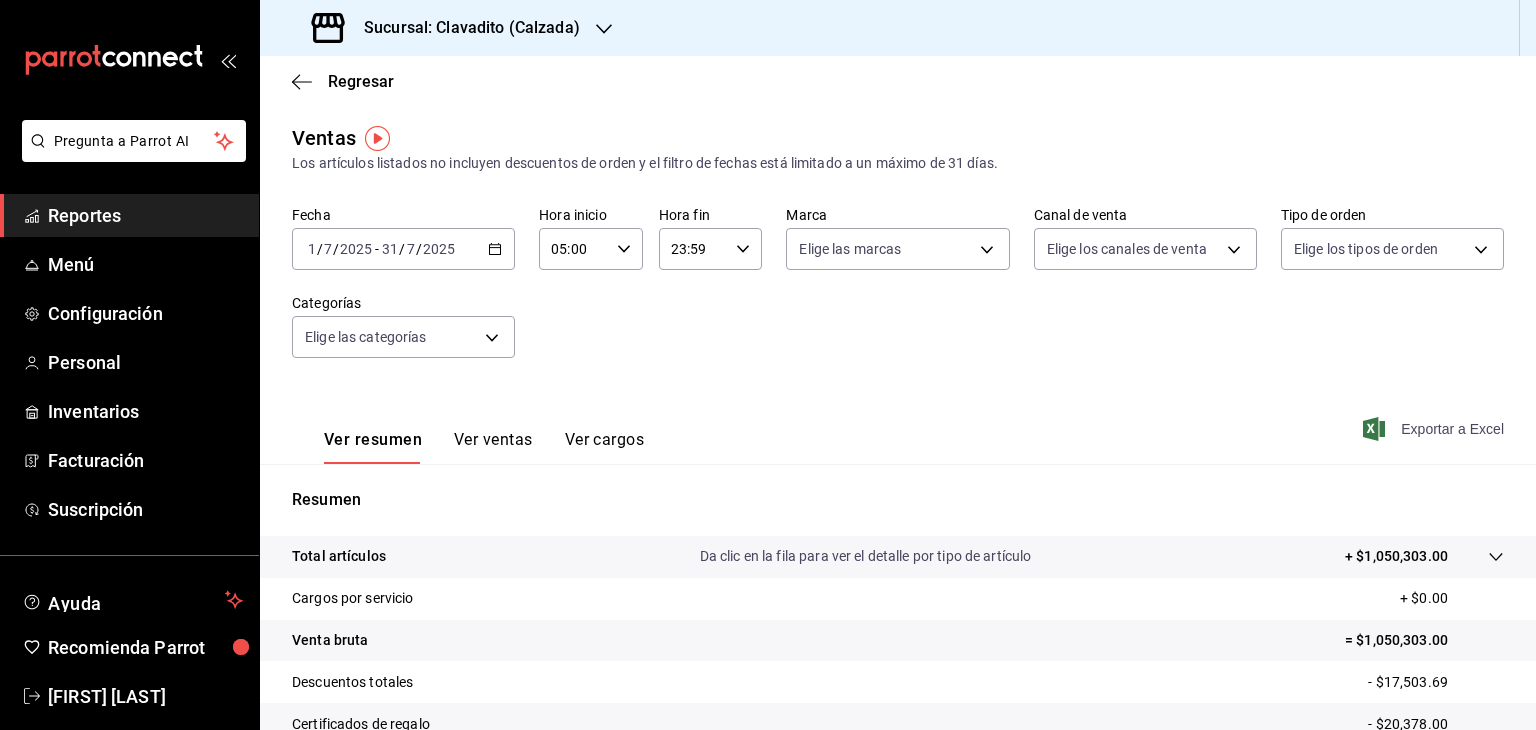 click 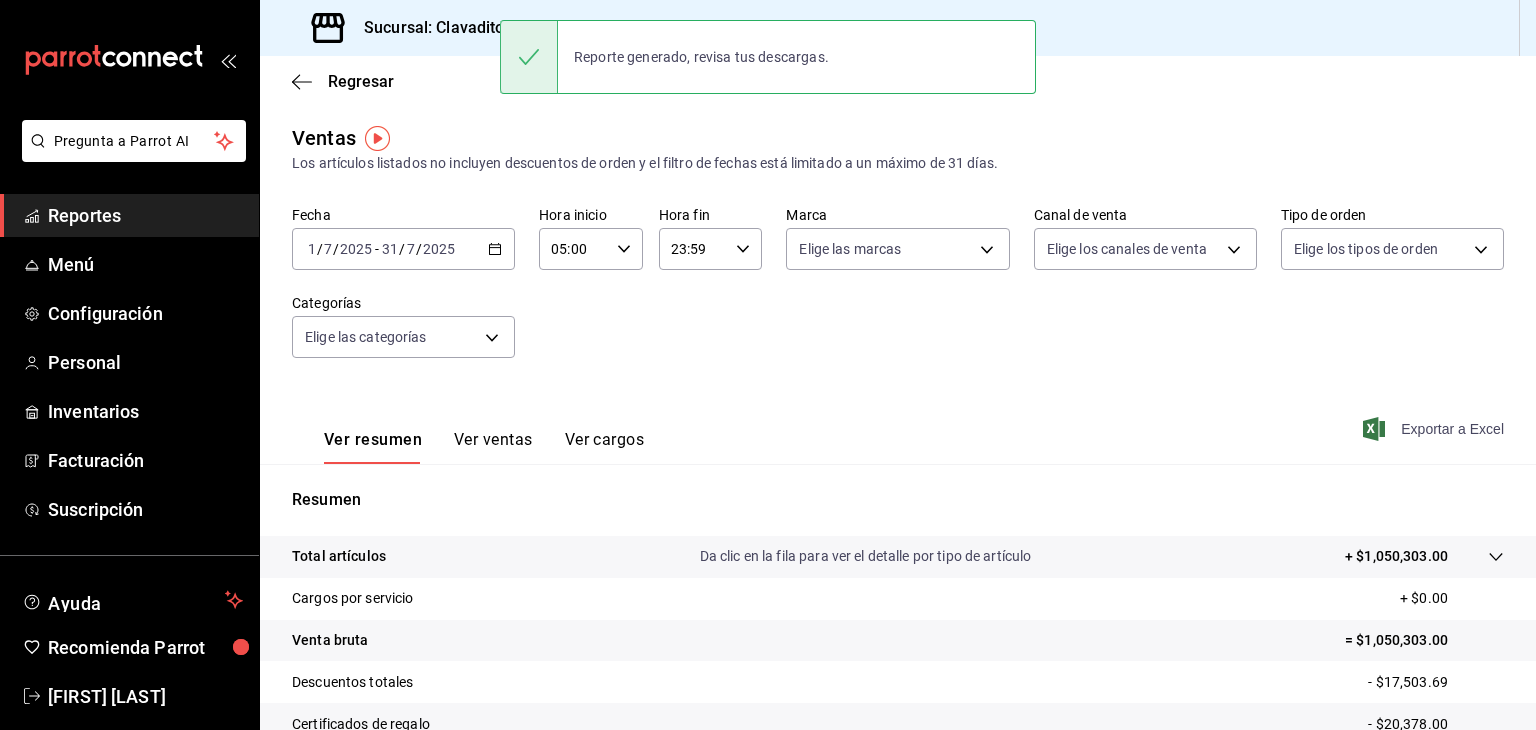 click on "Sucursal: Clavadito (Calzada)" at bounding box center (464, 28) 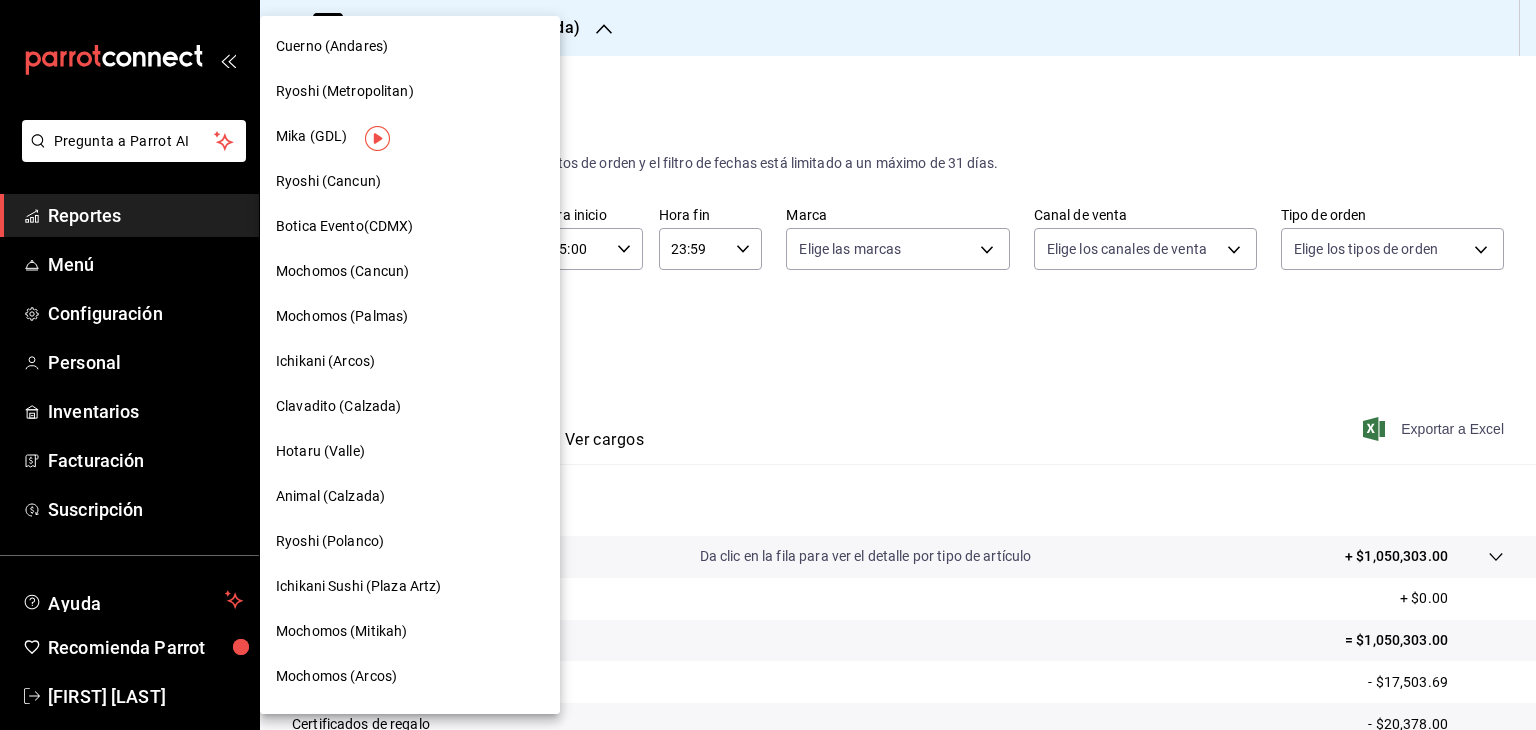 scroll, scrollTop: 100, scrollLeft: 0, axis: vertical 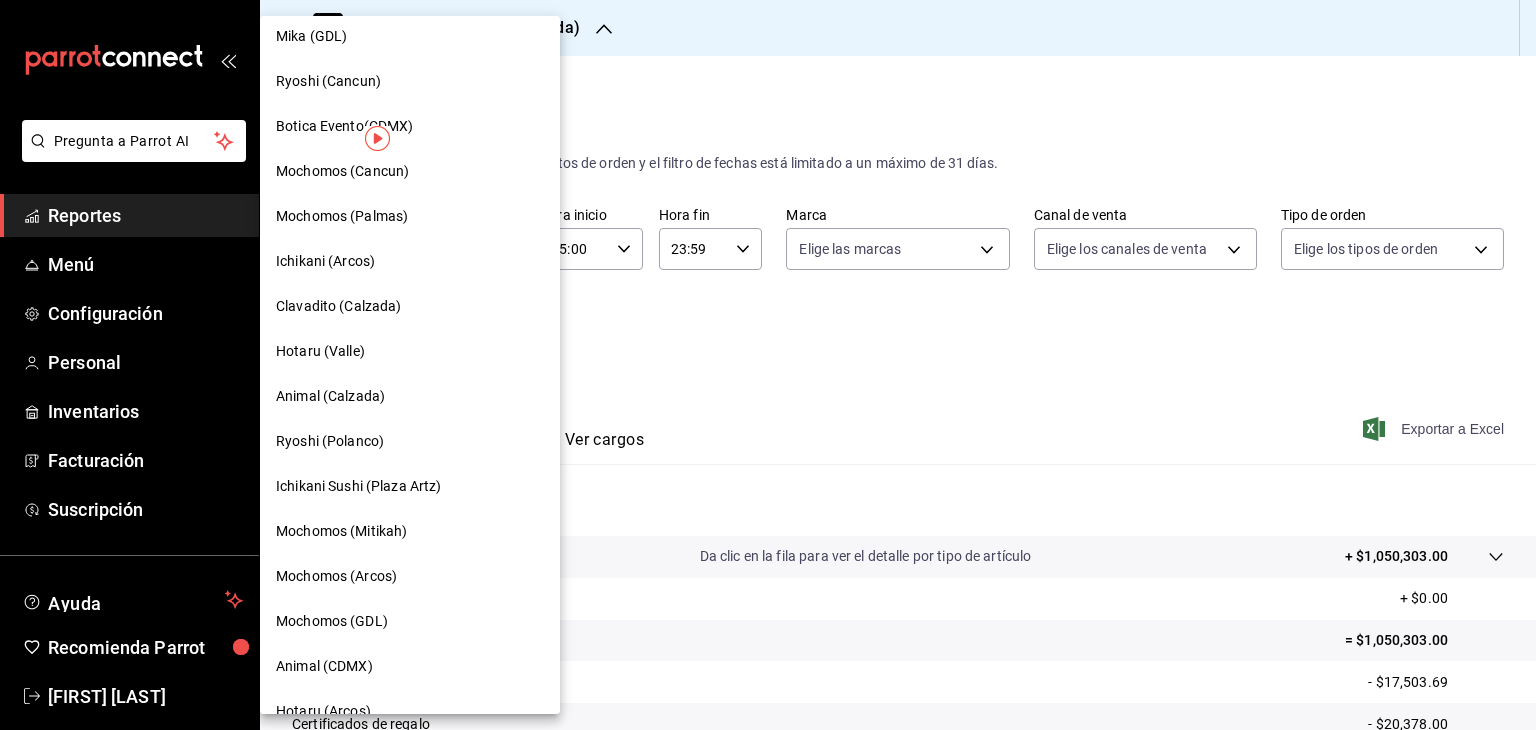 click on "Mochomos (Cancun)" at bounding box center (410, 171) 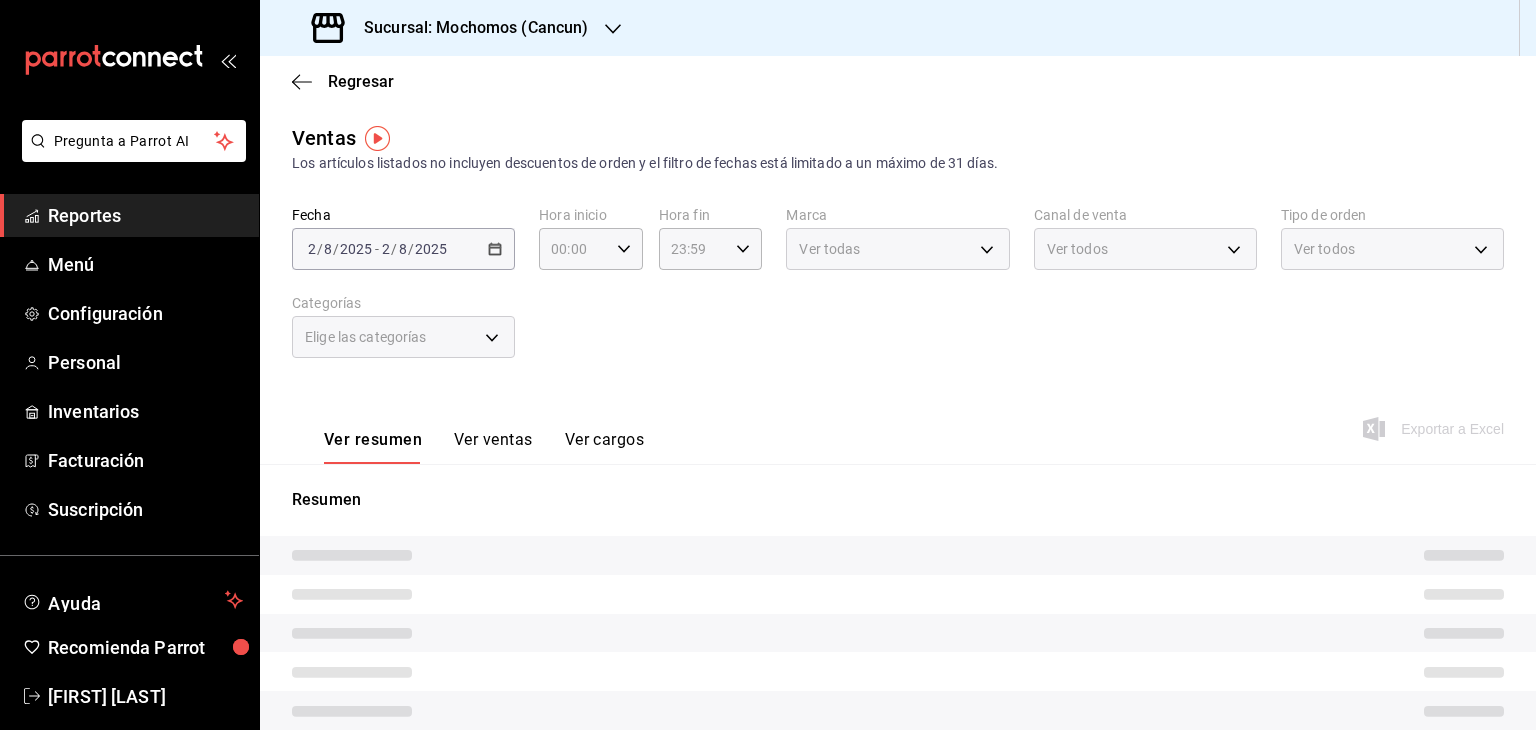 type on "05:00" 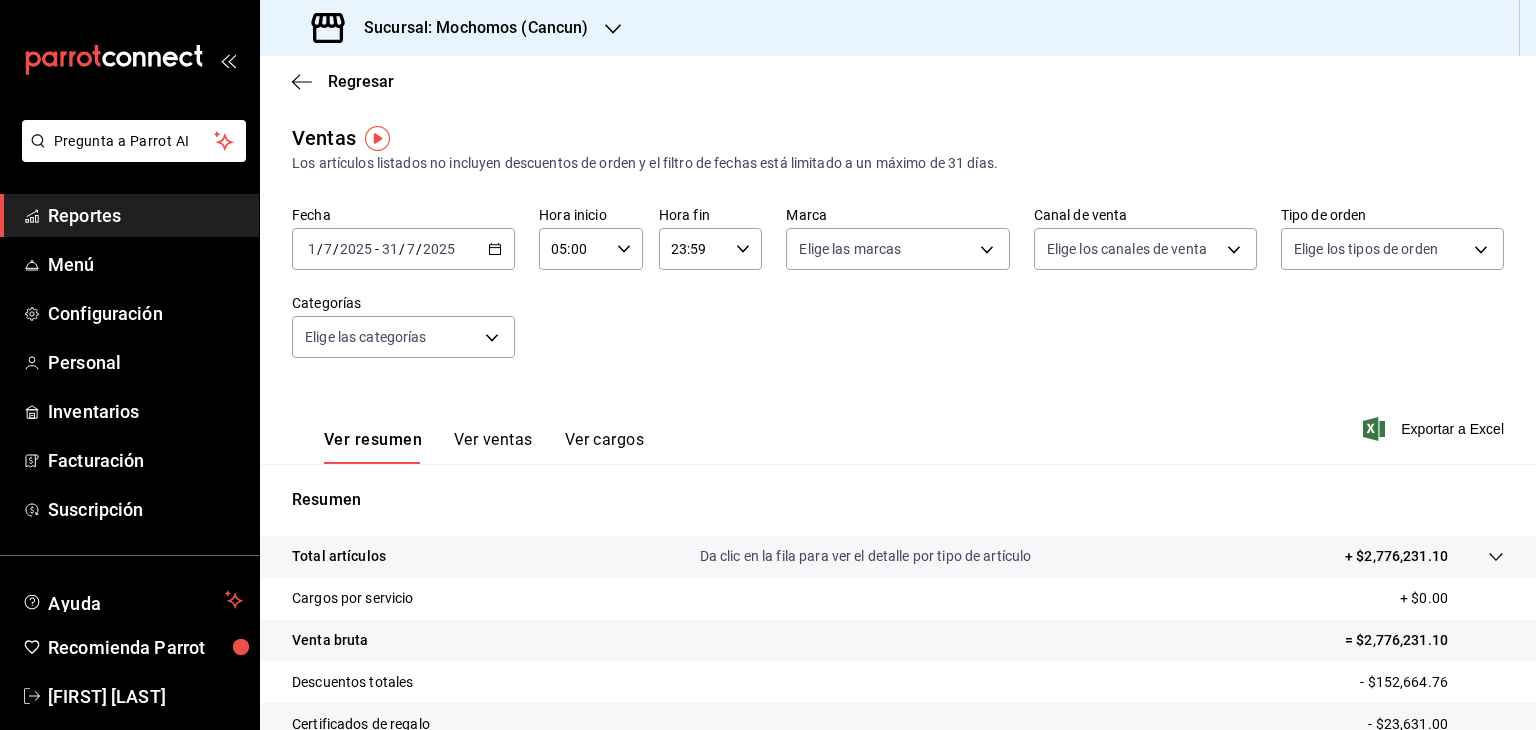 click 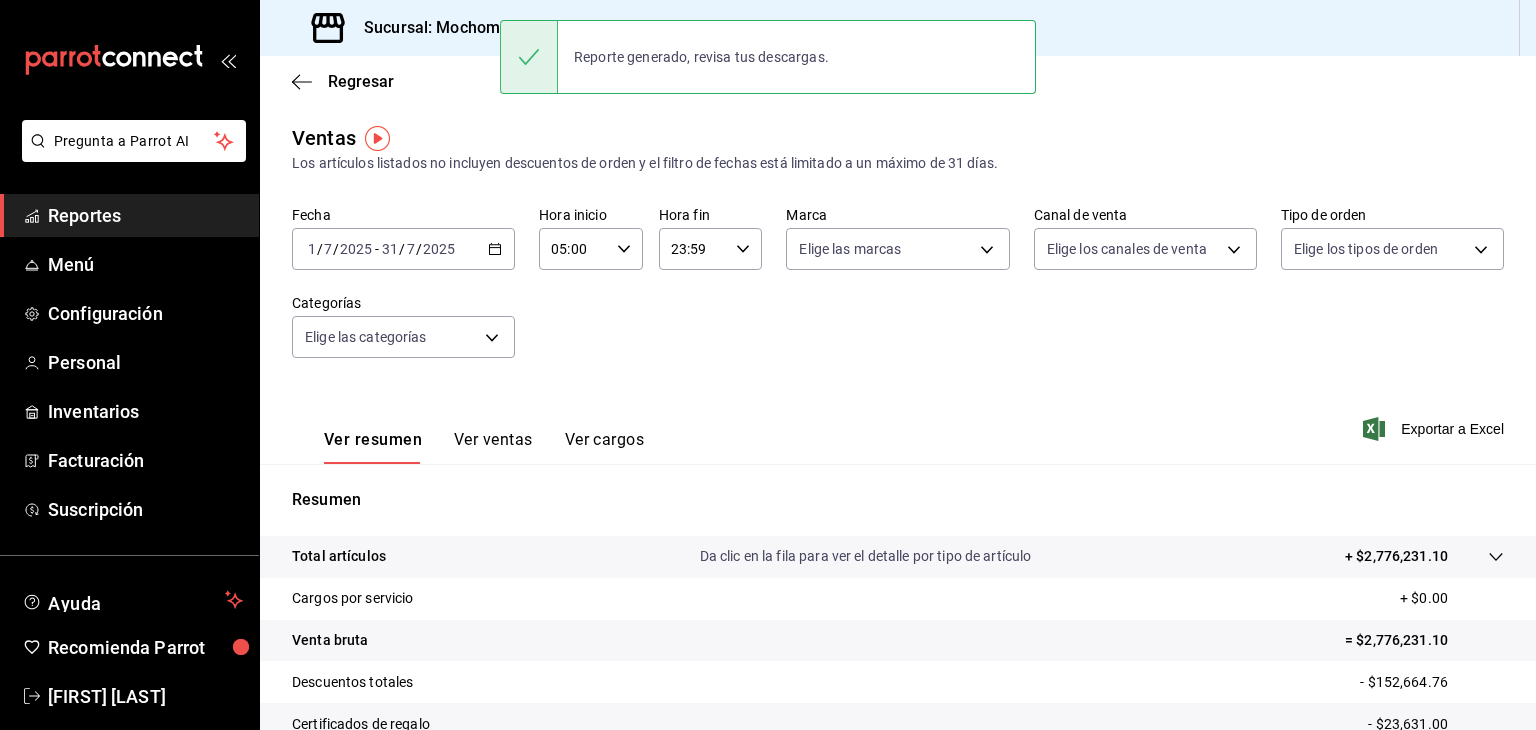 click on "Sucursal: Mochomos (Cancun)" at bounding box center [452, 28] 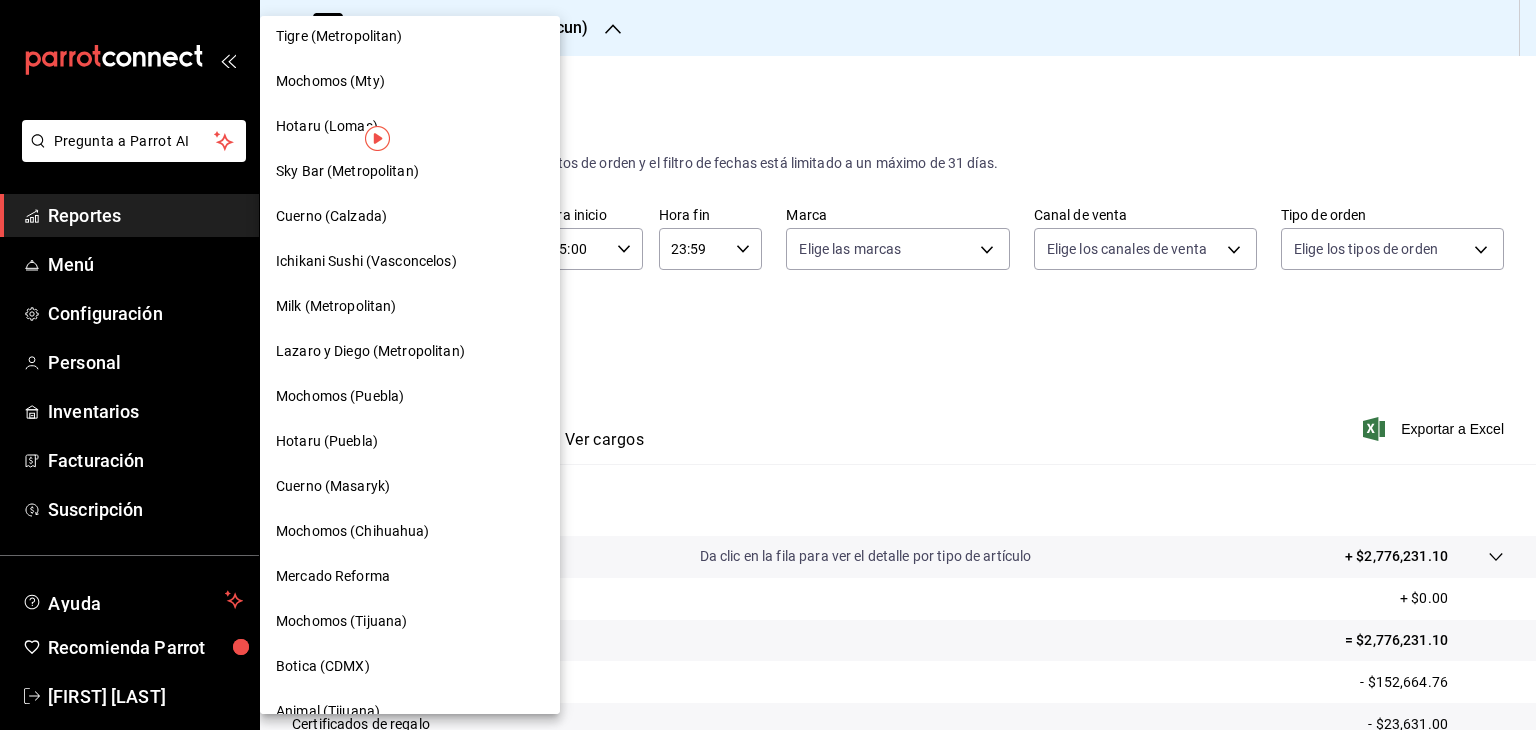 scroll, scrollTop: 983, scrollLeft: 0, axis: vertical 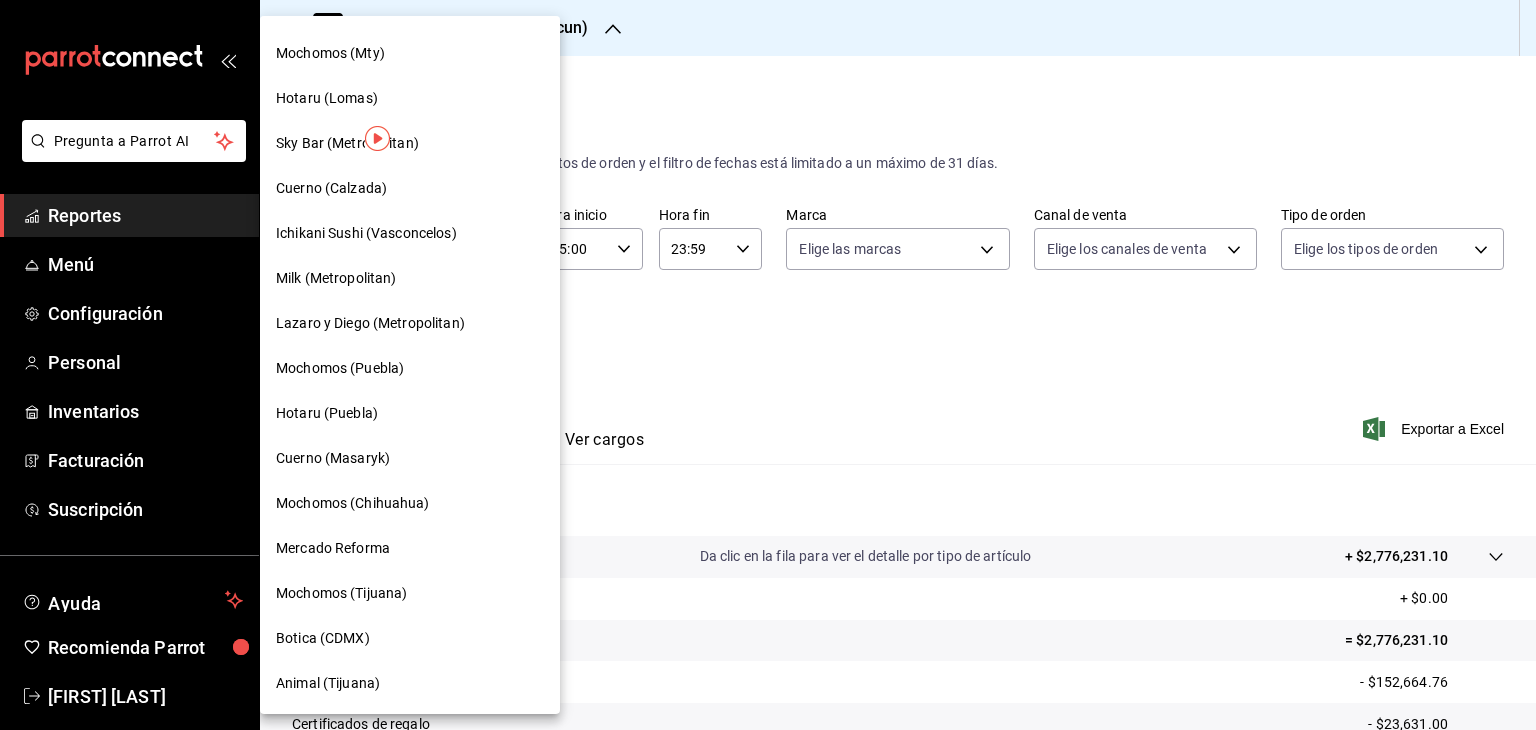 click on "Lazaro y Diego (Metropolitan)" at bounding box center (410, 323) 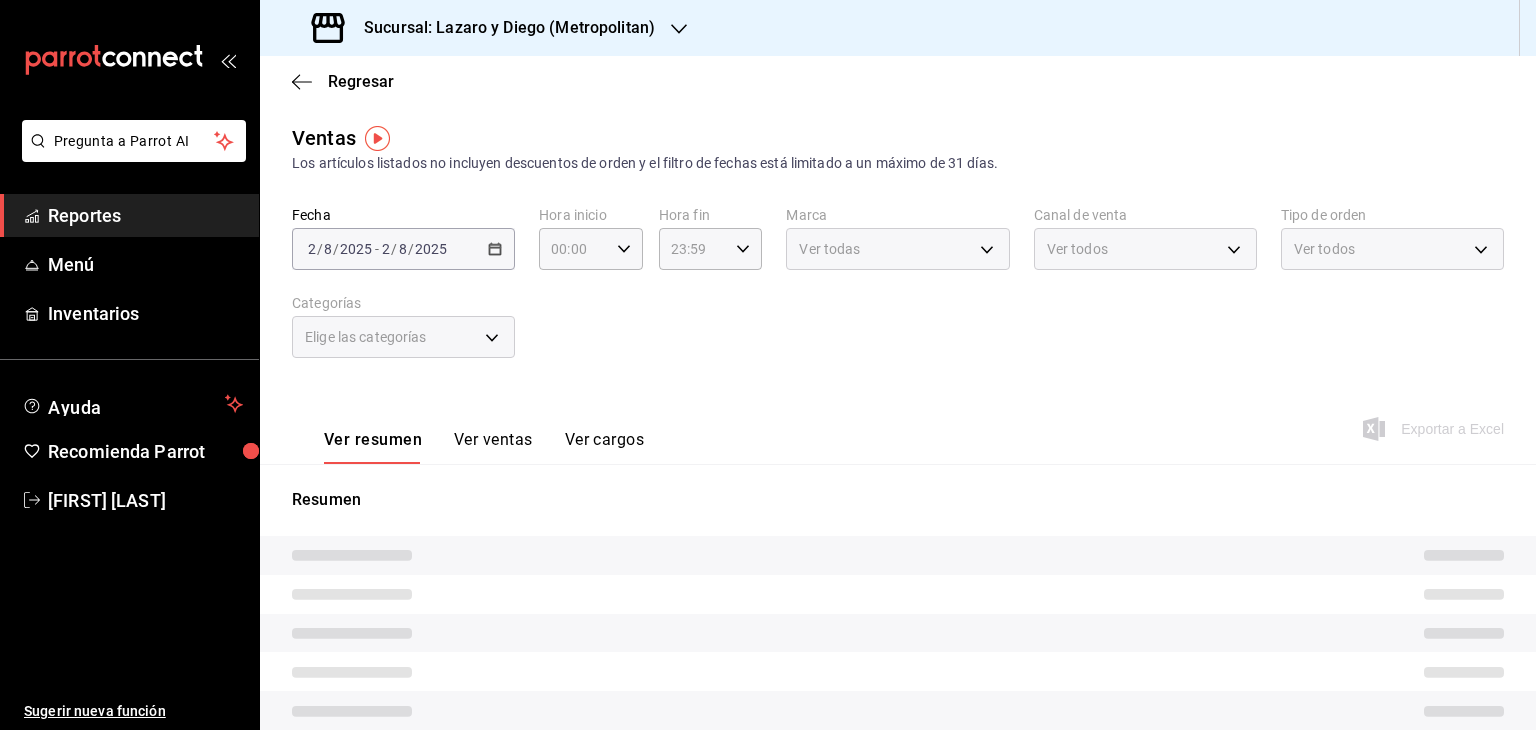 type on "05:00" 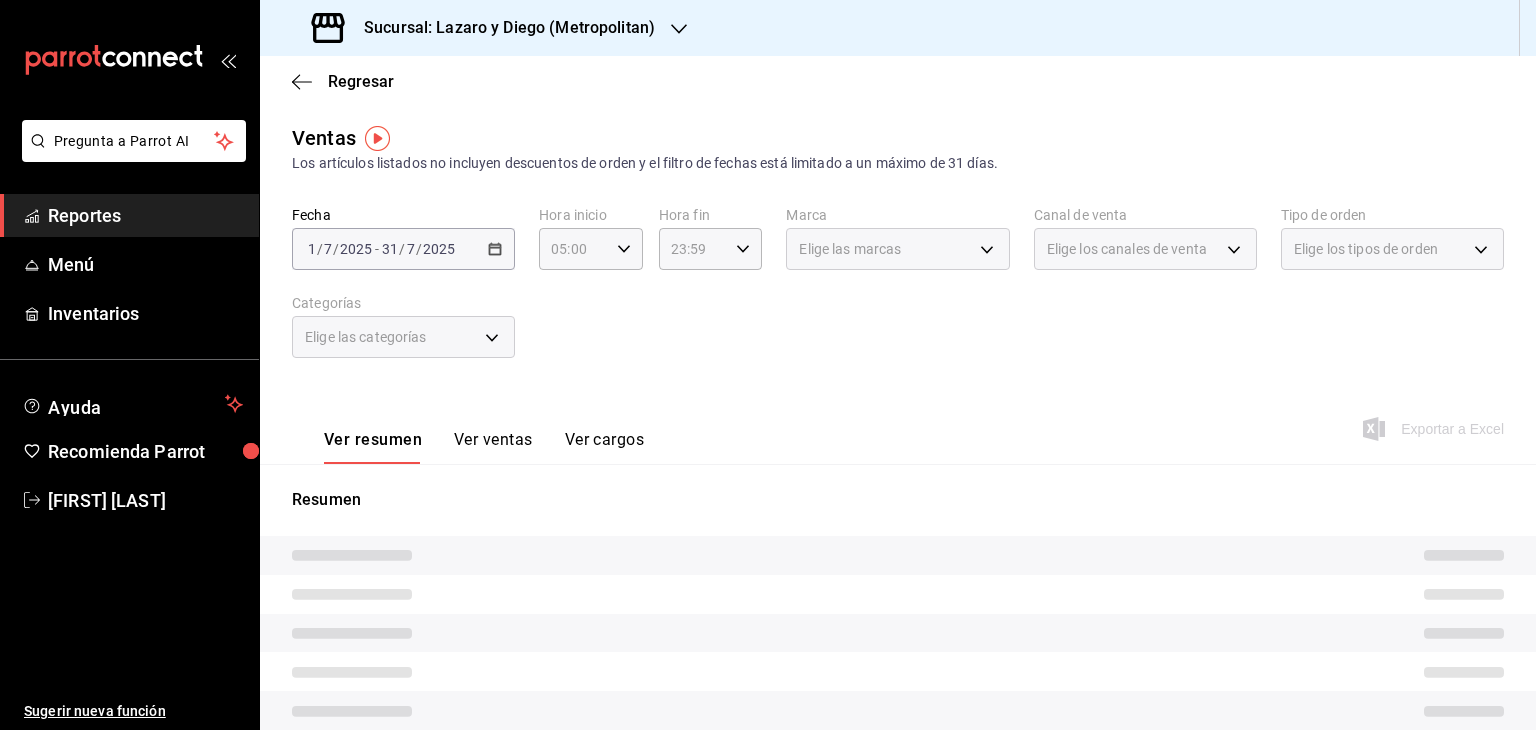 click on "Fecha [DATE] [DATE] - [DATE] [DATE] Hora inicio [TIME] Hora inicio Hora fin [TIME] Hora fin Marca Elige las marcas Canal de venta Elige los canales de venta Tipo de orden Elige los tipos de orden Categorías Elige las categorías" at bounding box center [898, 294] 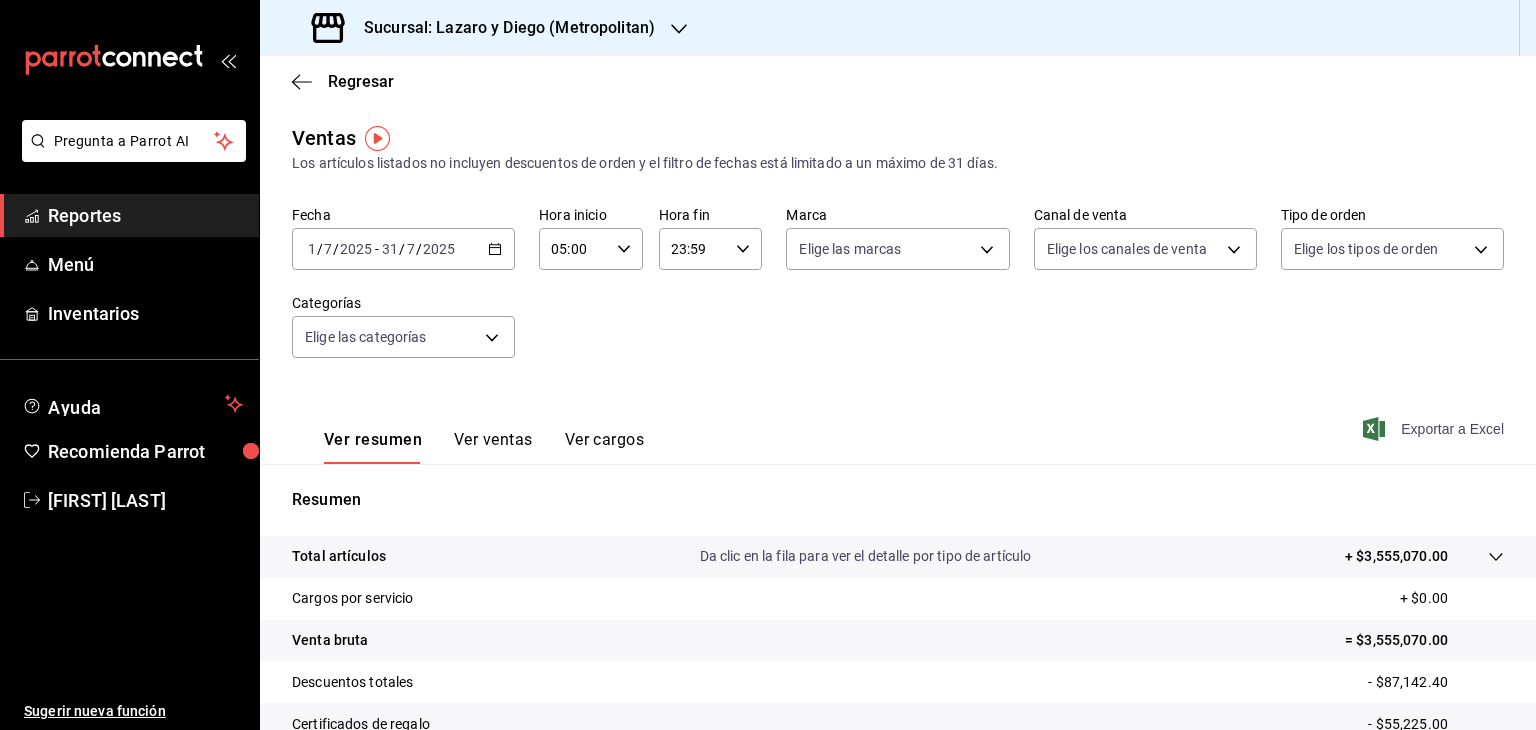 click 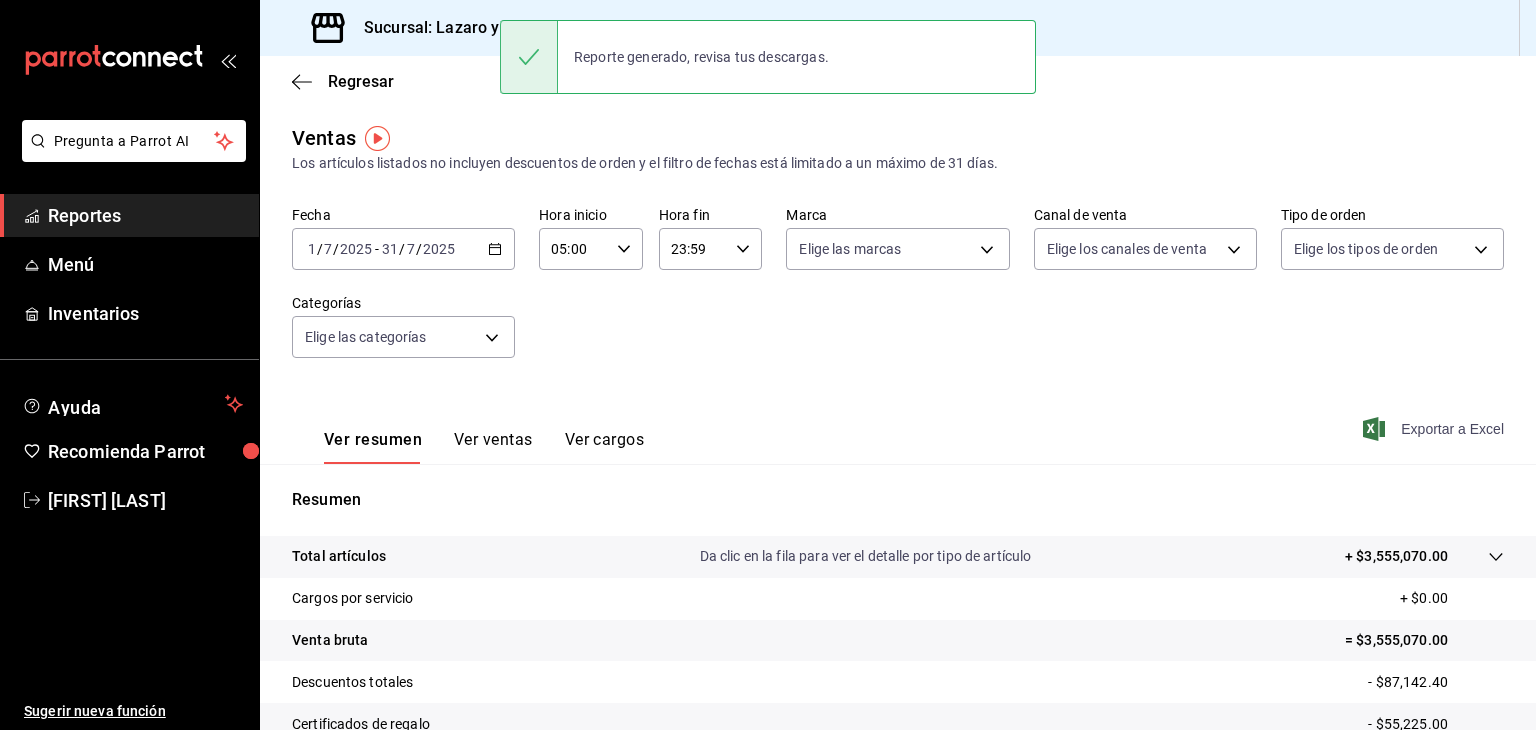 click on "Sucursal: Lazaro y Diego (Metropolitan)" at bounding box center (501, 28) 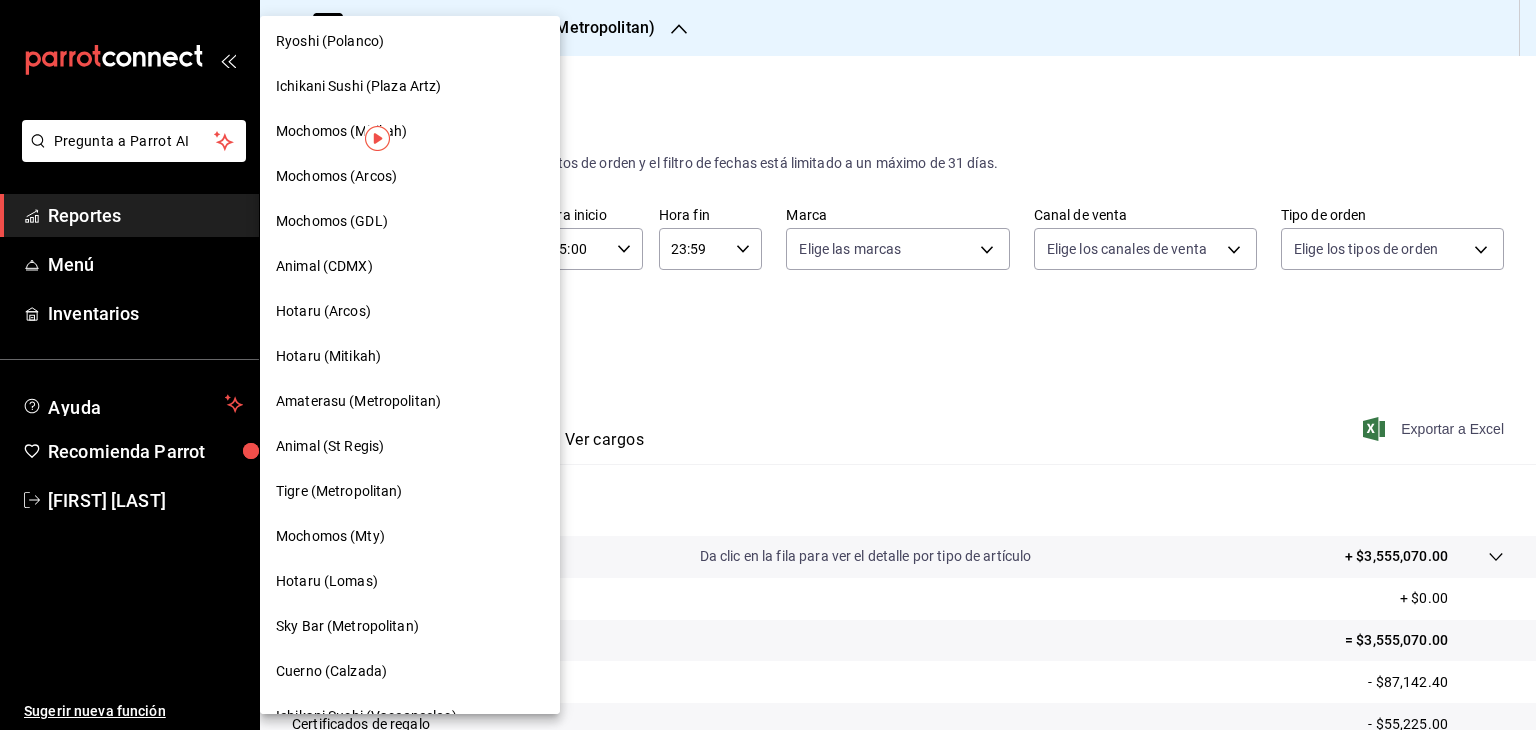 scroll, scrollTop: 600, scrollLeft: 0, axis: vertical 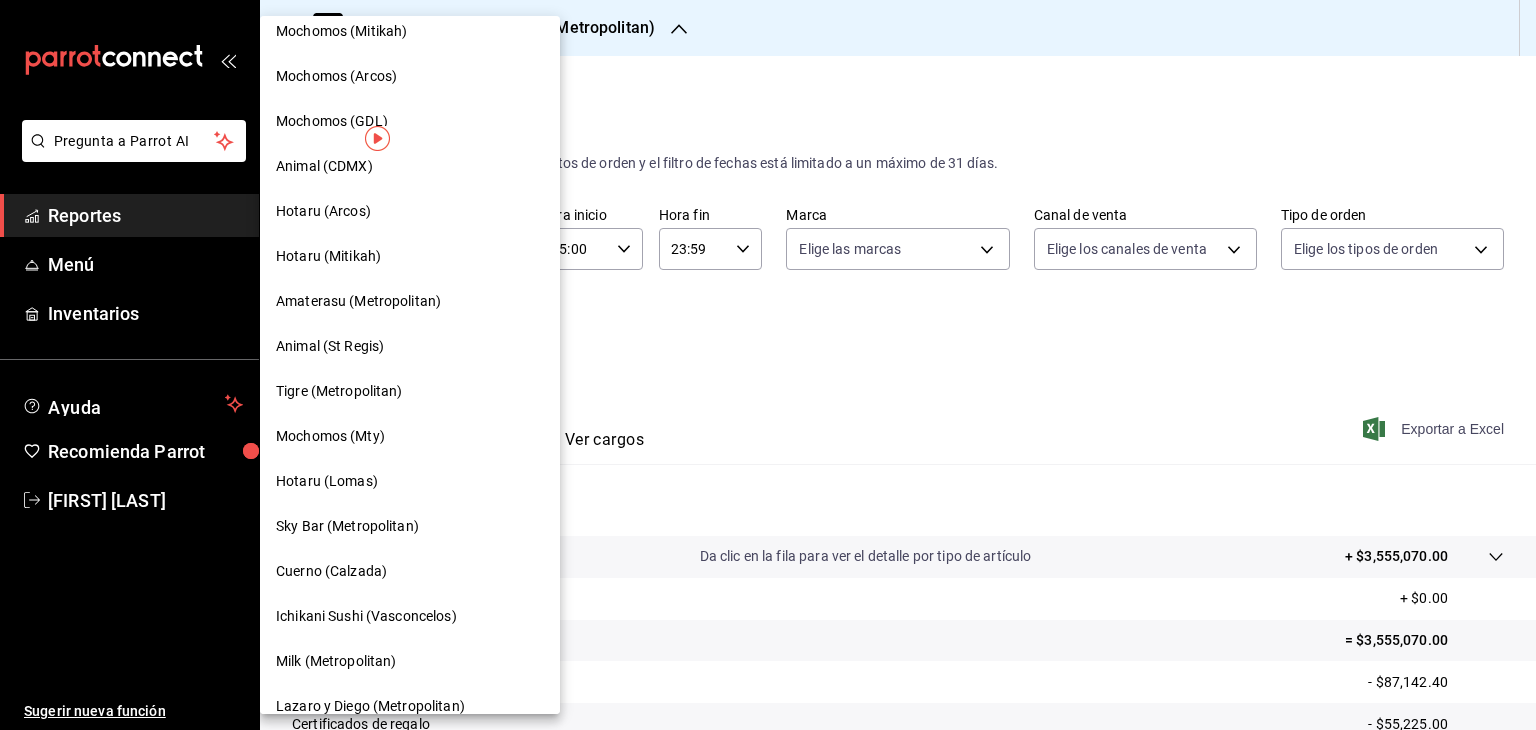 click on "Hotaru (Lomas)" at bounding box center [410, 481] 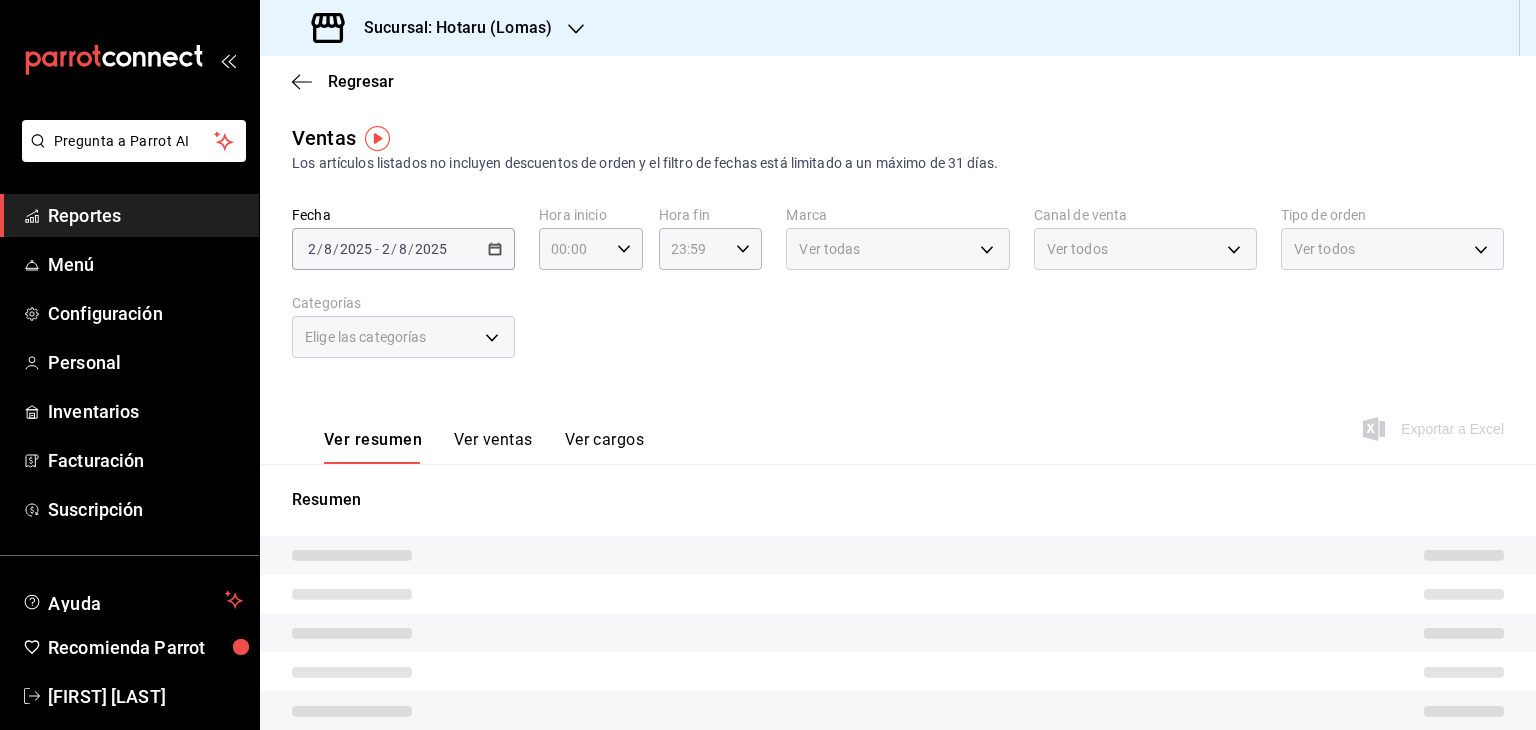 type on "05:00" 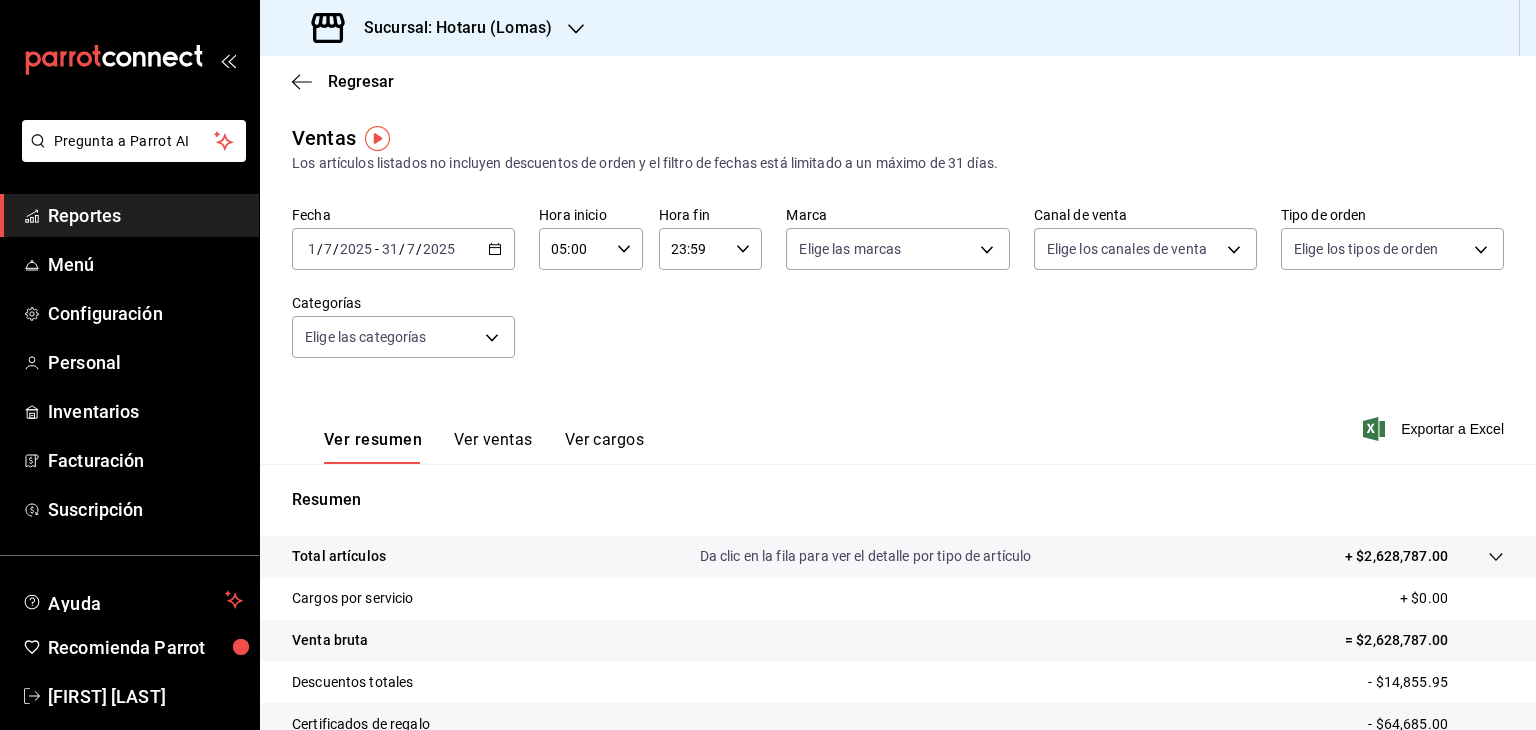 click 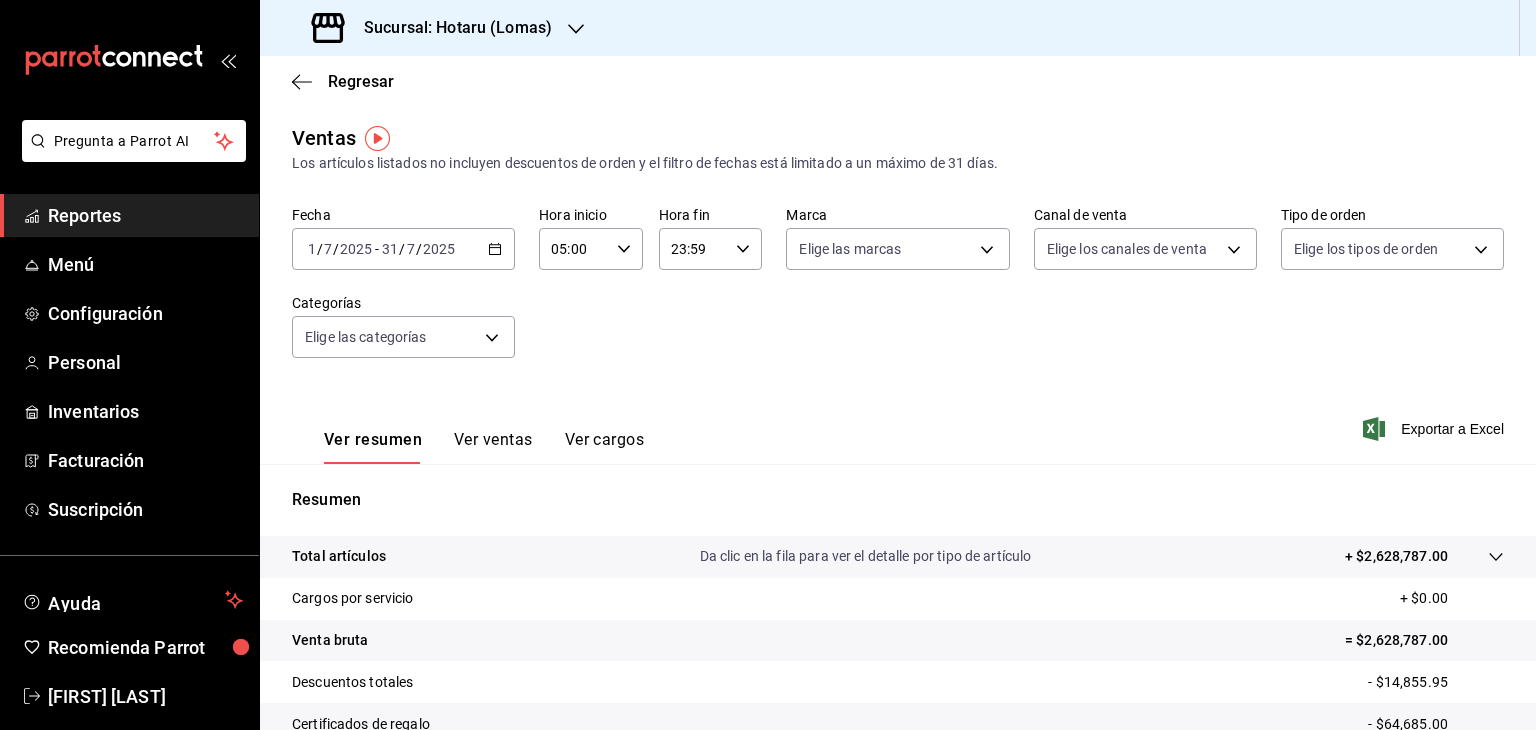 click on "Sucursal: Hotaru (Lomas)" at bounding box center (450, 28) 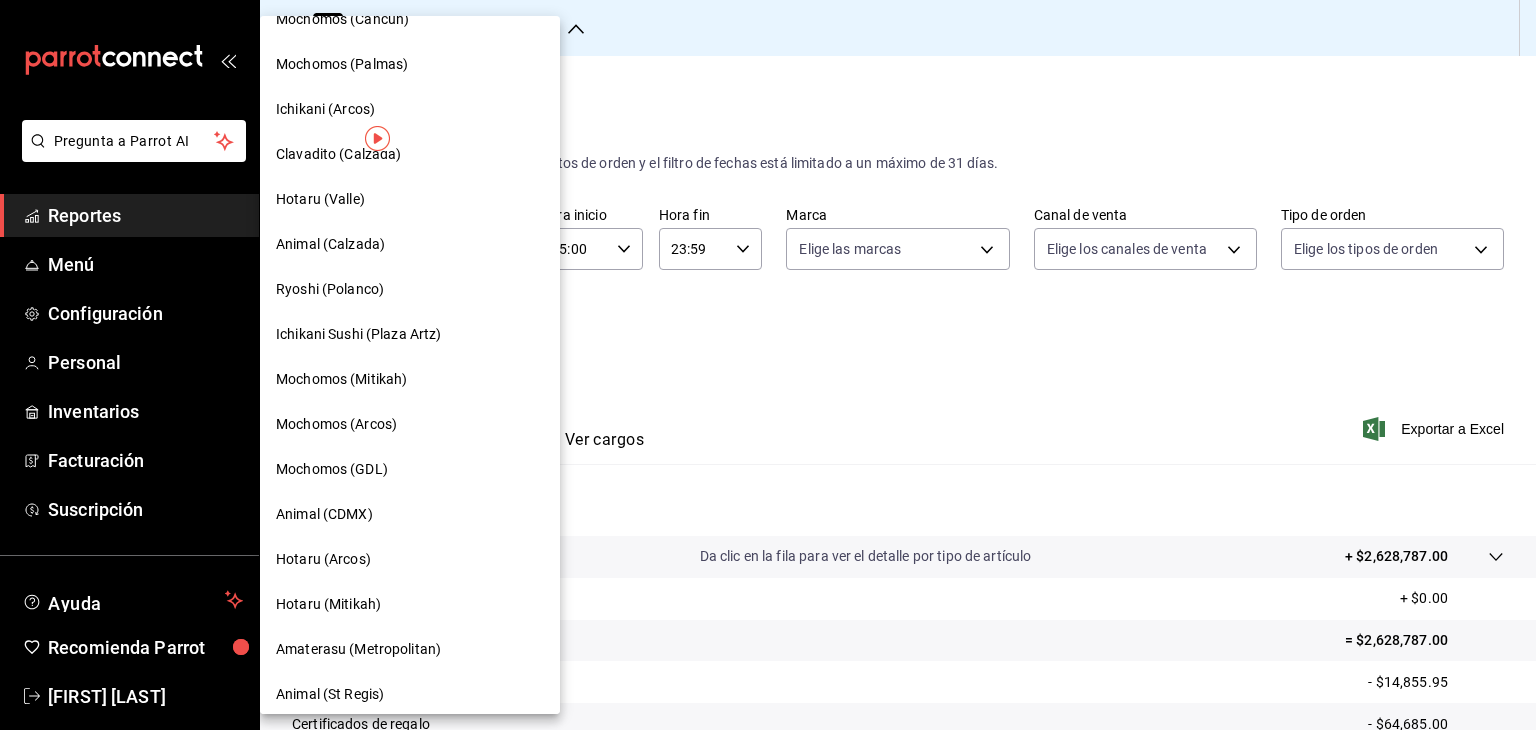 scroll, scrollTop: 300, scrollLeft: 0, axis: vertical 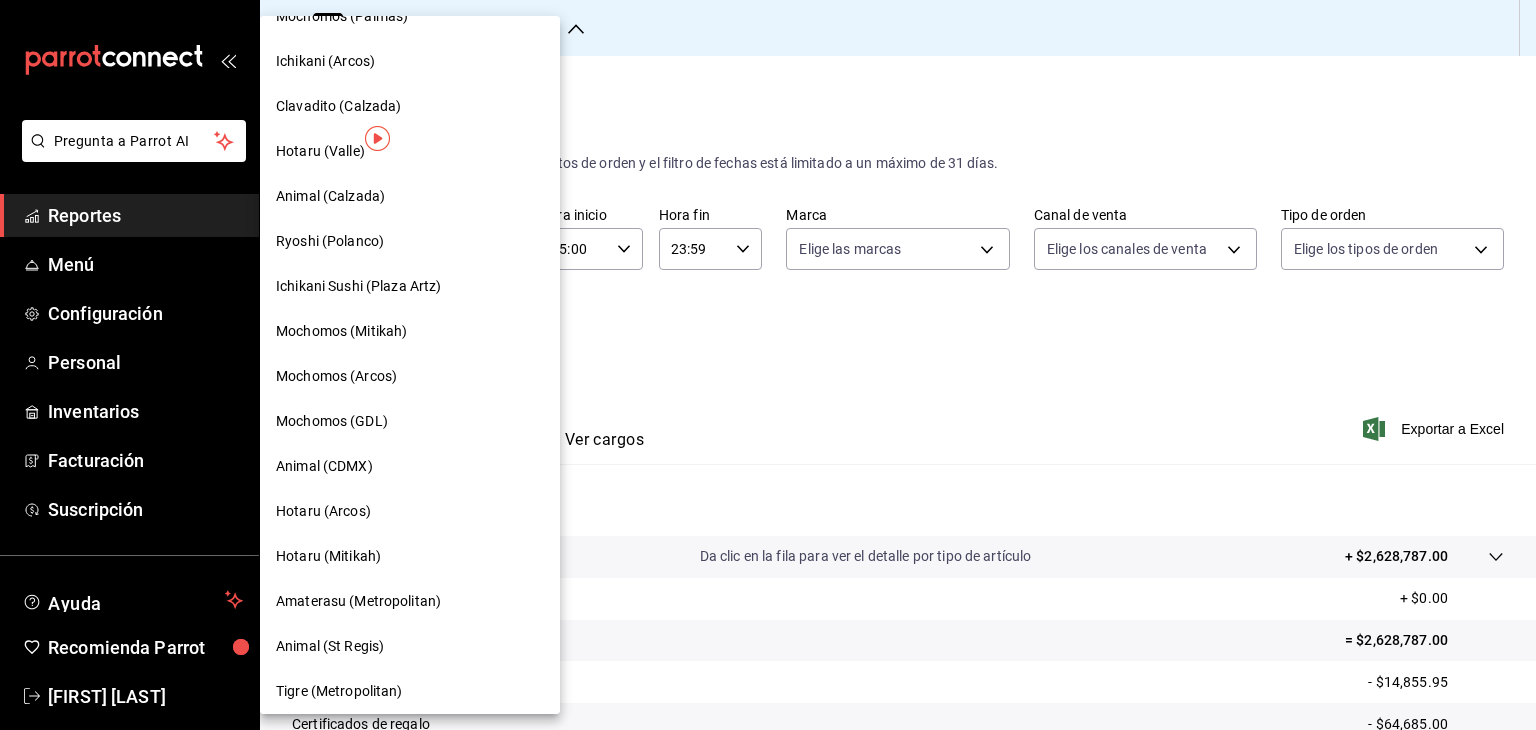 click on "Ryoshi (Polanco)" at bounding box center [410, 241] 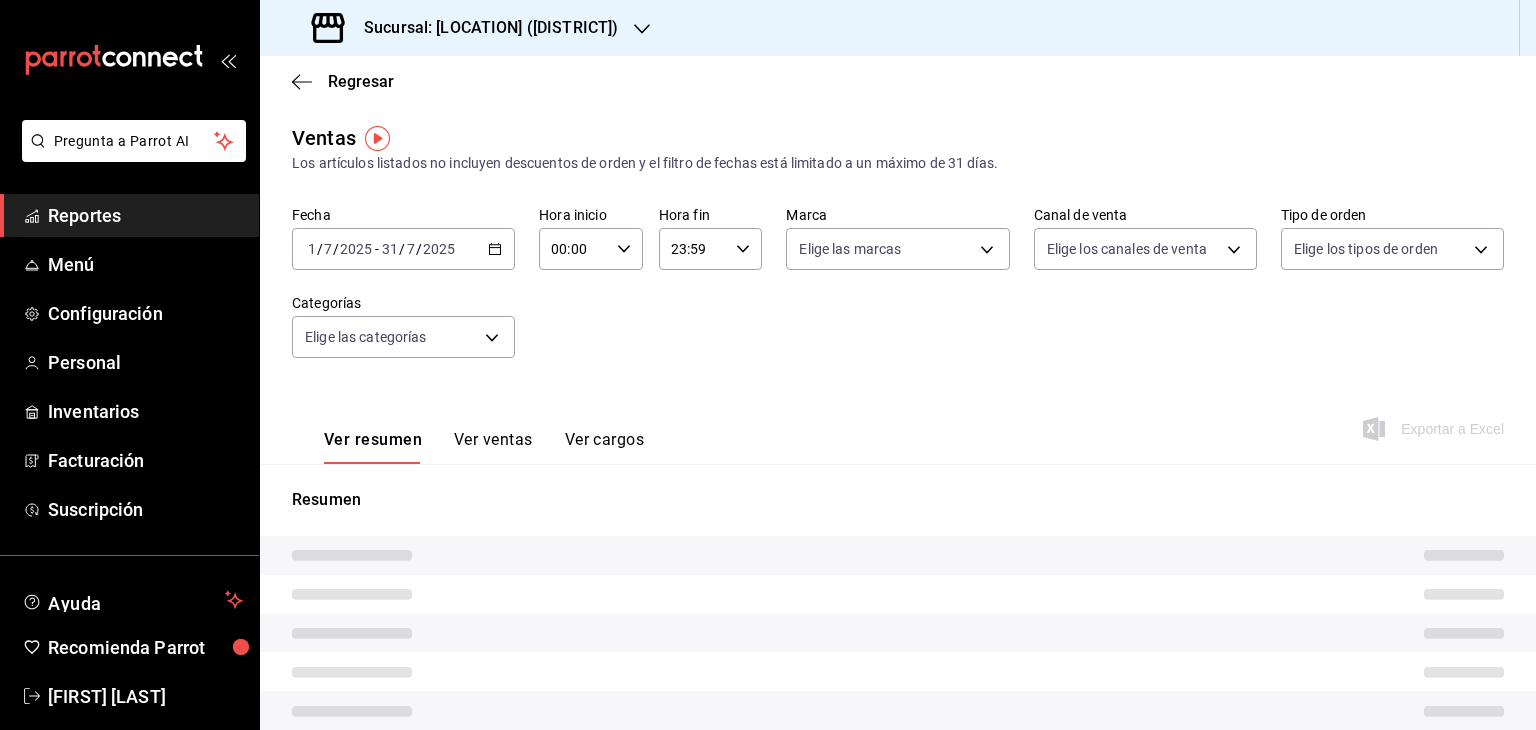 type on "05:00" 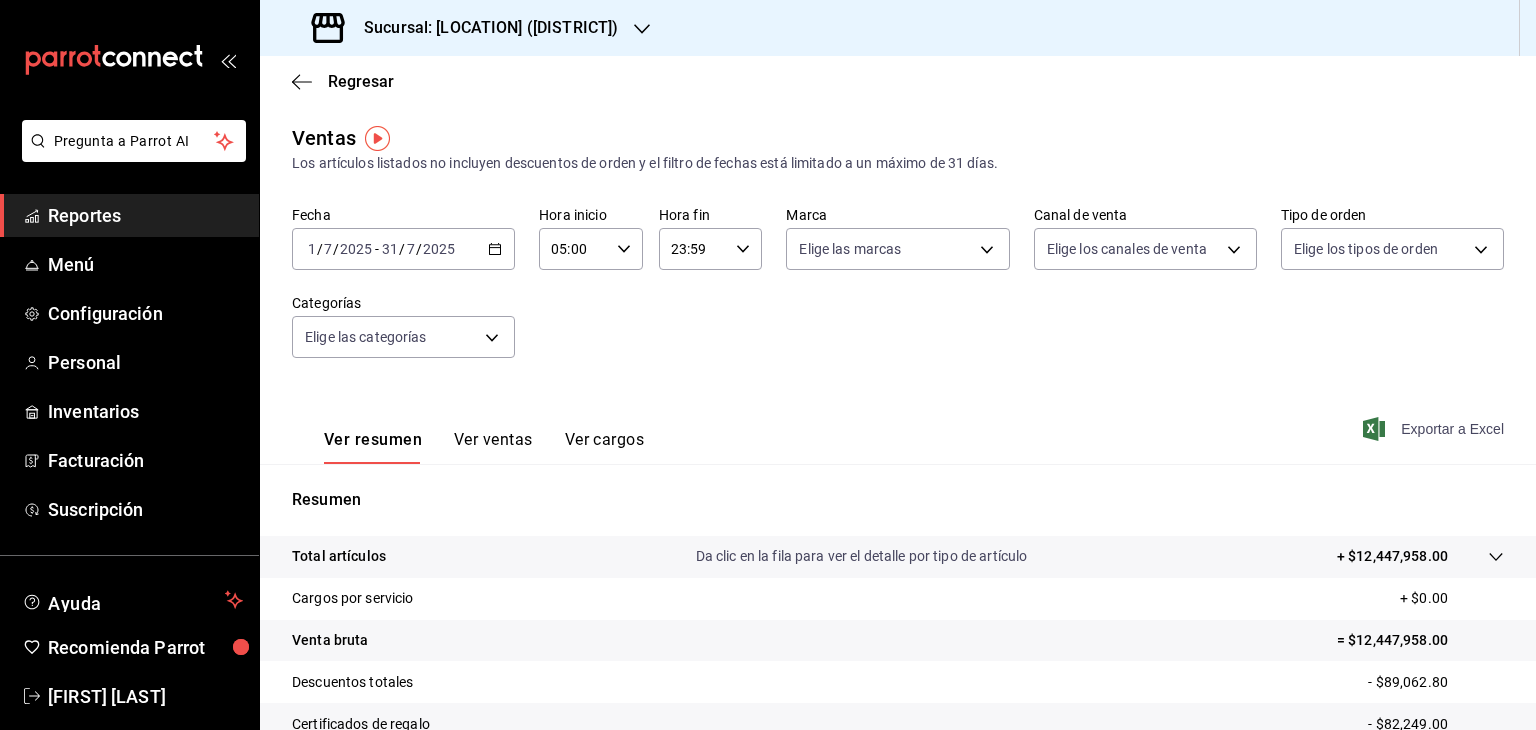 click on "Exportar a Excel" at bounding box center [1435, 429] 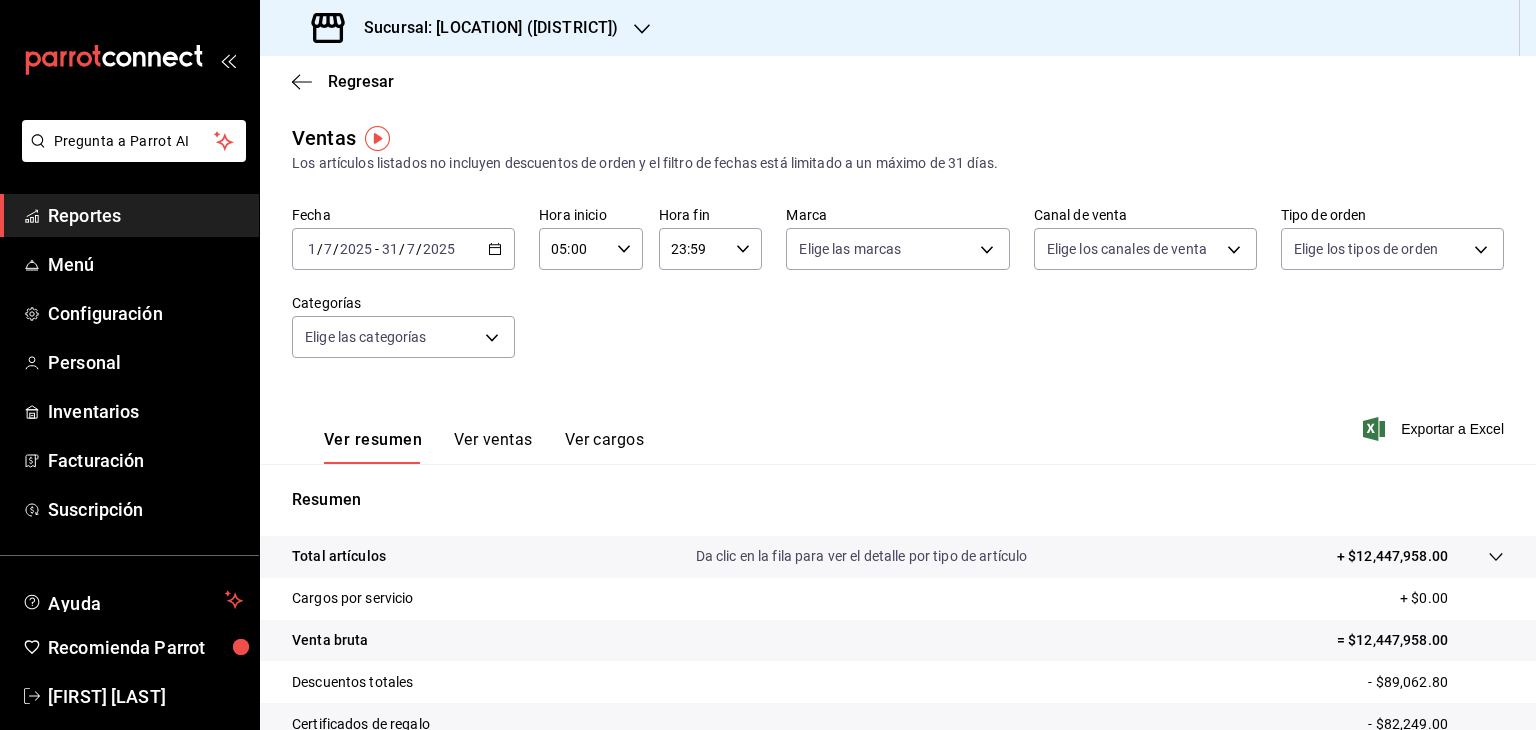 click on "Sucursal: [LOCATION] ([DISTRICT])" at bounding box center [467, 28] 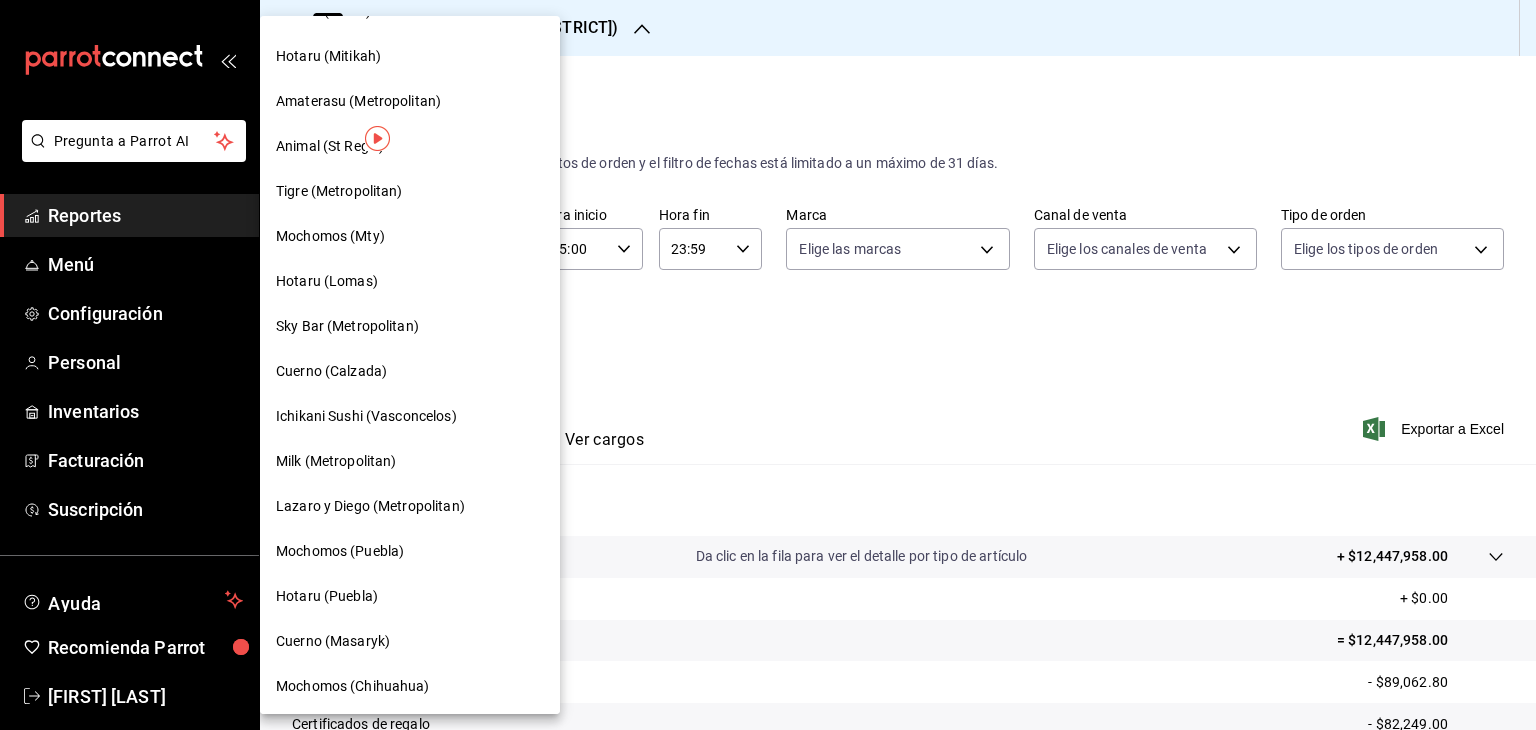 scroll, scrollTop: 900, scrollLeft: 0, axis: vertical 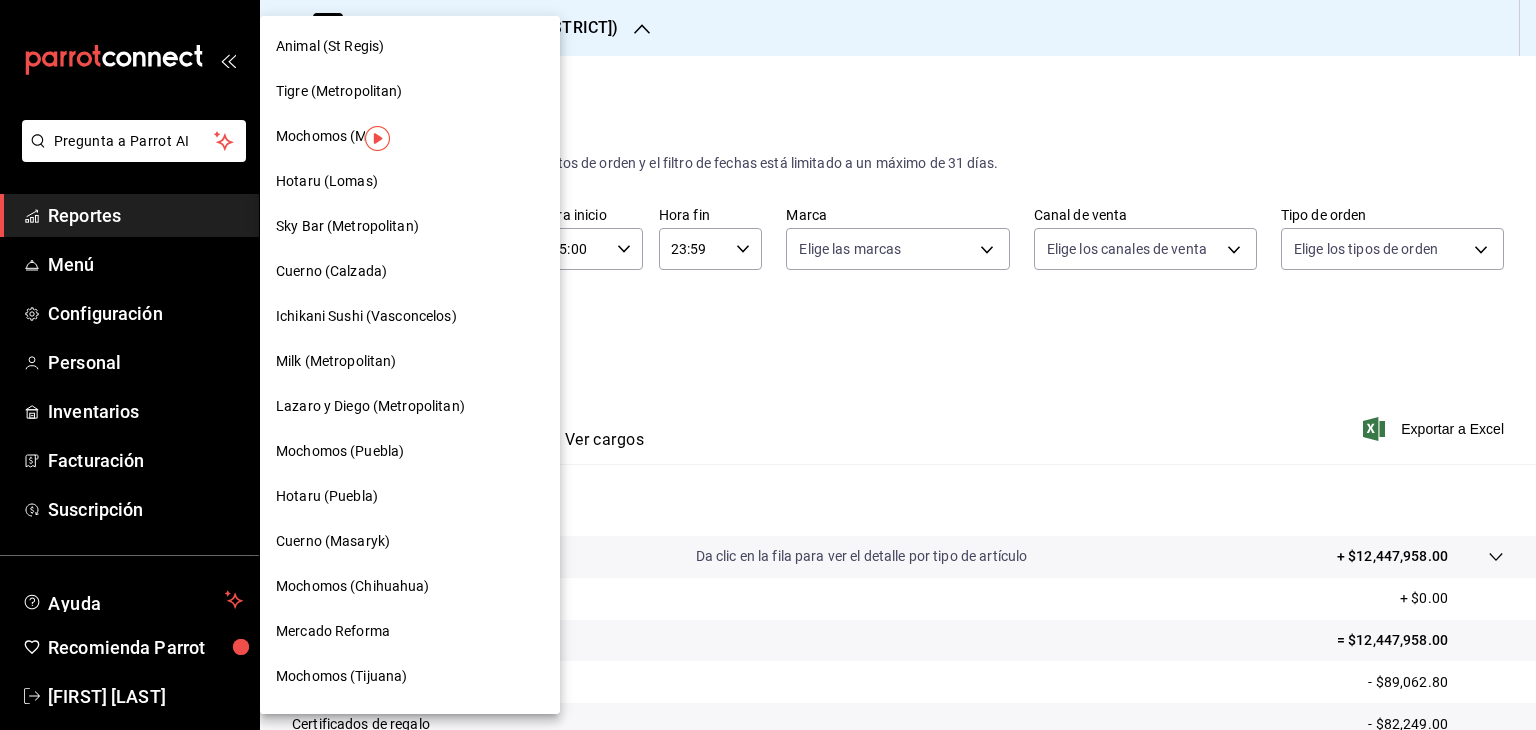 click on "Mochomos (Mty)" at bounding box center [330, 136] 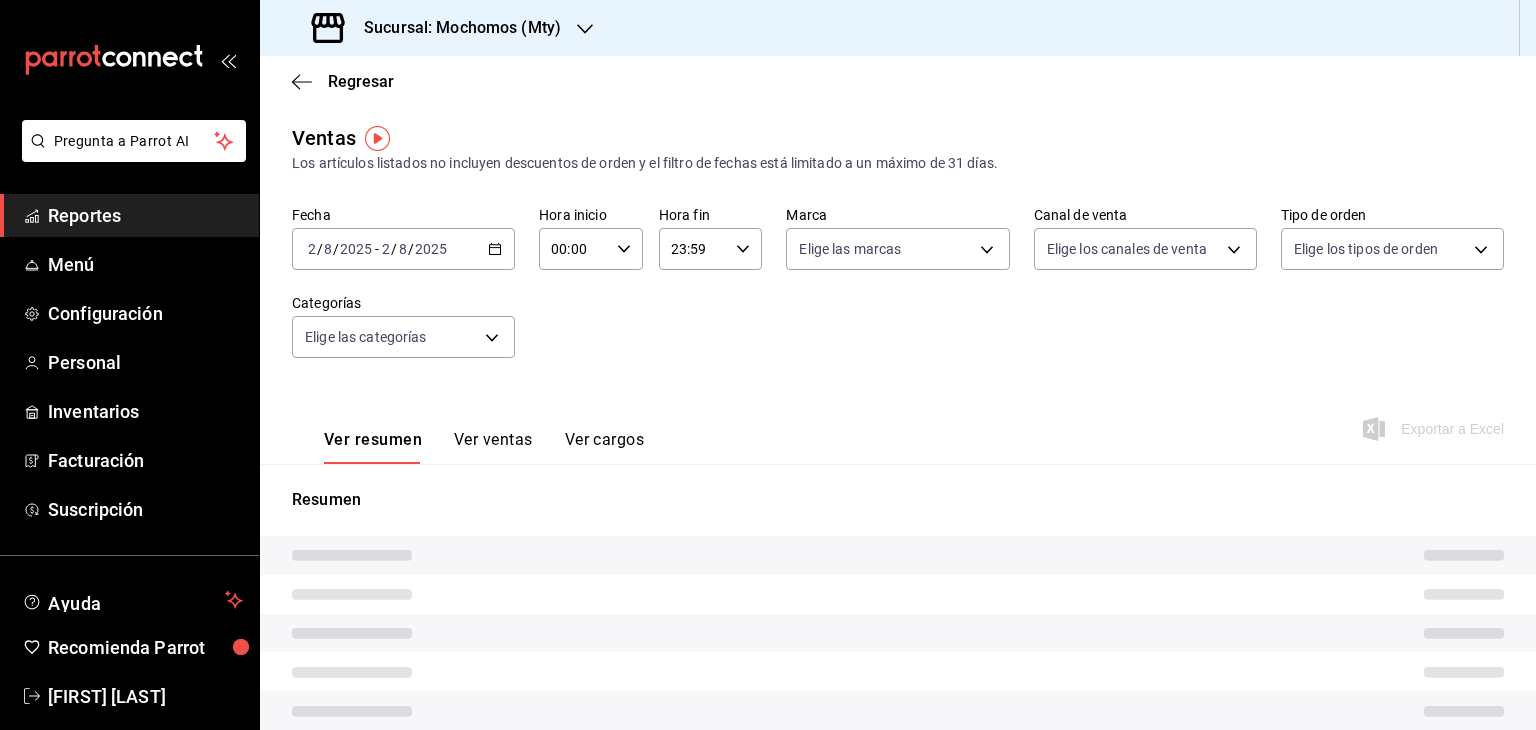 type on "05:00" 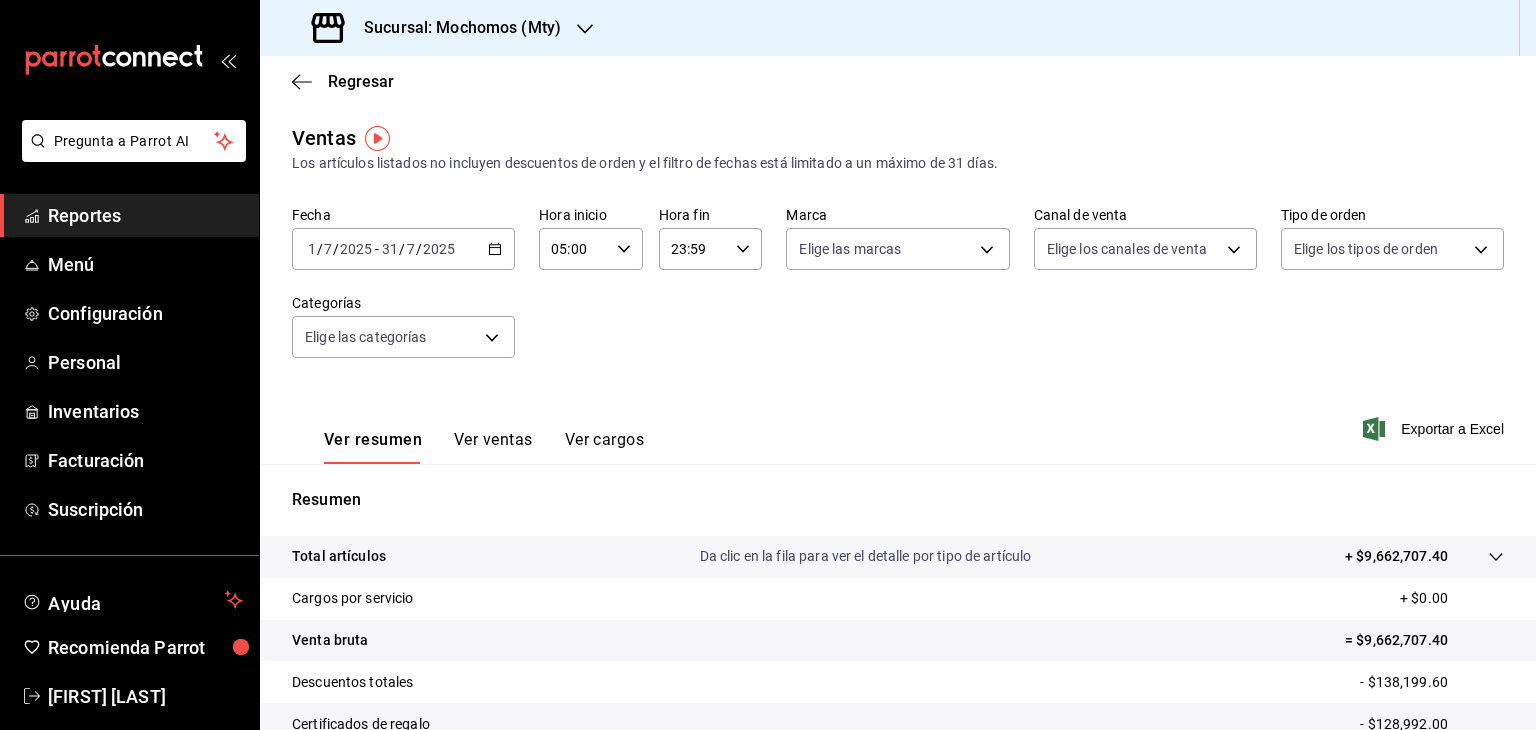 click on "Ver resumen Ver ventas Ver cargos Exportar a Excel" at bounding box center (898, 423) 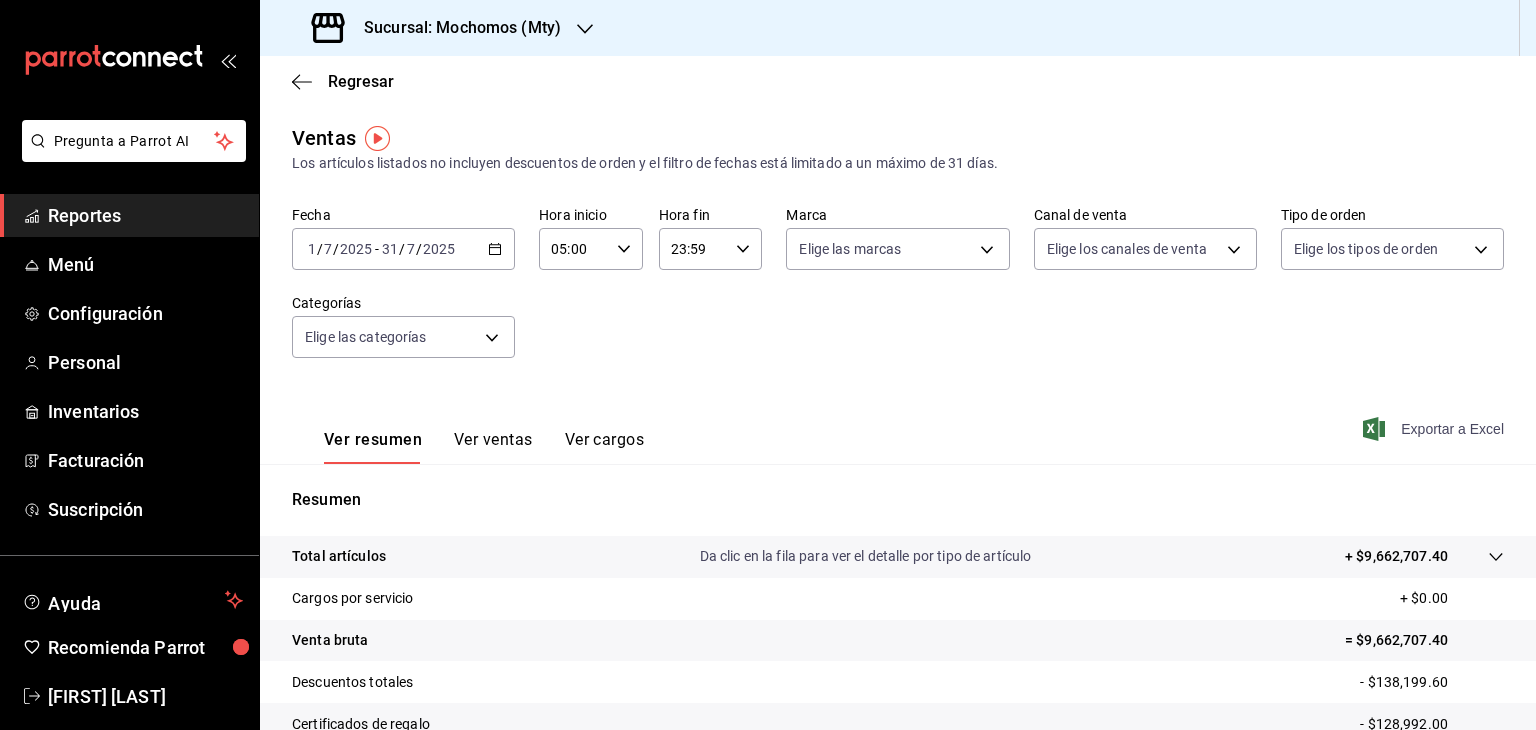 click 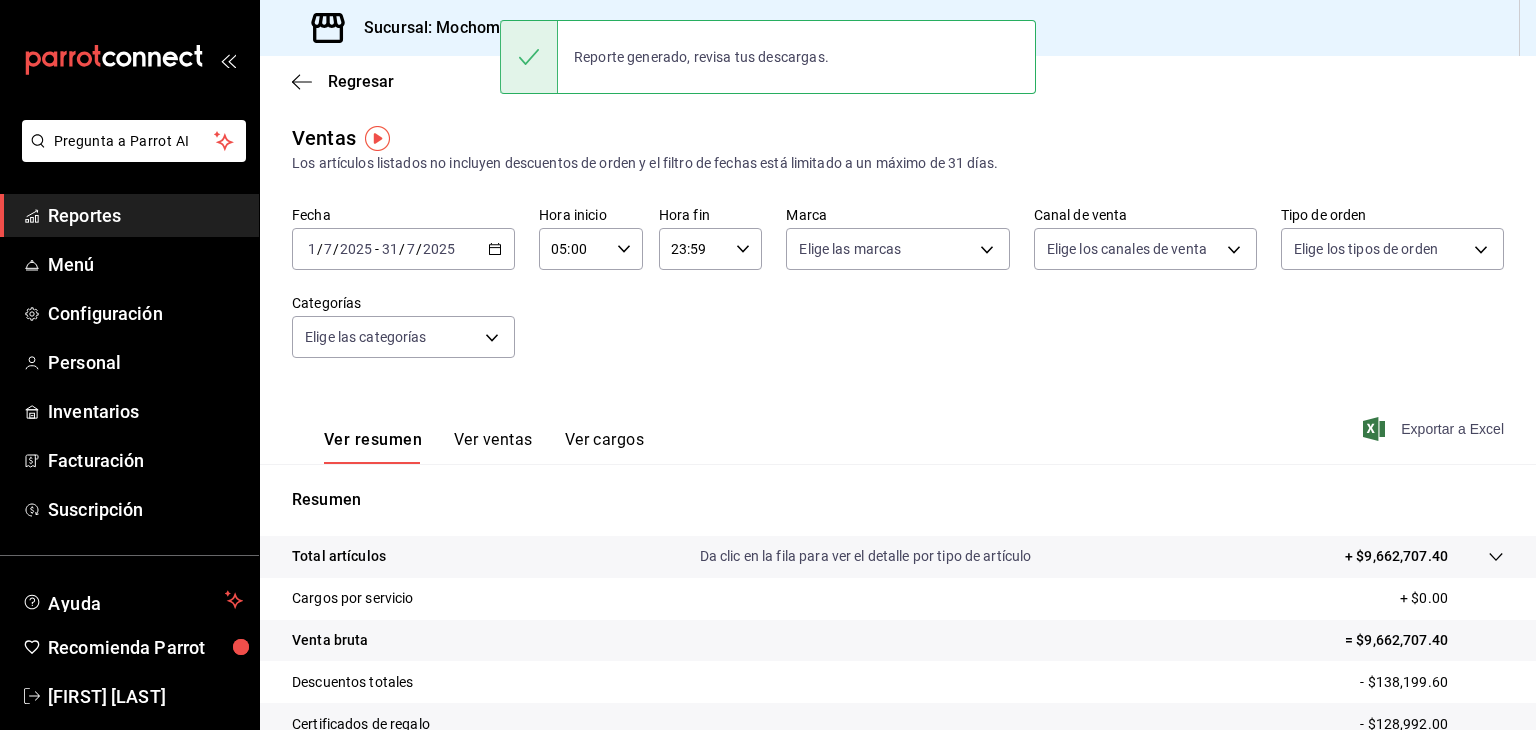 click on "Sucursal: Mochomos (Mty)" at bounding box center (438, 28) 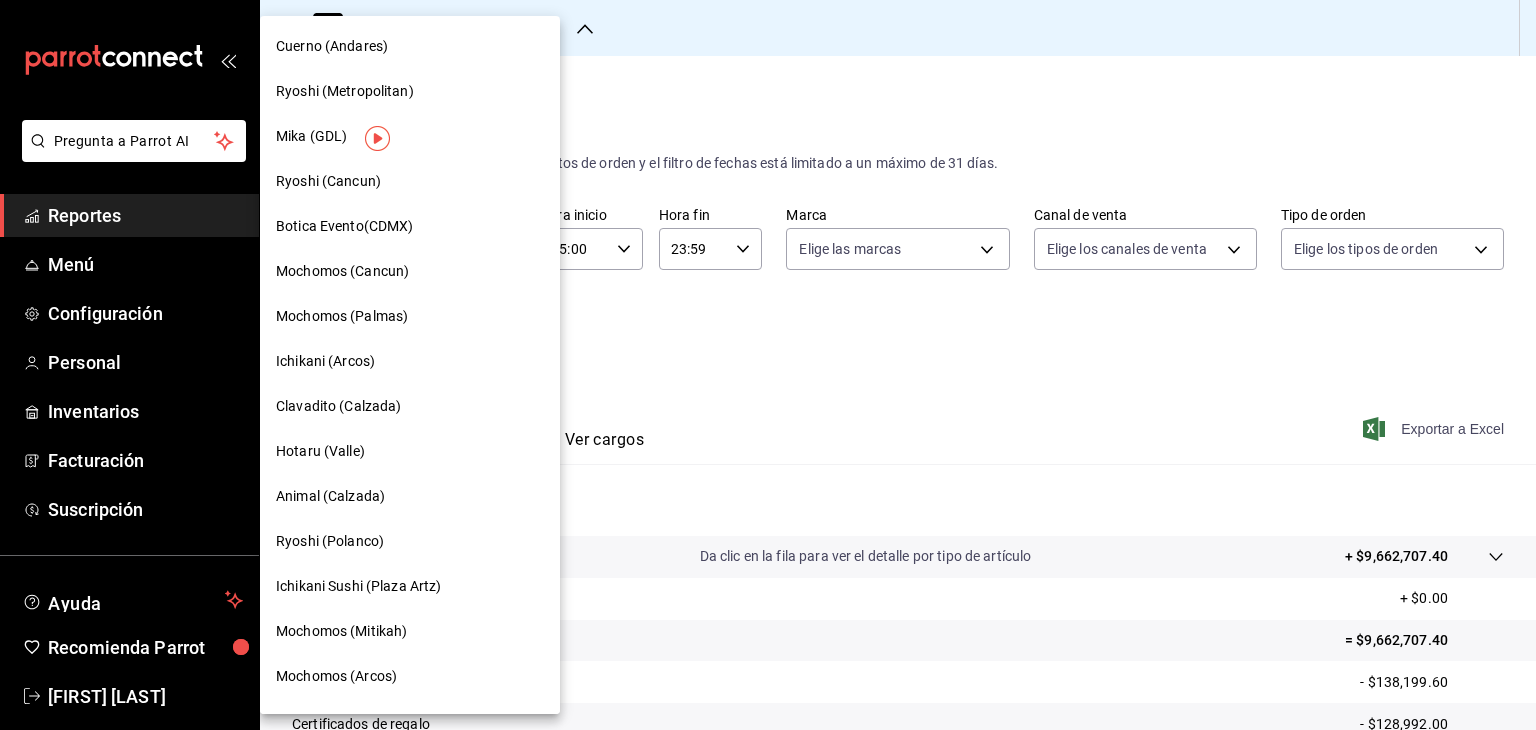 click on "Ryoshi (Metropolitan)" at bounding box center [410, 91] 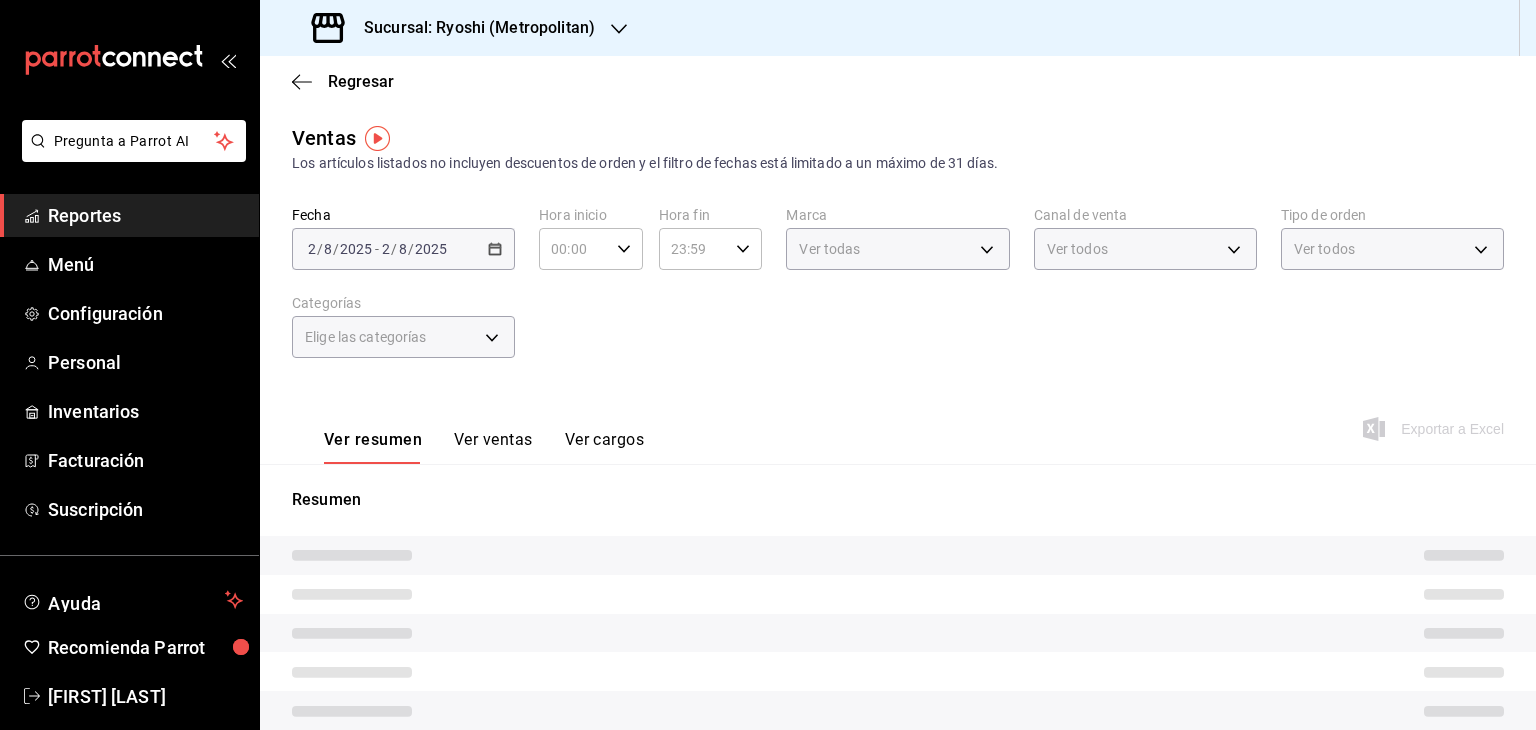 type on "05:00" 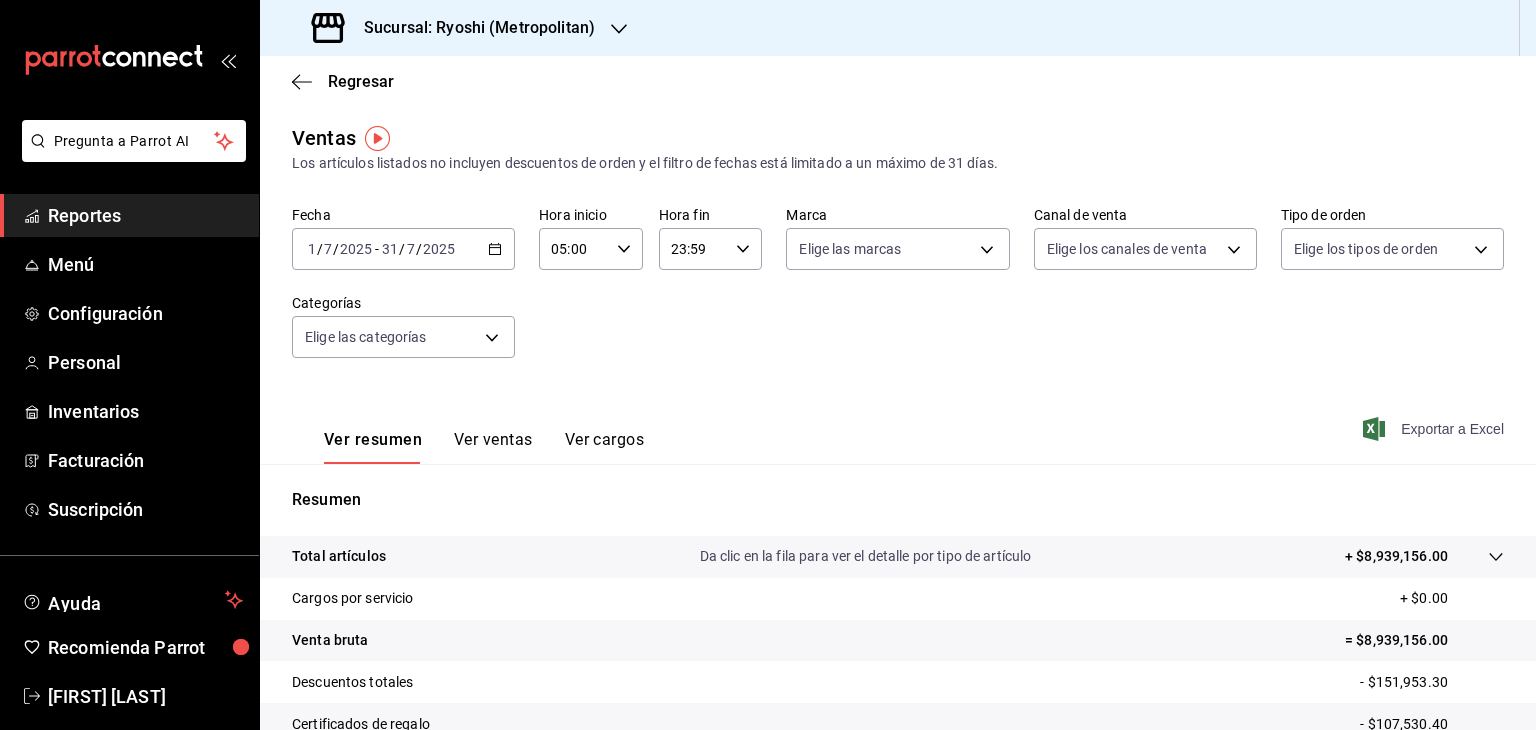 click 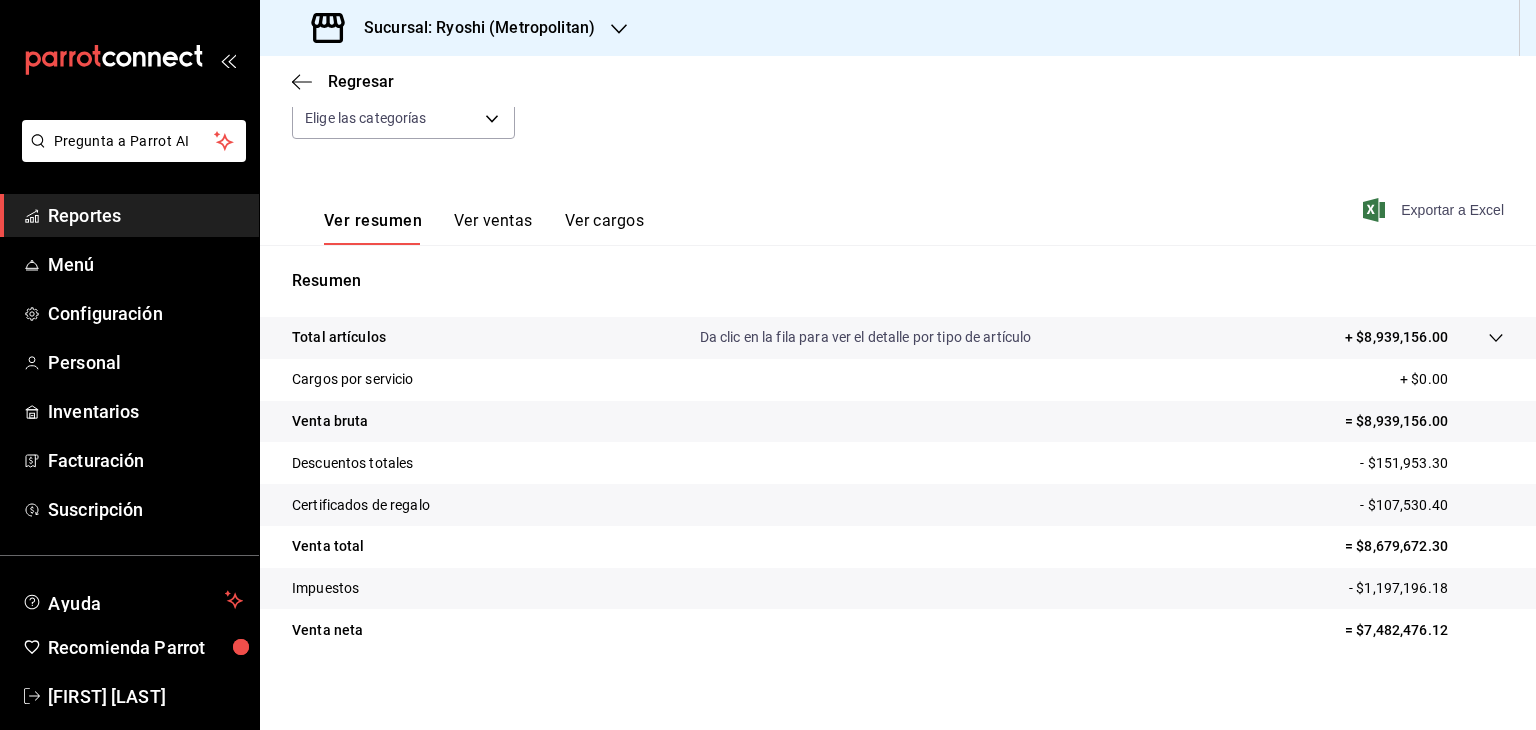 scroll, scrollTop: 209, scrollLeft: 0, axis: vertical 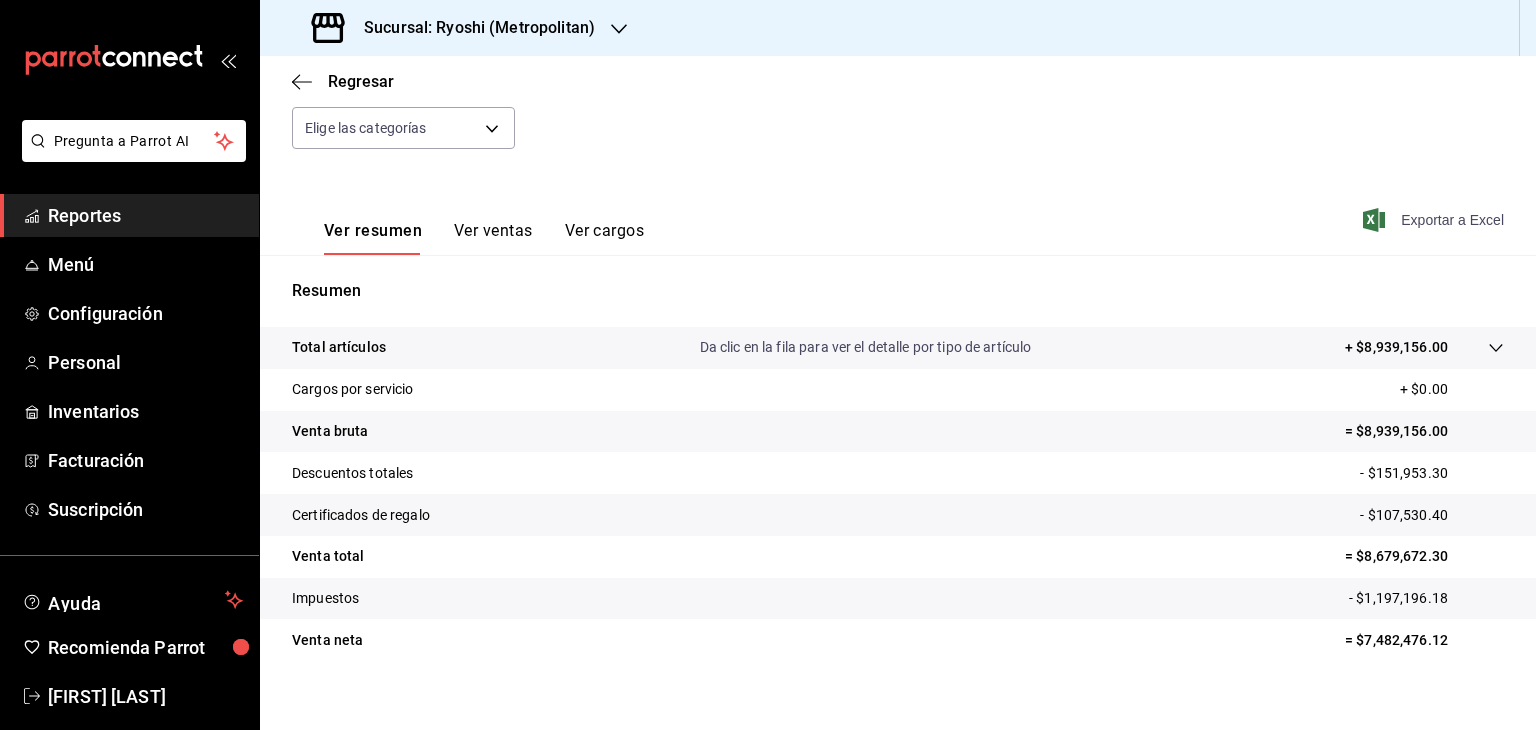 click on "Sucursal: Ryoshi (Metropolitan)" at bounding box center [455, 28] 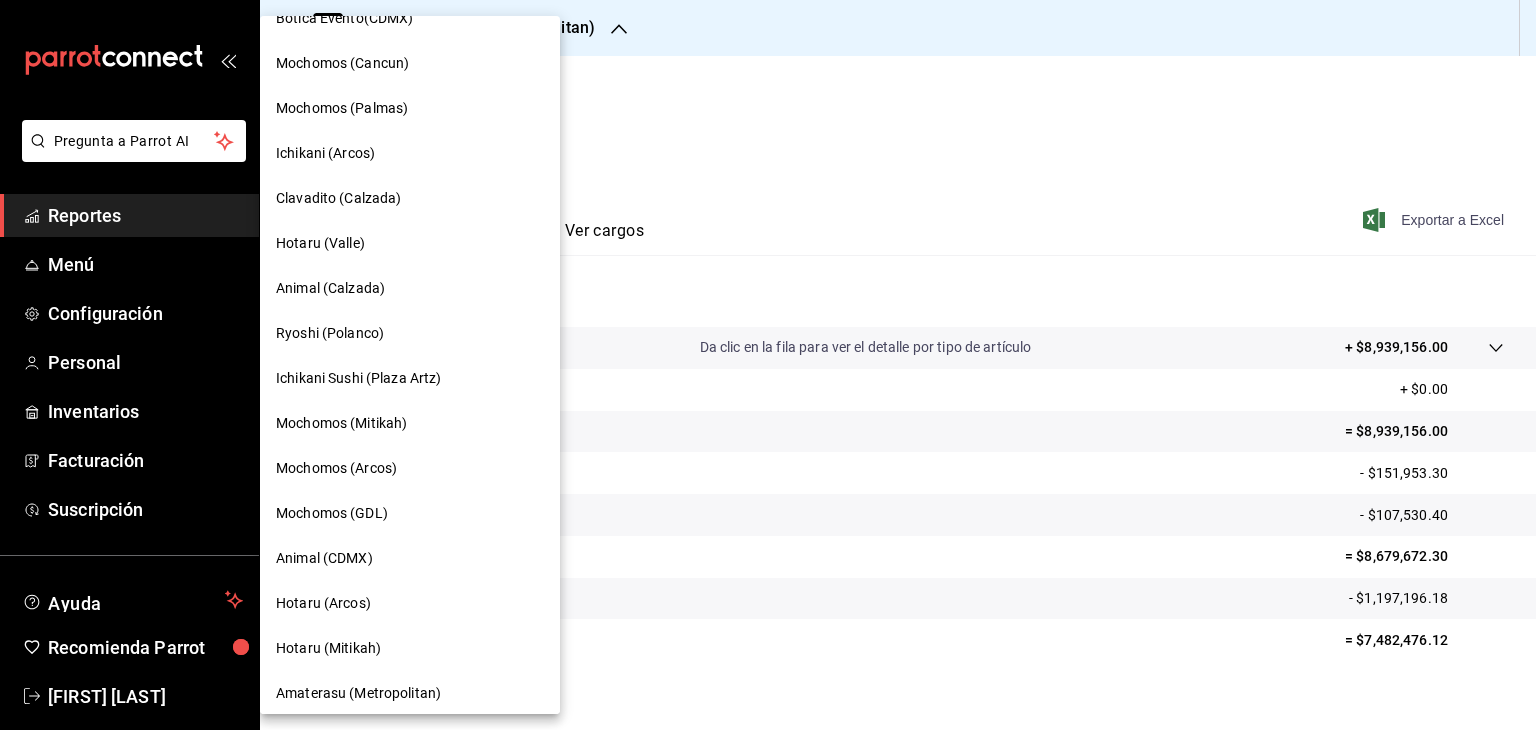 scroll, scrollTop: 205, scrollLeft: 0, axis: vertical 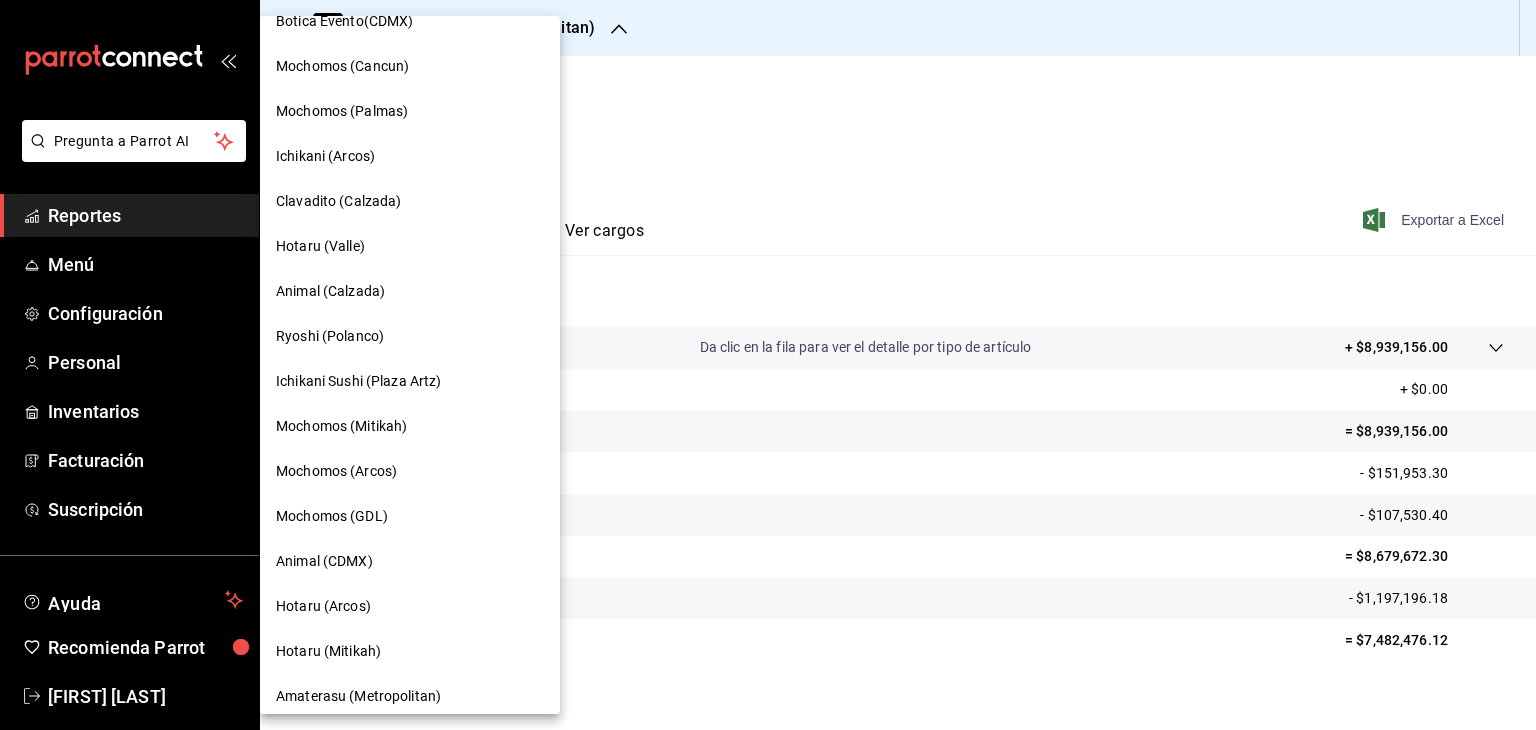 click on "Hotaru (Valle)" at bounding box center [410, 246] 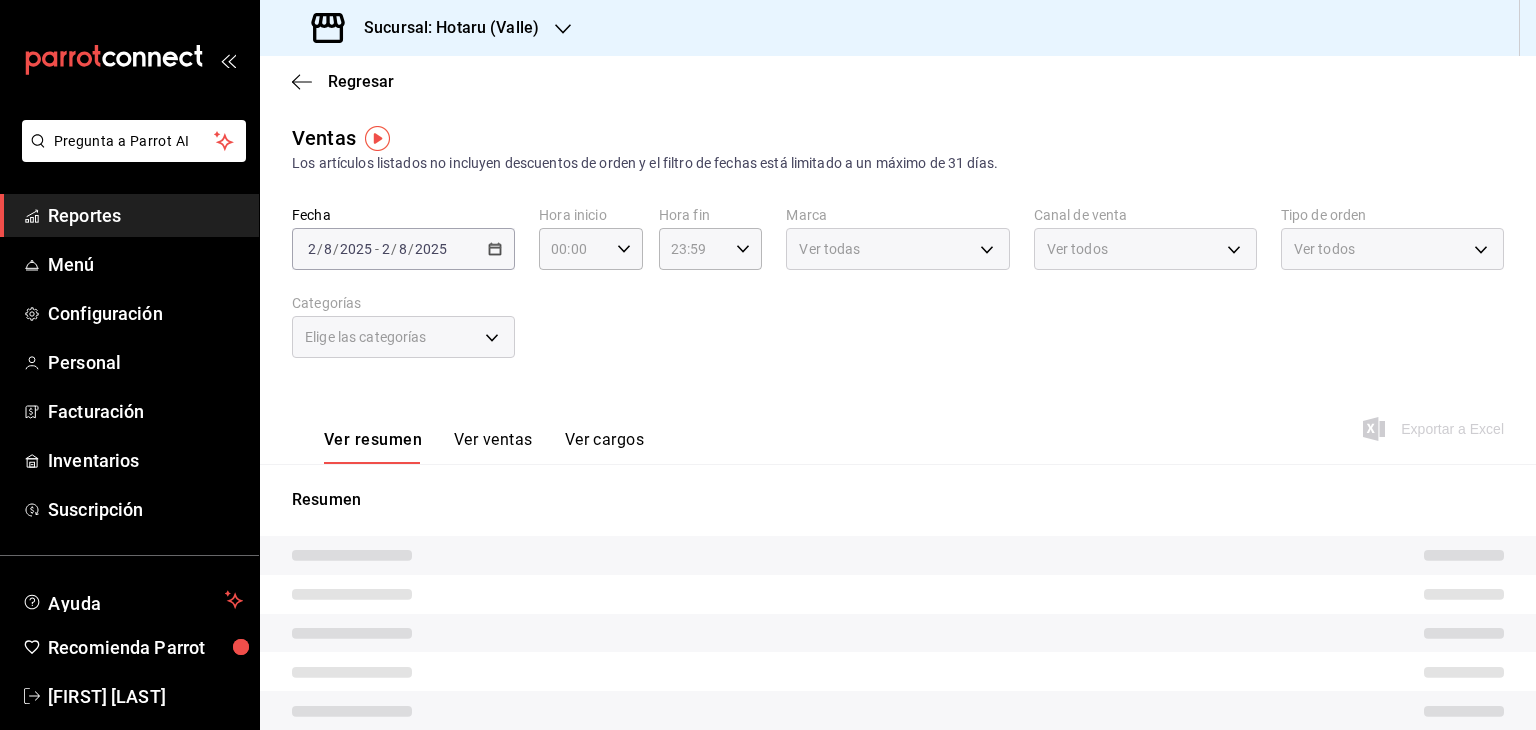 type on "05:00" 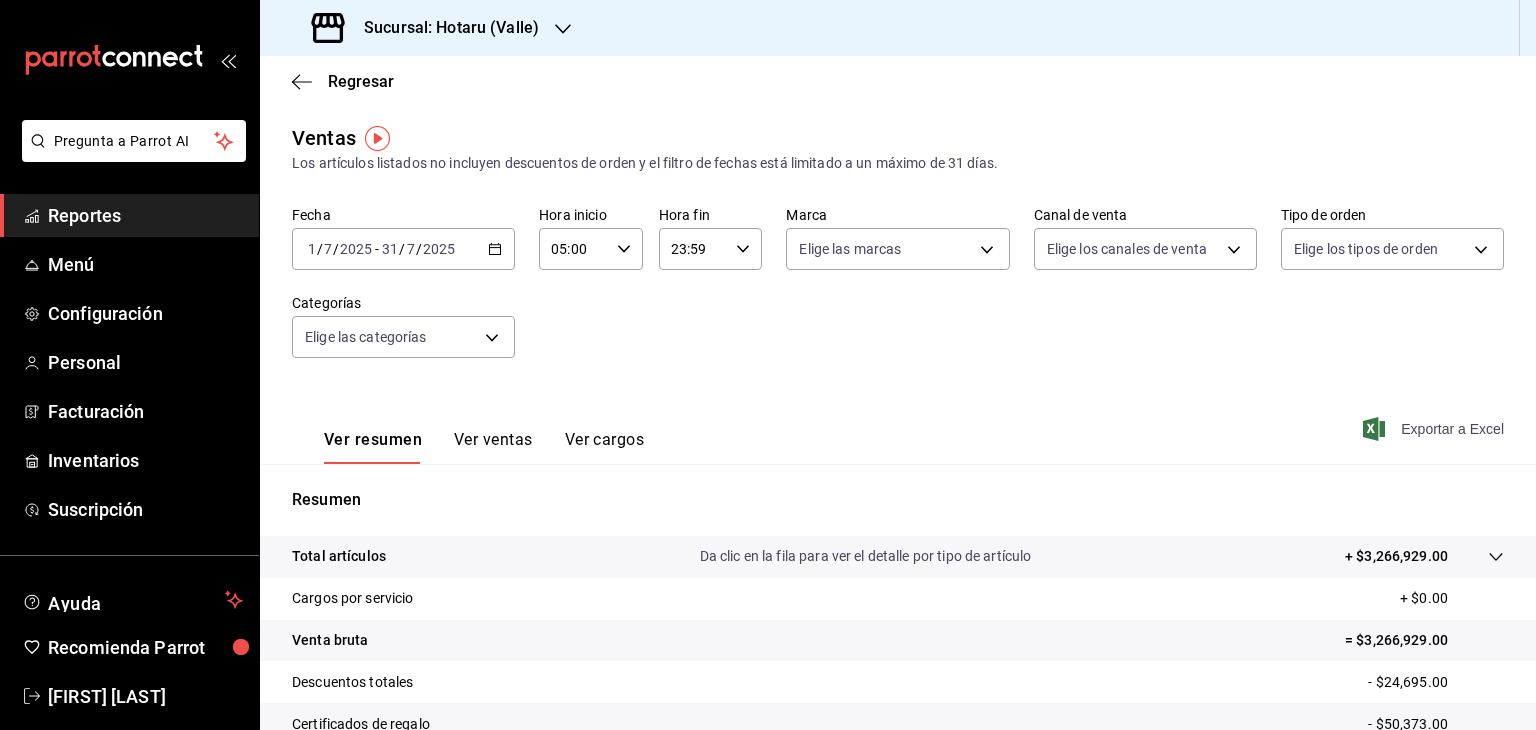click 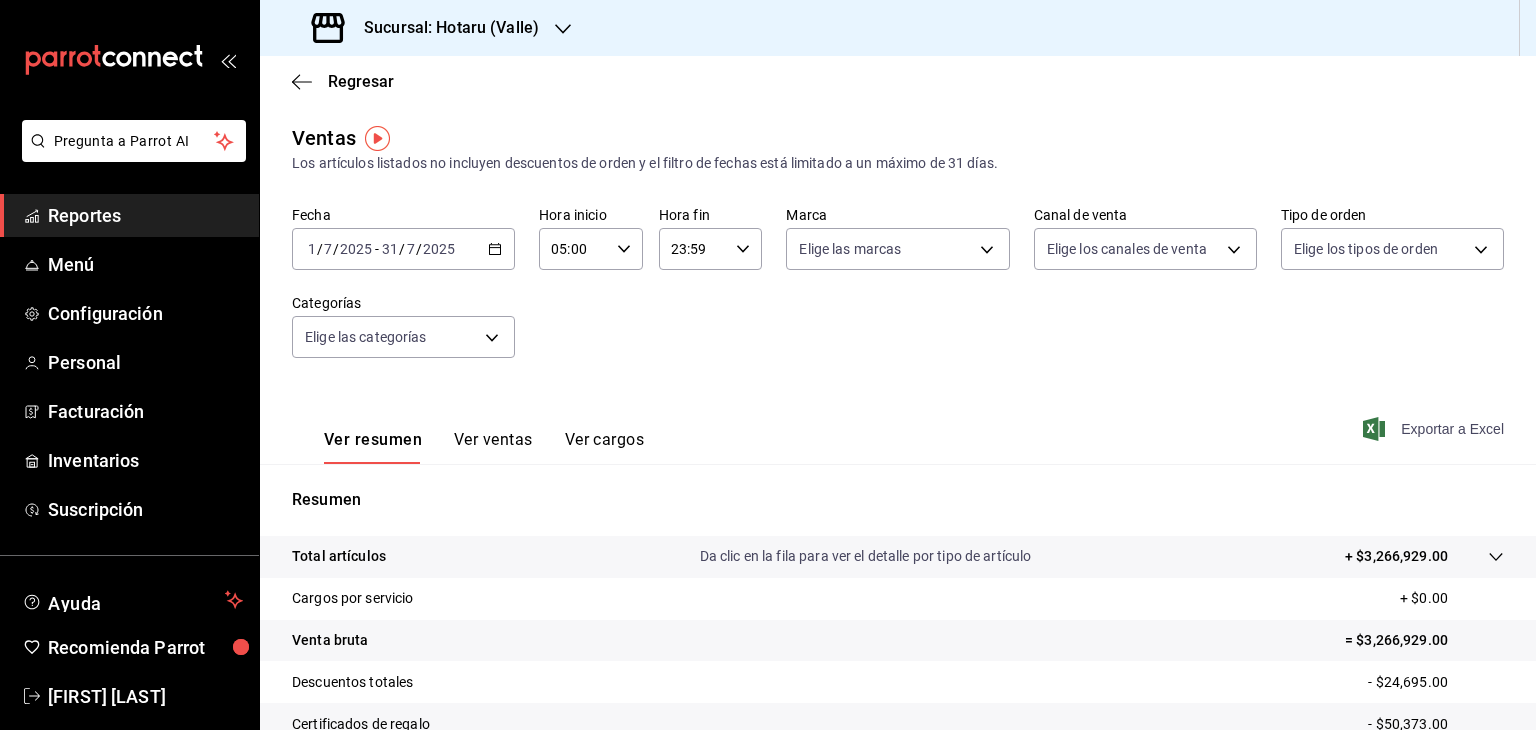 click 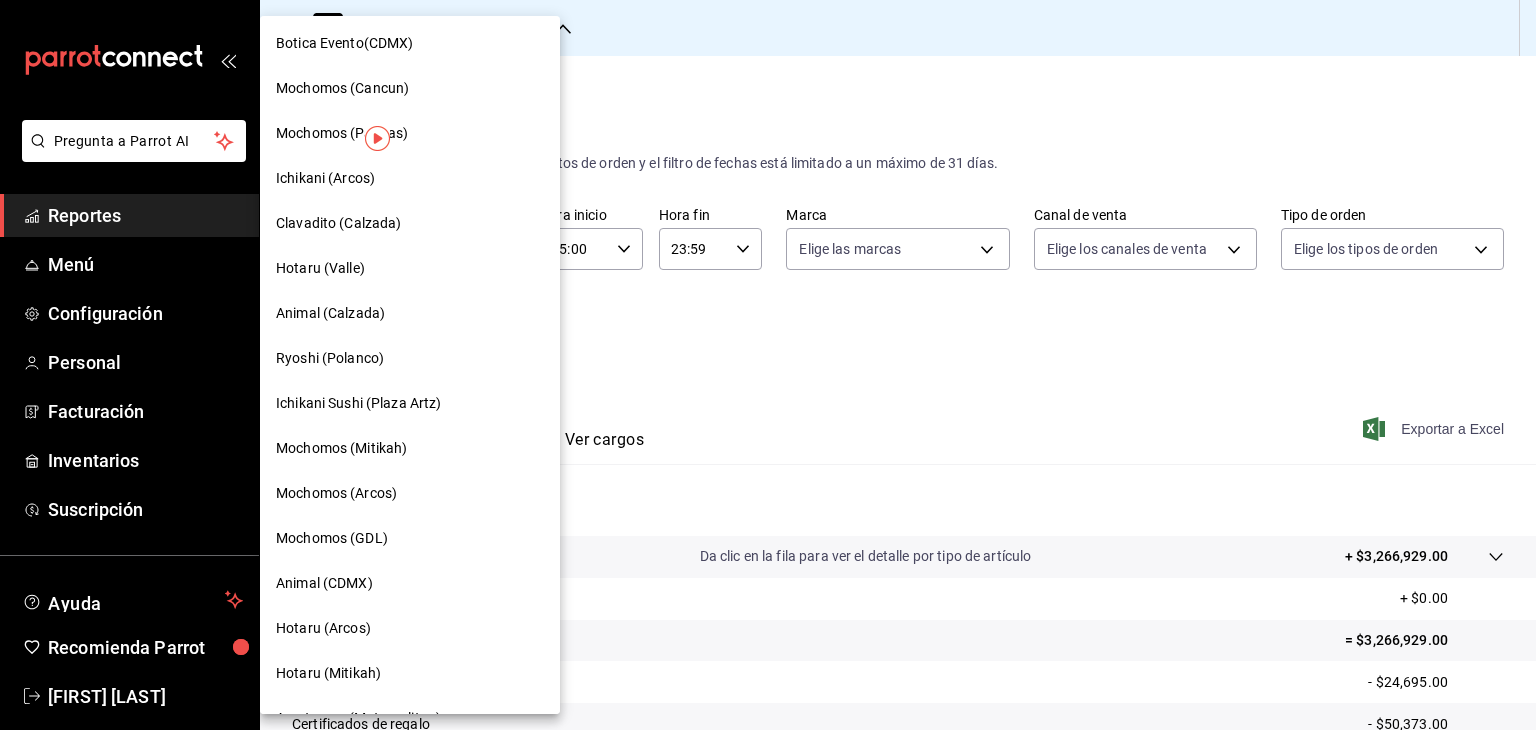 scroll, scrollTop: 278, scrollLeft: 0, axis: vertical 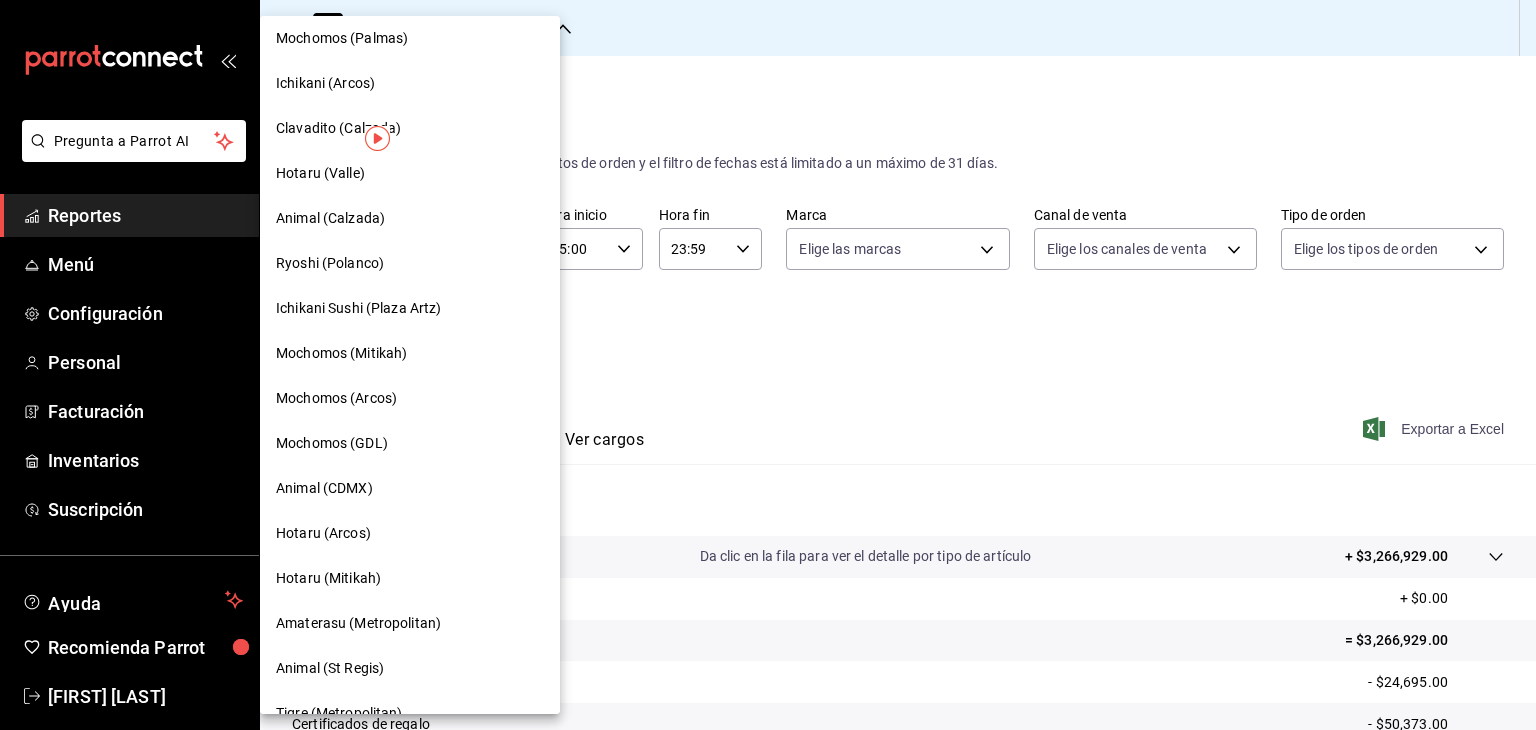 click at bounding box center [768, 365] 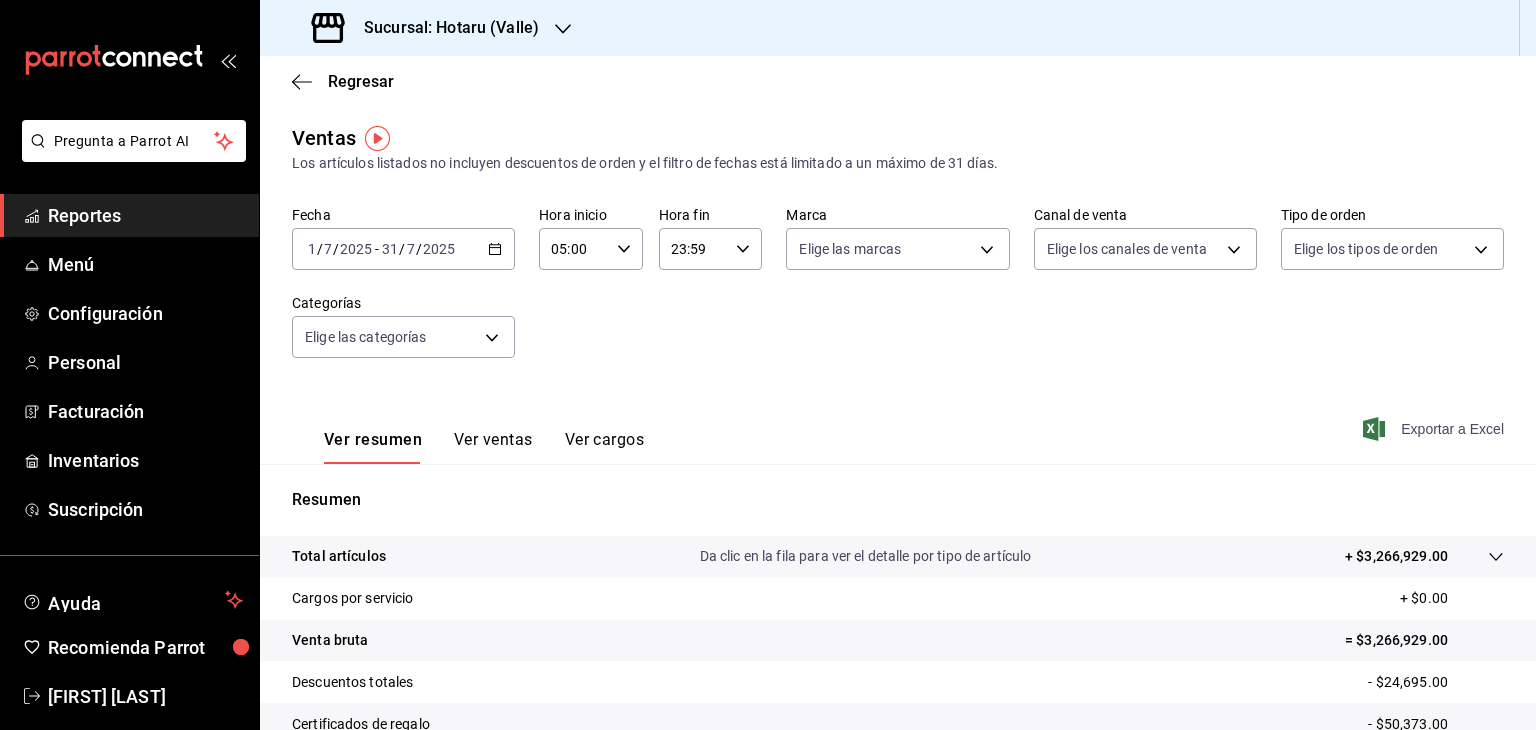 click on "Sucursal: Hotaru (Valle)" at bounding box center (443, 28) 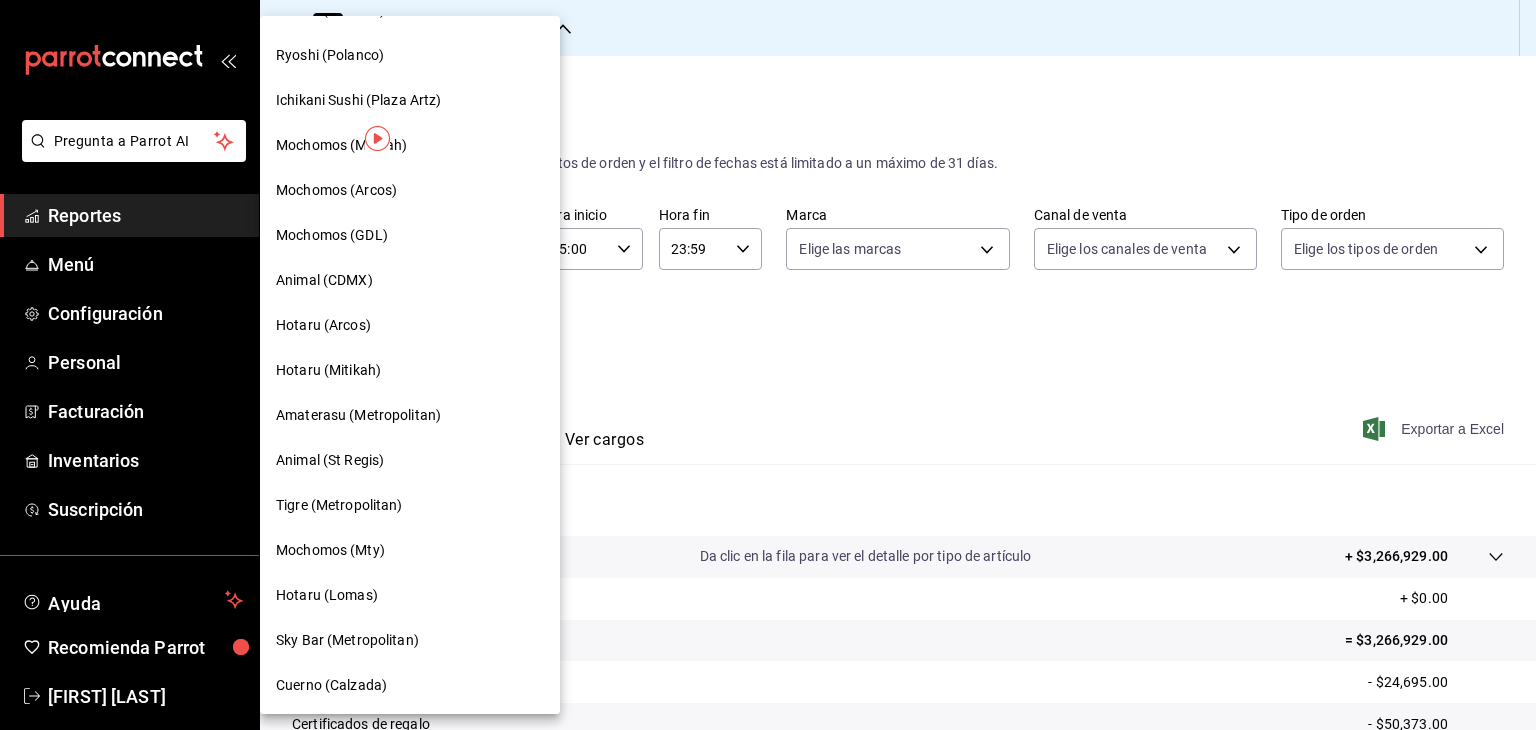 scroll, scrollTop: 490, scrollLeft: 0, axis: vertical 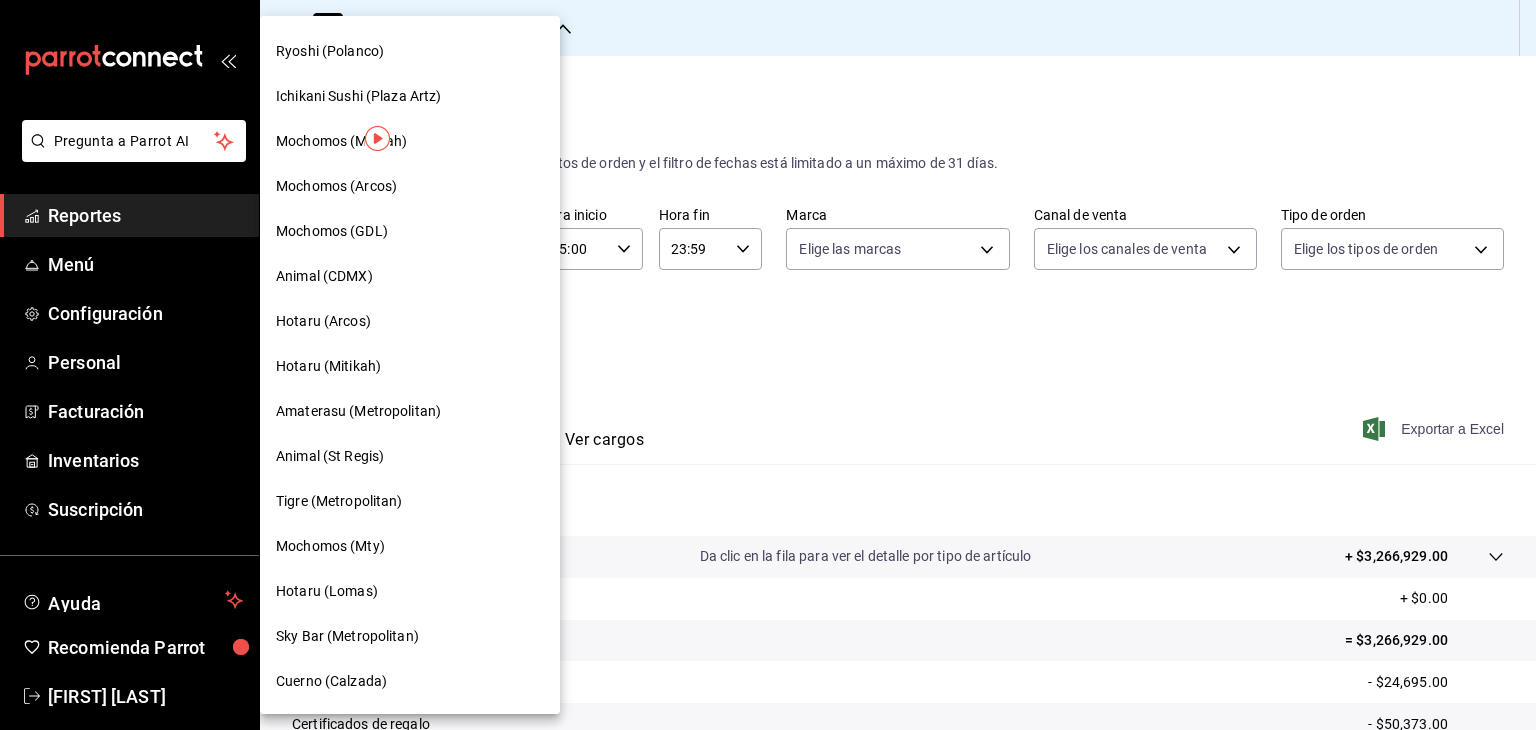 click on "Animal (CDMX)" at bounding box center (410, 276) 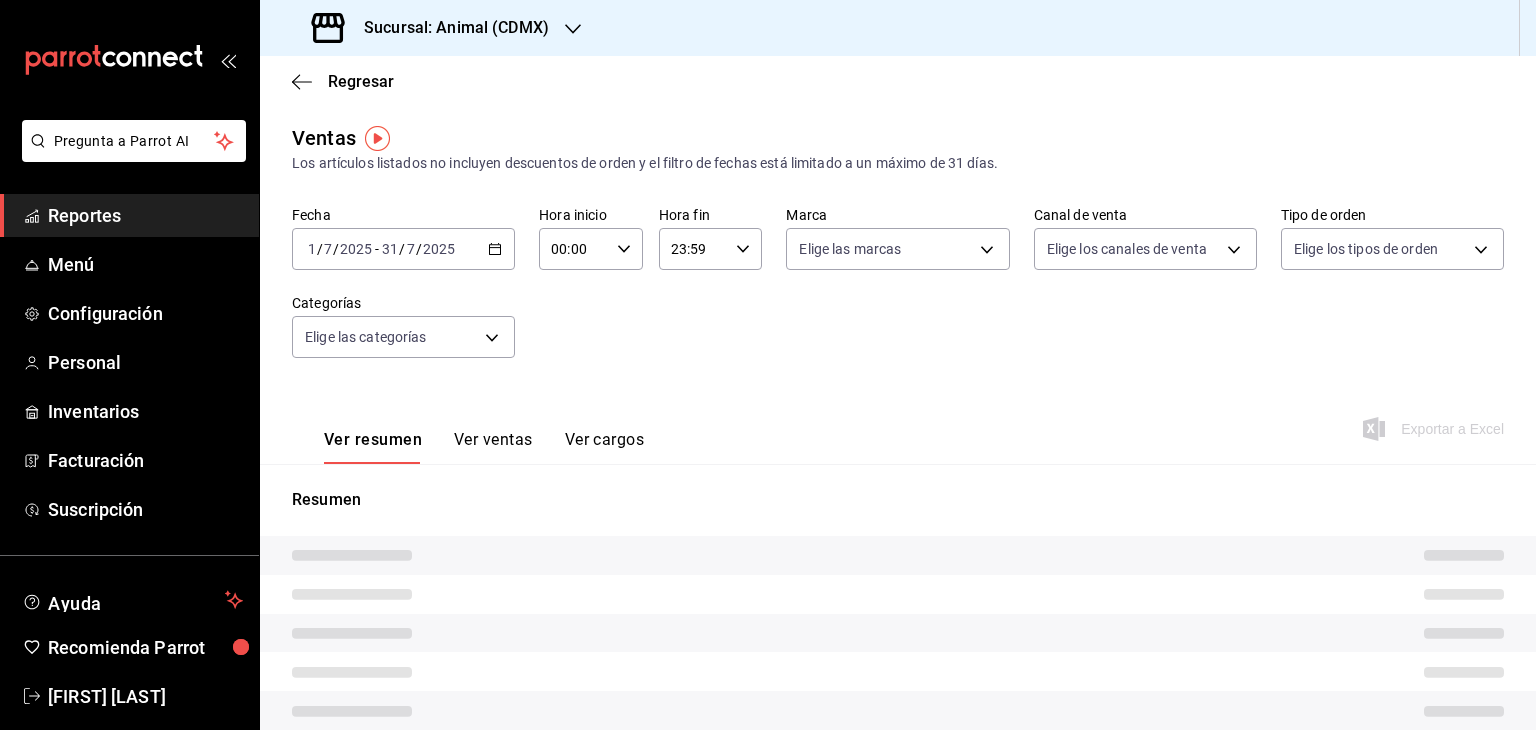 type on "05:00" 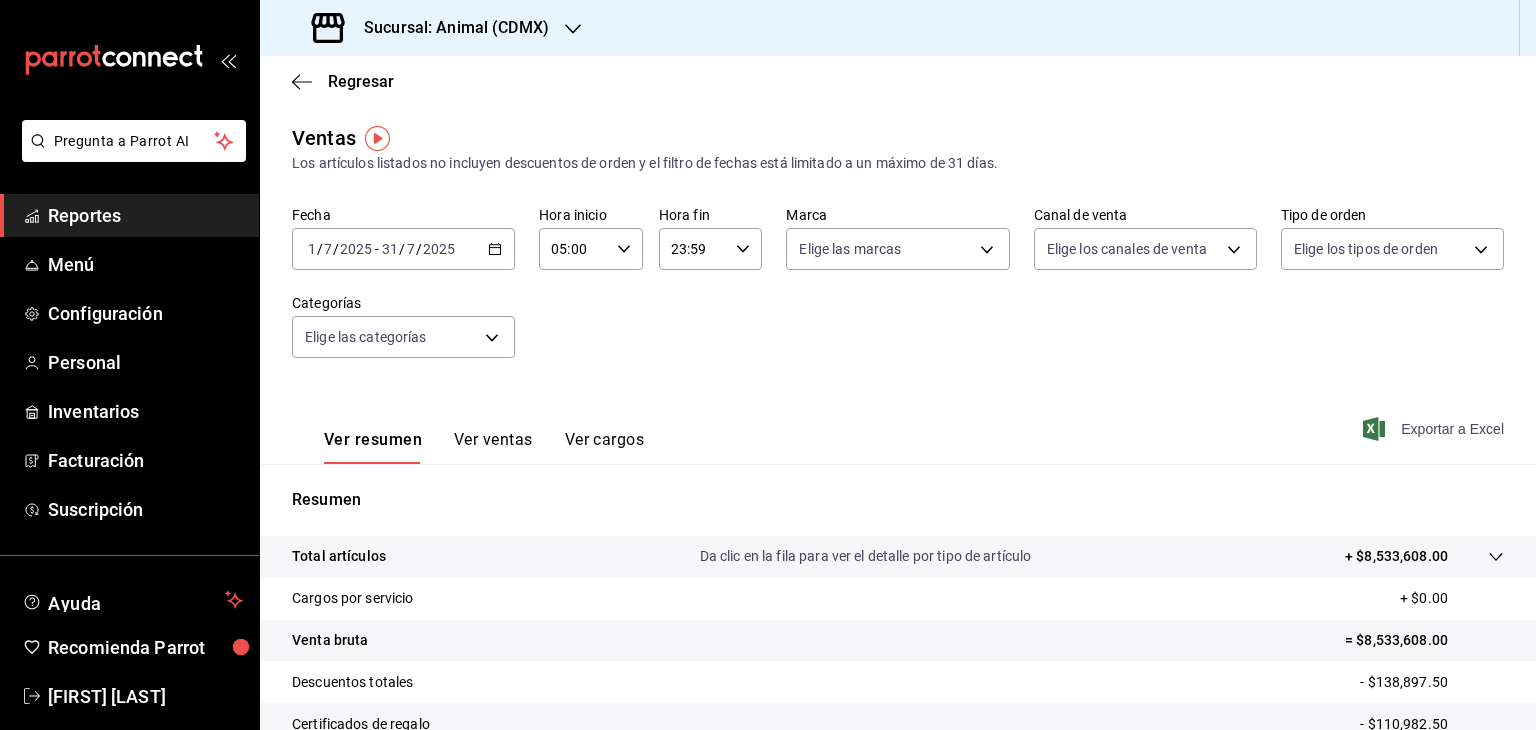 click on "Exportar a Excel" at bounding box center (1435, 429) 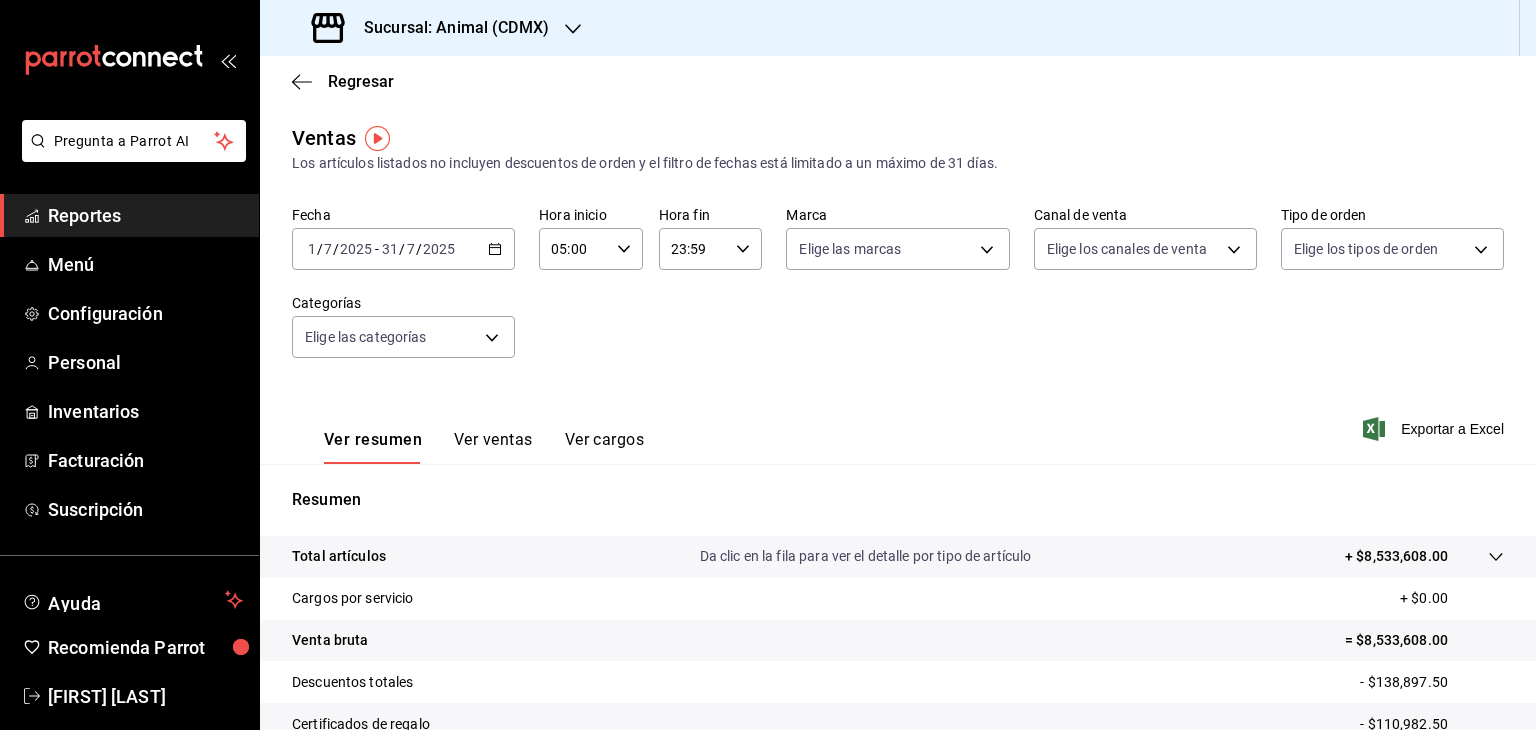 click on "Sucursal: Animal (CDMX)" at bounding box center (448, 28) 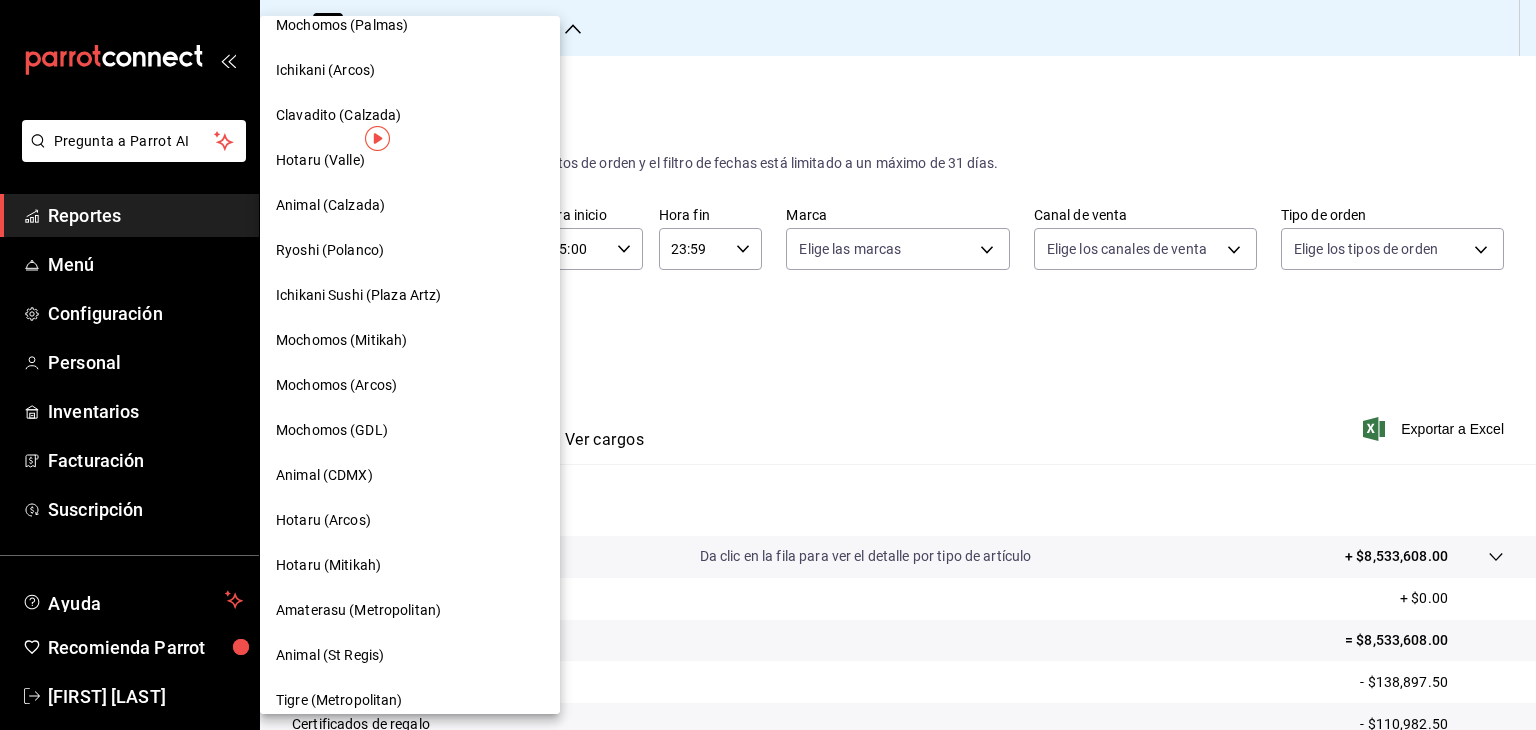 scroll, scrollTop: 288, scrollLeft: 0, axis: vertical 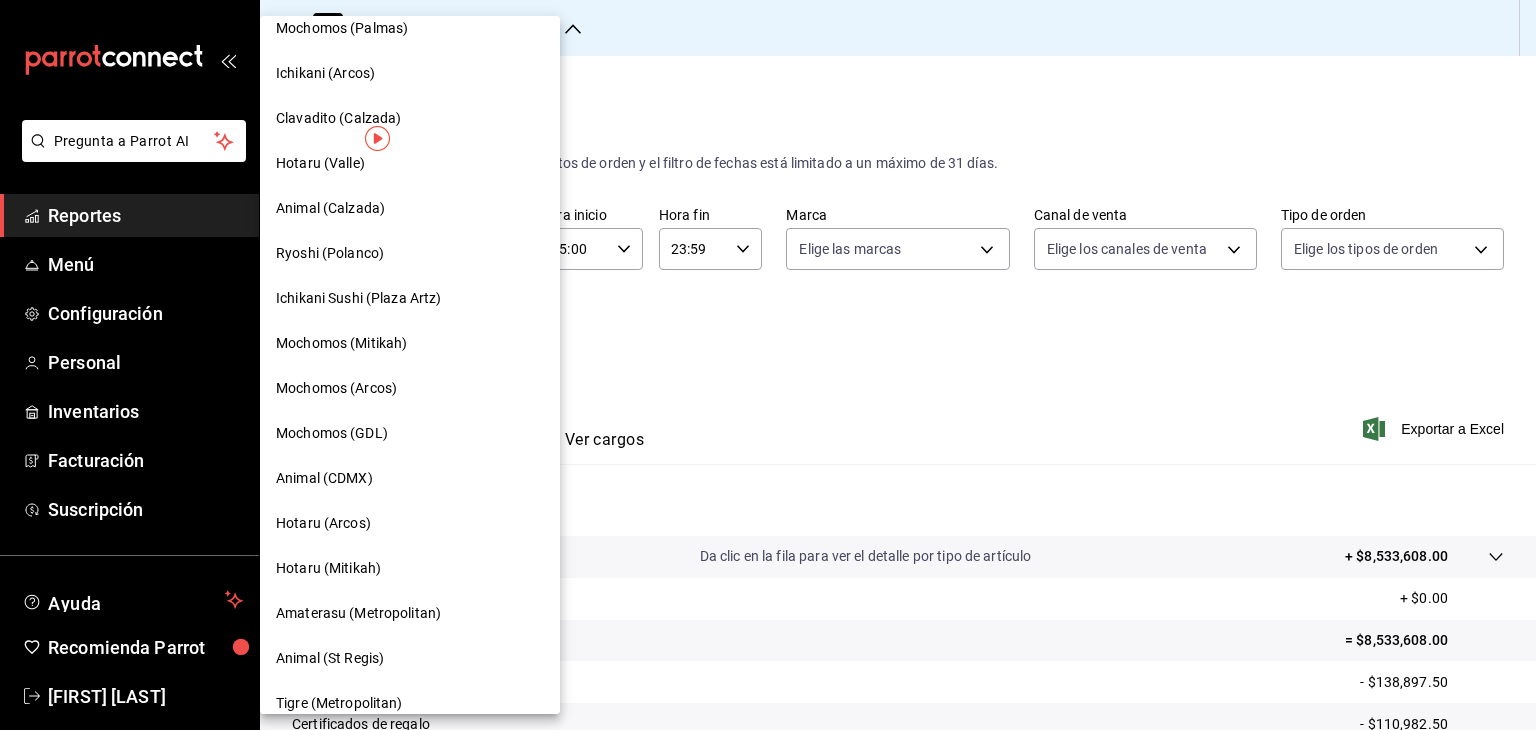 click on "Animal (Calzada)" at bounding box center (410, 208) 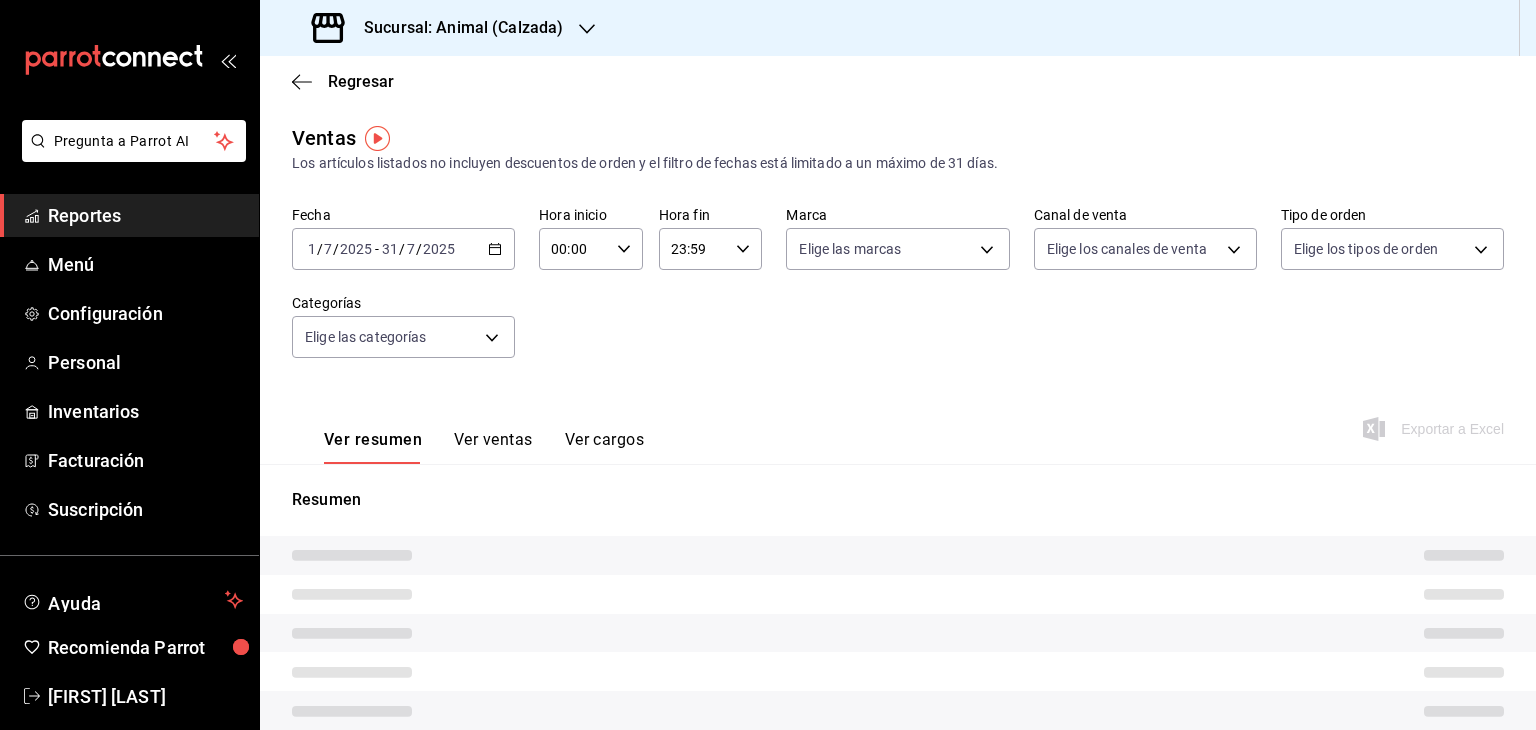 type on "05:00" 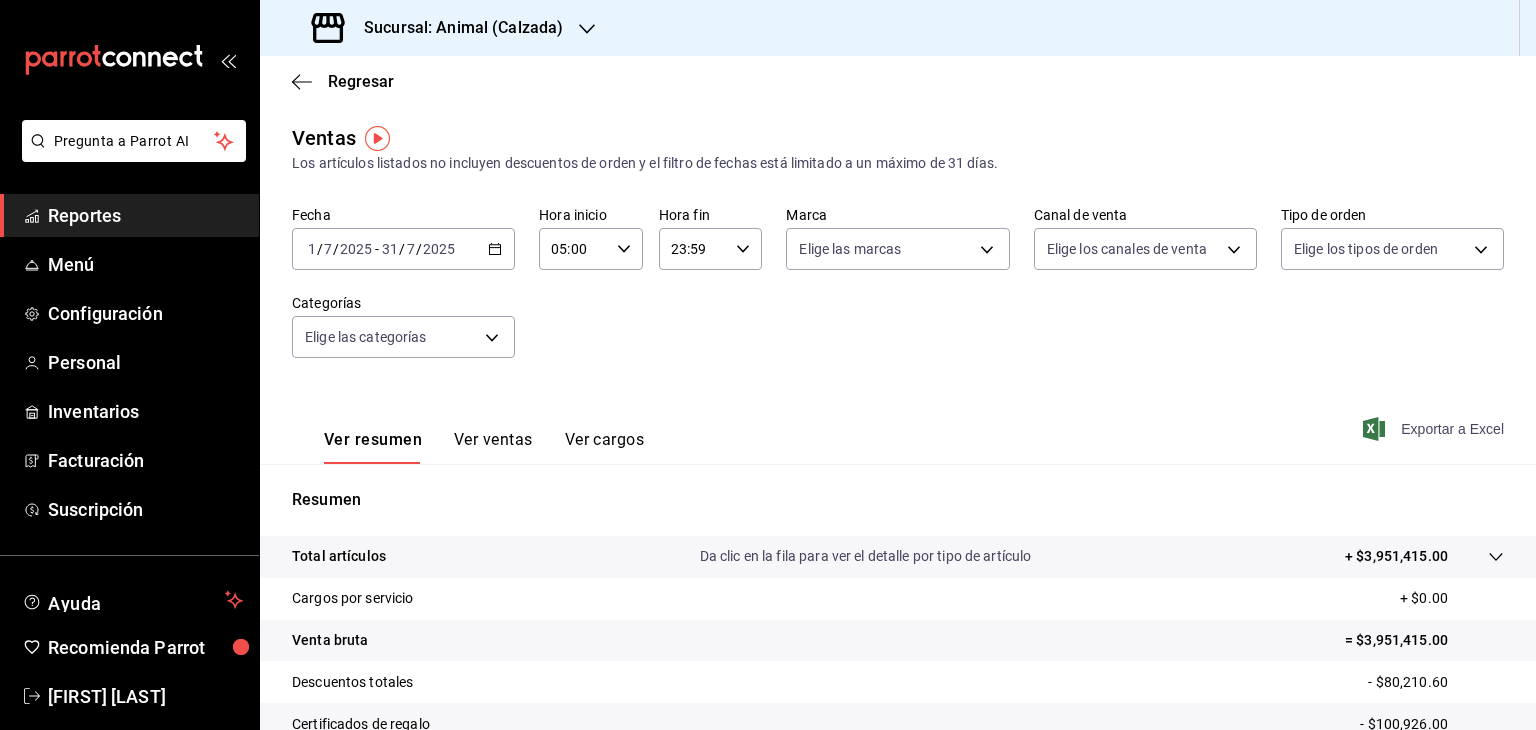 click 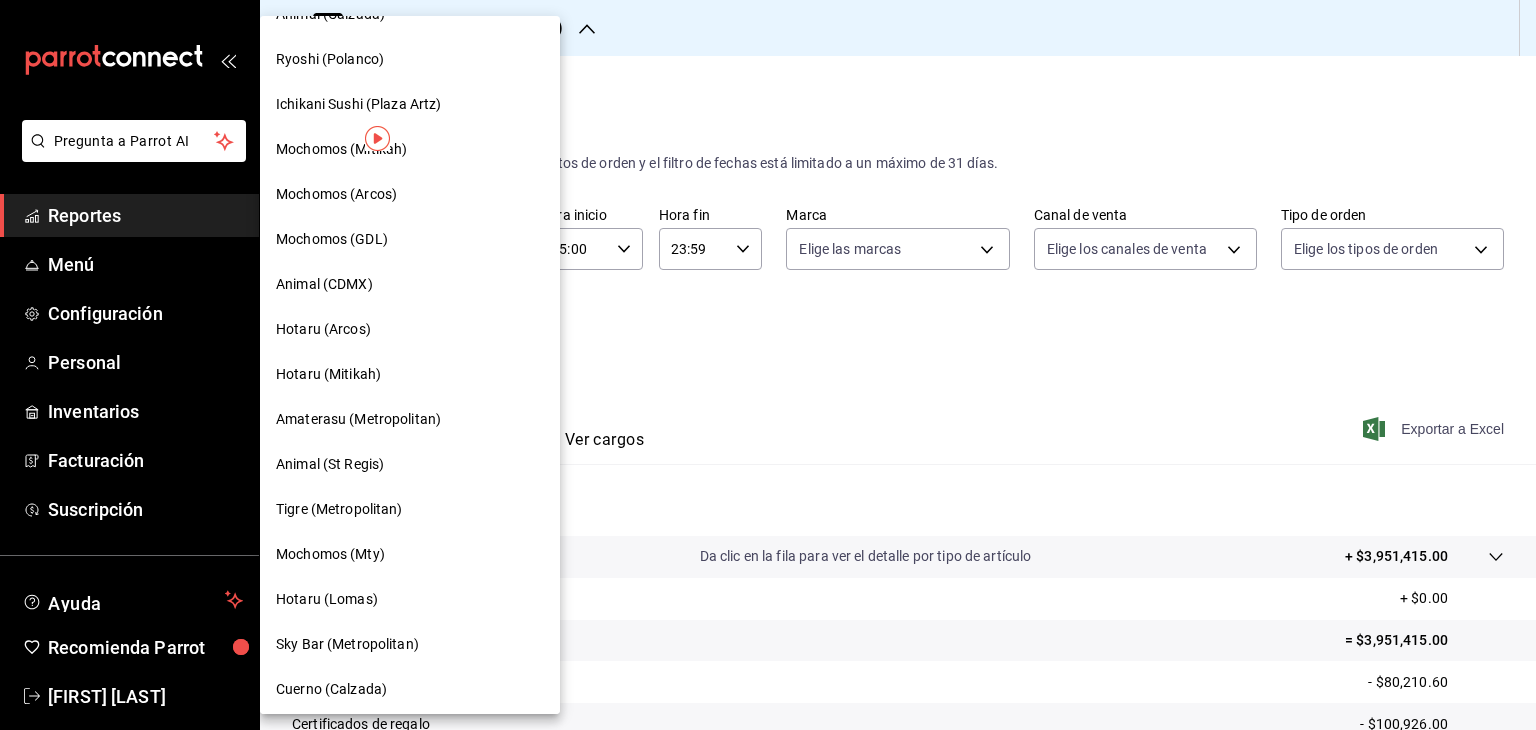 scroll, scrollTop: 531, scrollLeft: 0, axis: vertical 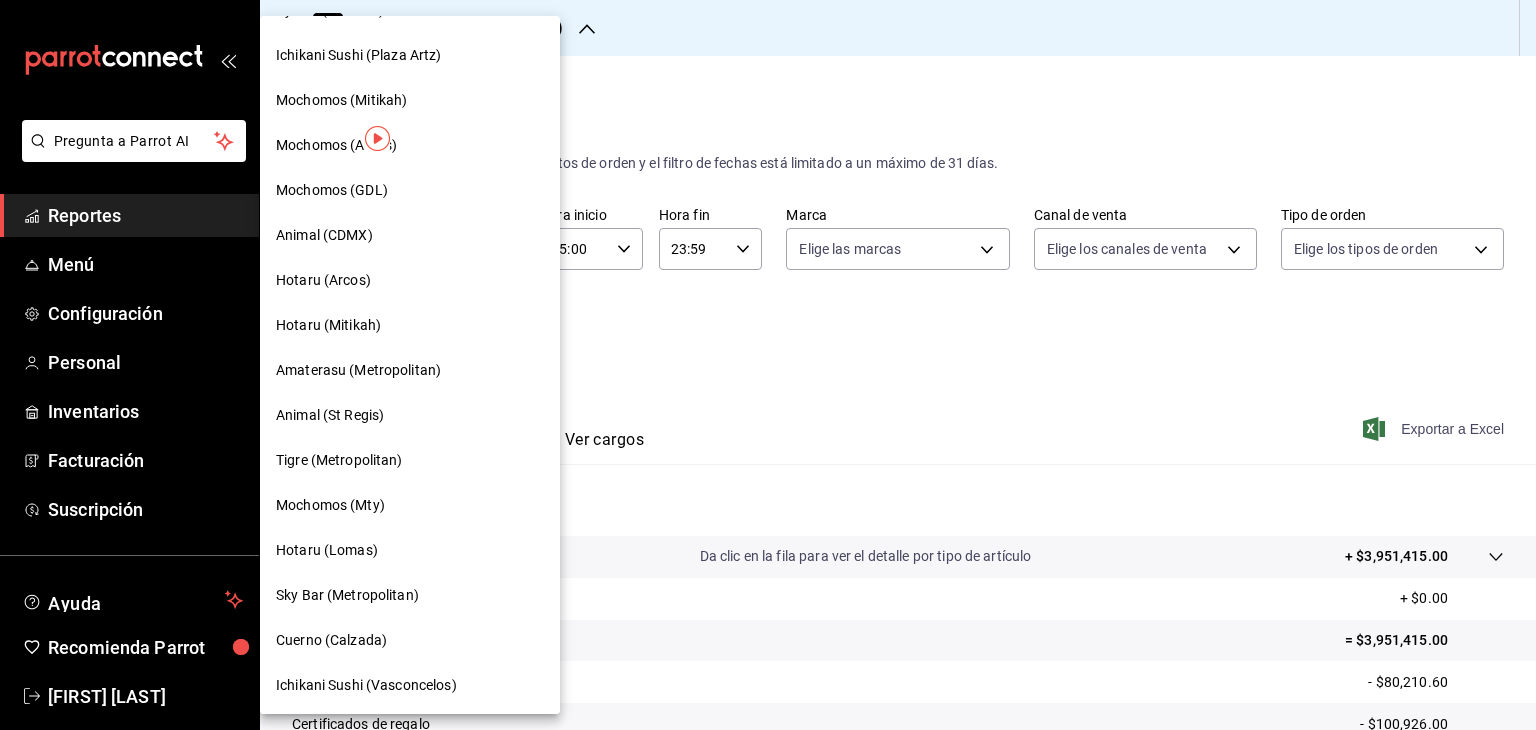 click on "Animal (St Regis)" at bounding box center (410, 415) 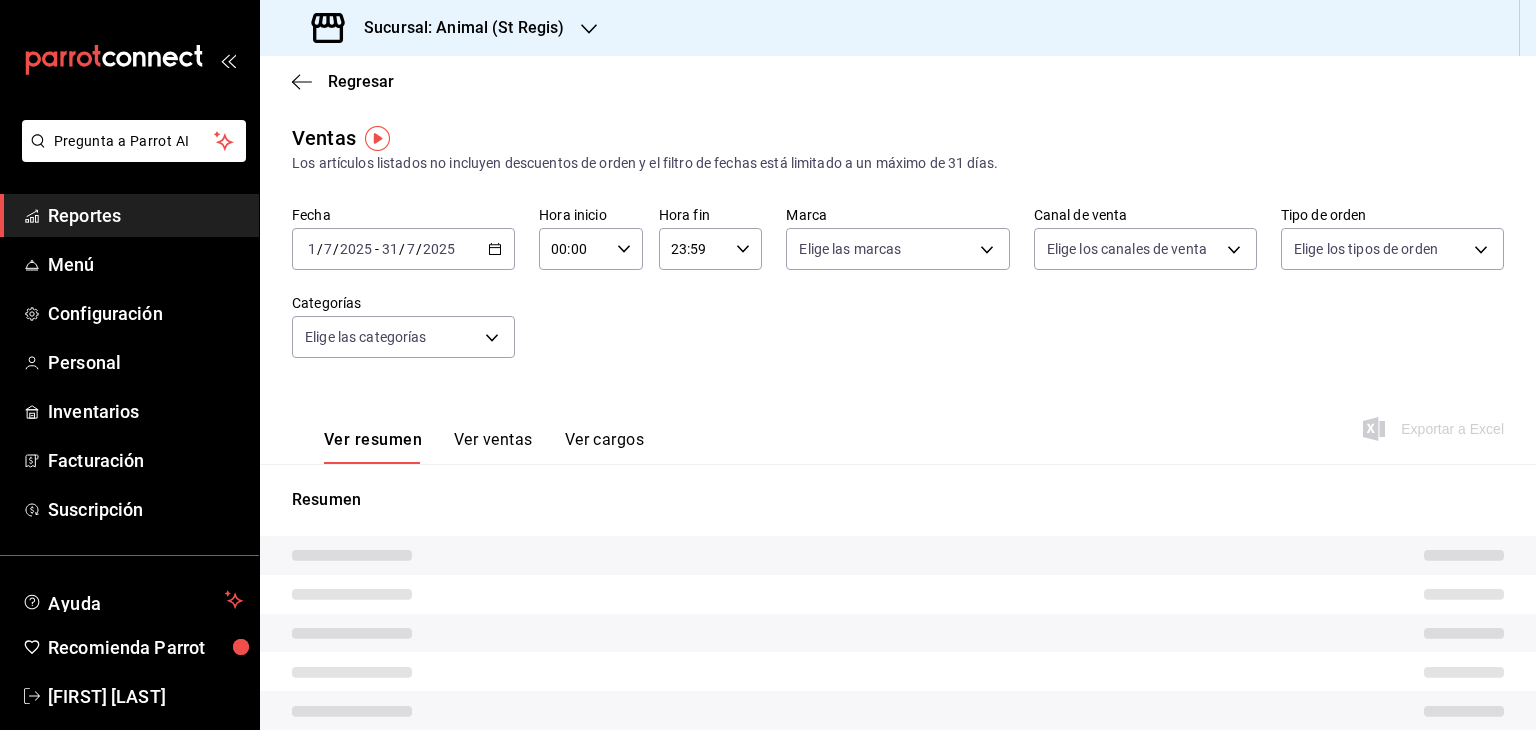 type on "05:00" 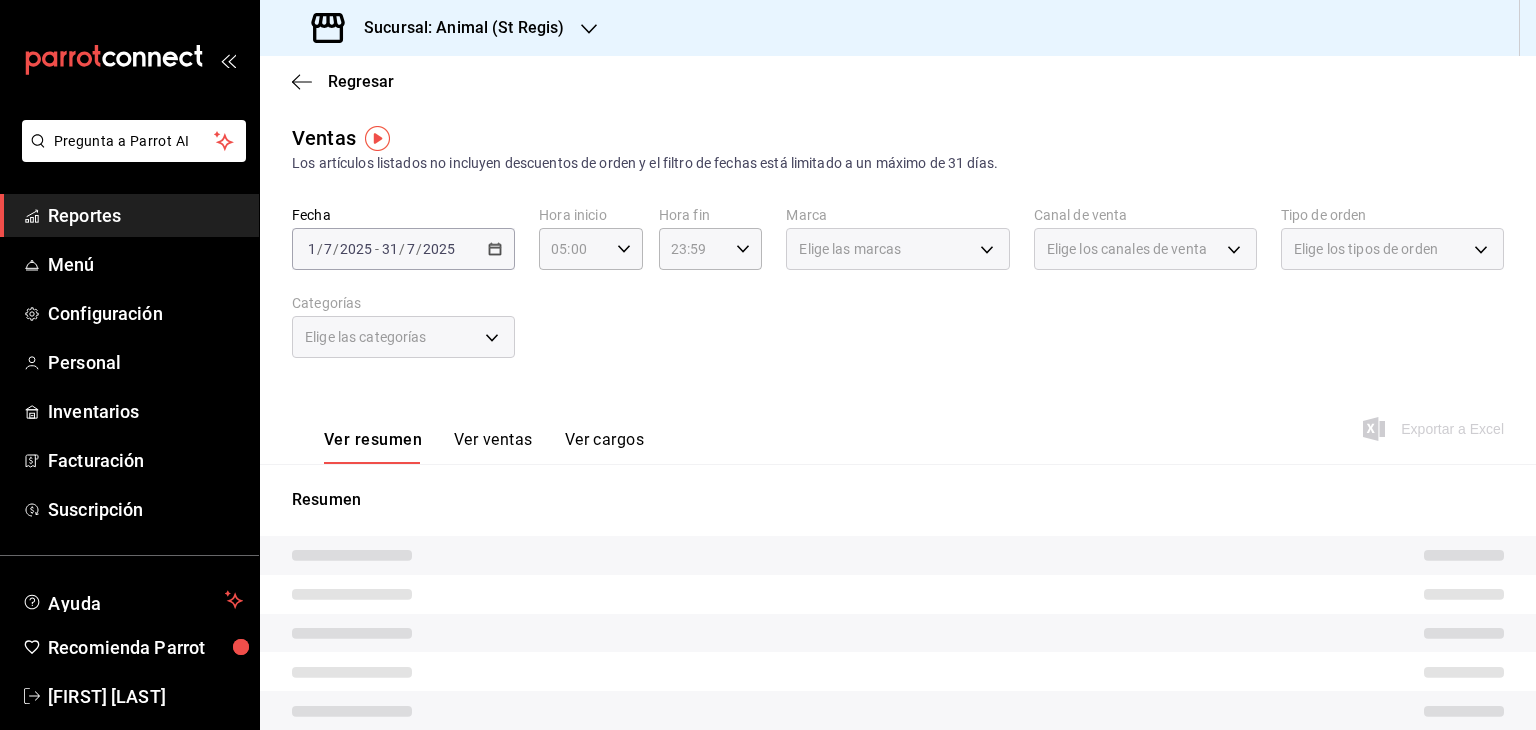 click on "Sucursal: Animal (St Regis)" at bounding box center (456, 28) 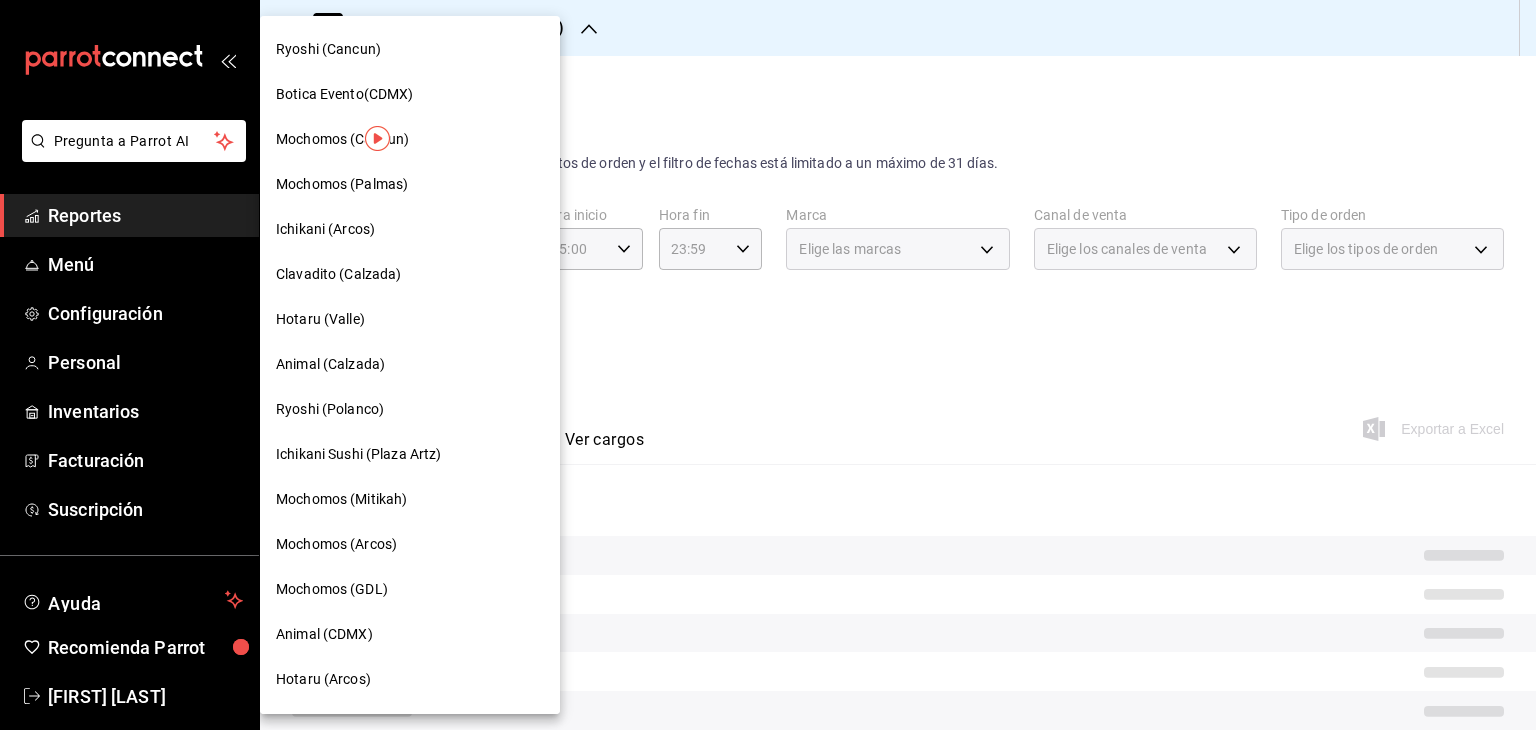 scroll, scrollTop: 174, scrollLeft: 0, axis: vertical 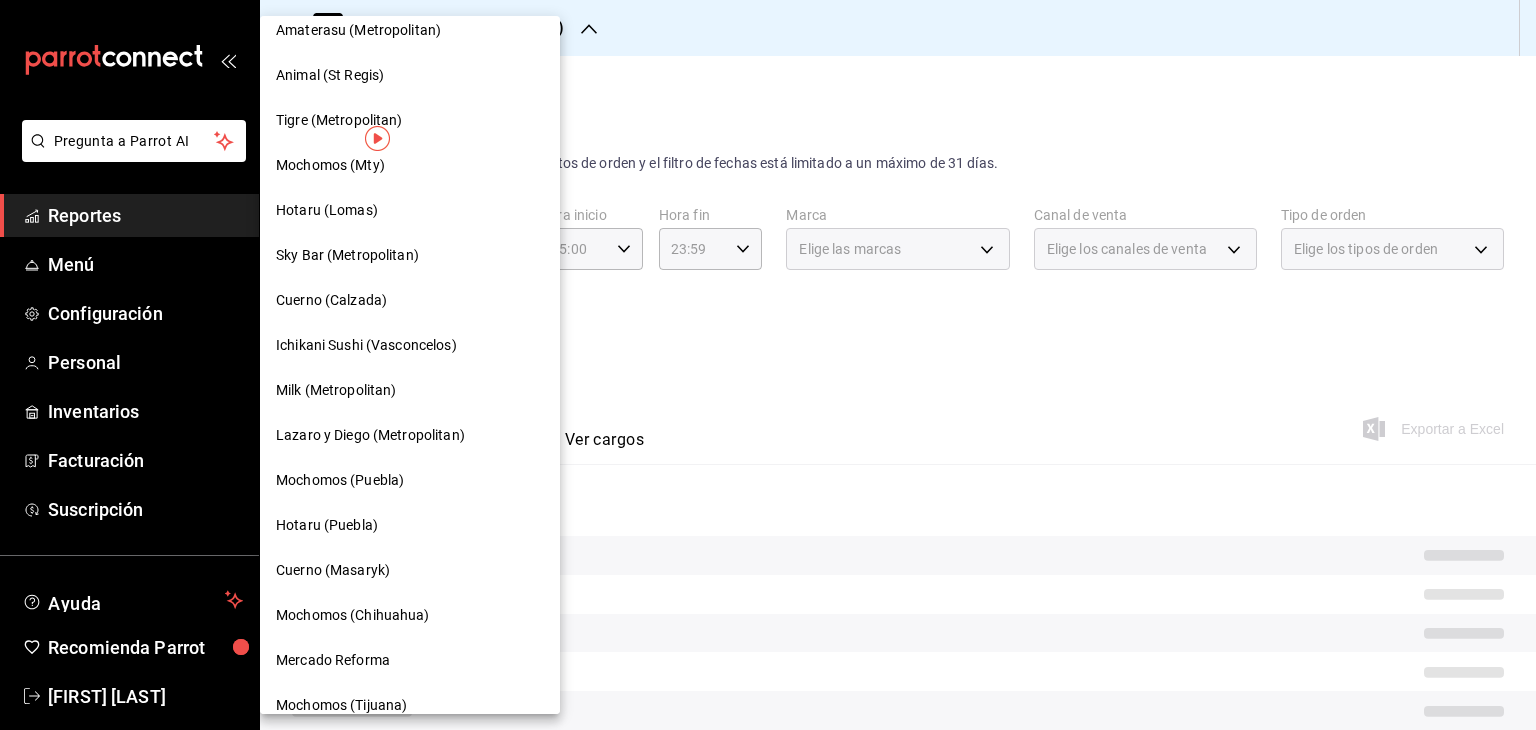 click on "Cuerno (Calzada)" at bounding box center (410, 300) 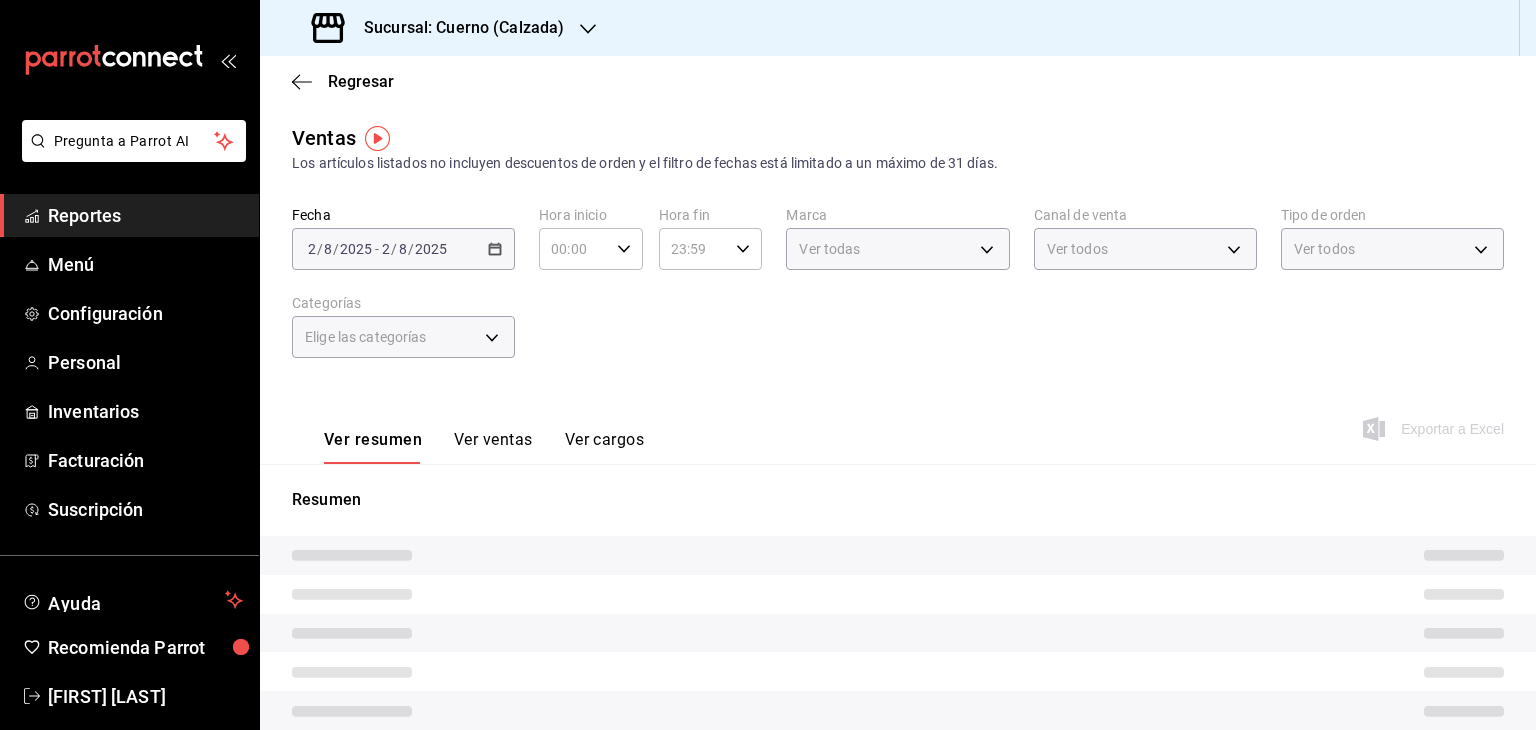 type on "05:00" 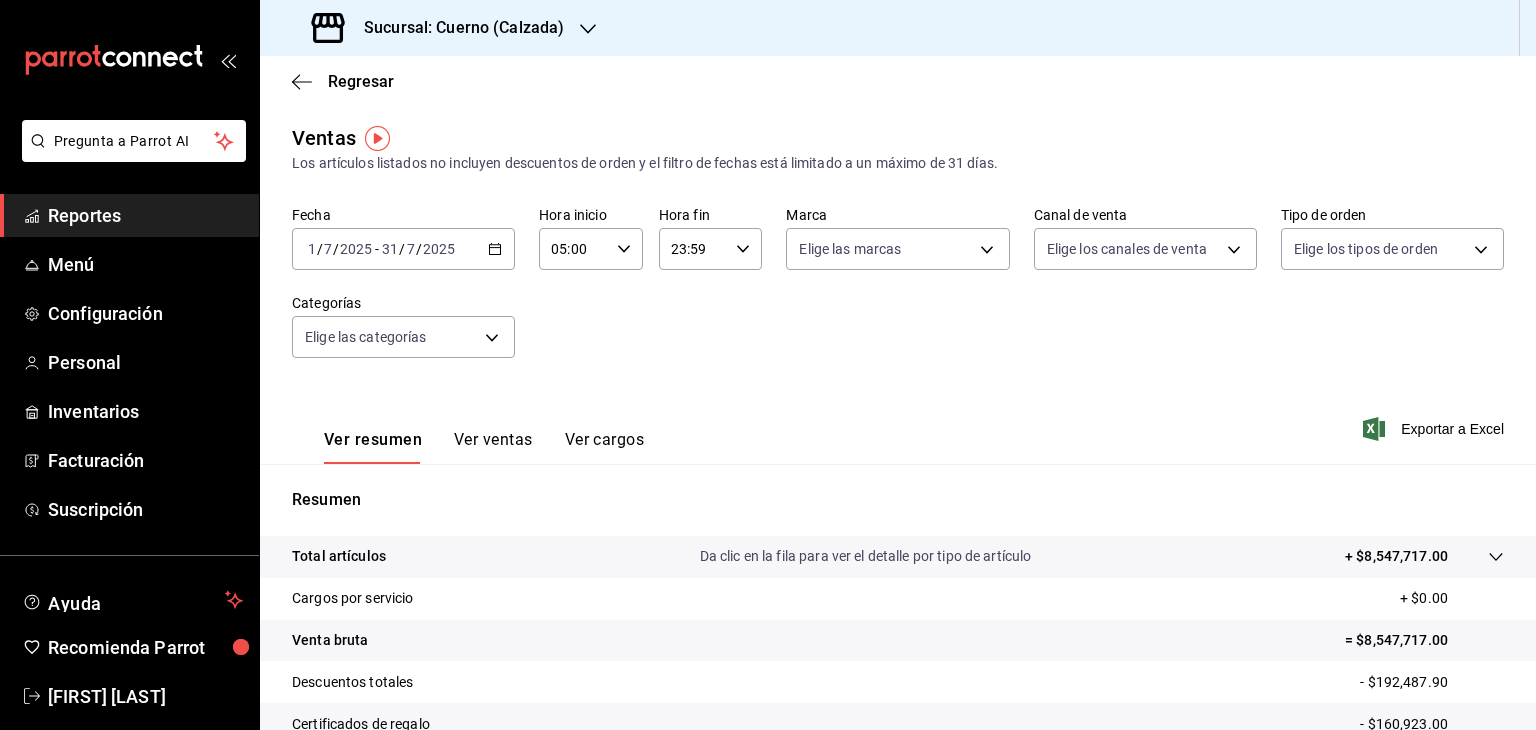 click on "Ver resumen Ver ventas Ver cargos Exportar a Excel" at bounding box center [898, 423] 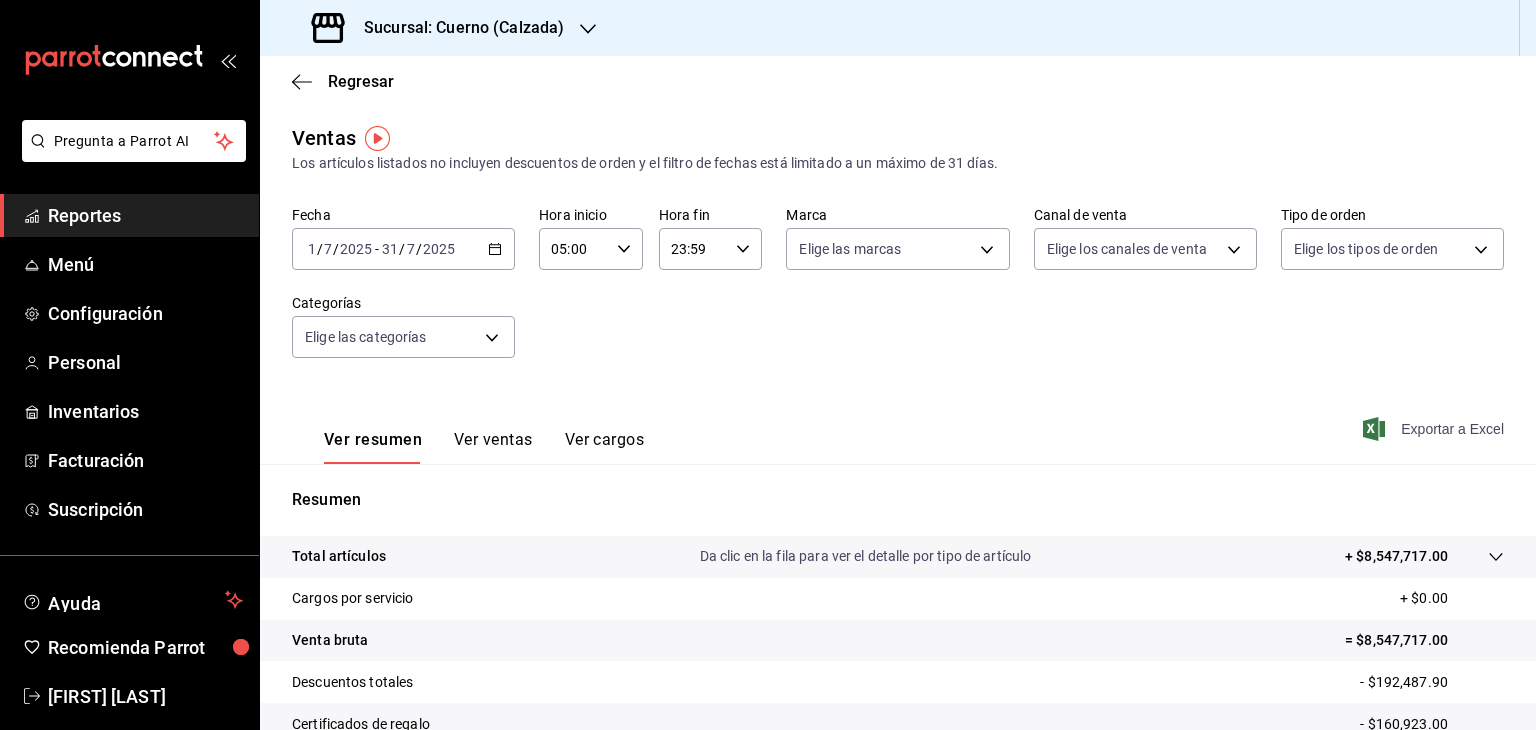 click 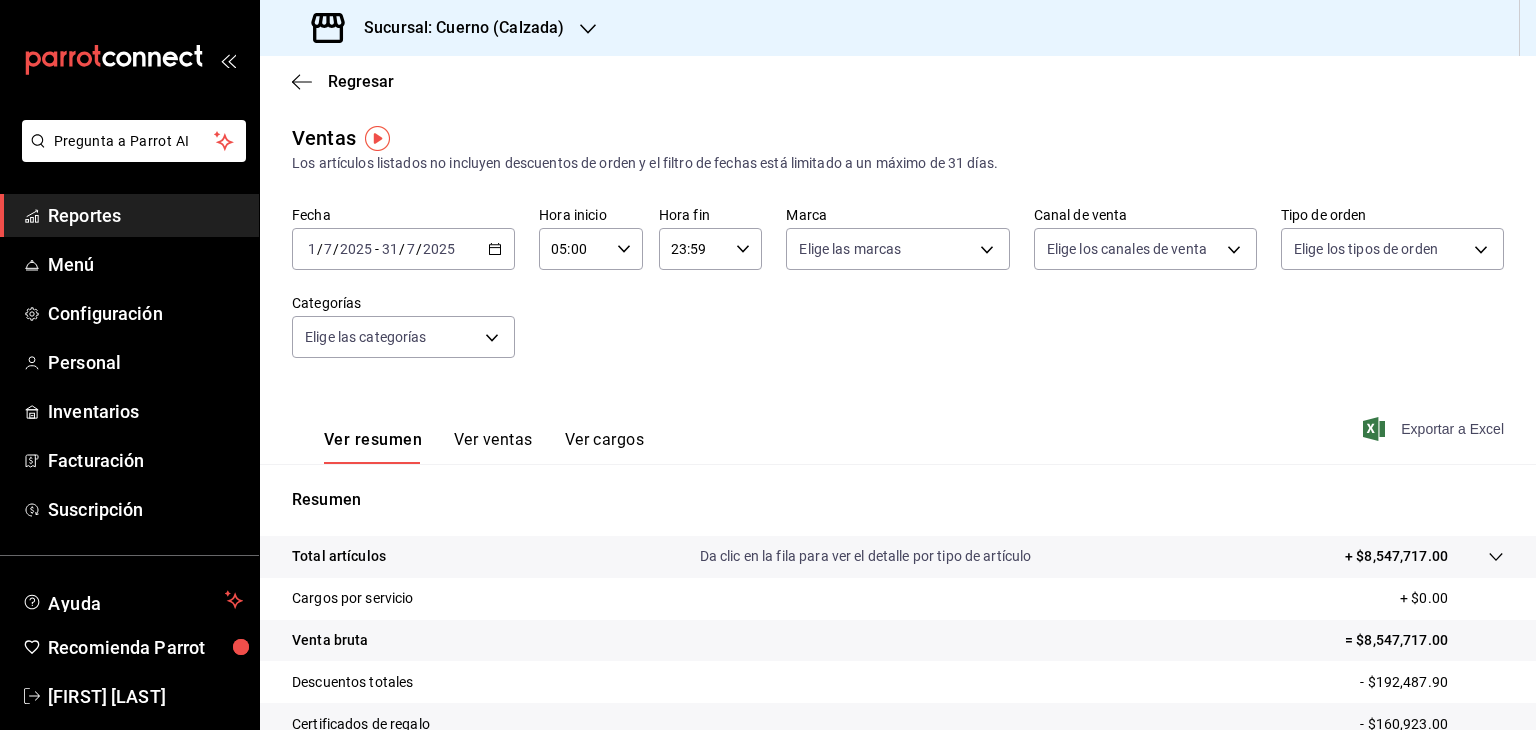 click 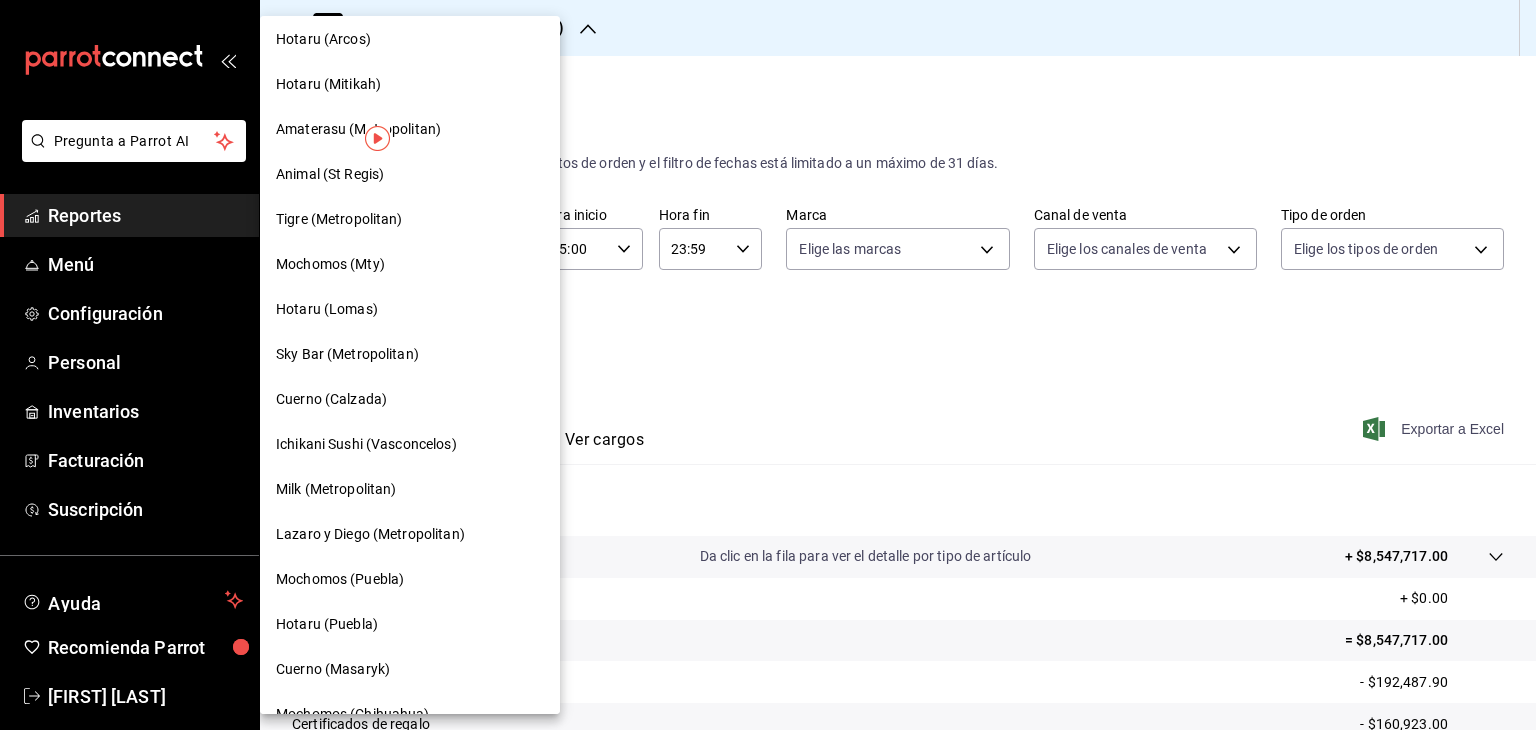 scroll, scrollTop: 772, scrollLeft: 0, axis: vertical 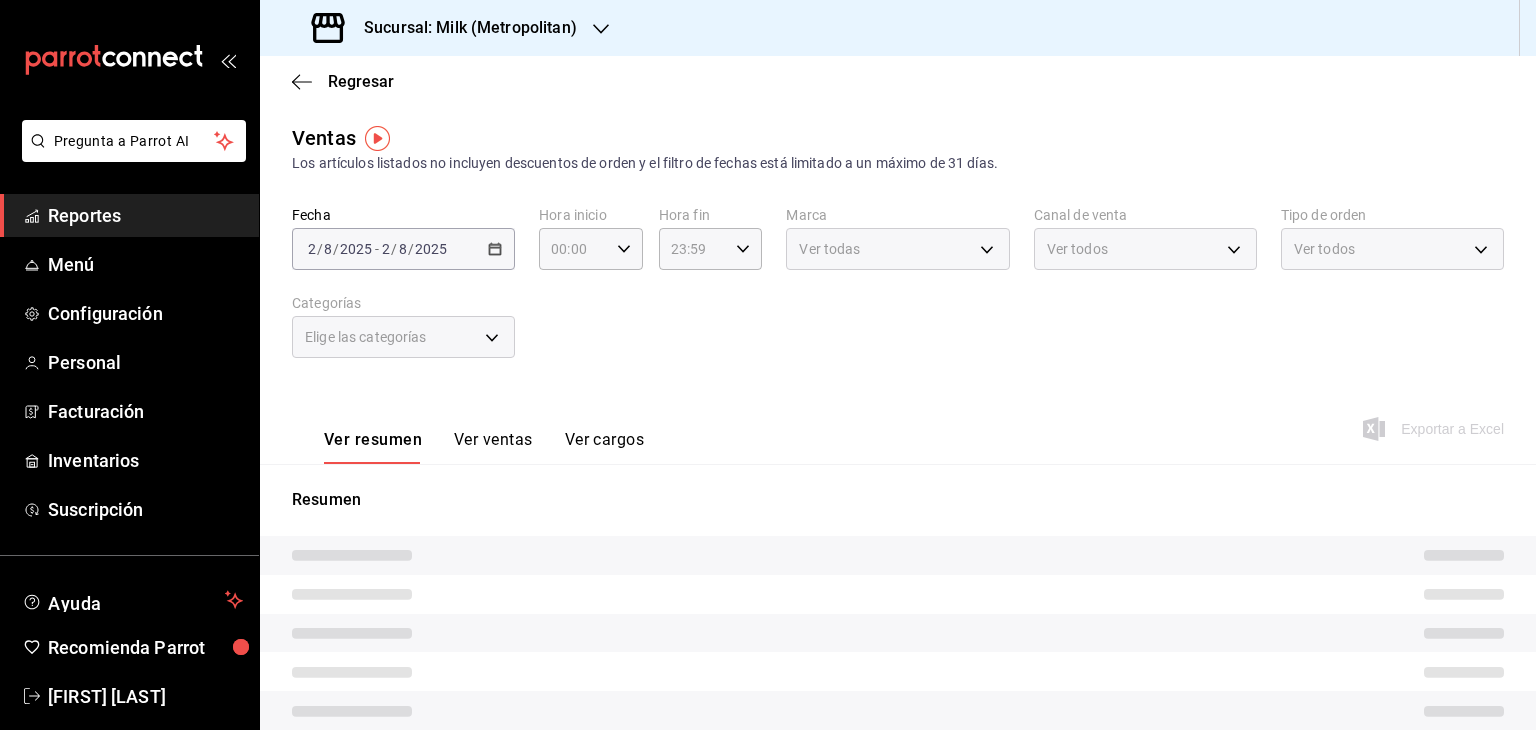 type on "05:00" 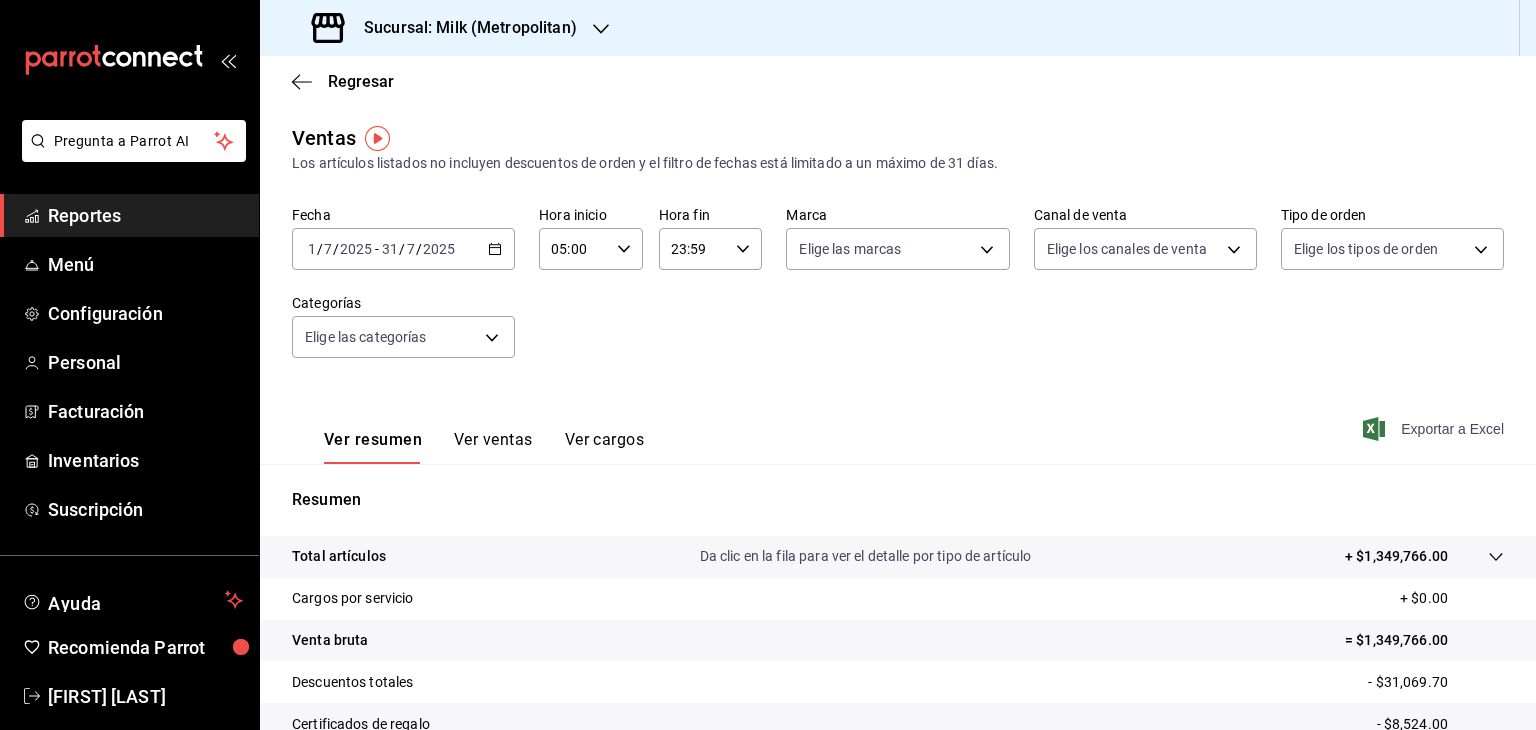 click on "Exportar a Excel" at bounding box center [1435, 429] 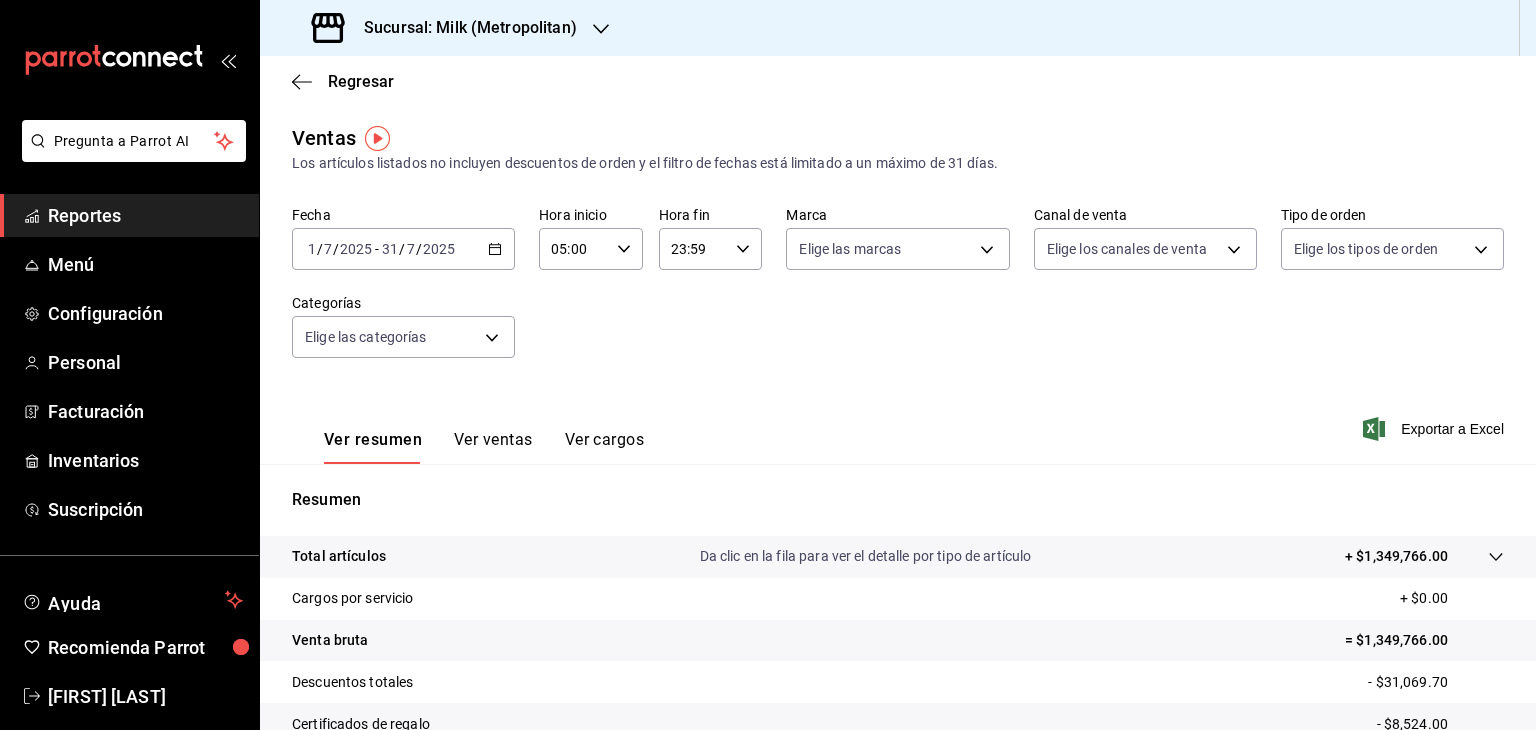 click on "Sucursal: Milk (Metropolitan)" at bounding box center (462, 28) 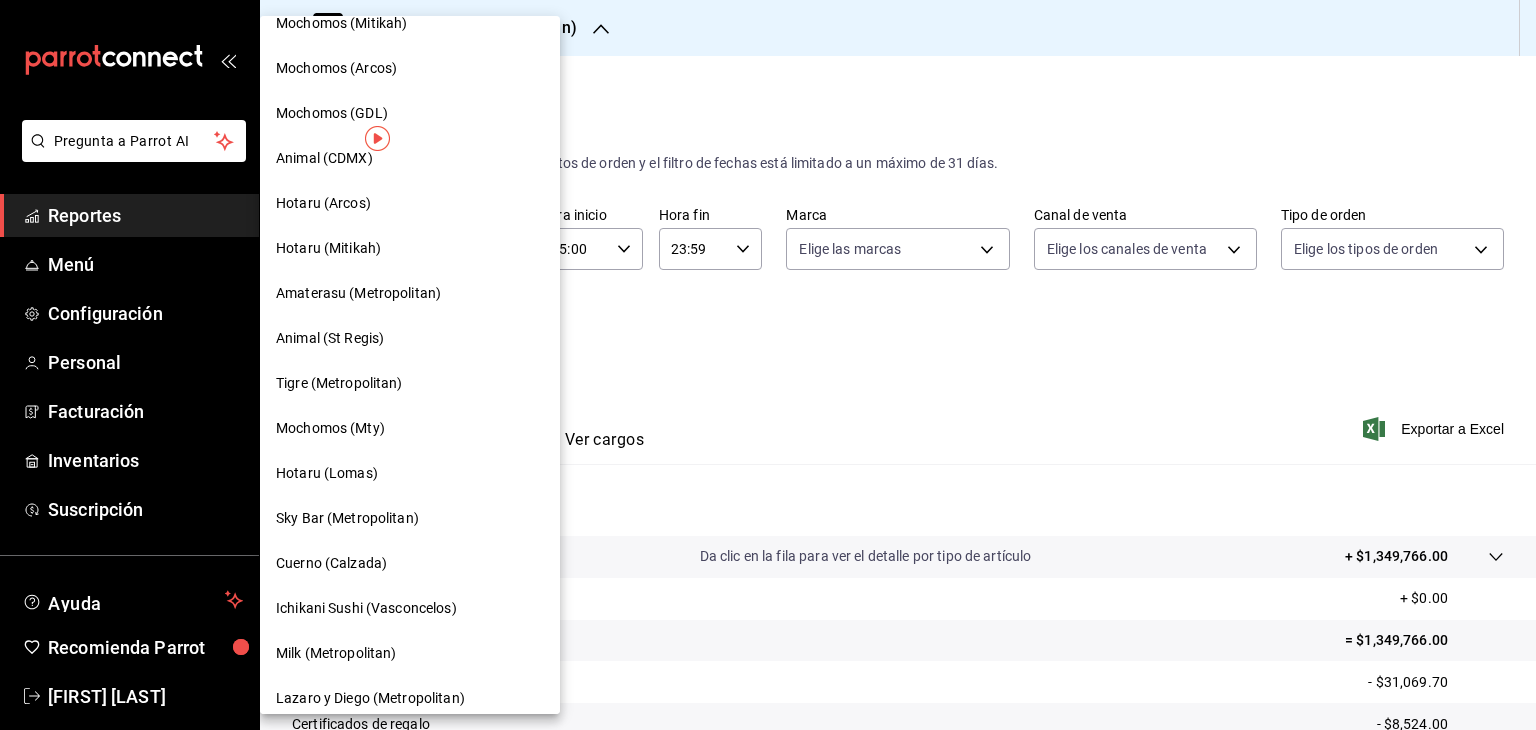 scroll, scrollTop: 983, scrollLeft: 0, axis: vertical 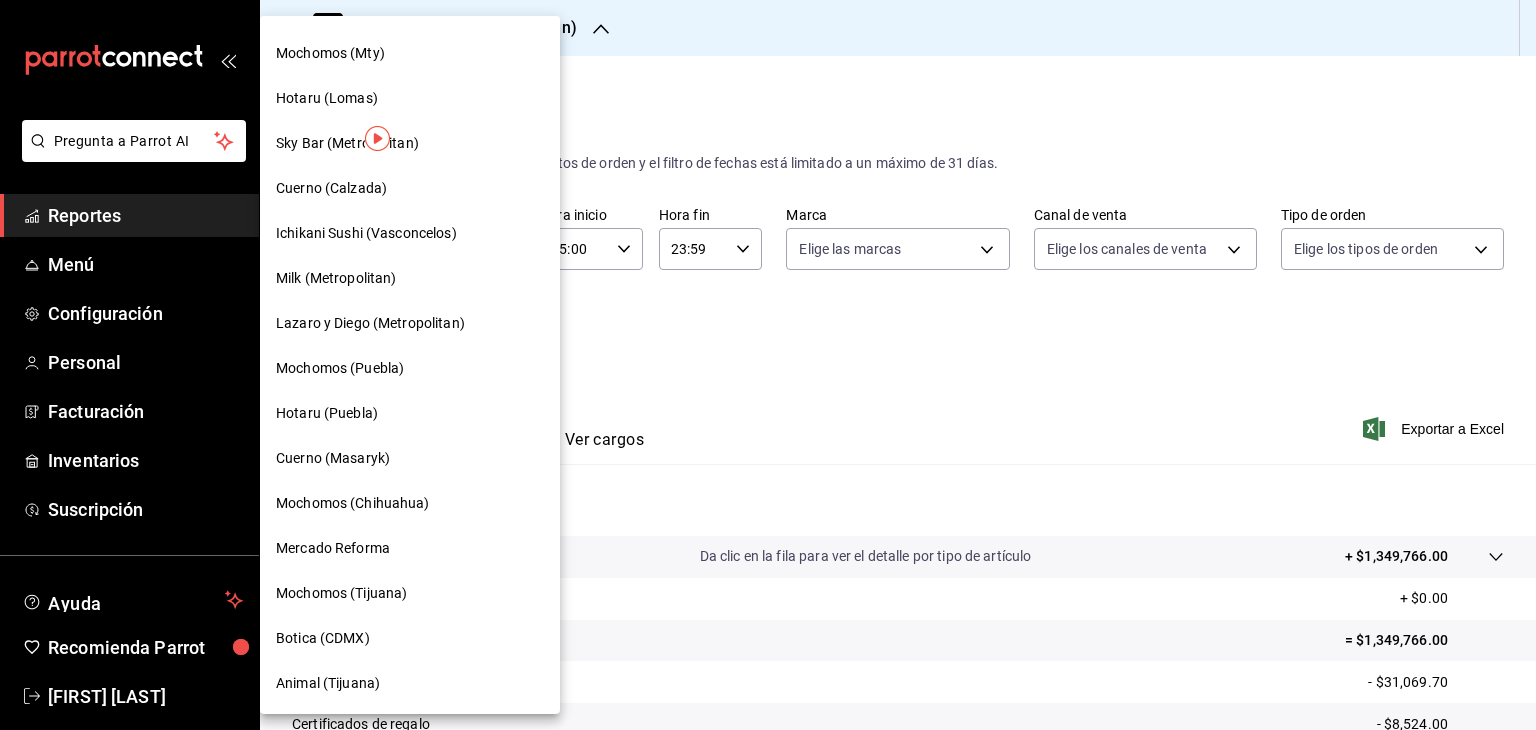 click on "Animal (Tijuana)" at bounding box center (410, 683) 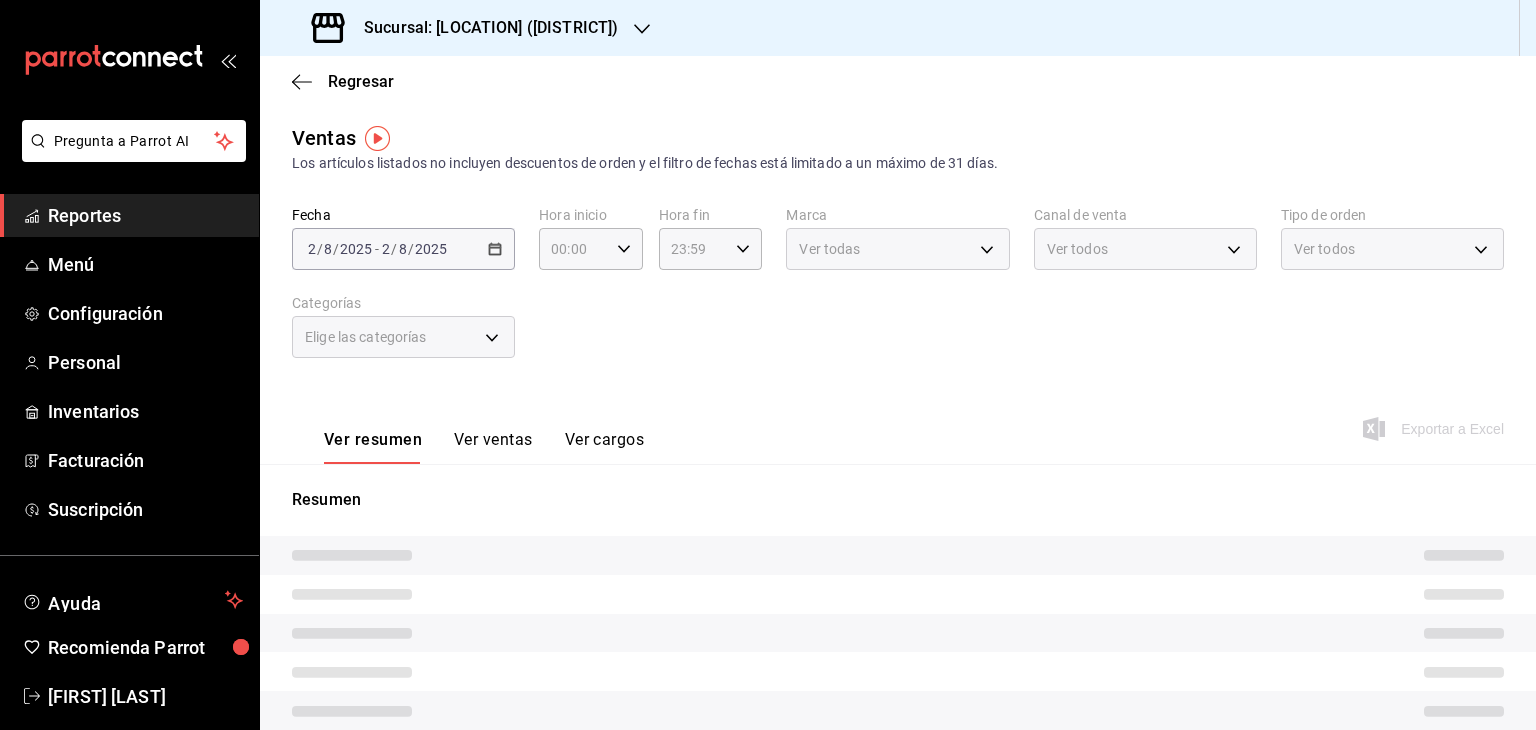 type on "05:00" 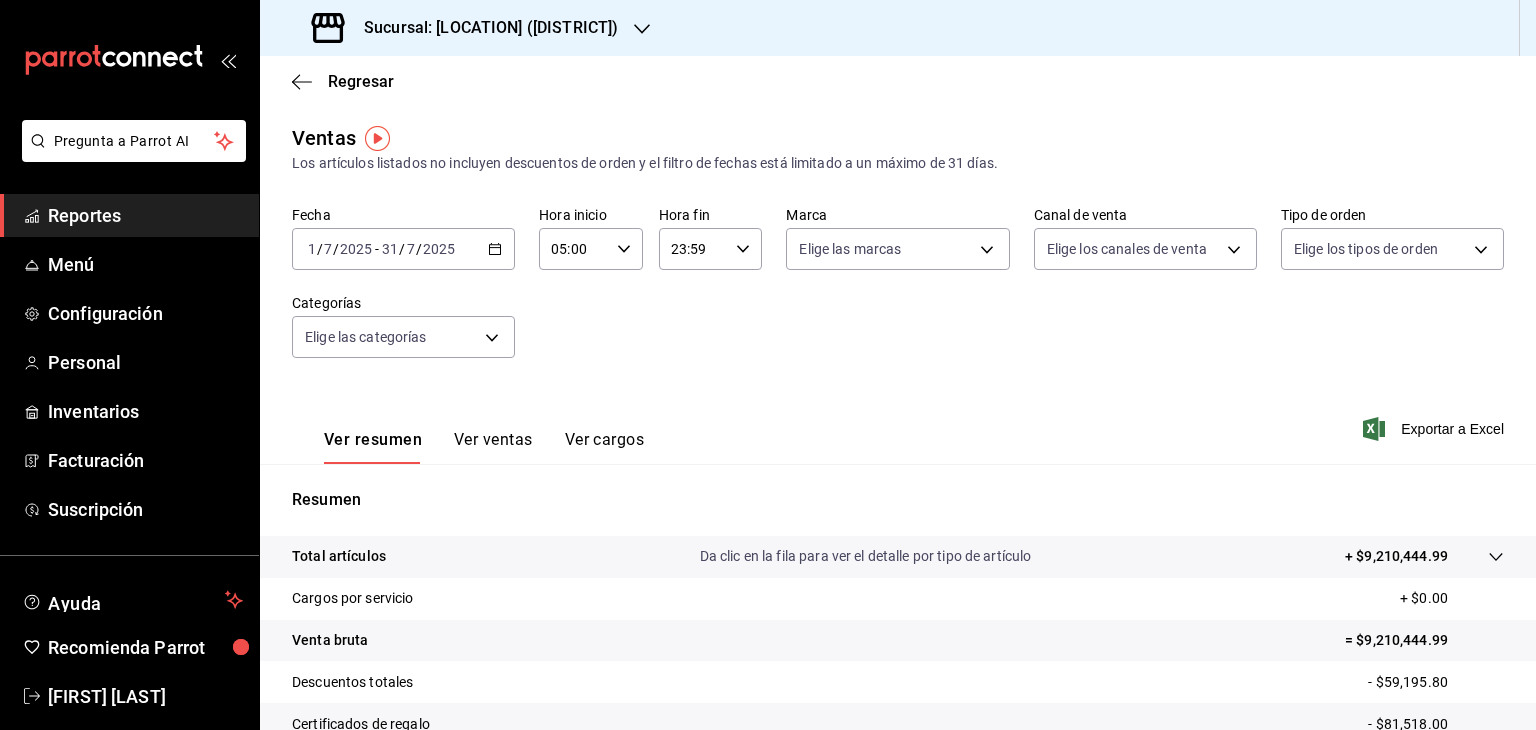 click 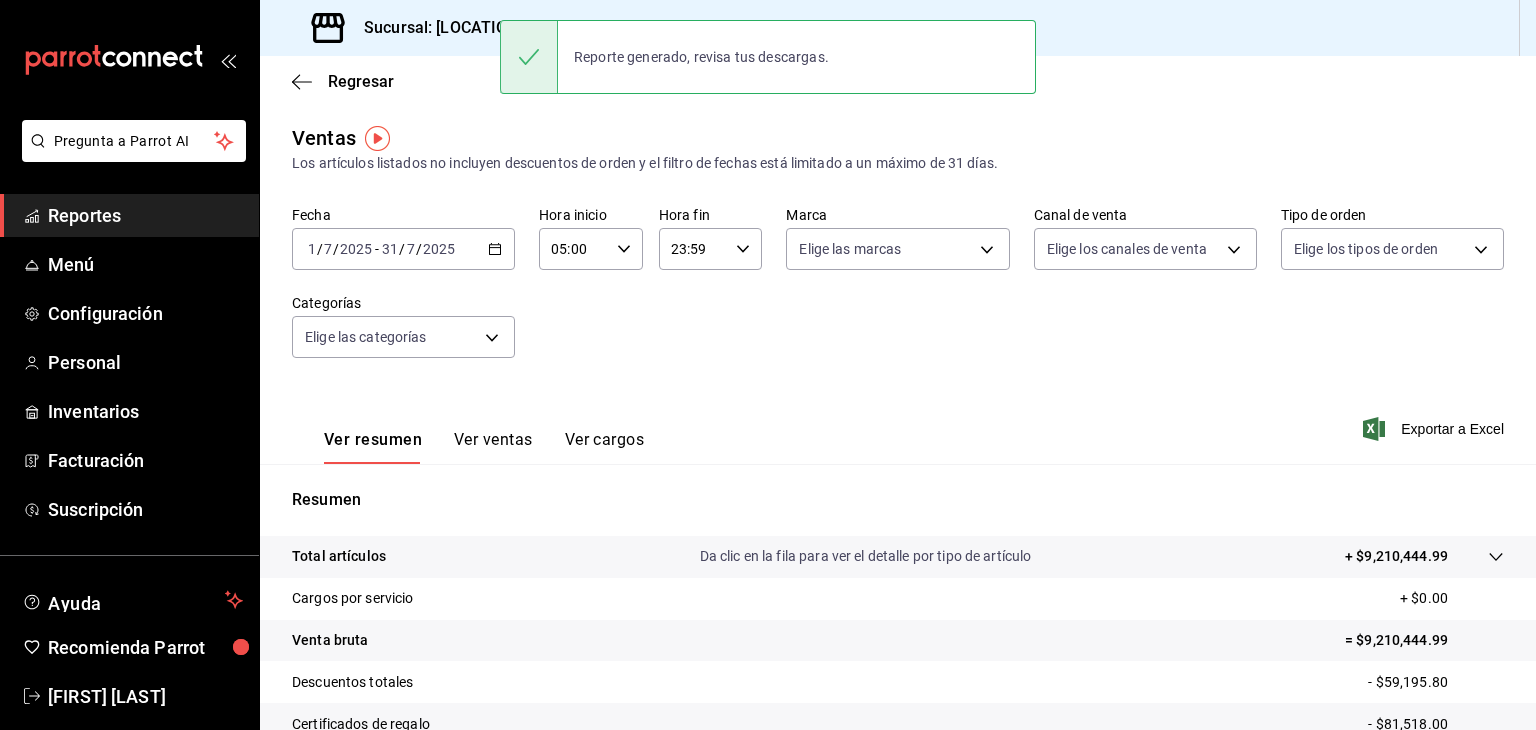 click on "Sucursal: [LOCATION] ([DISTRICT])" at bounding box center (483, 28) 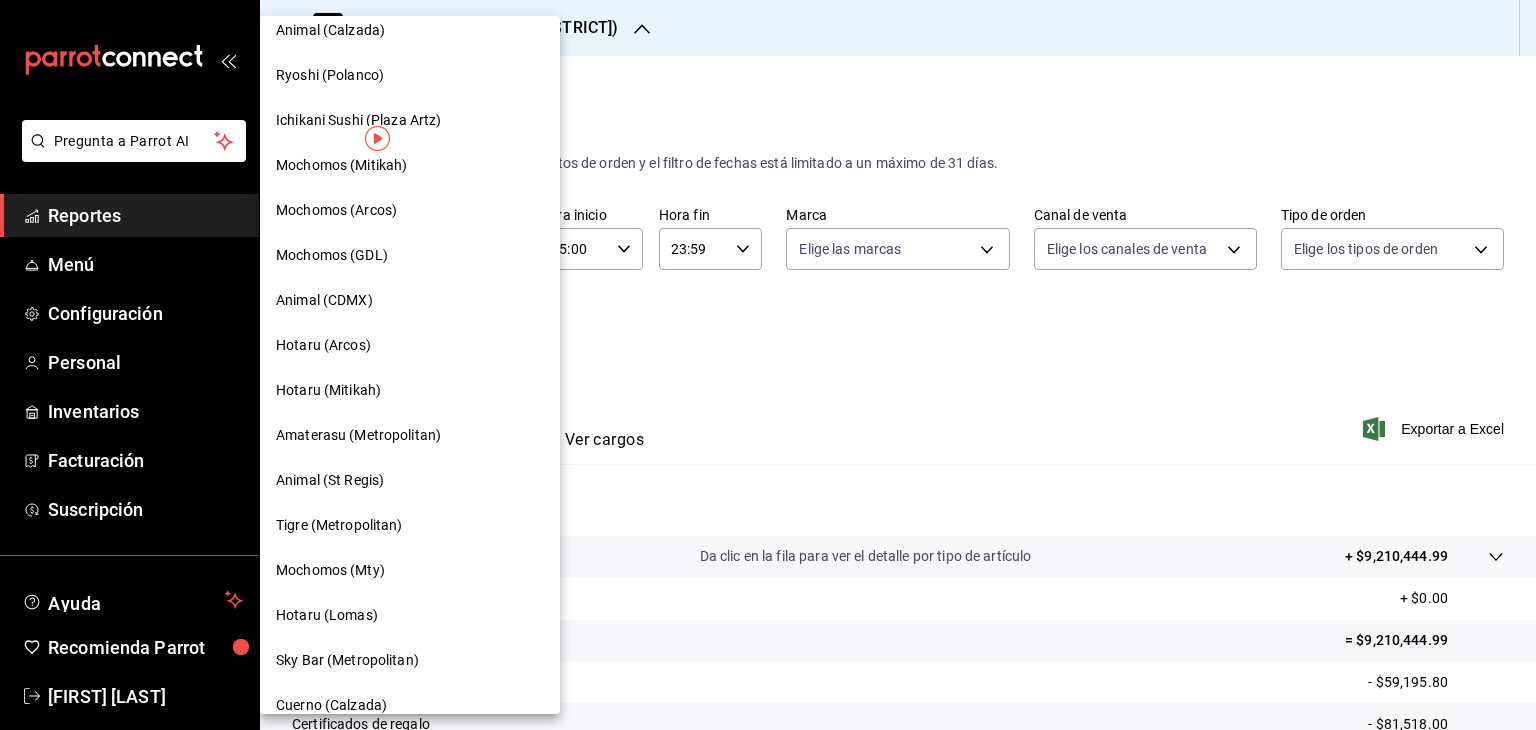 scroll, scrollTop: 470, scrollLeft: 0, axis: vertical 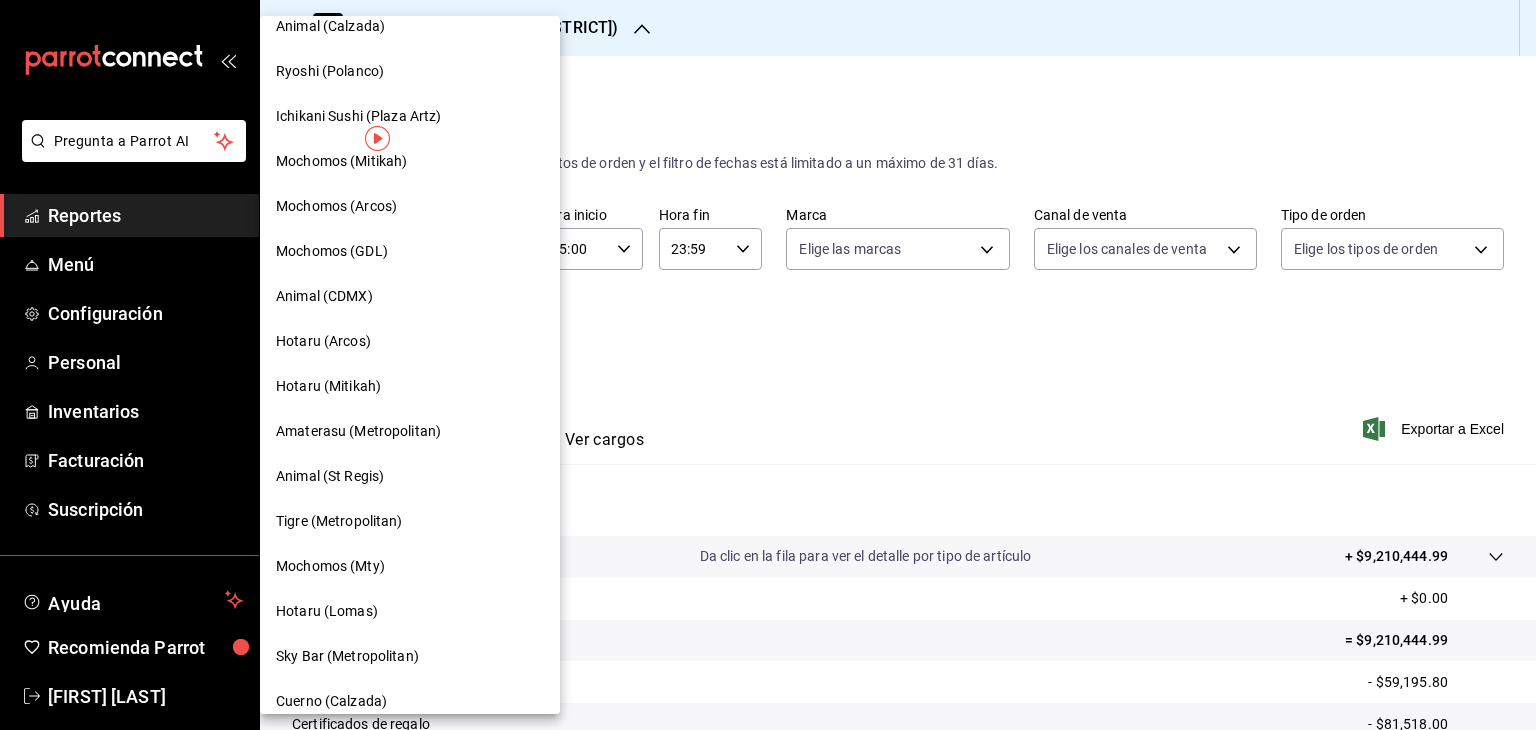 click on "Animal (St Regis)" at bounding box center (410, 476) 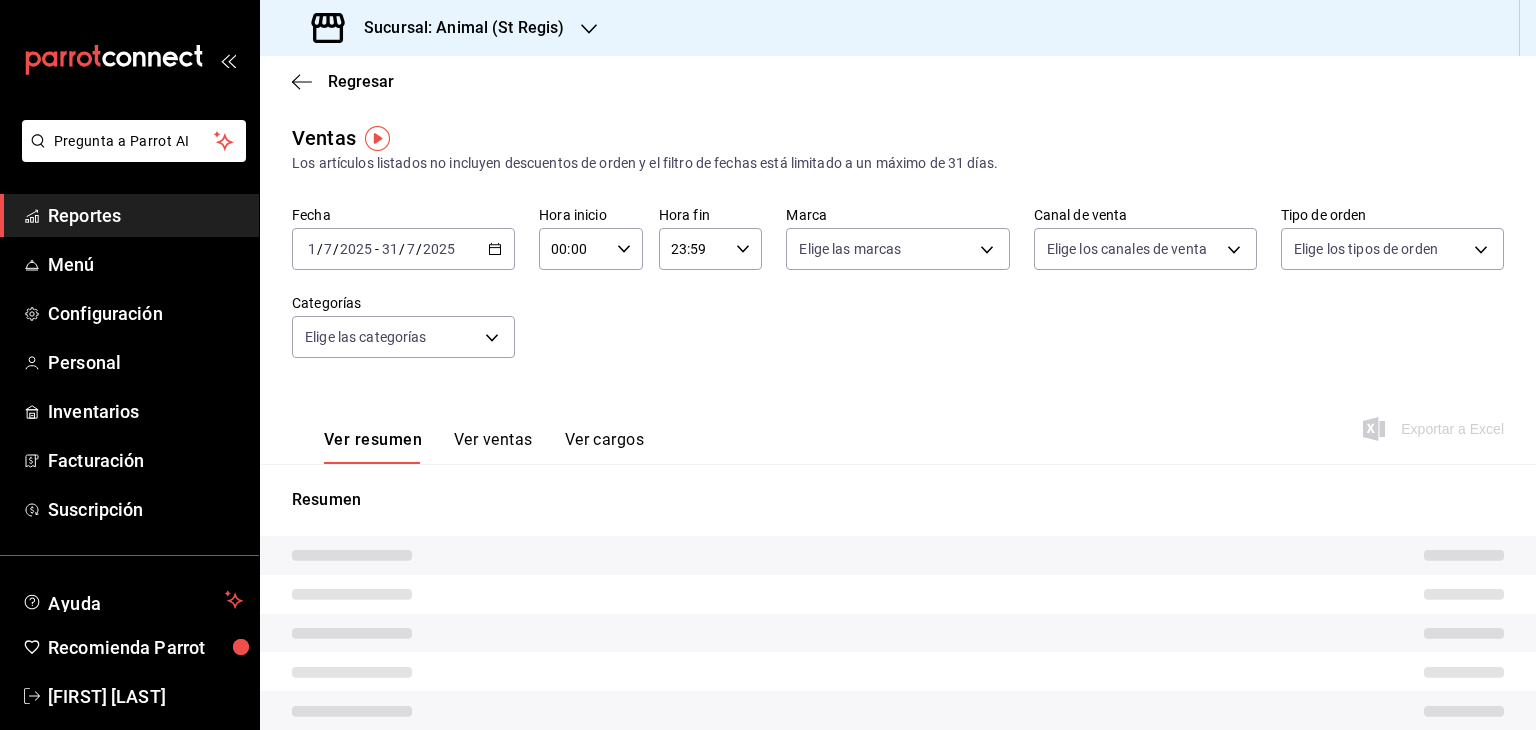 type on "05:00" 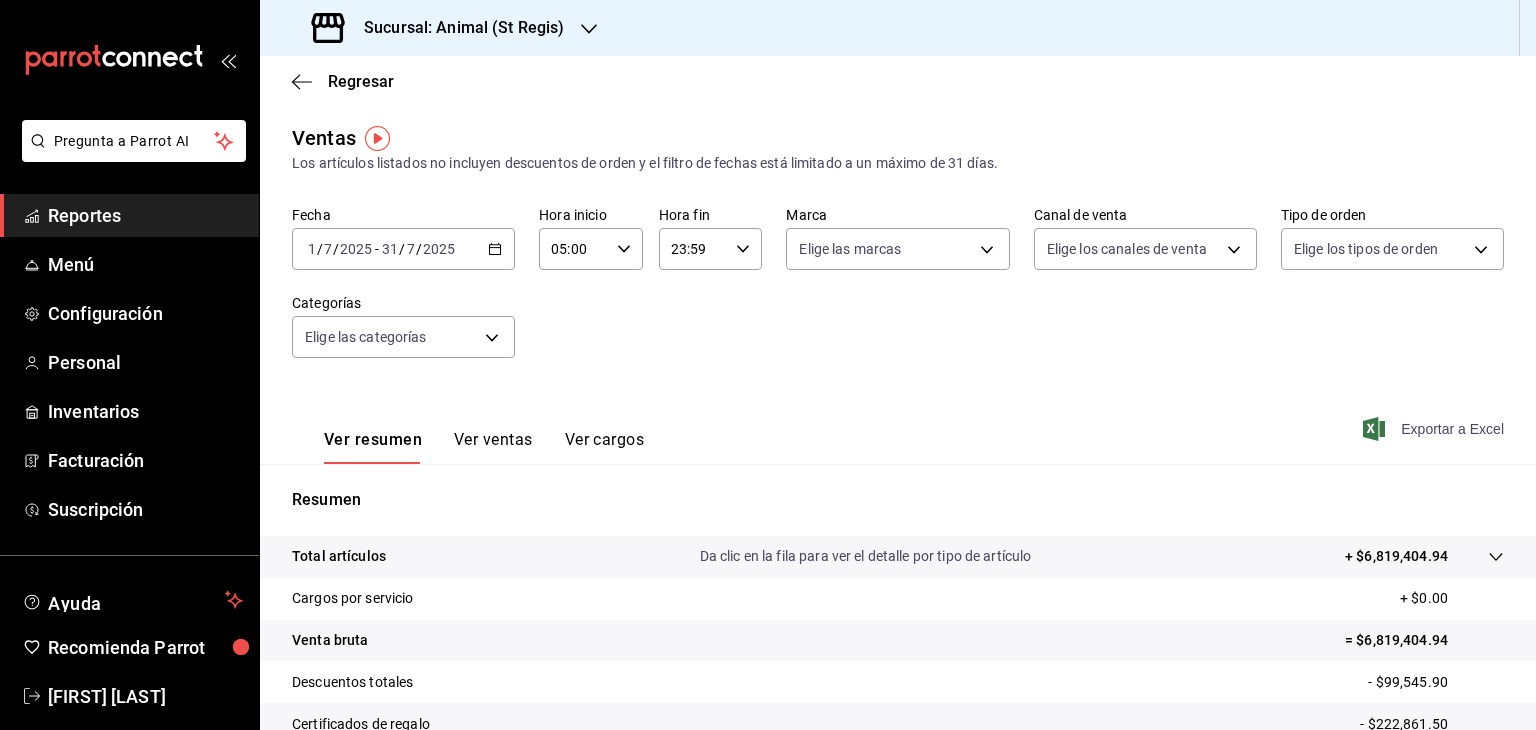 click 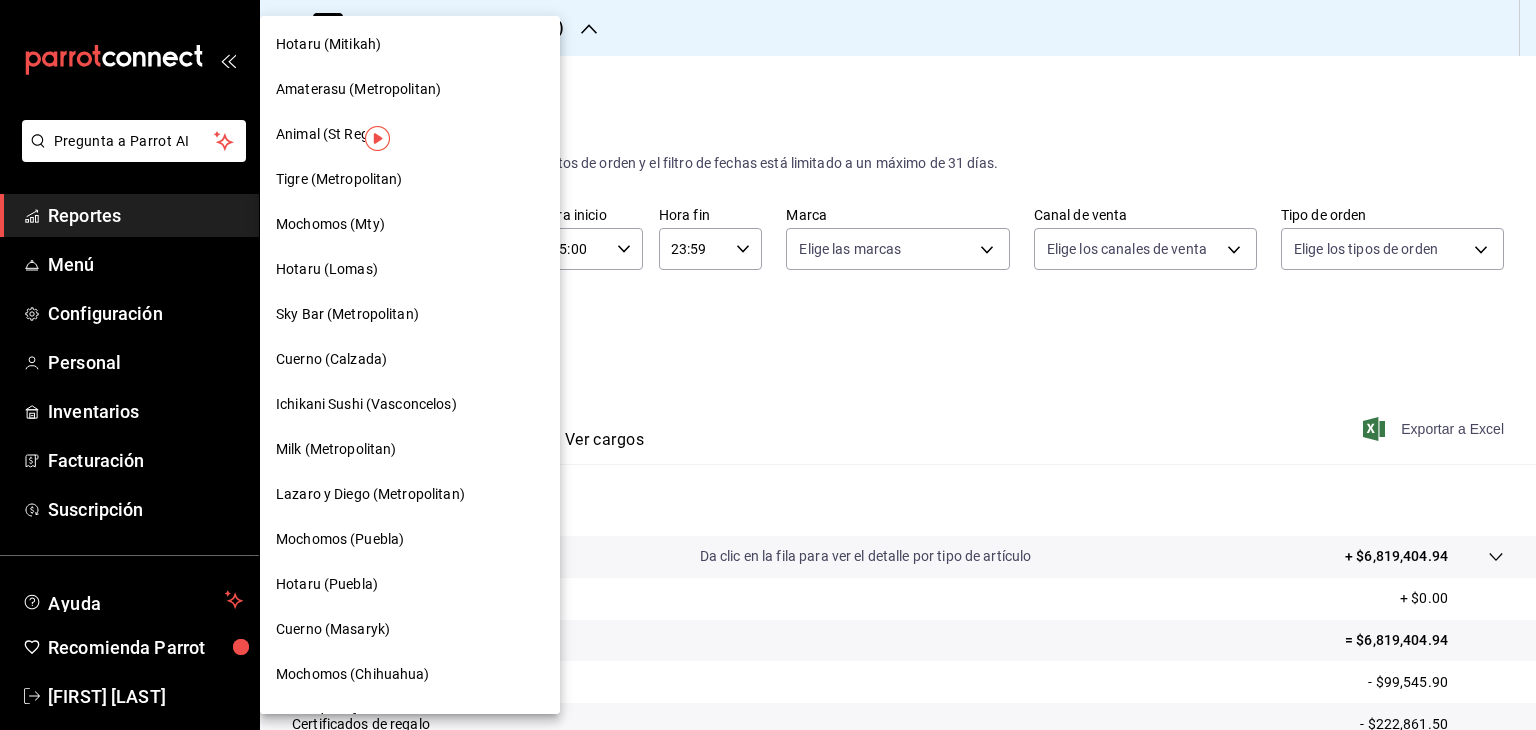 scroll, scrollTop: 809, scrollLeft: 0, axis: vertical 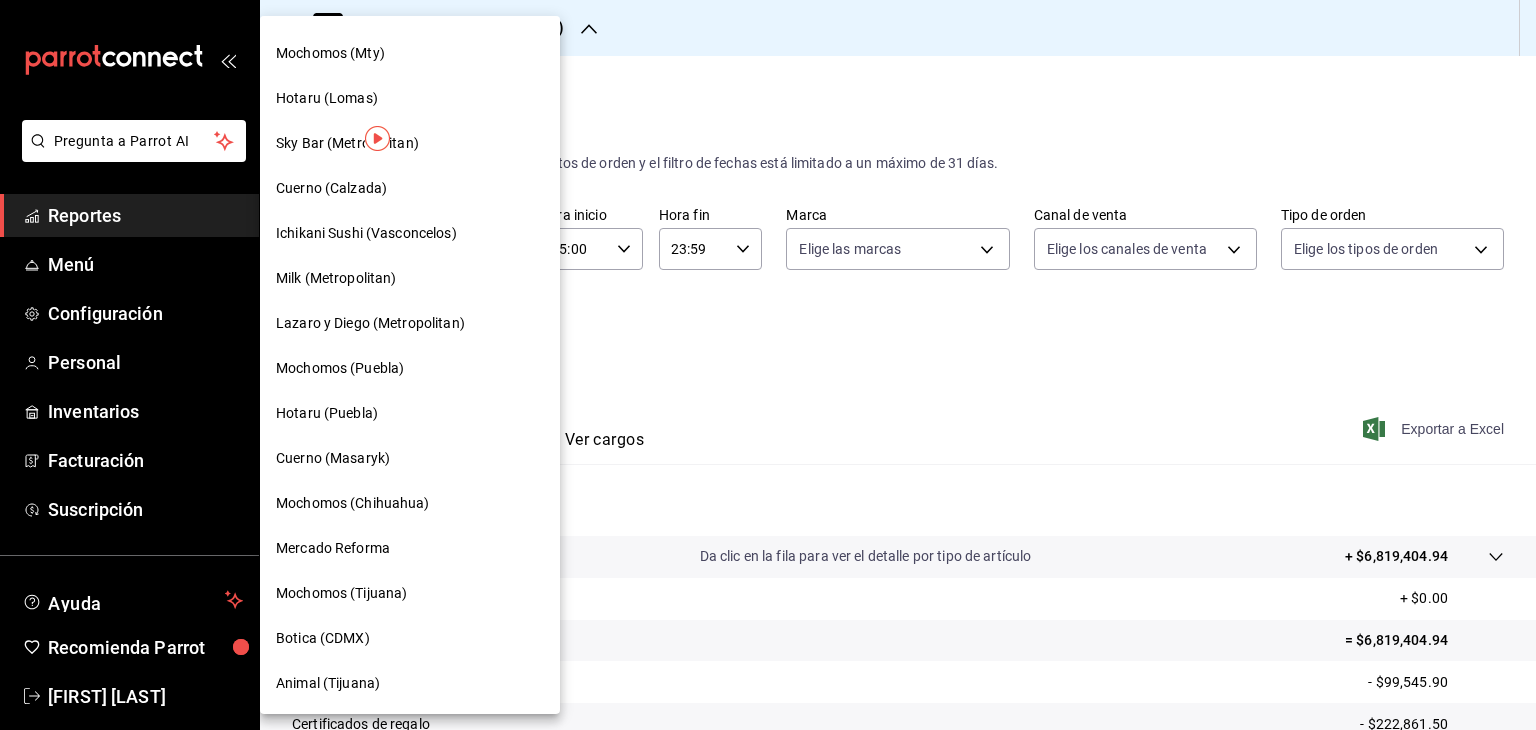 click on "Cuerno (Masaryk)" at bounding box center (410, 458) 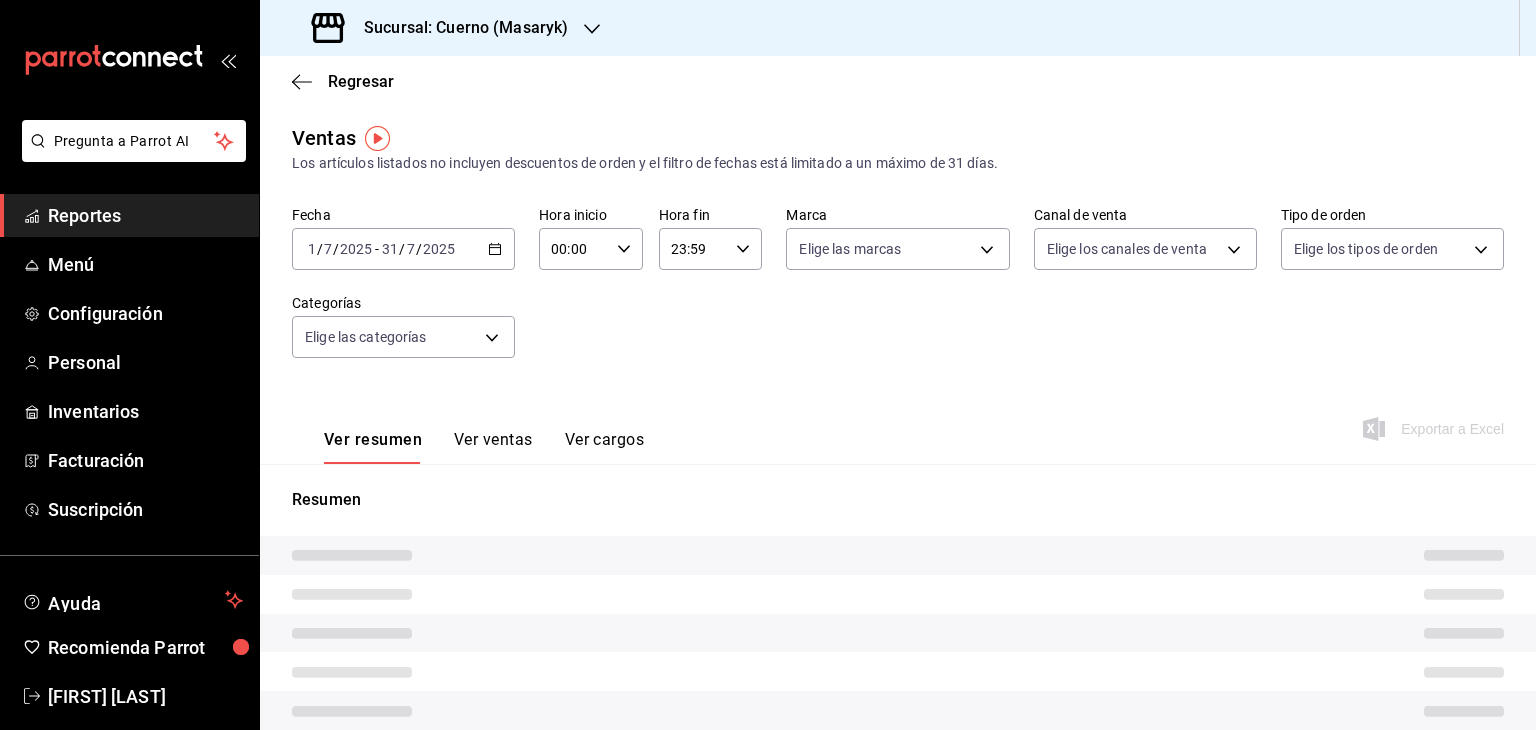 type on "05:00" 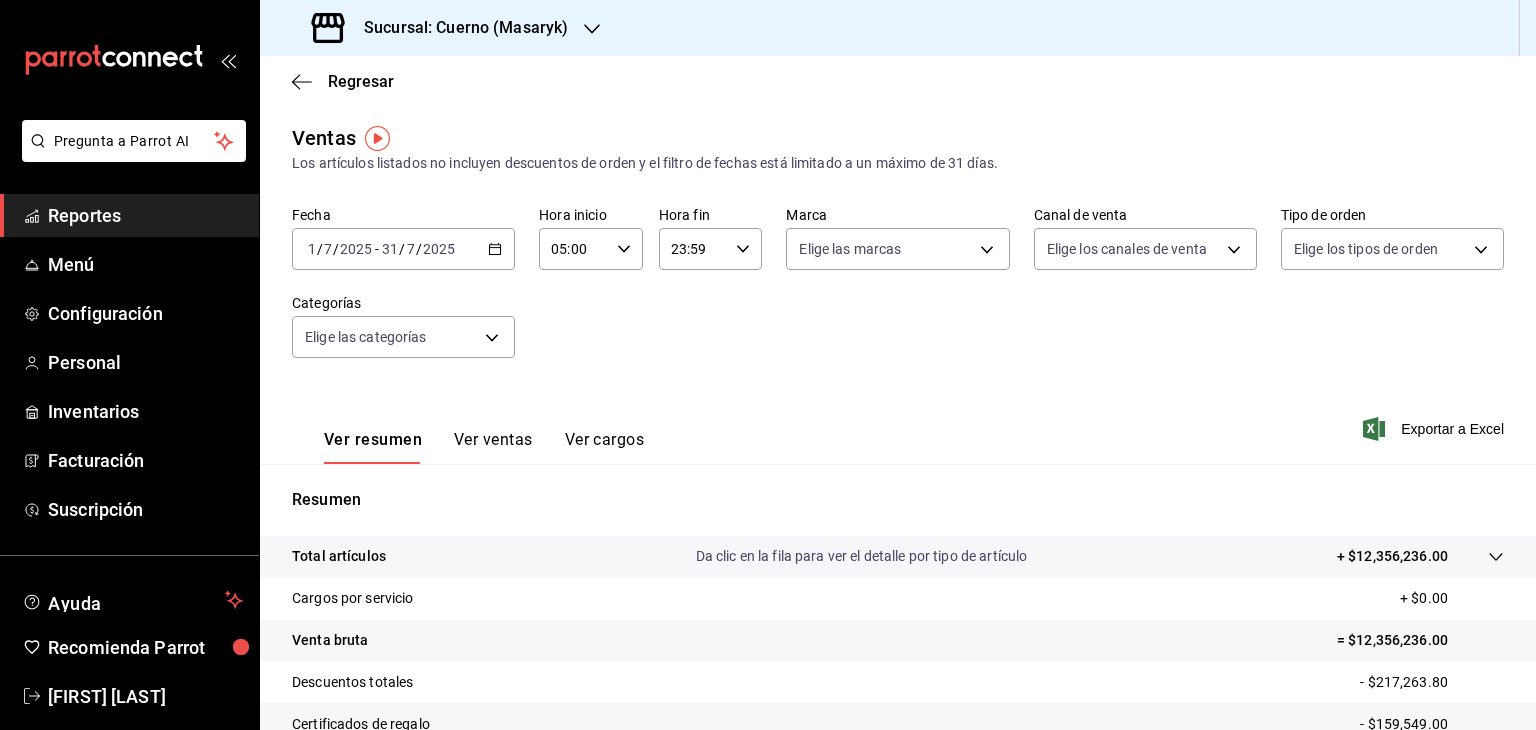 click on "Exportar a Excel" at bounding box center [1435, 429] 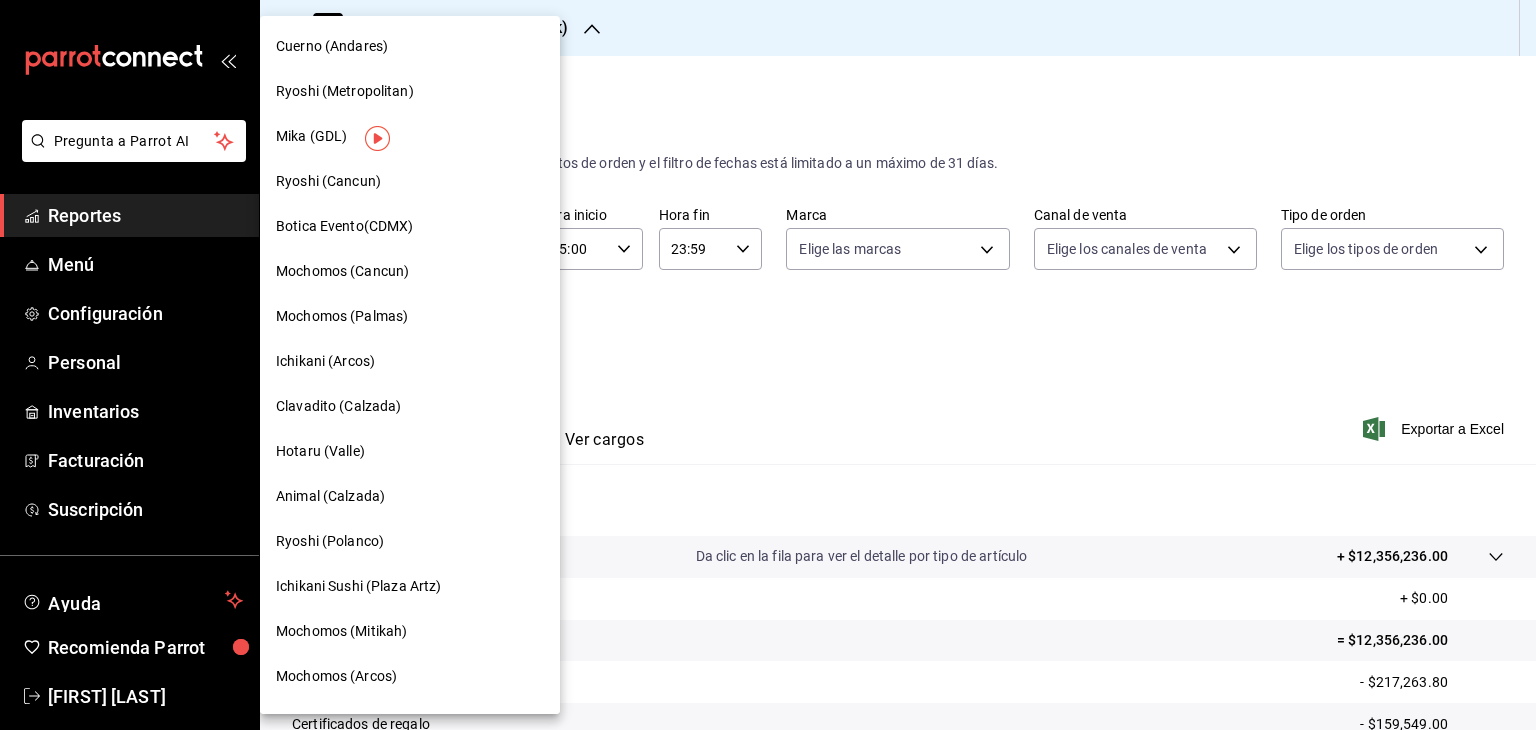 click on "Cuerno (Andares)" at bounding box center (410, 46) 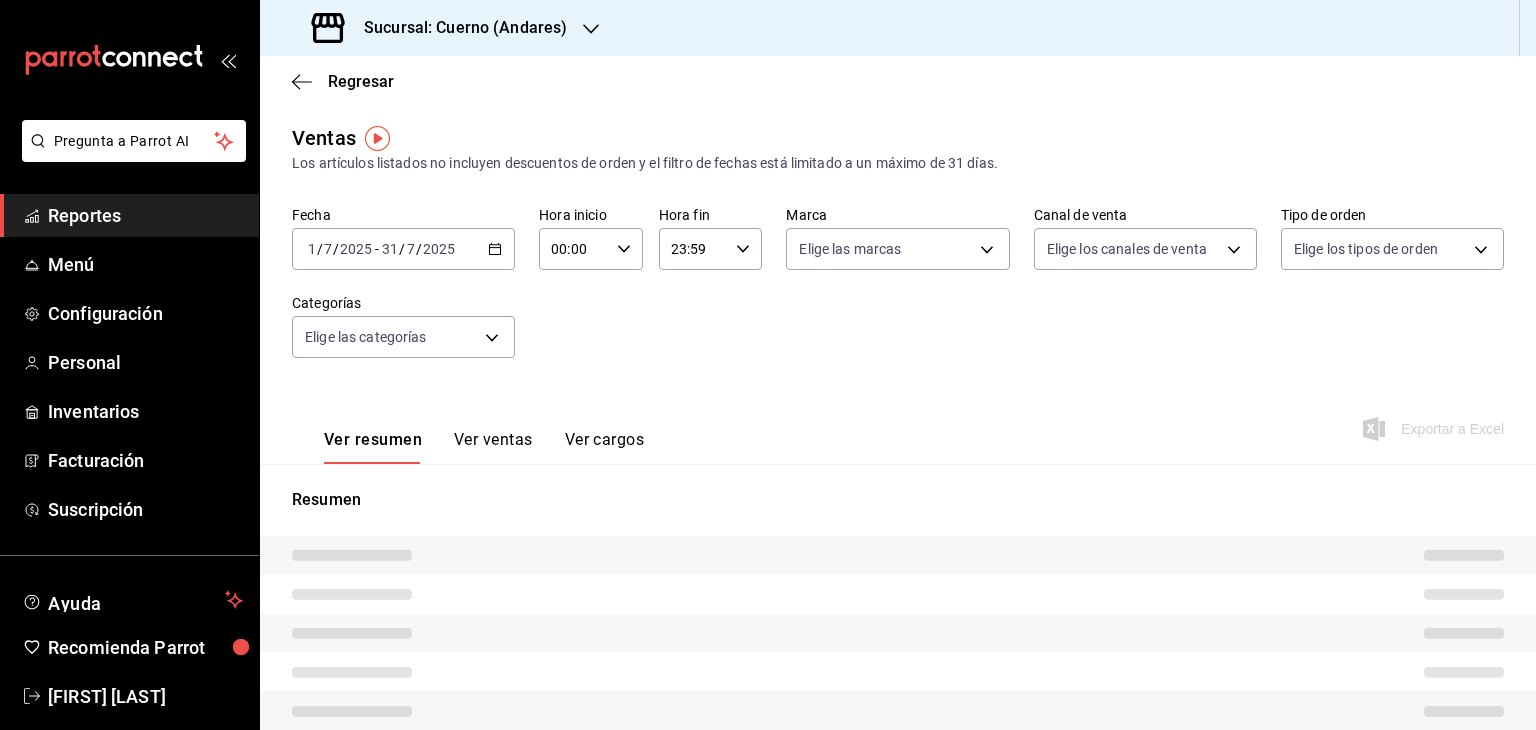 type on "05:00" 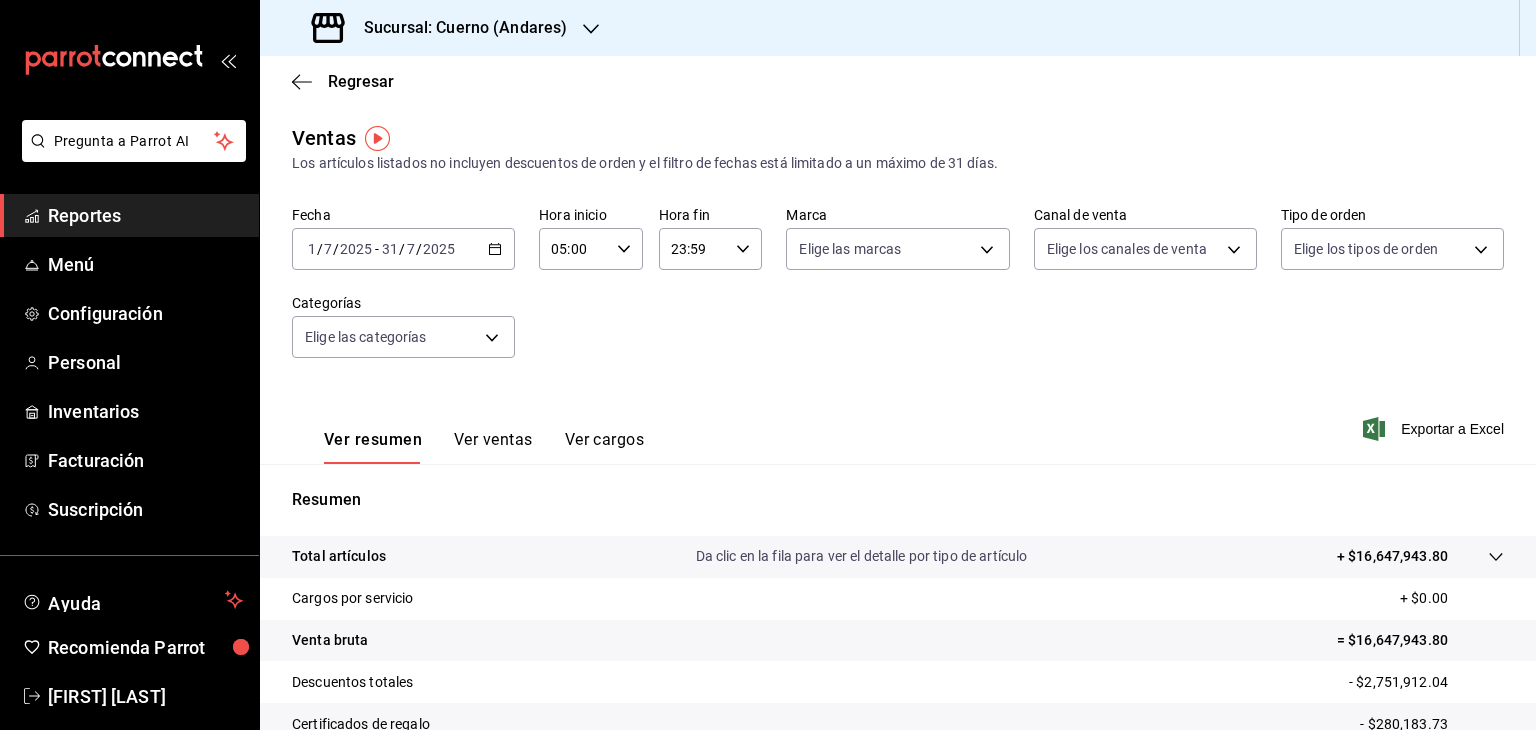 click on "Exportar a Excel" at bounding box center (1435, 429) 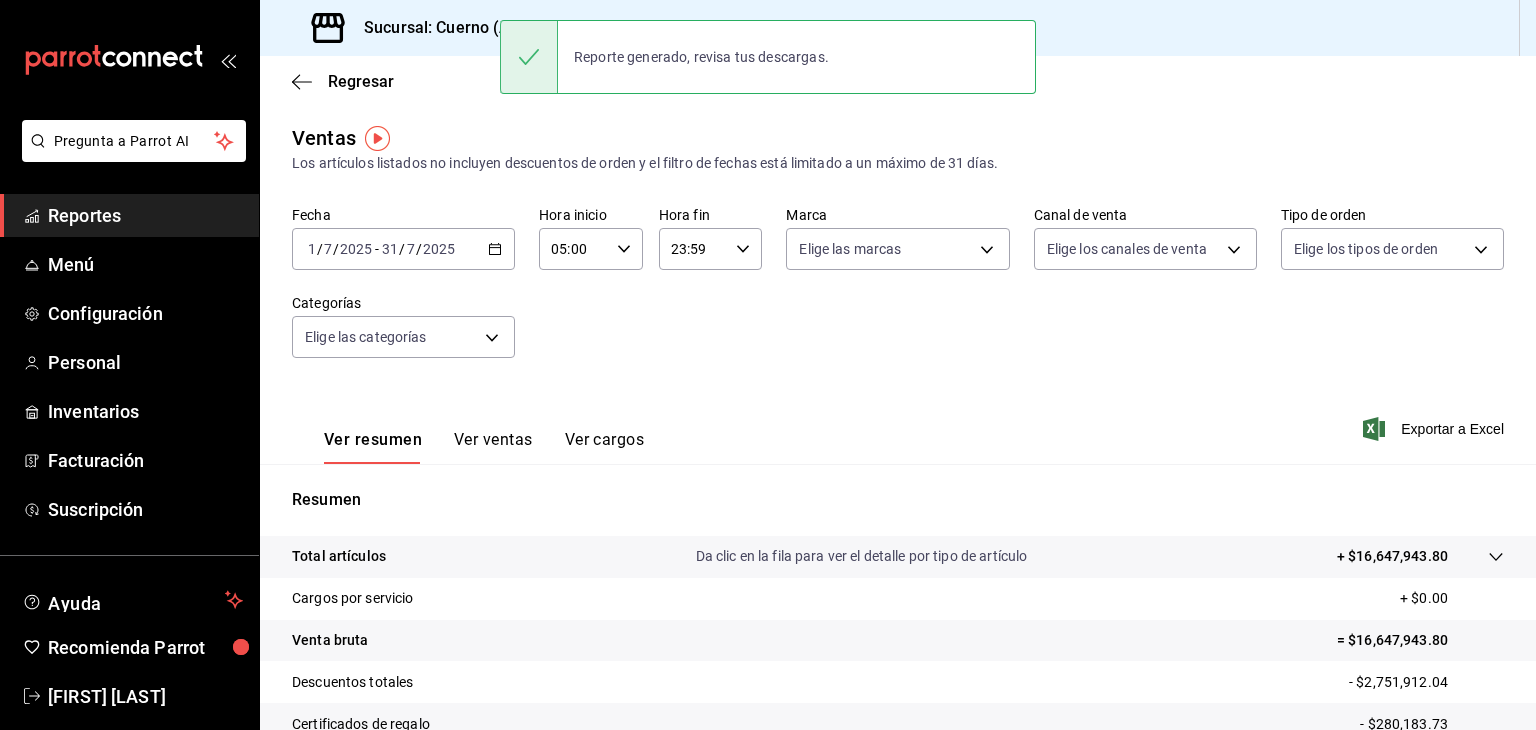 click on "Sucursal: Cuerno (Andares)" at bounding box center [457, 28] 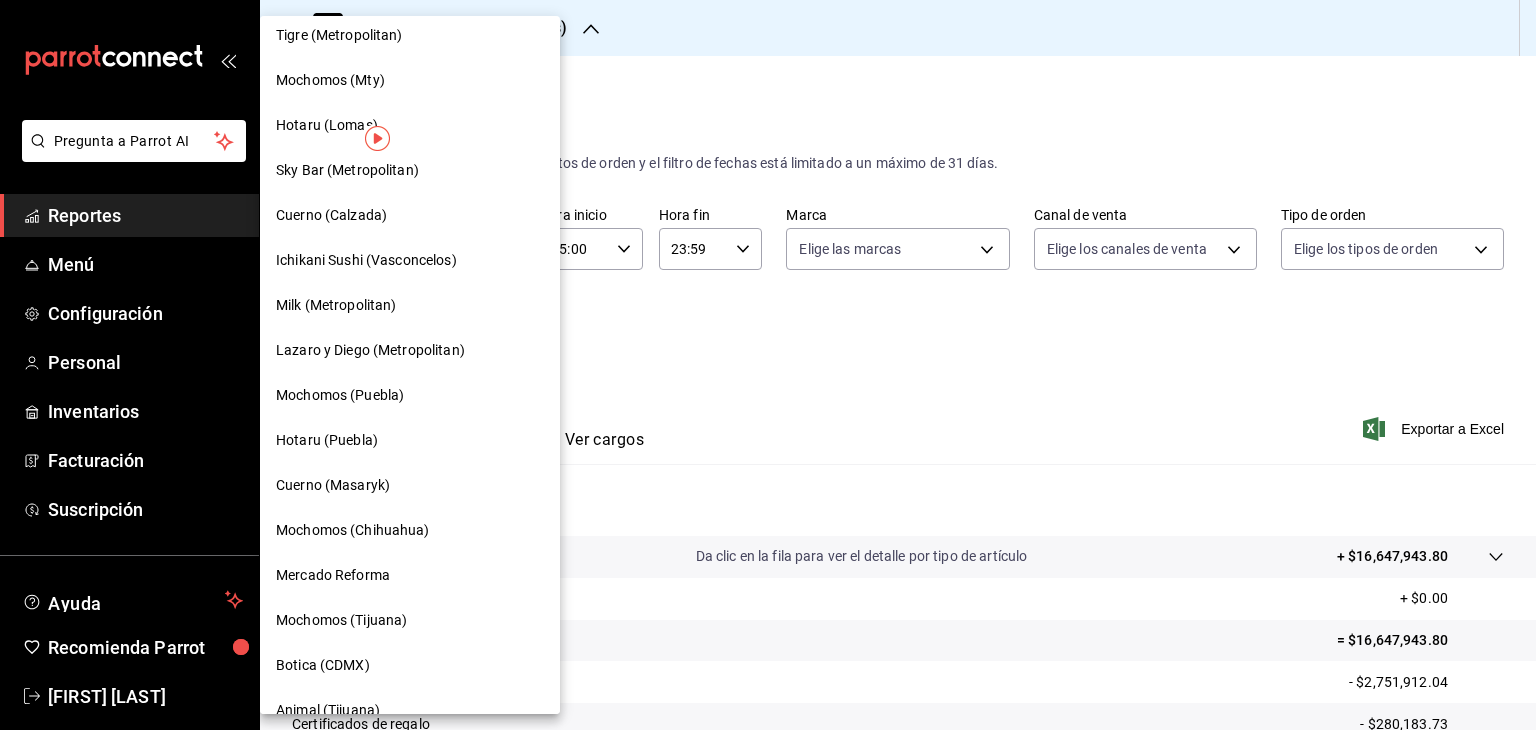 scroll, scrollTop: 983, scrollLeft: 0, axis: vertical 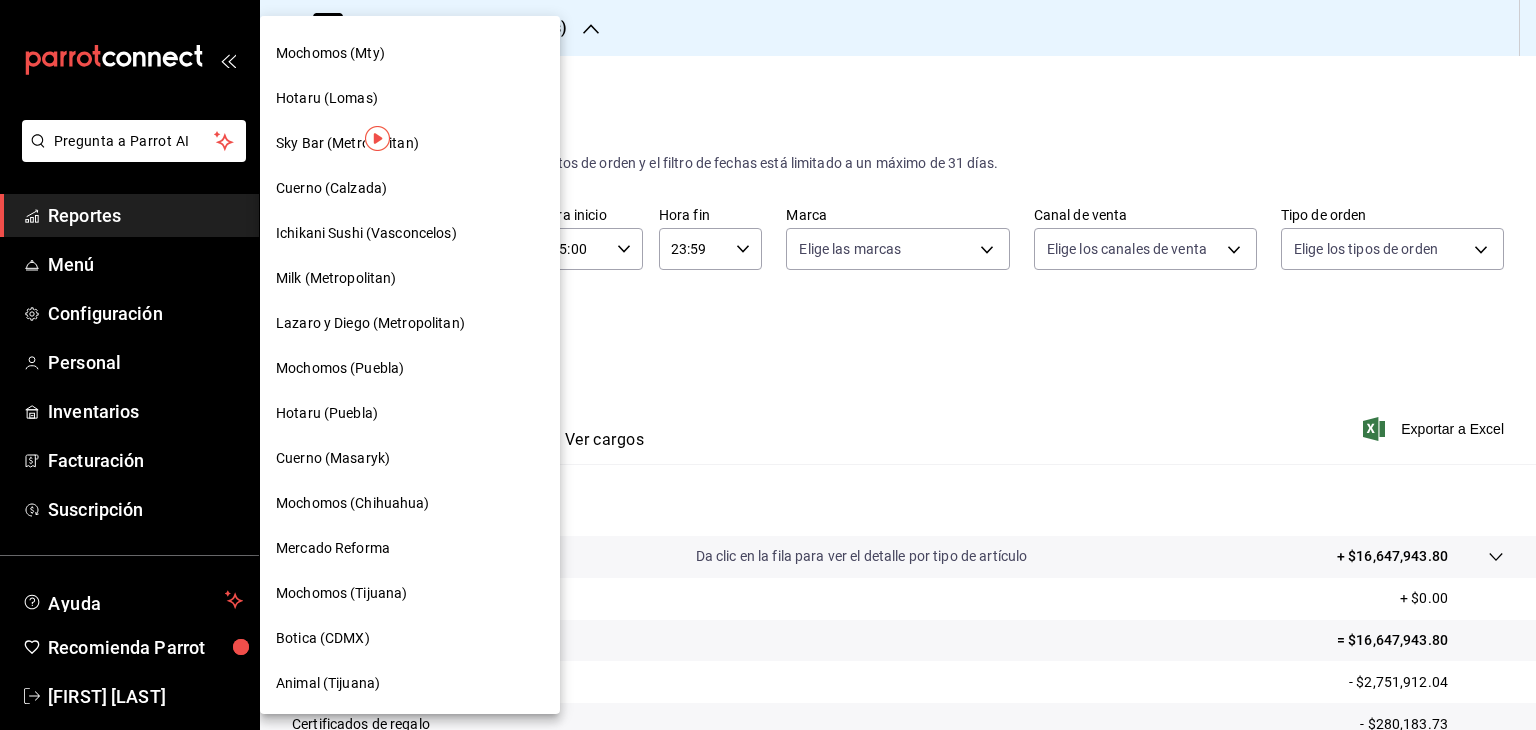 click on "Mochomos (Tijuana)" at bounding box center [410, 593] 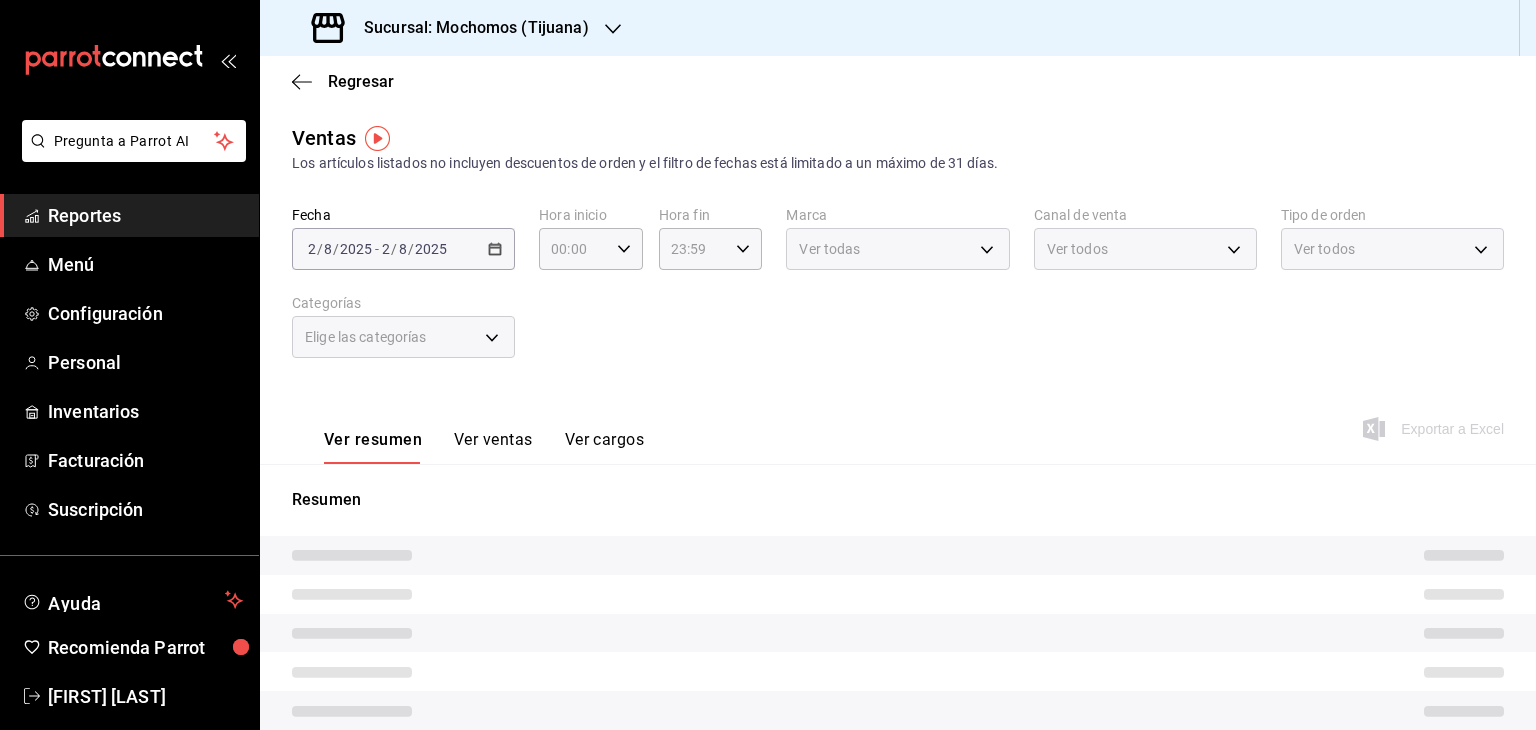 type on "05:00" 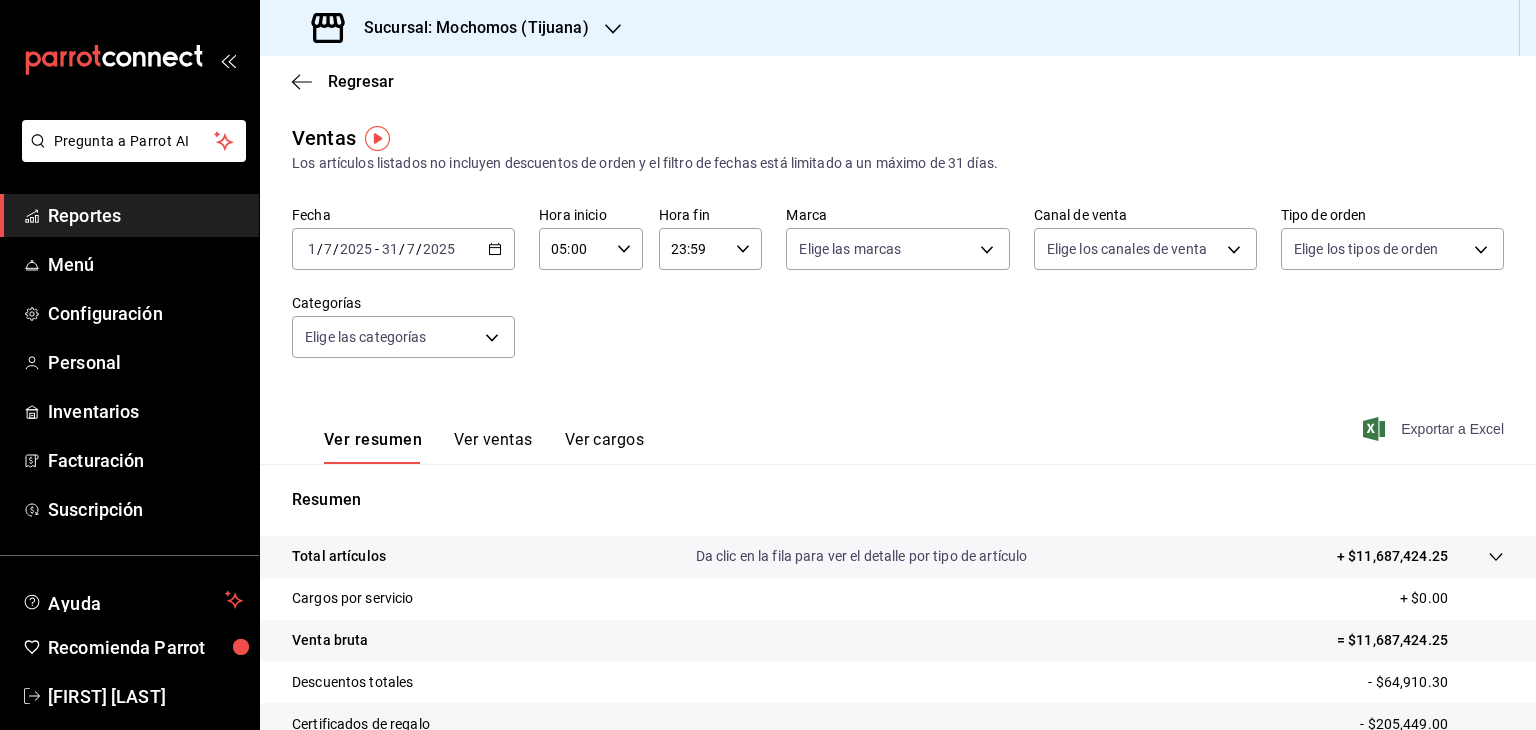 click 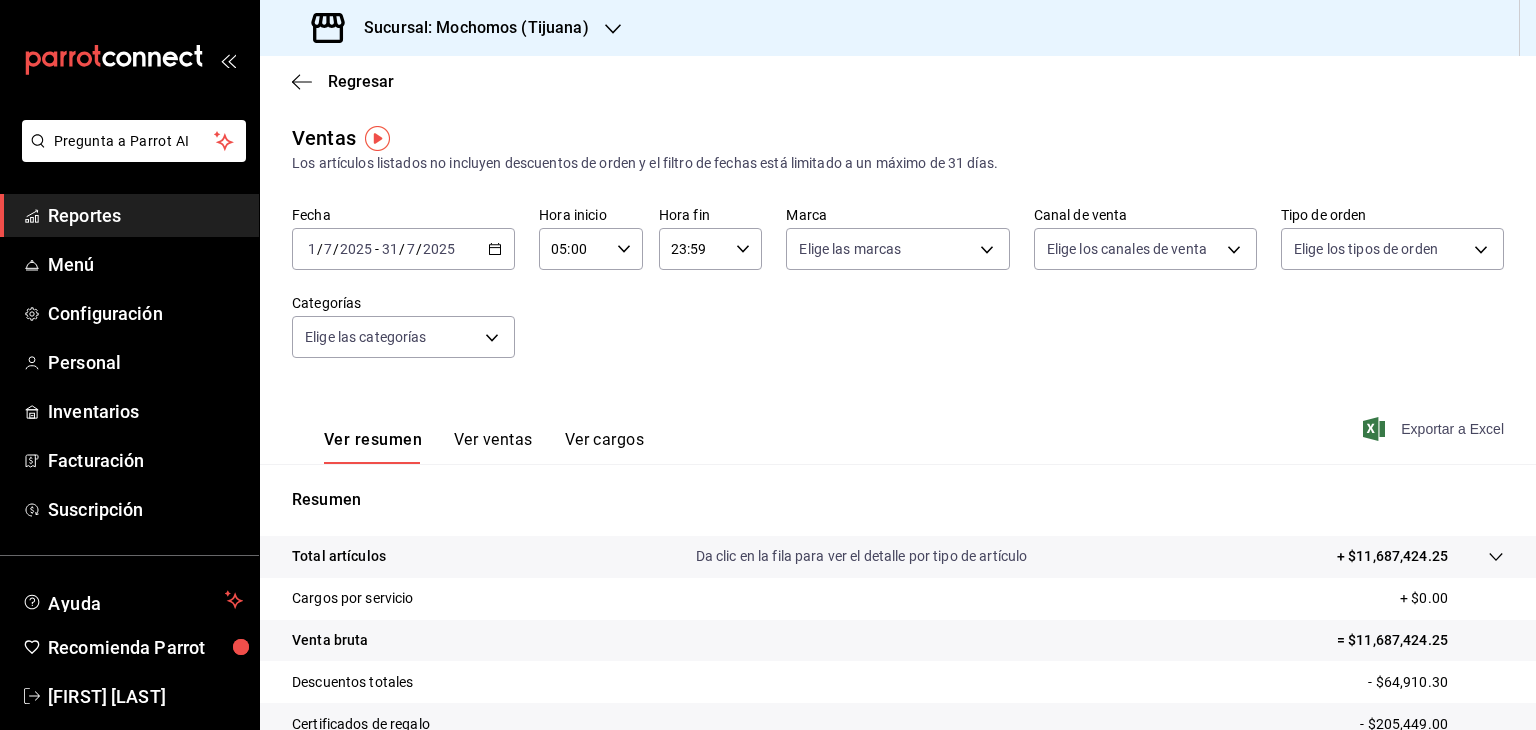 click on "Sucursal: Mochomos (Tijuana)" at bounding box center [452, 28] 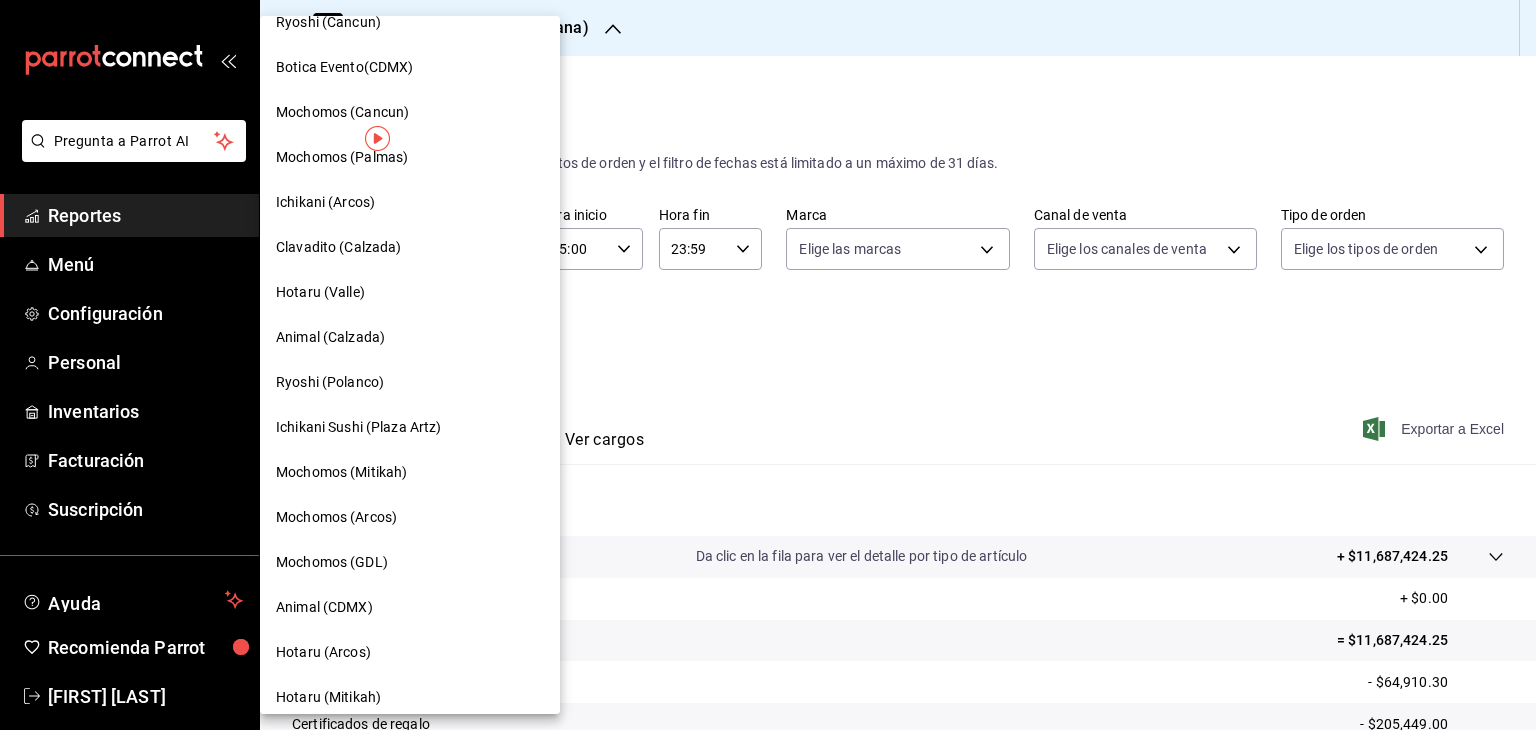 scroll, scrollTop: 171, scrollLeft: 0, axis: vertical 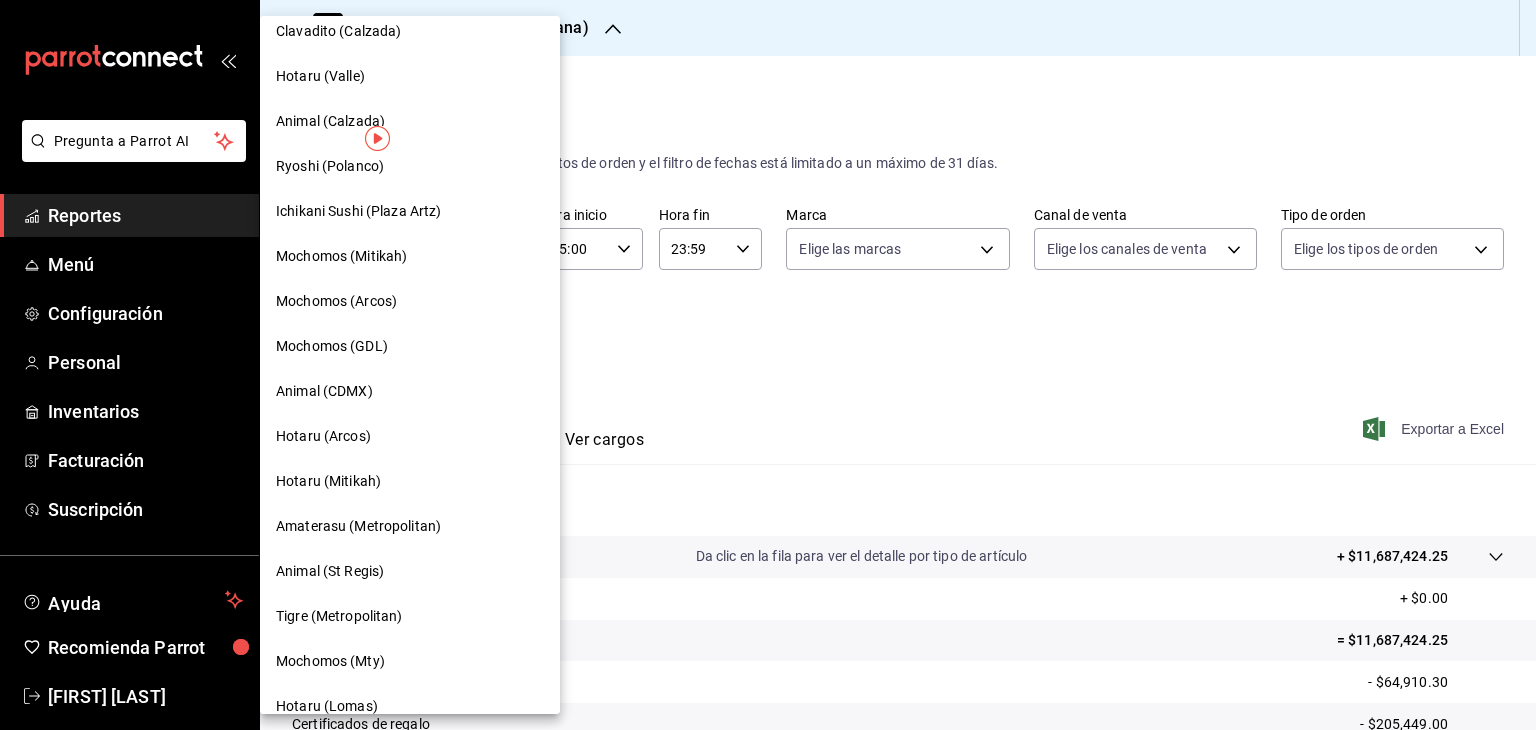 click on "Mochomos (Arcos)" at bounding box center (410, 301) 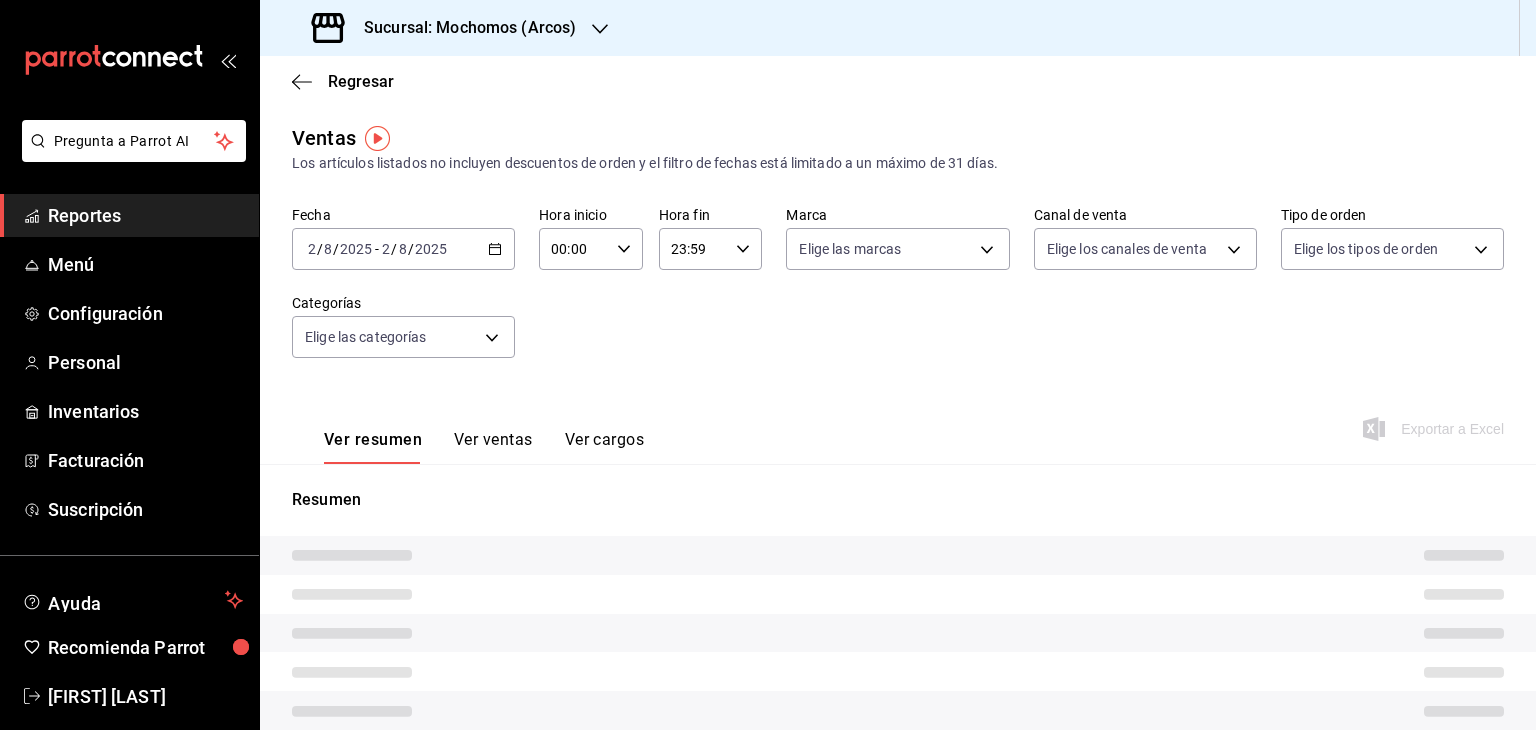 type on "05:00" 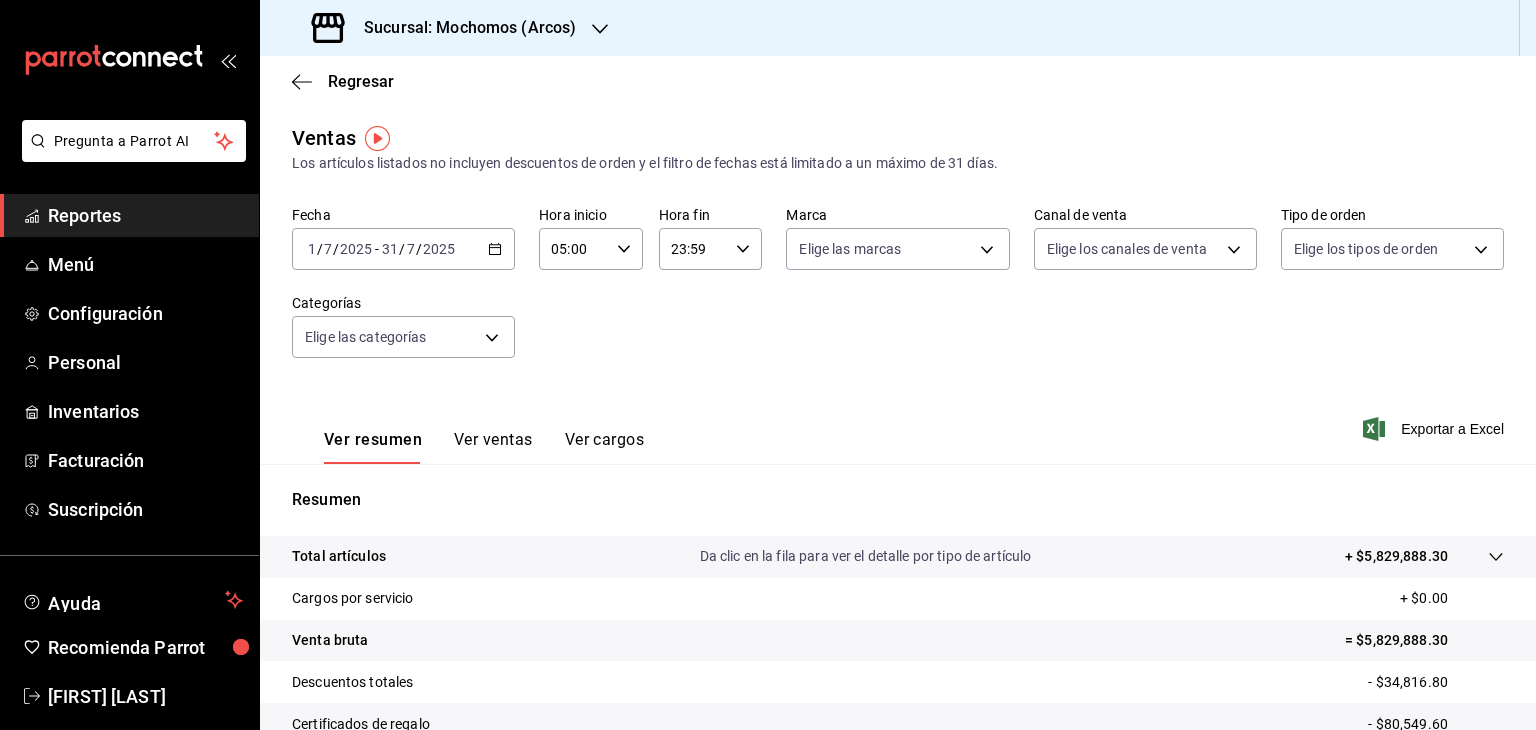 click 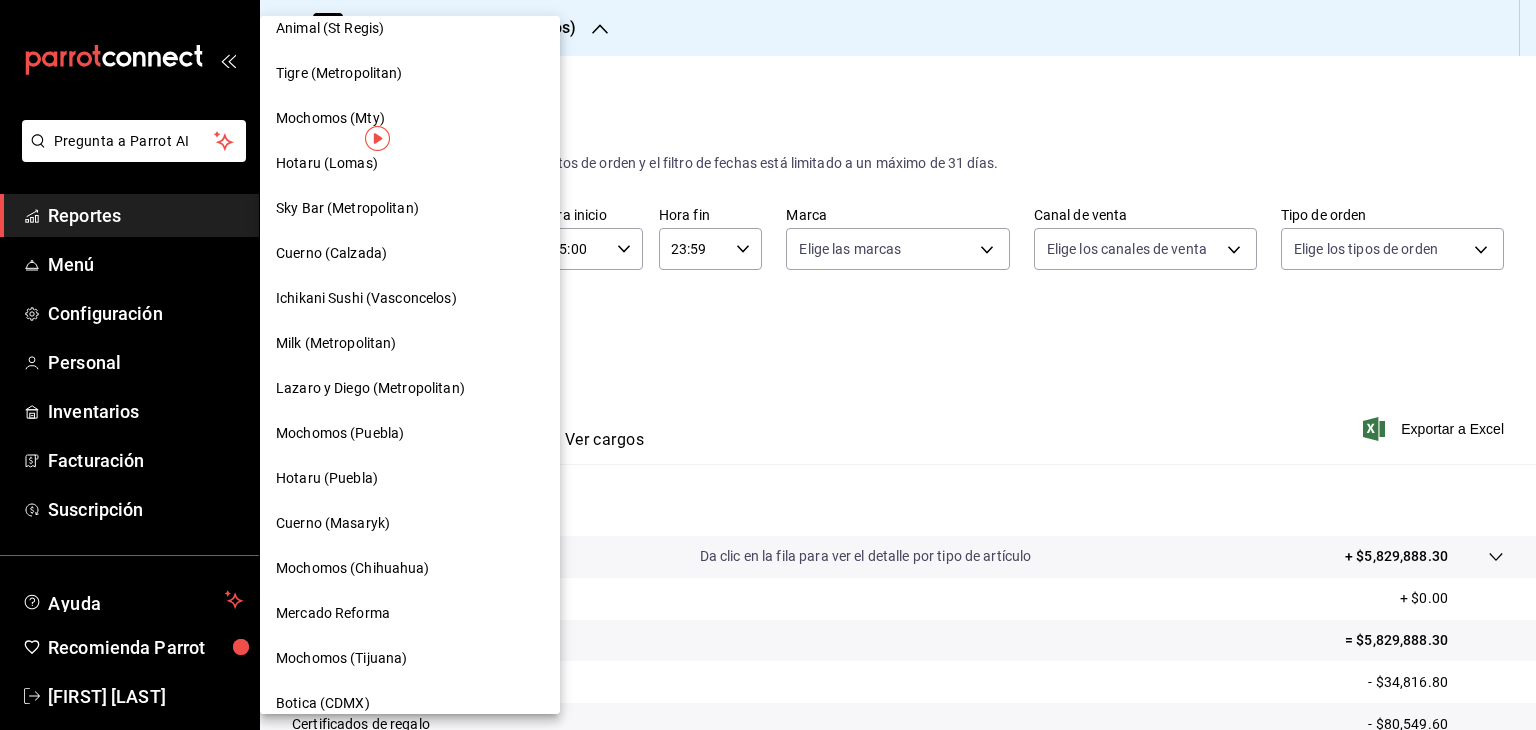 scroll, scrollTop: 900, scrollLeft: 0, axis: vertical 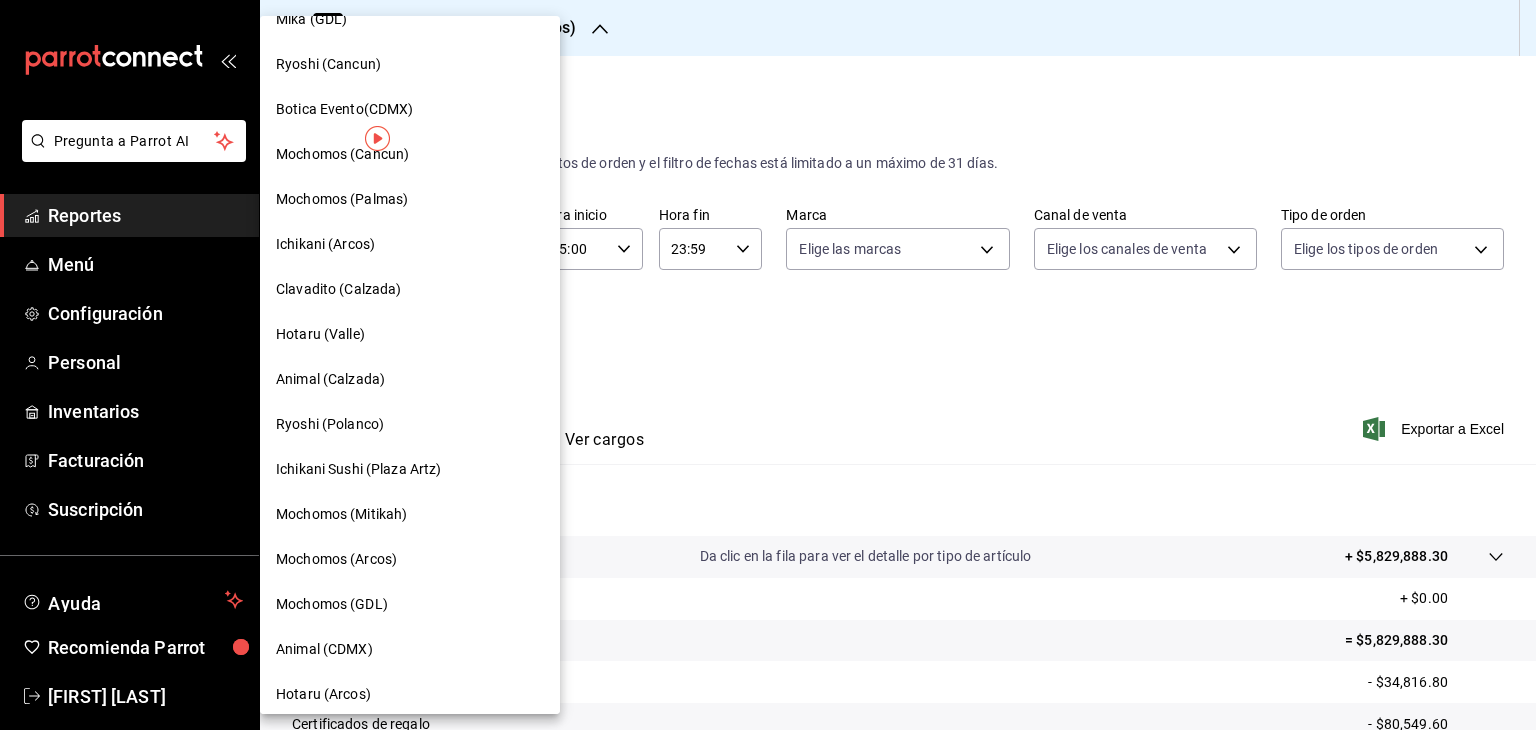 click on "Mochomos (Palmas)" at bounding box center (410, 199) 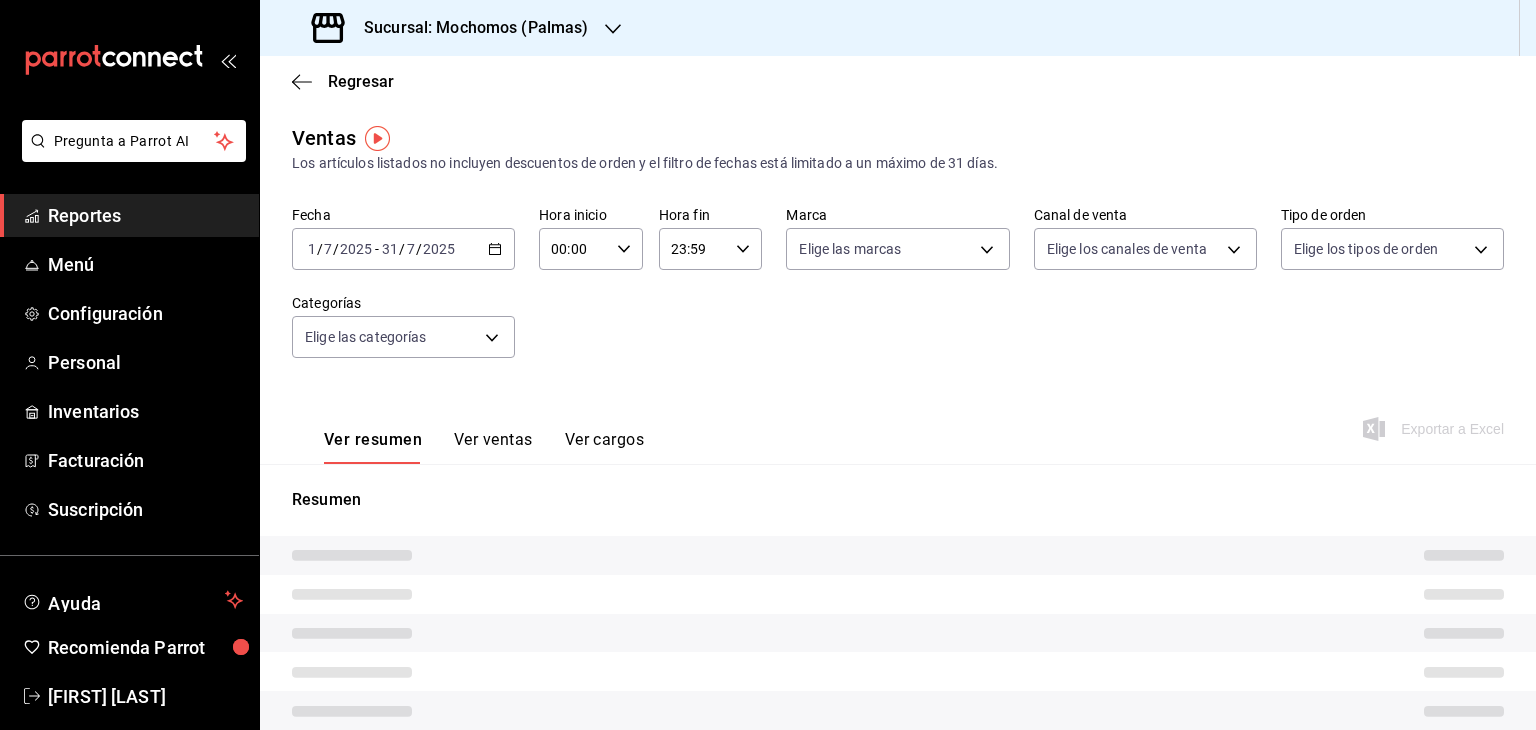 type on "05:00" 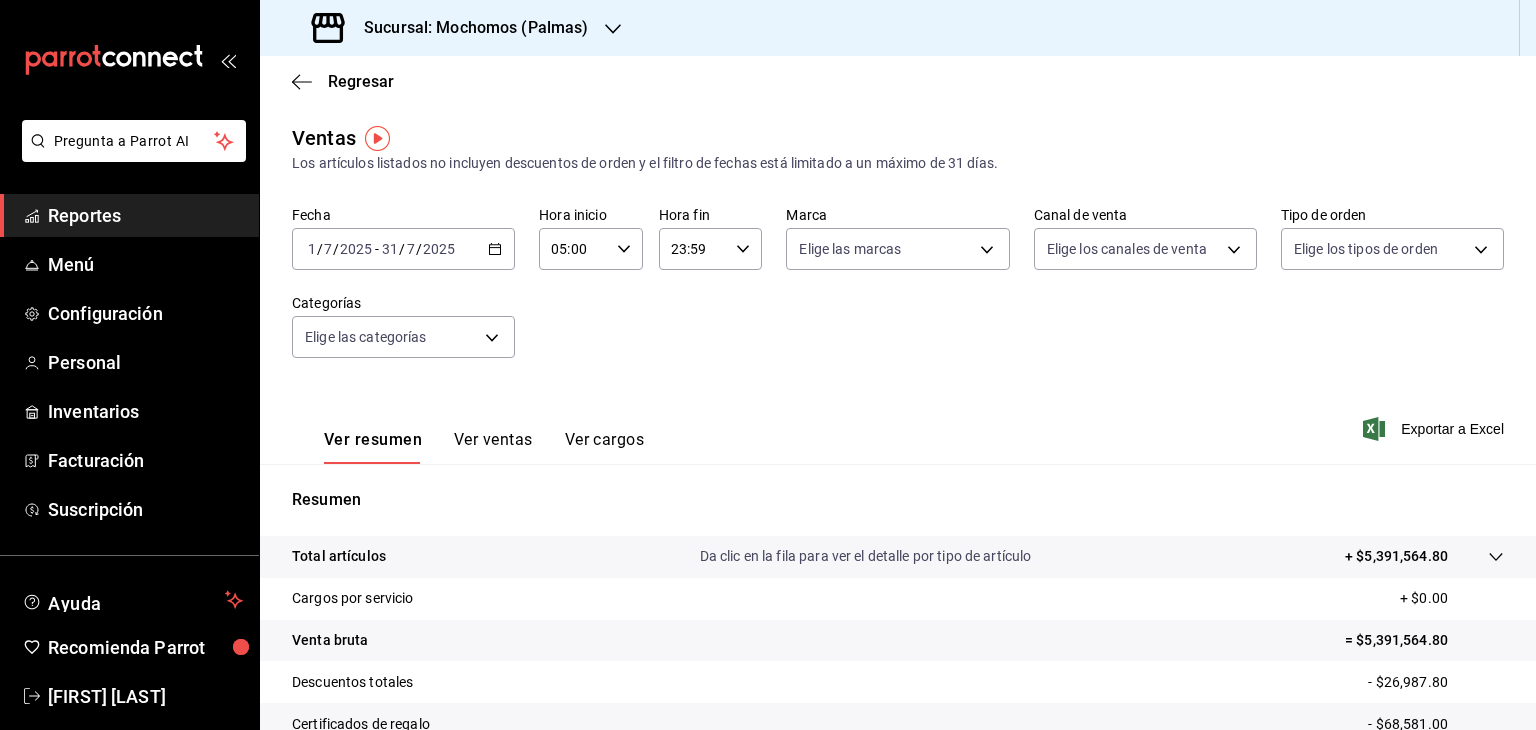 click on "Ver resumen Ver ventas Ver cargos Exportar a Excel" at bounding box center (898, 423) 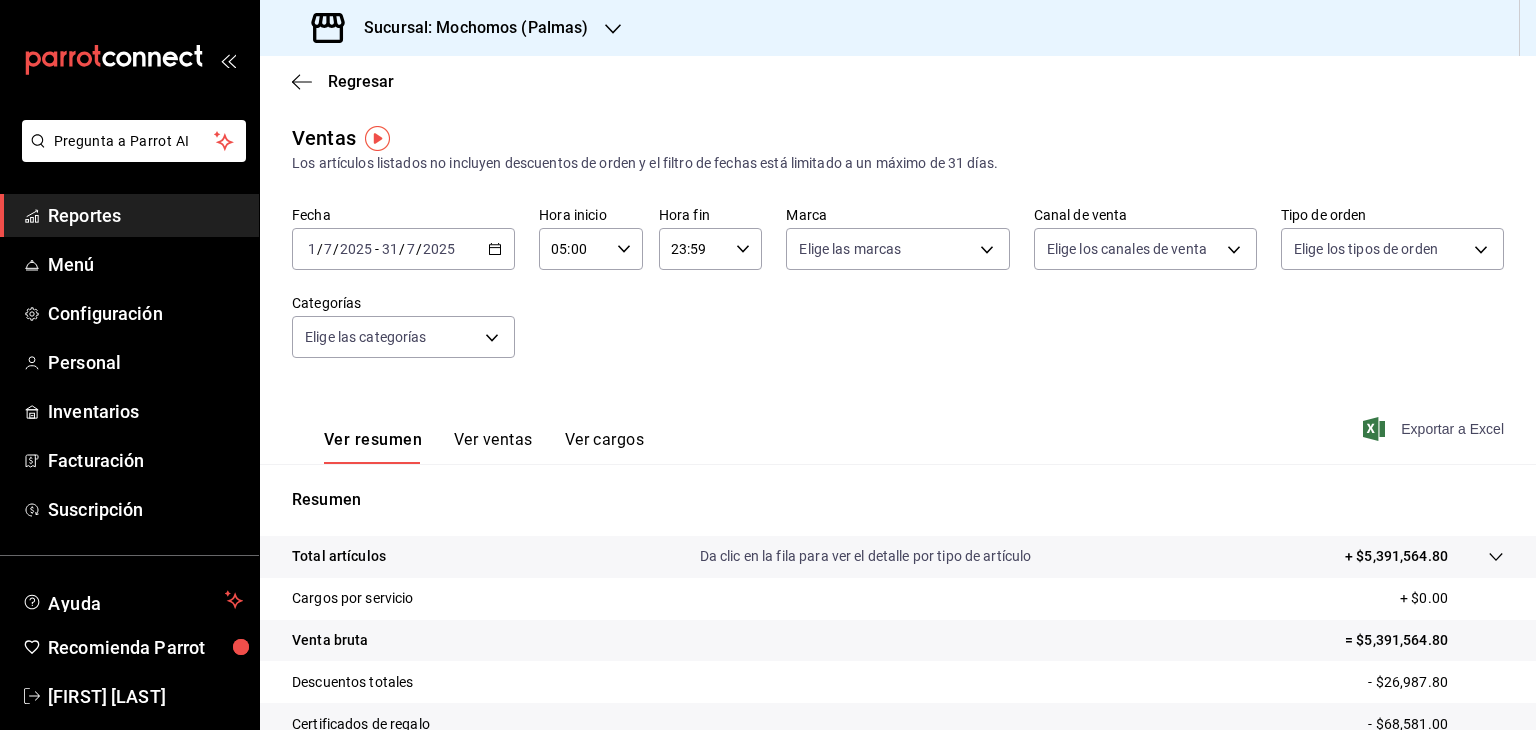 click 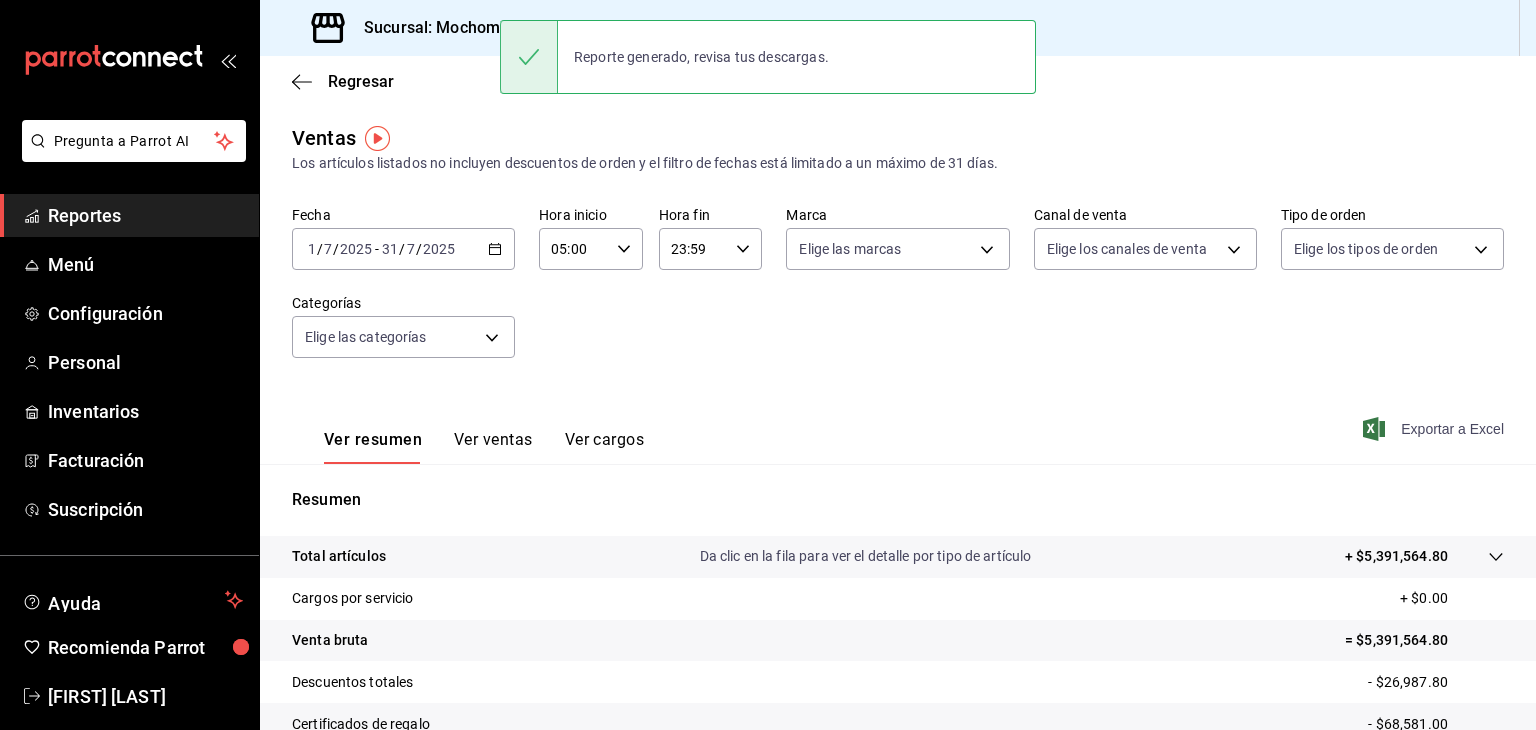 click on "Sucursal: Mochomos (Palmas)" at bounding box center [468, 28] 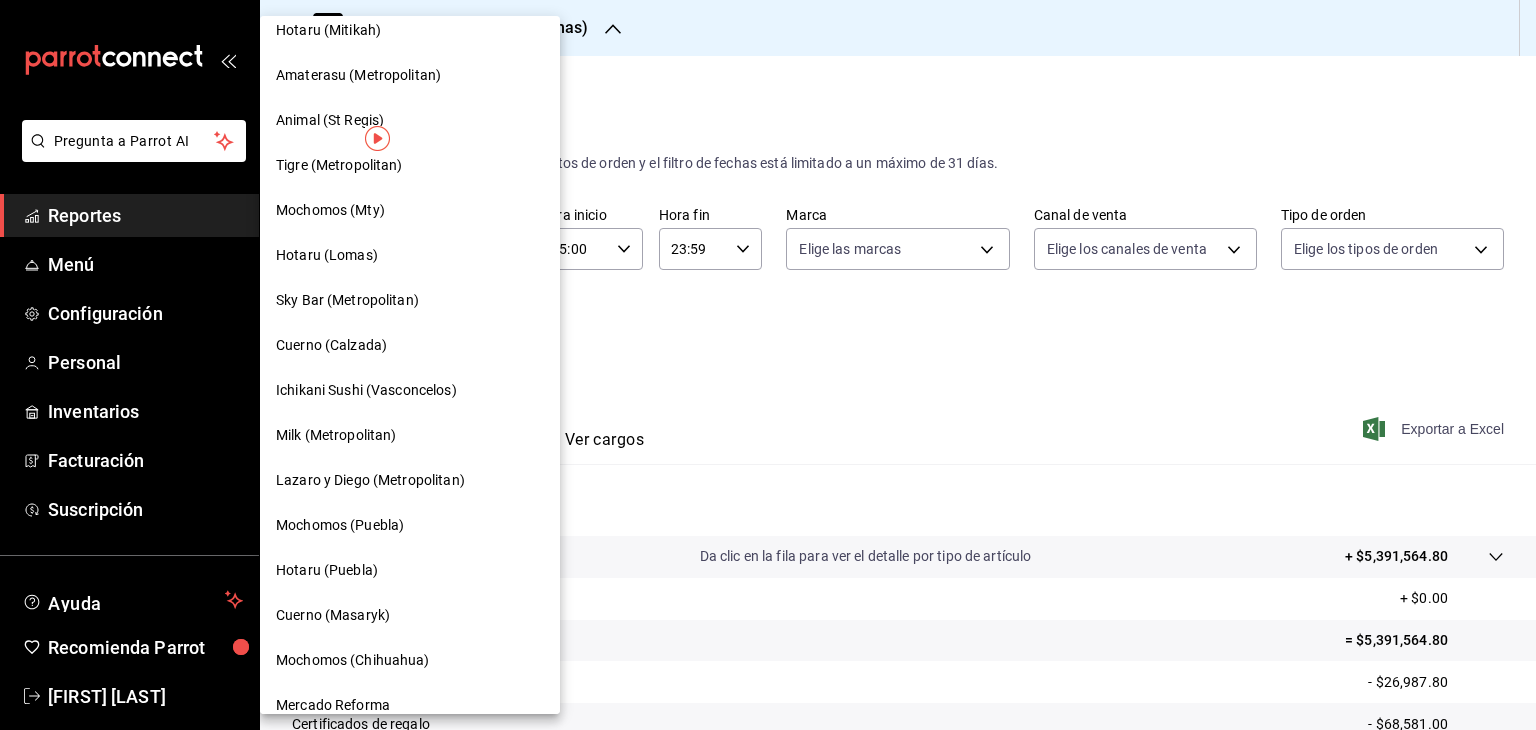scroll, scrollTop: 820, scrollLeft: 0, axis: vertical 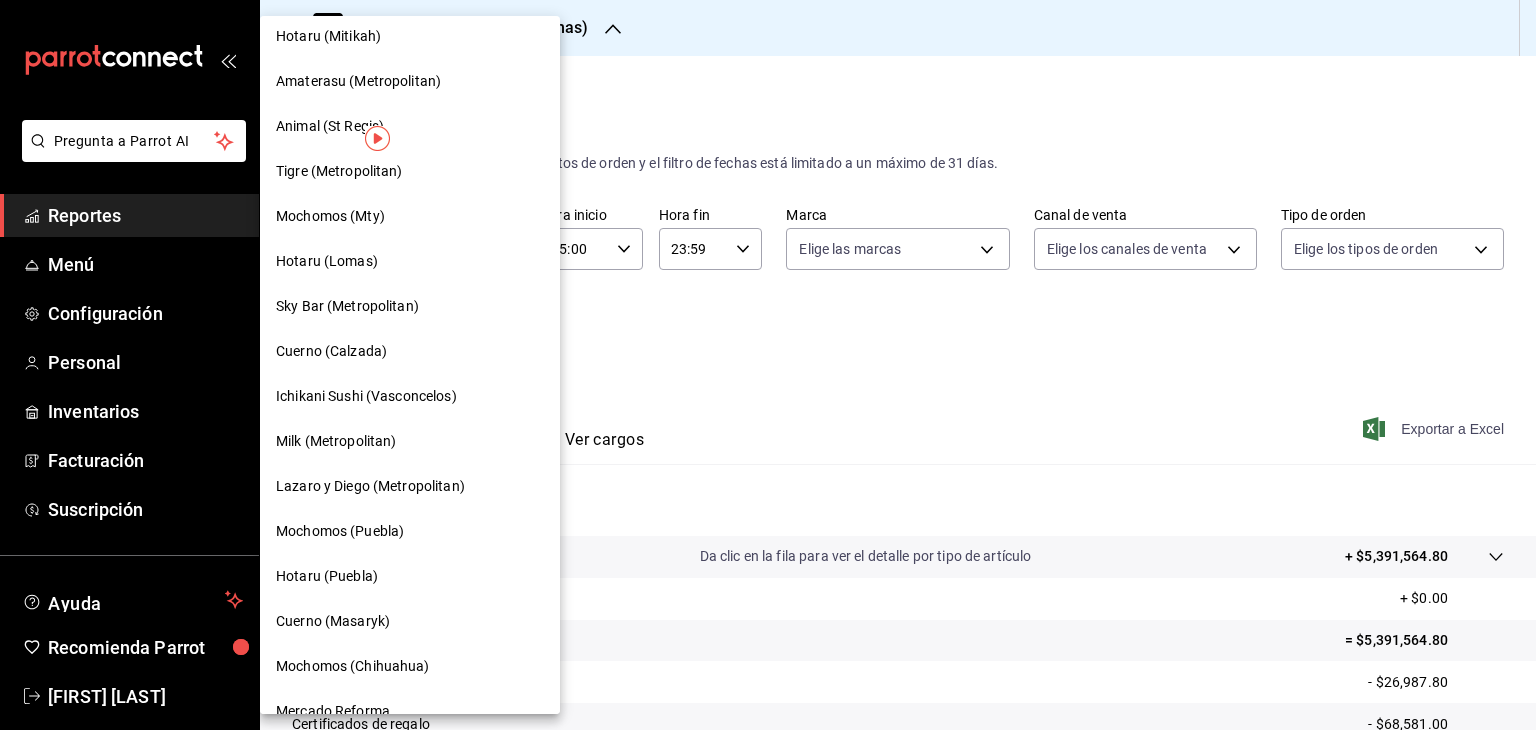 click on "Mochomos (Puebla)" at bounding box center (410, 531) 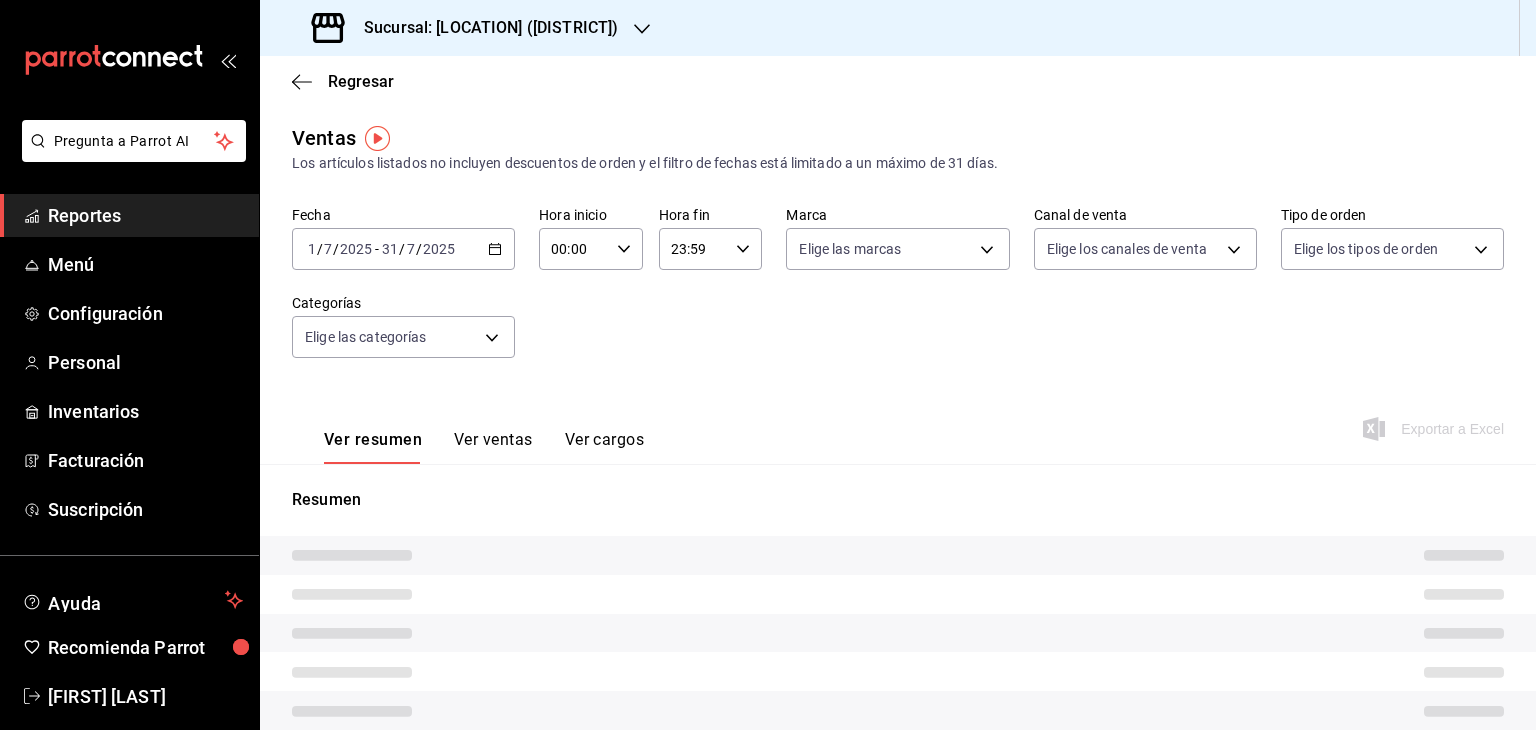type on "05:00" 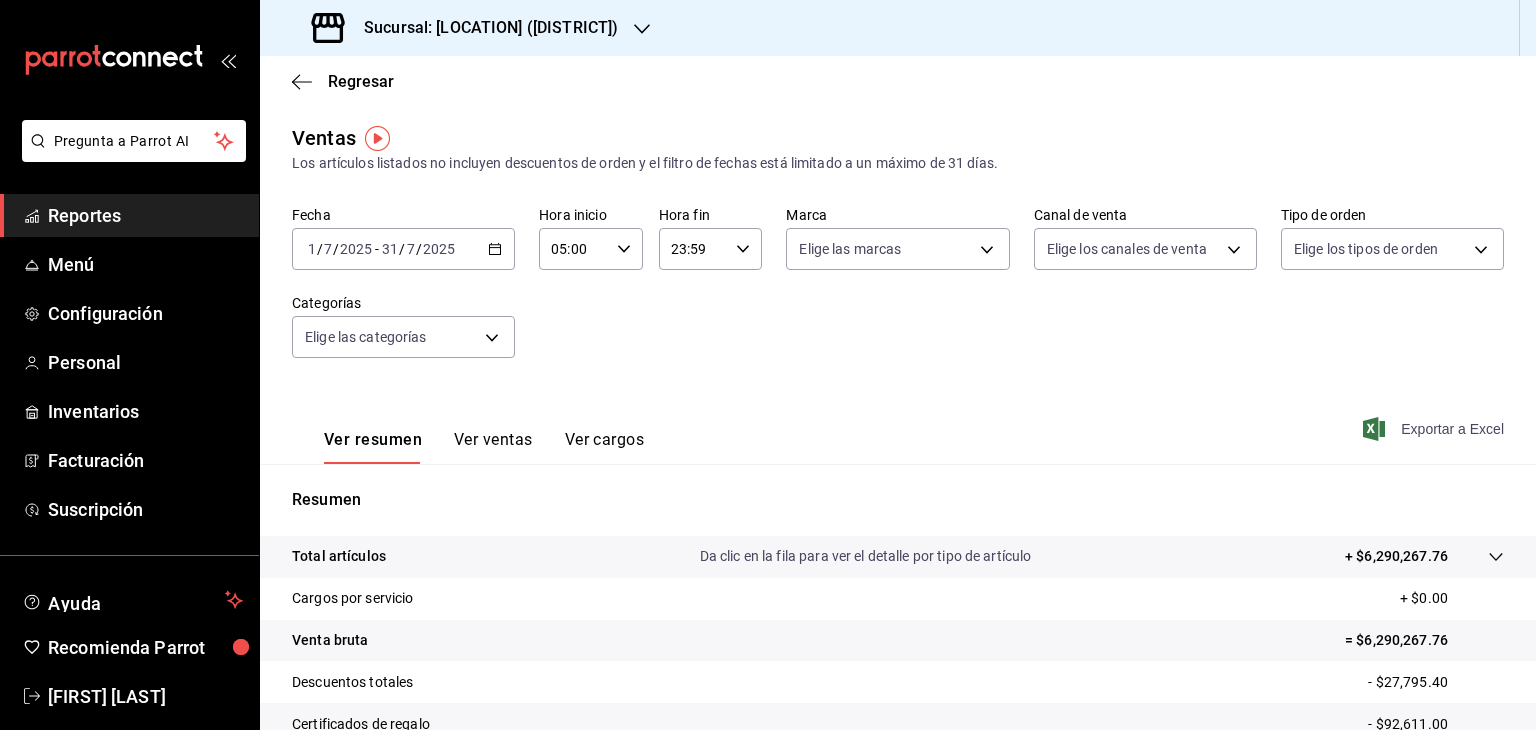 click 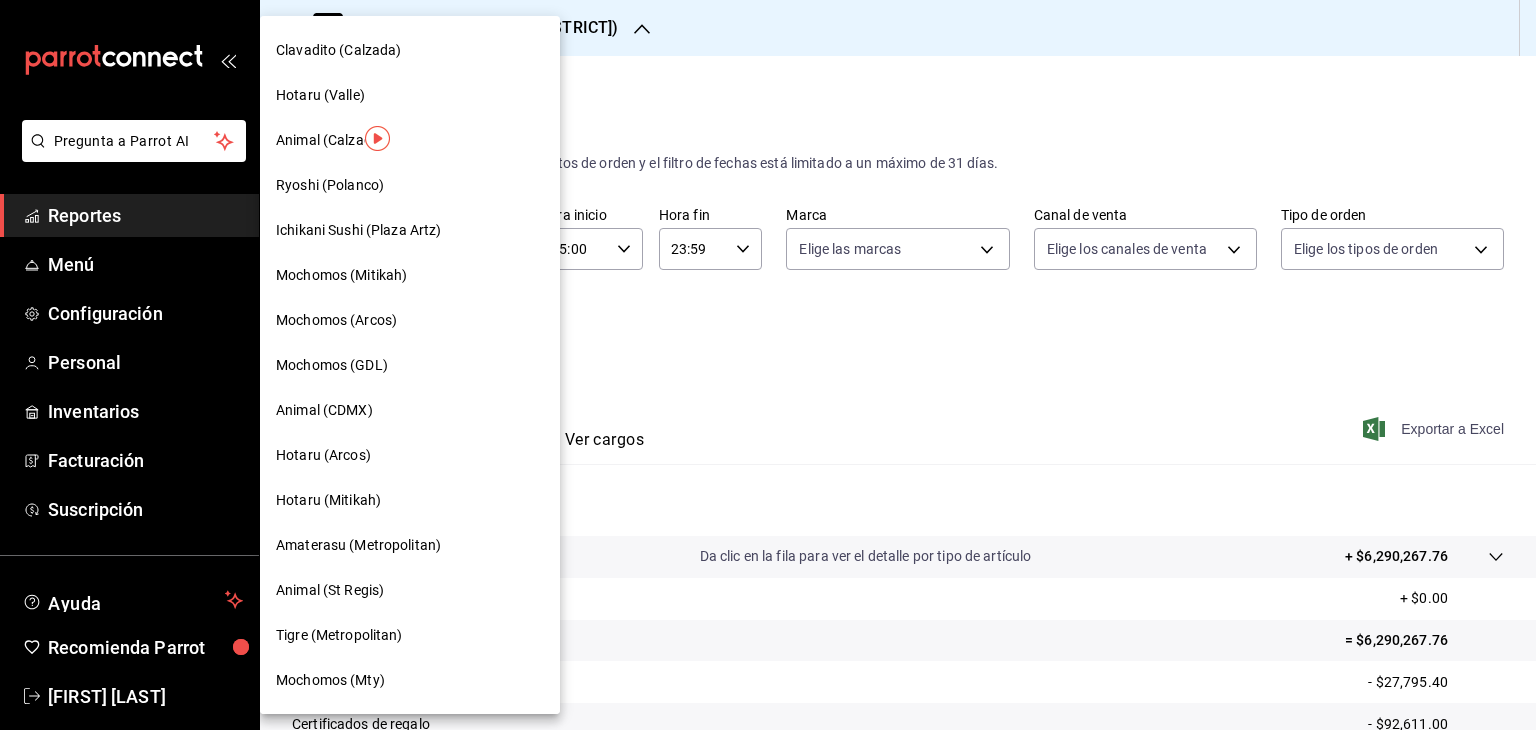 scroll, scrollTop: 400, scrollLeft: 0, axis: vertical 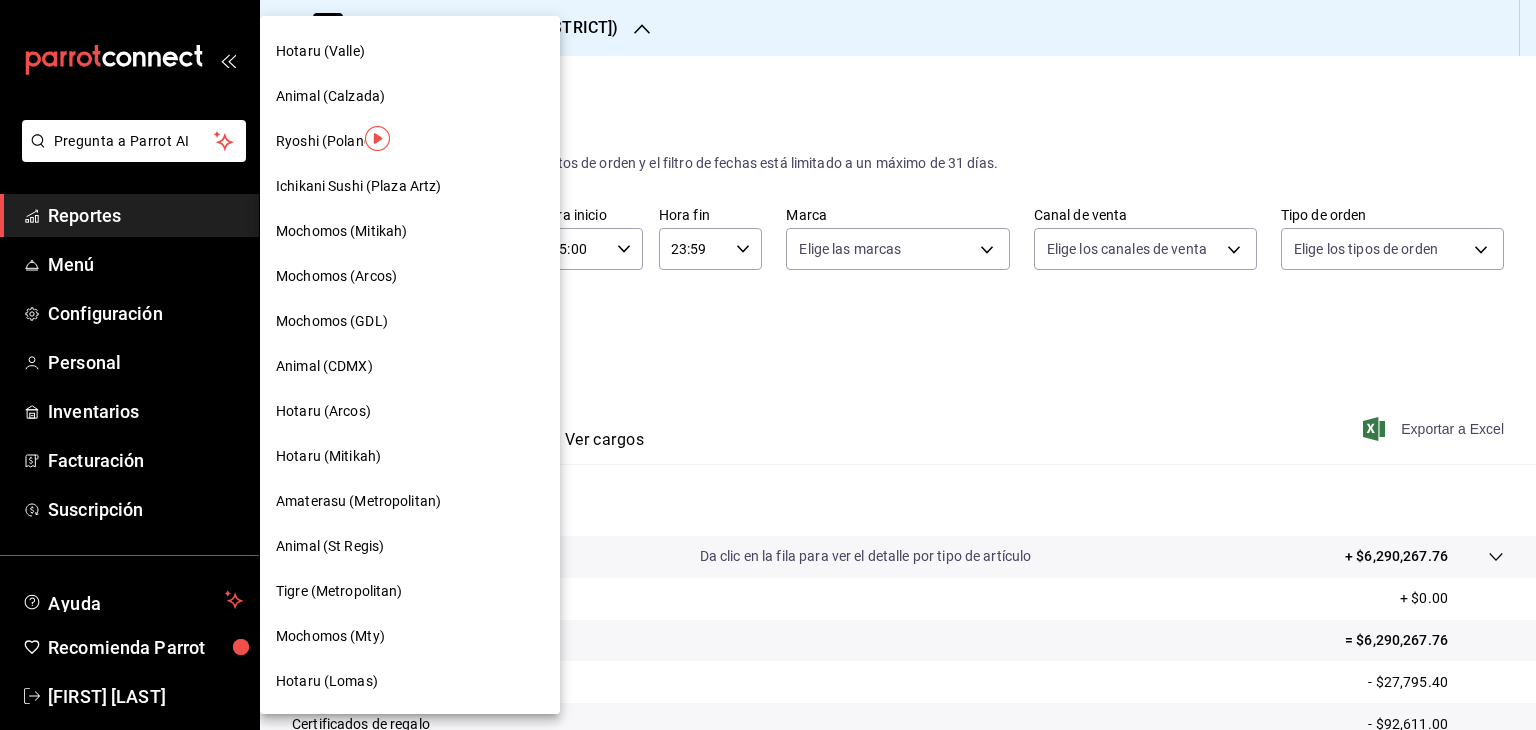 click on "Mochomos (GDL)" at bounding box center [410, 321] 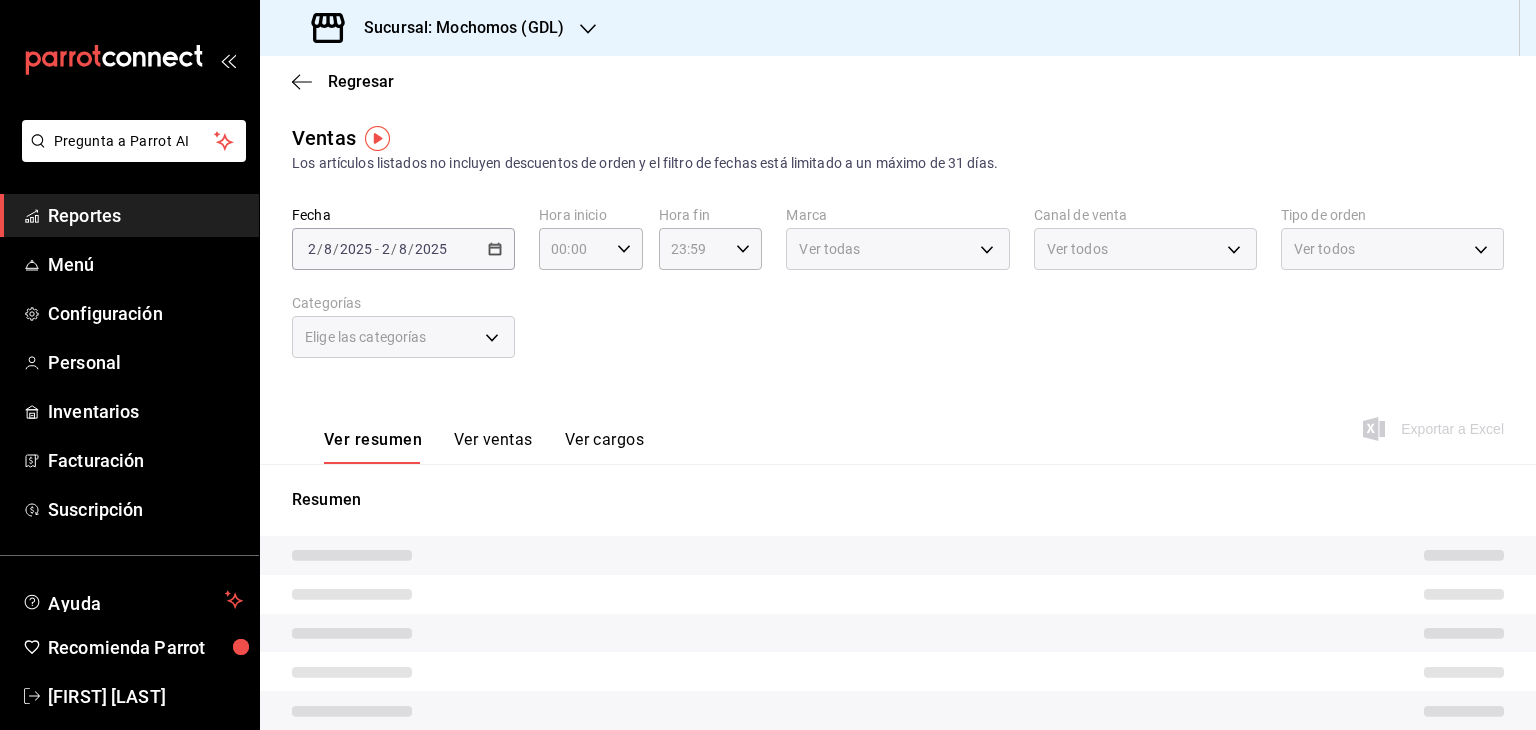 type on "05:00" 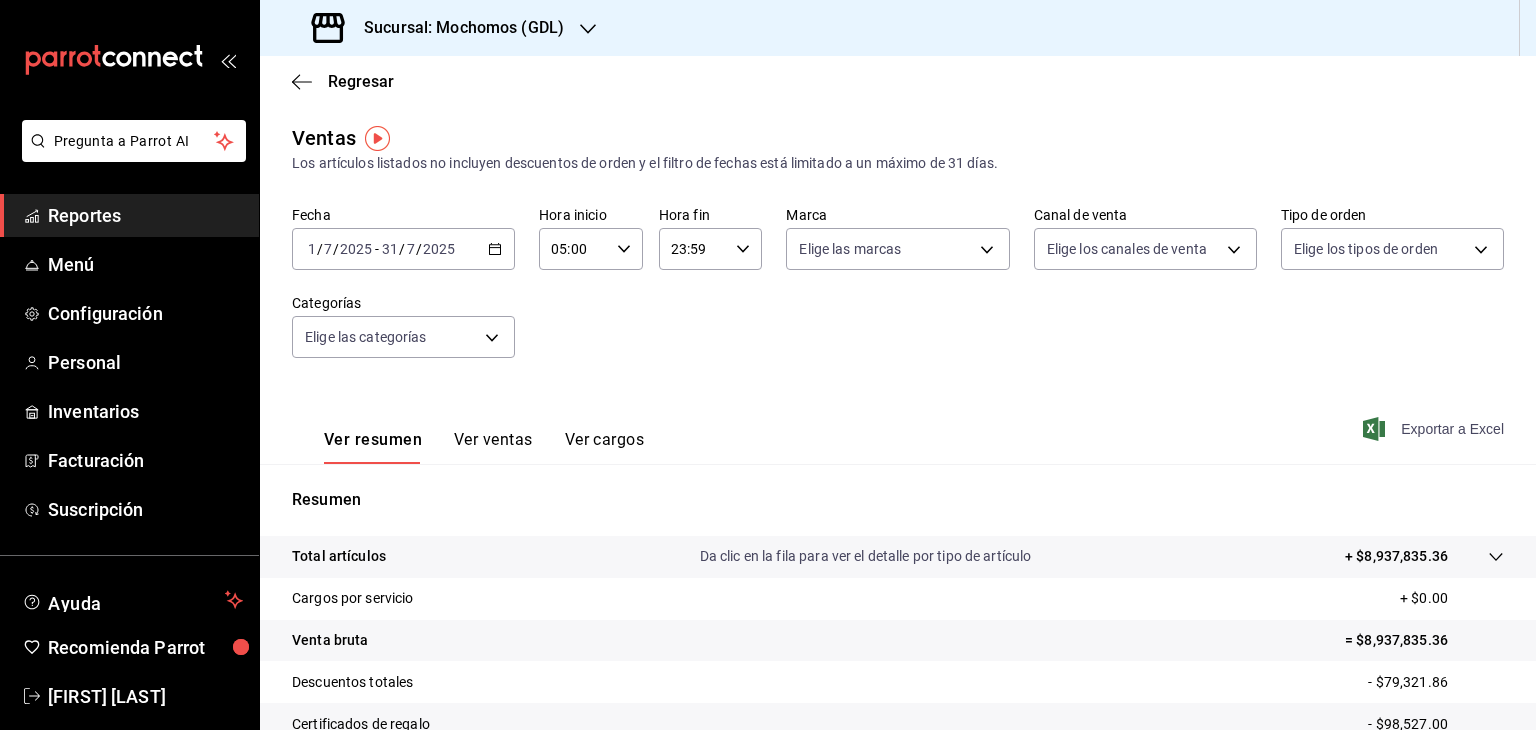 click 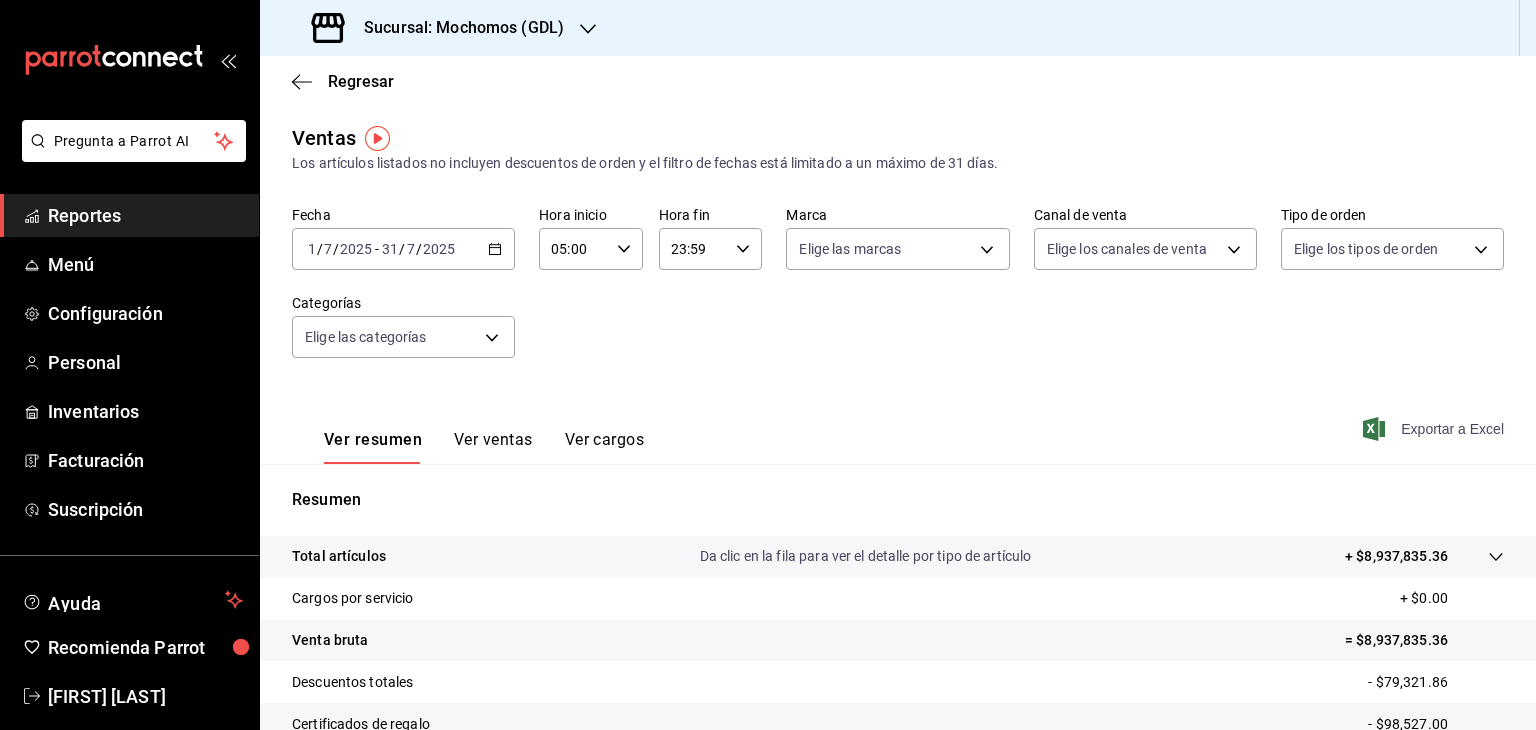 click on "Sucursal: Mochomos (GDL)" at bounding box center (440, 28) 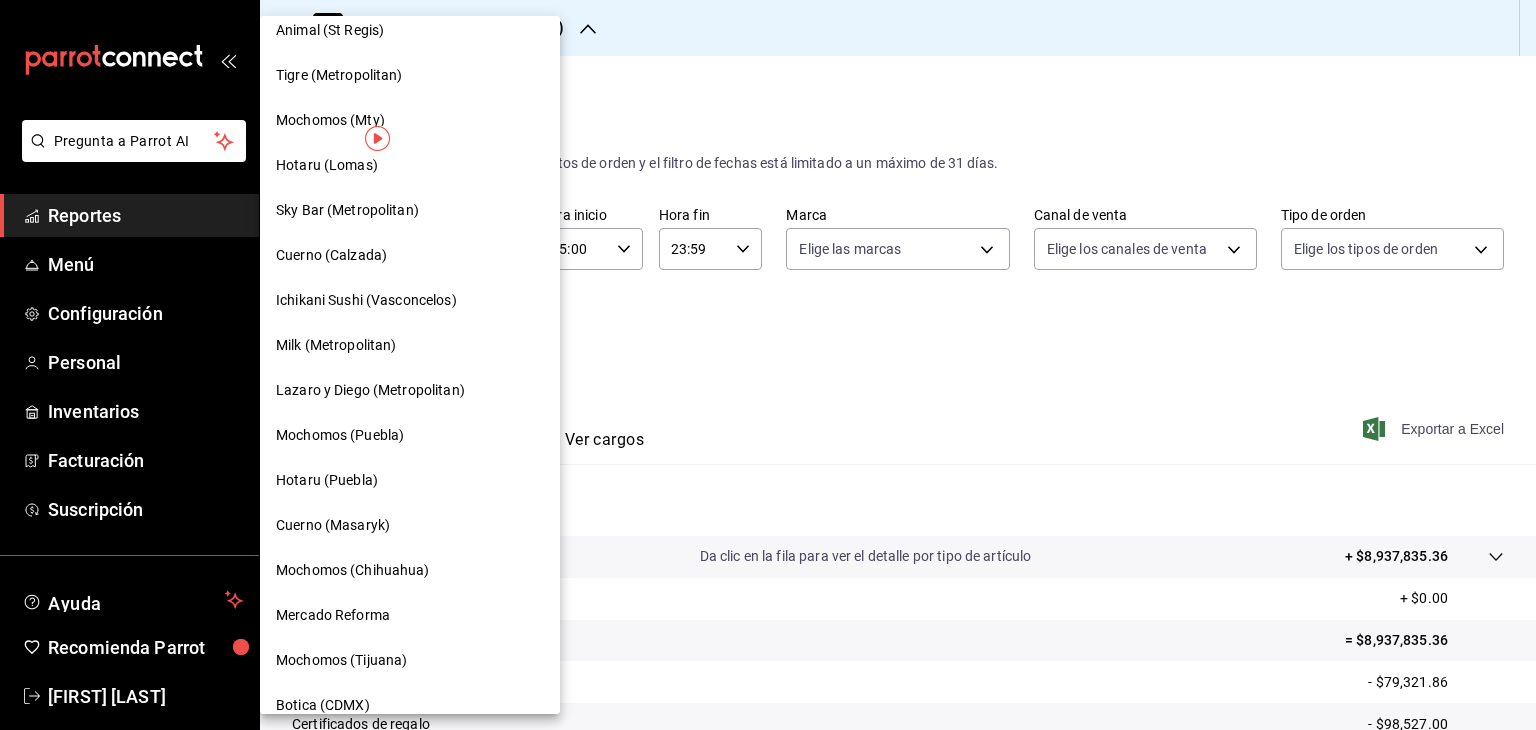 scroll, scrollTop: 983, scrollLeft: 0, axis: vertical 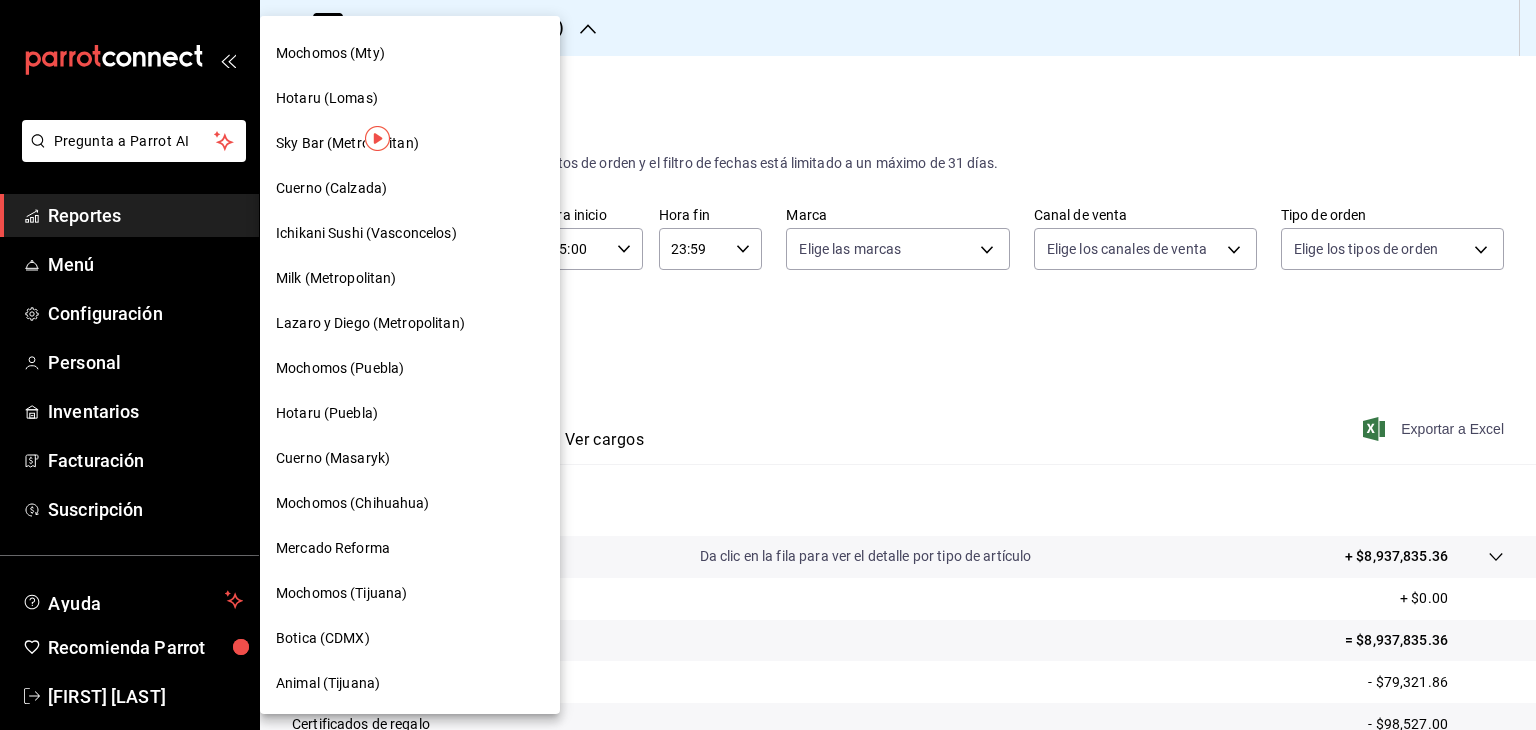 click on "Mochomos (Chihuahua)" at bounding box center [410, 503] 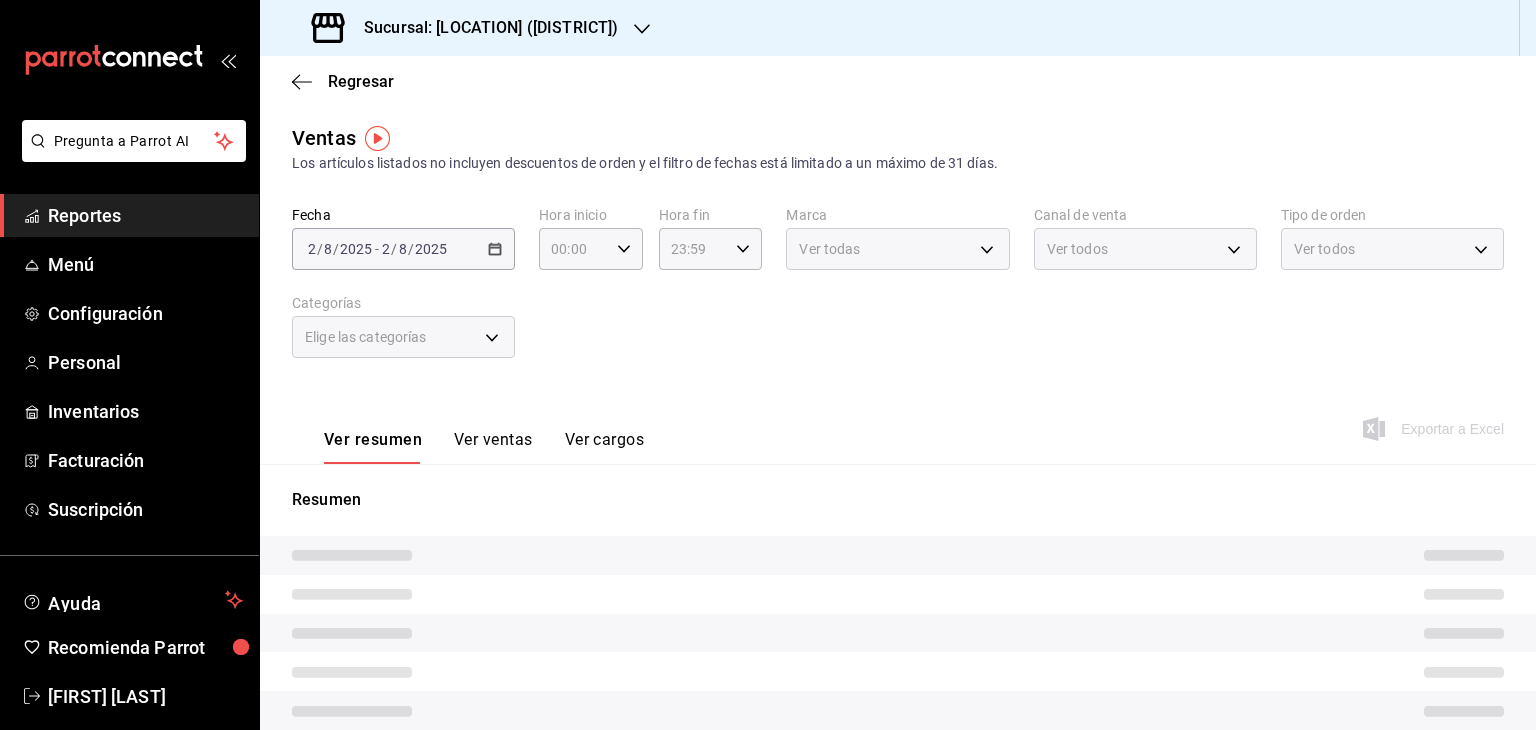 type on "05:00" 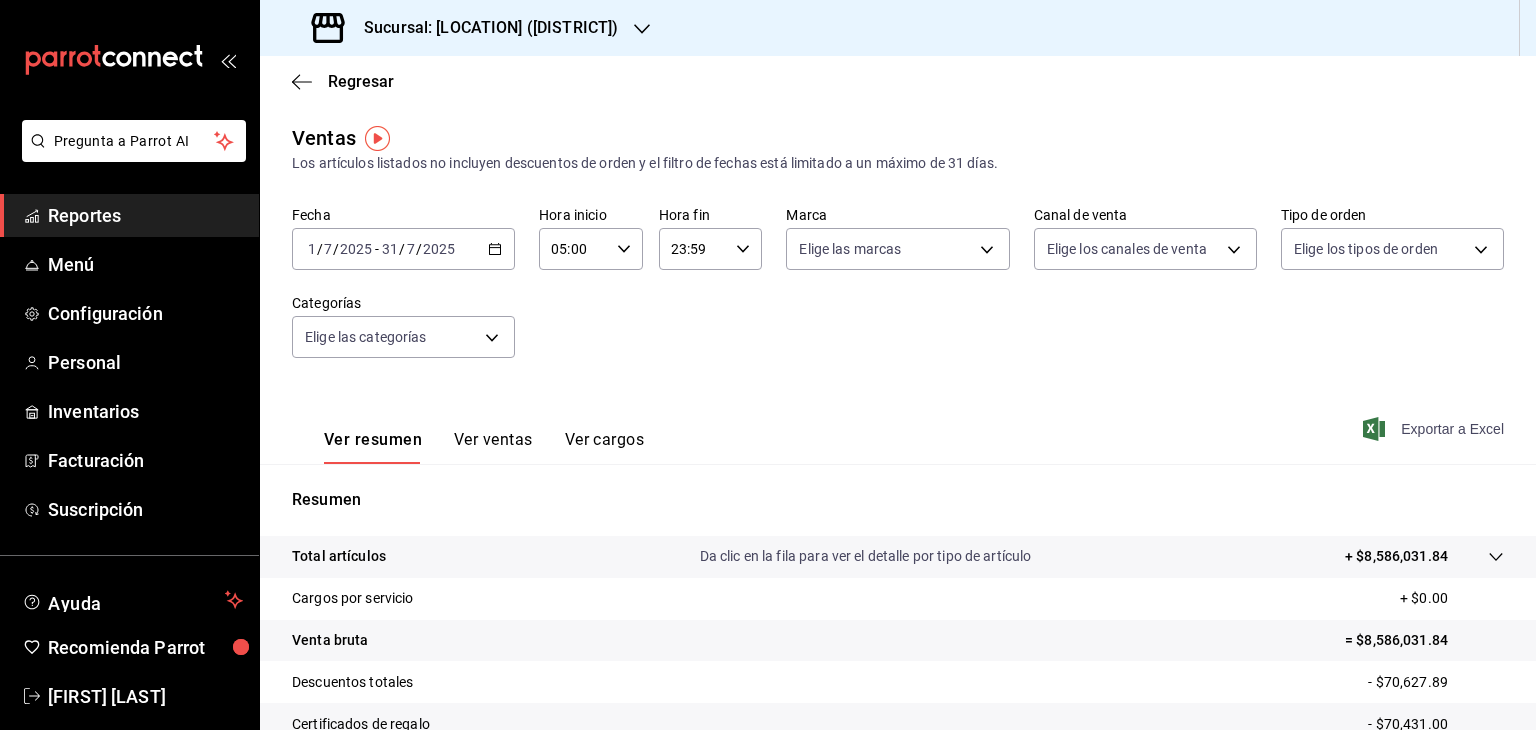click 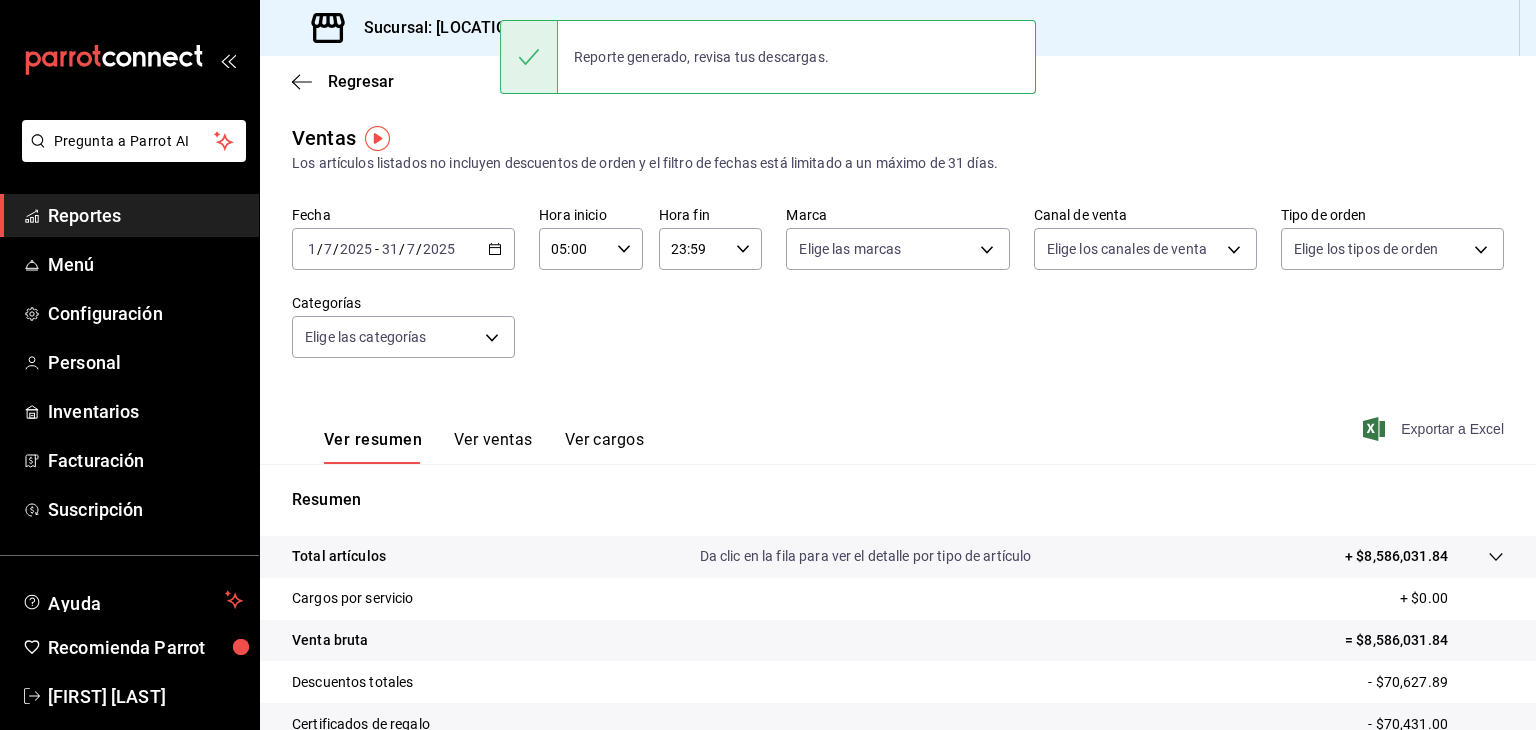 click on "Sucursal: [LOCATION] ([DISTRICT])" at bounding box center (483, 28) 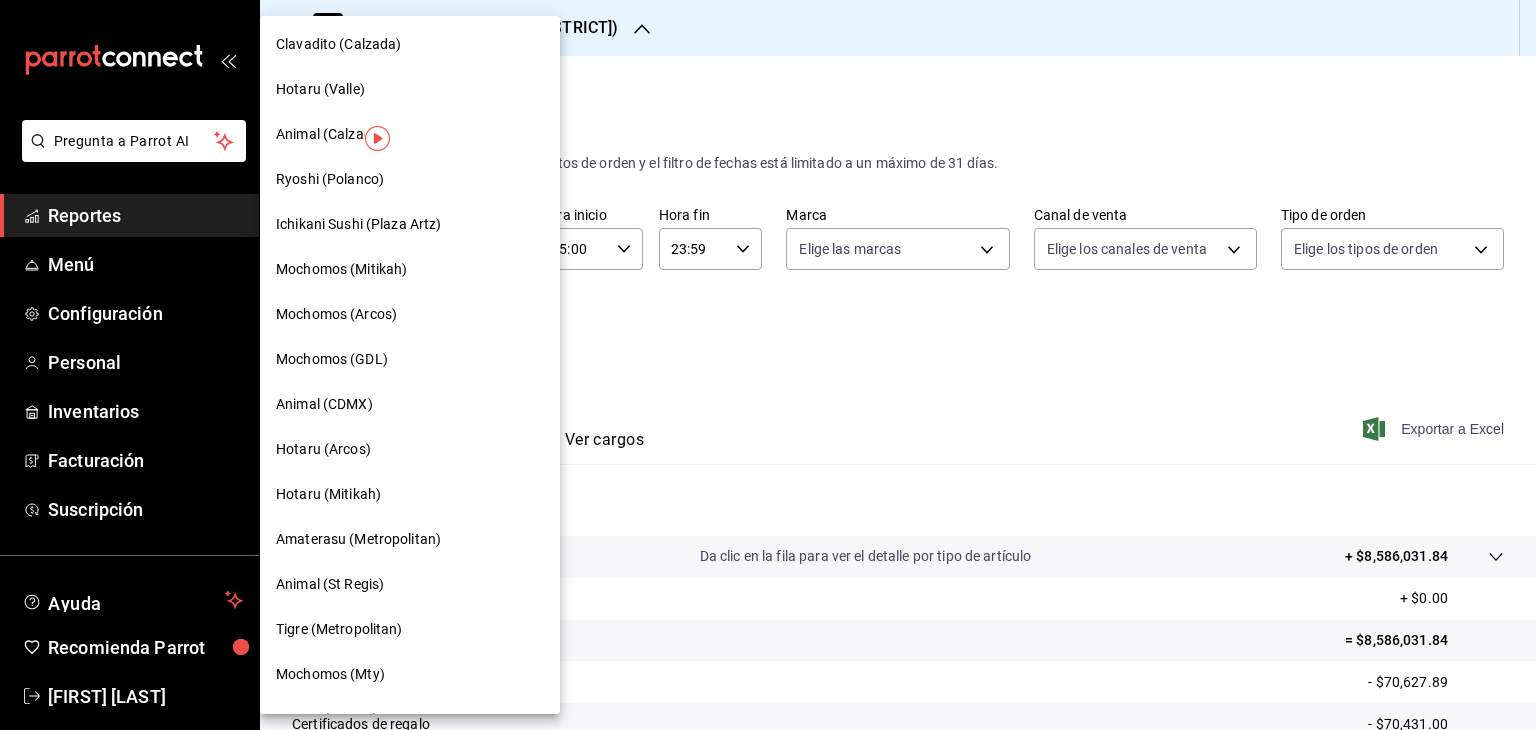 scroll, scrollTop: 356, scrollLeft: 0, axis: vertical 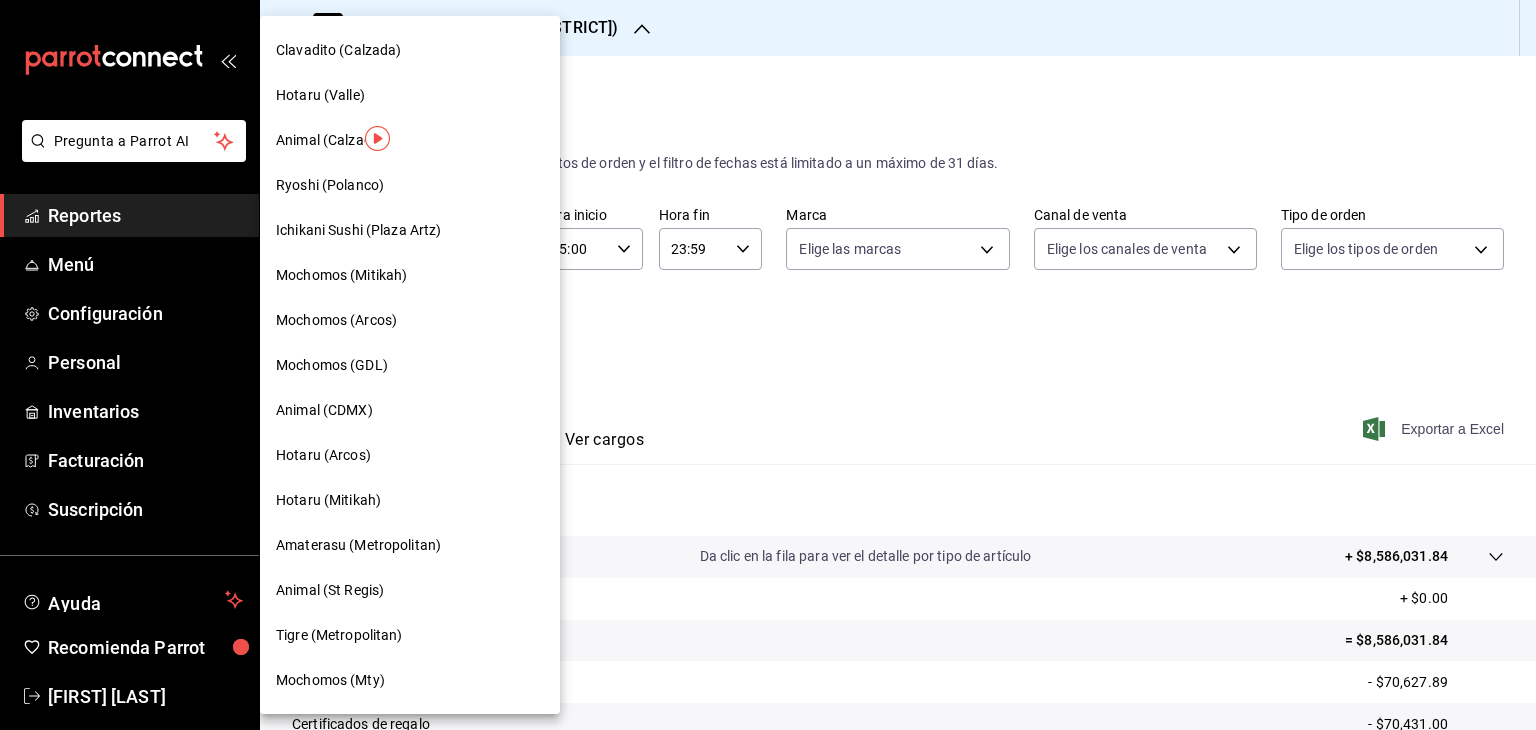click on "Mochomos (Mitikah)" at bounding box center [410, 275] 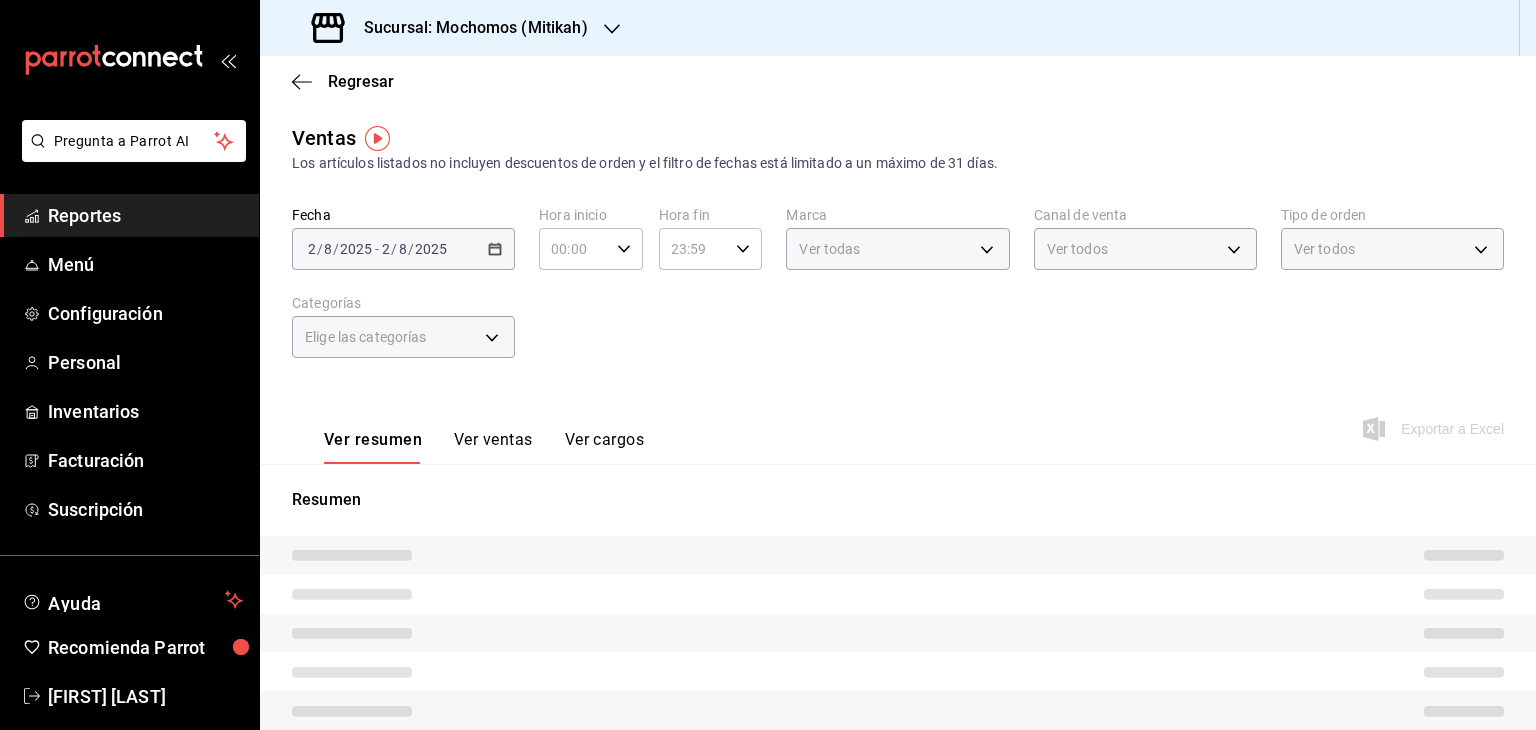 type on "05:00" 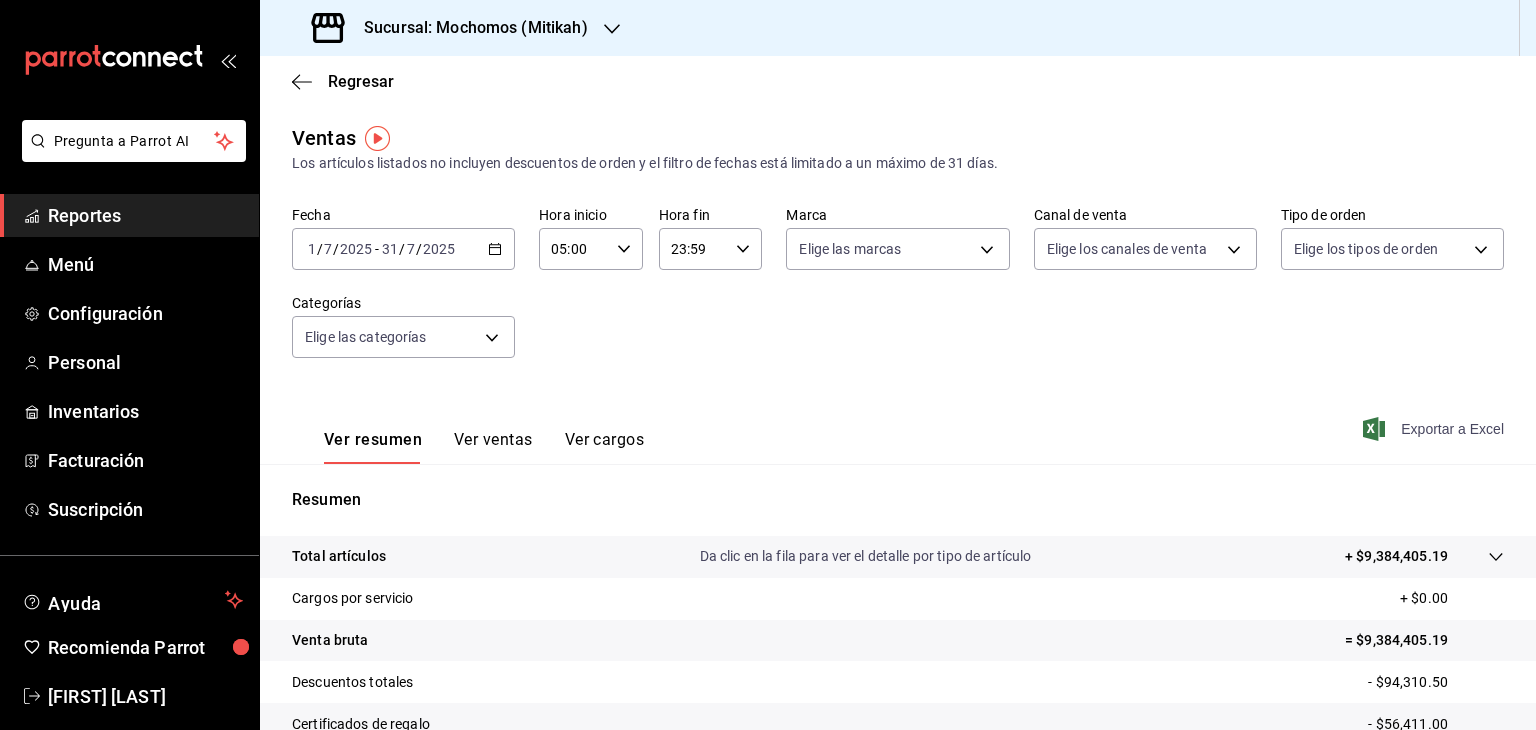 click 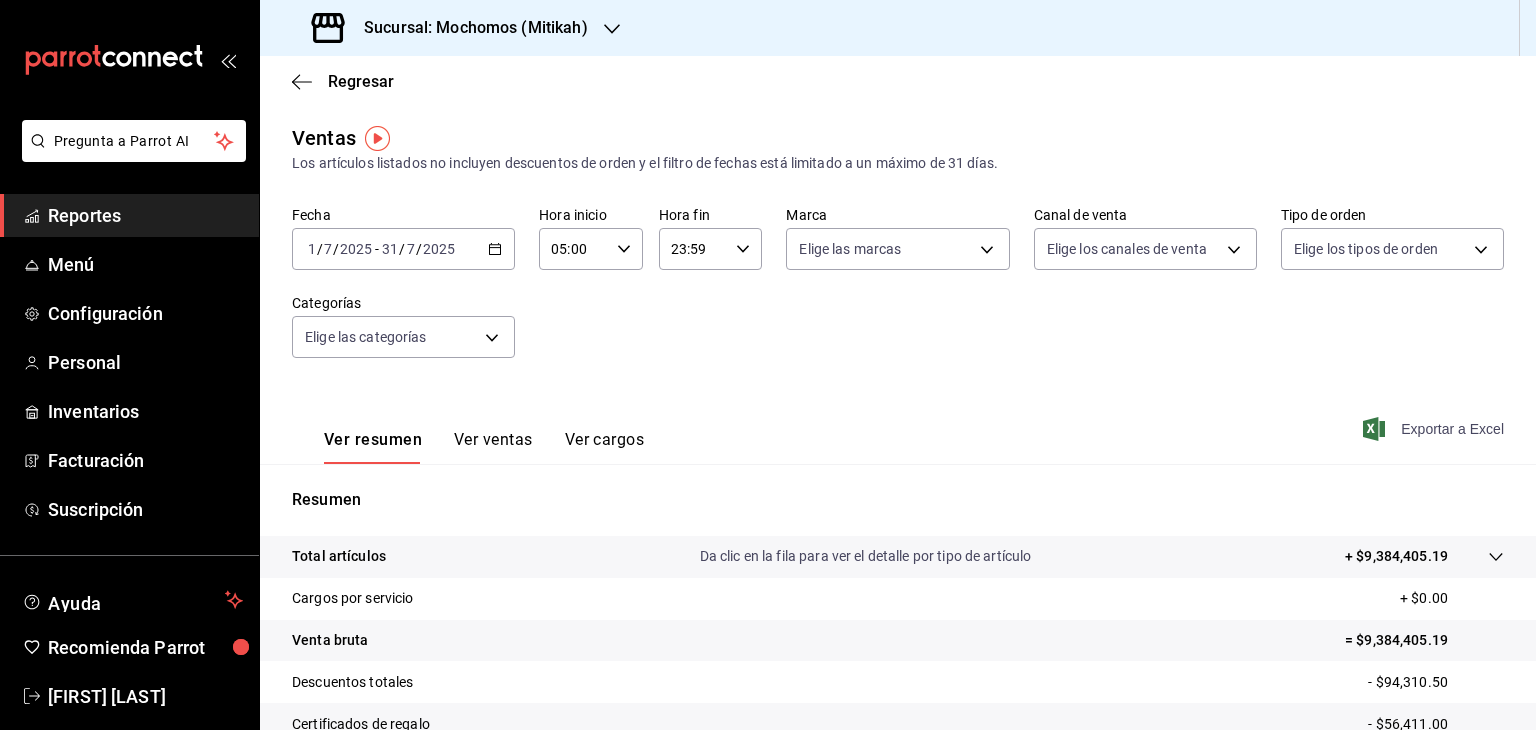 click on "Exportar a Excel" at bounding box center [1435, 429] 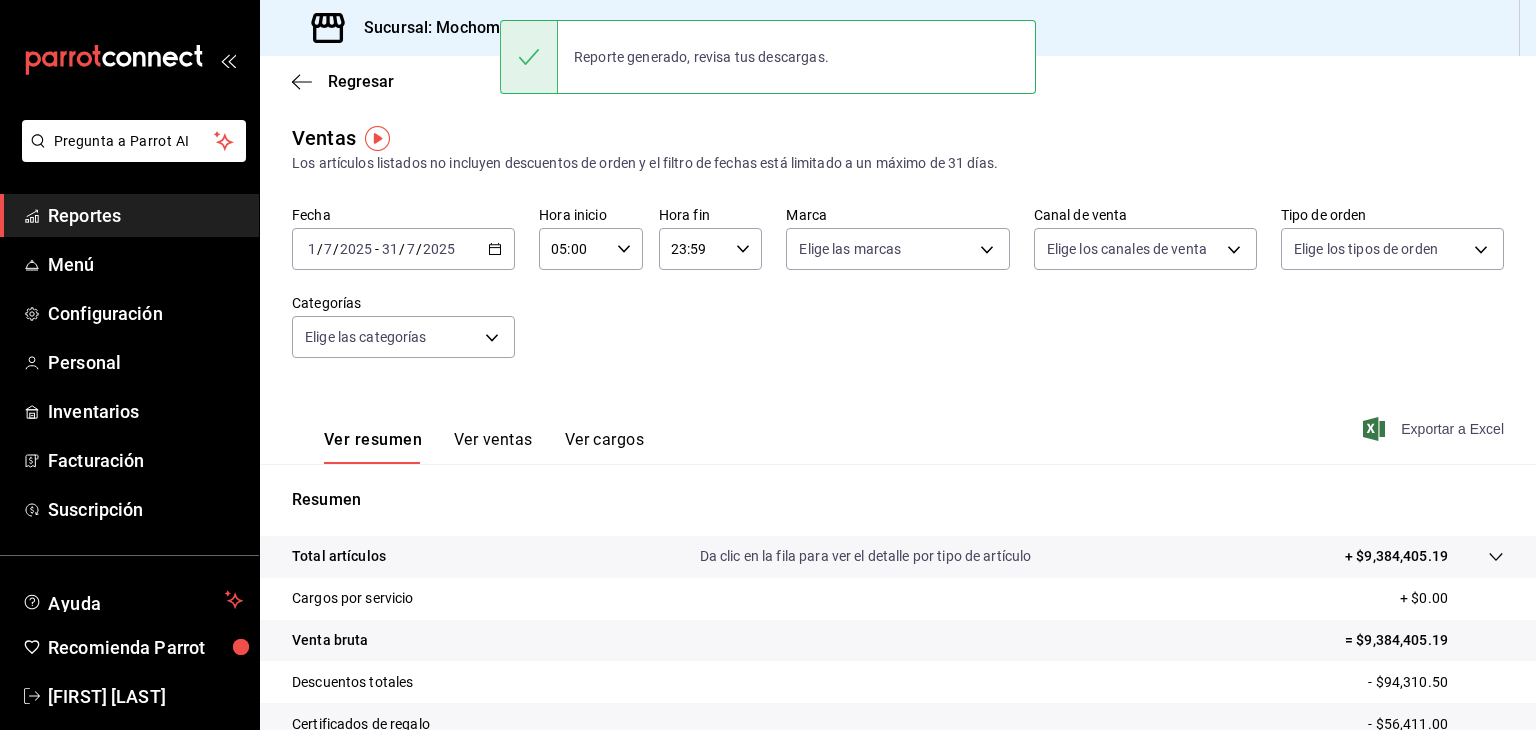 click on "Sucursal: Mochomos (Mitikah)" at bounding box center (468, 28) 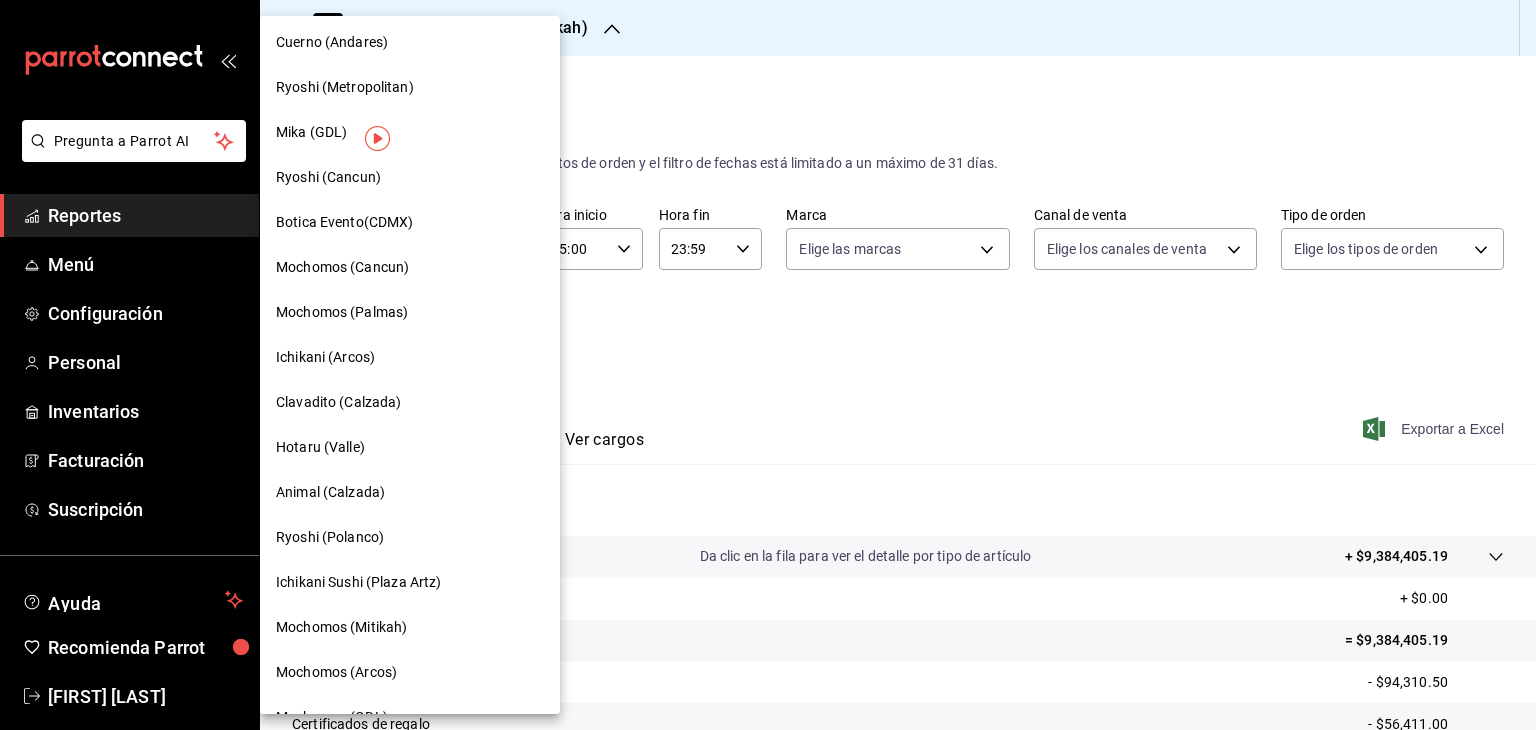 scroll, scrollTop: 0, scrollLeft: 0, axis: both 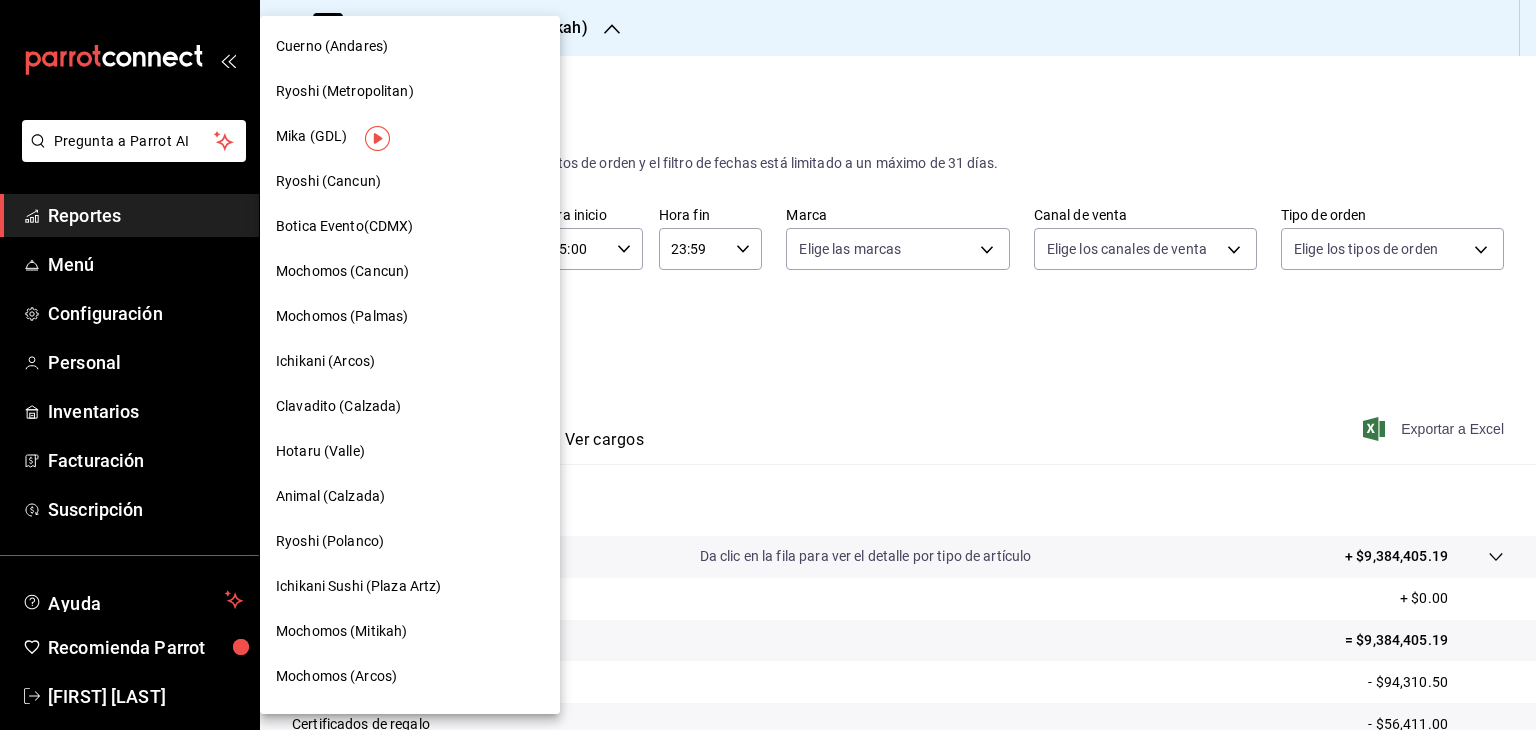 click on "Ryoshi (Cancun)" at bounding box center (328, 181) 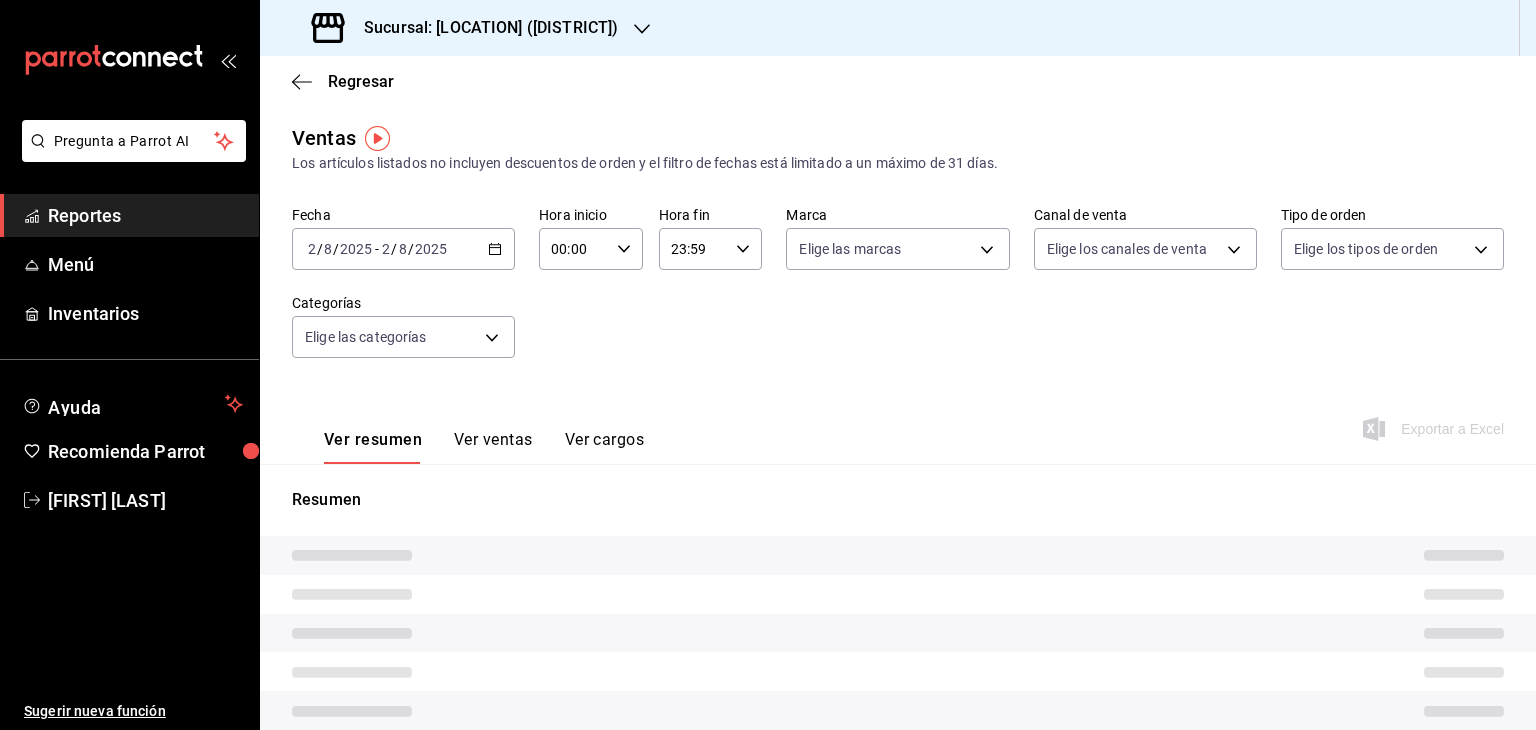 type on "05:00" 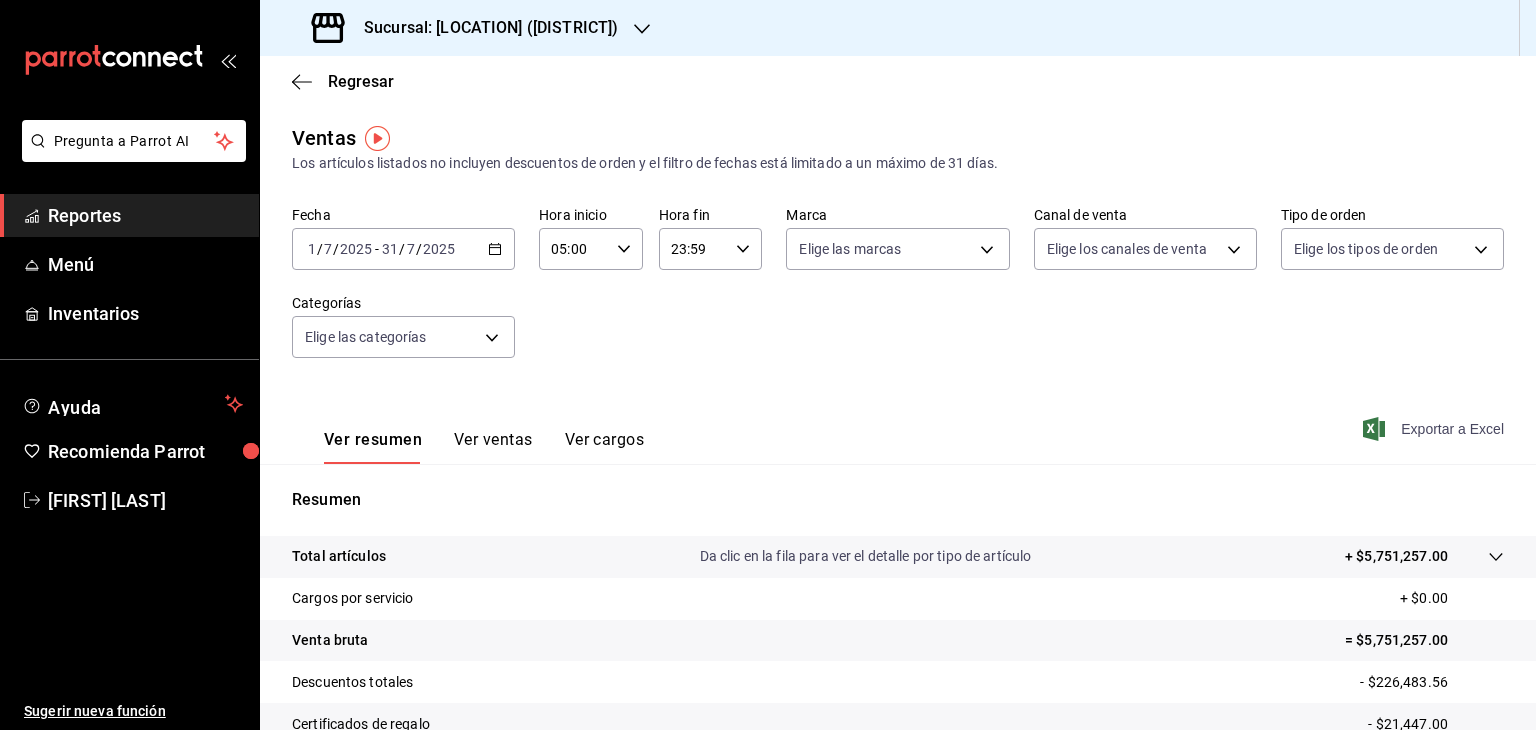 click 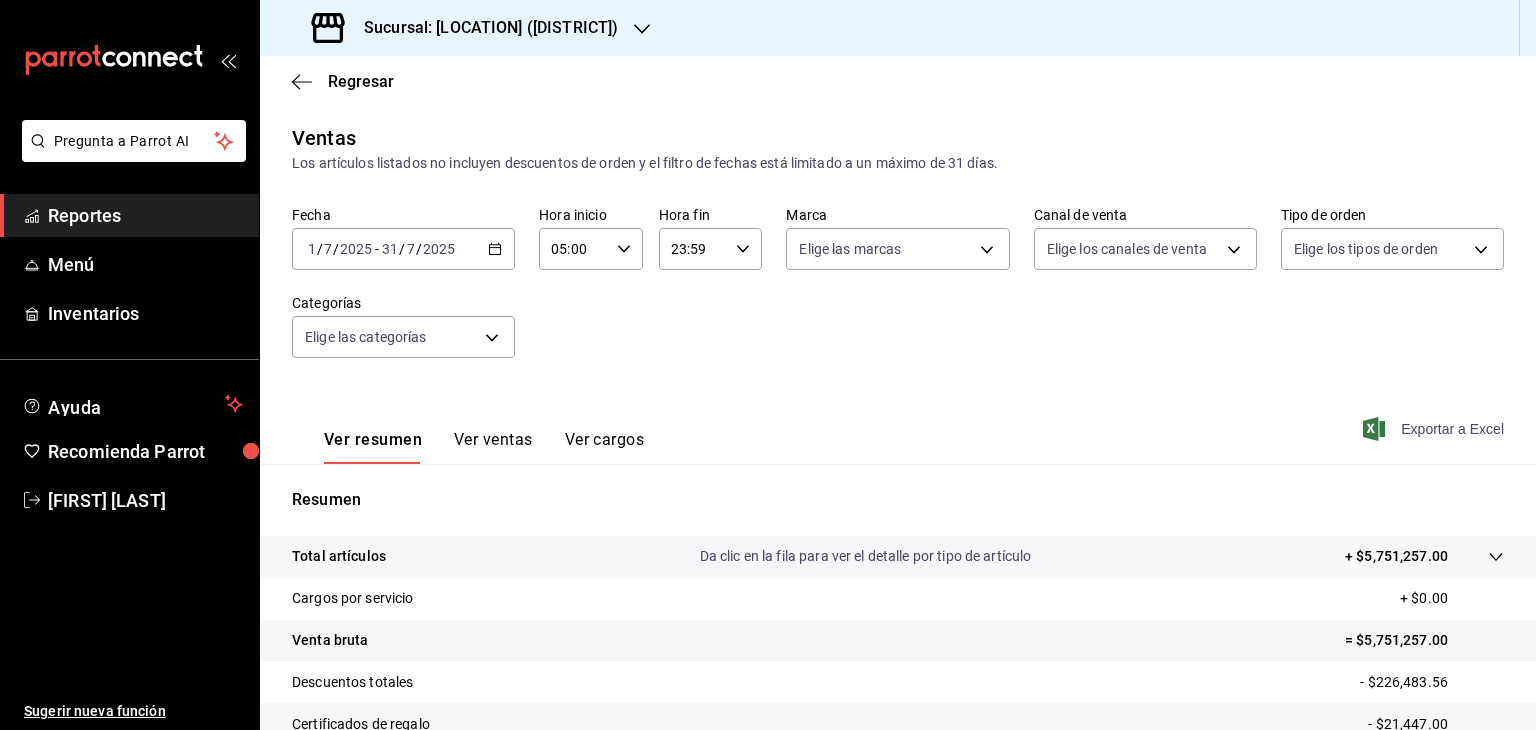 scroll, scrollTop: 228, scrollLeft: 0, axis: vertical 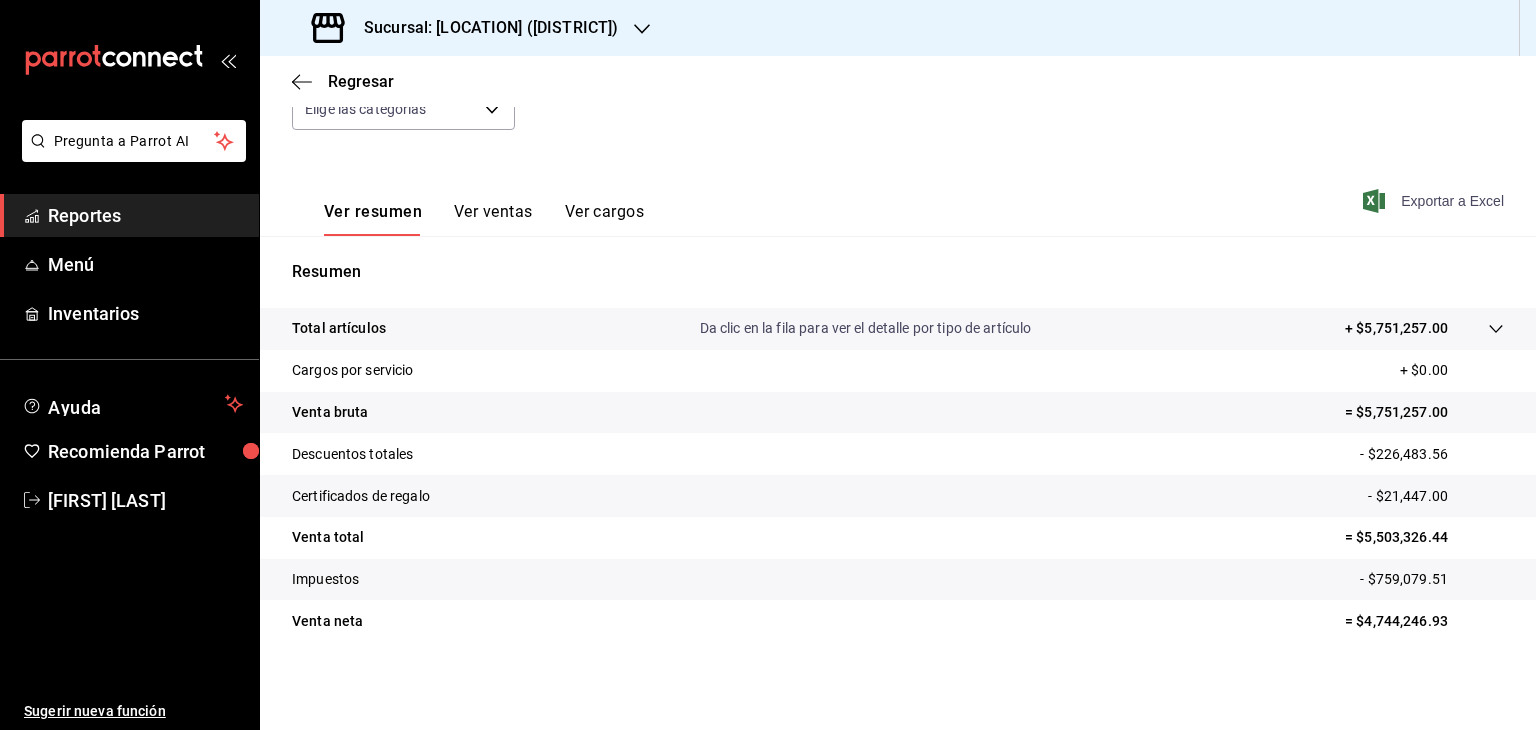 click on "Sucursal: [LOCATION] ([DISTRICT])" at bounding box center (483, 28) 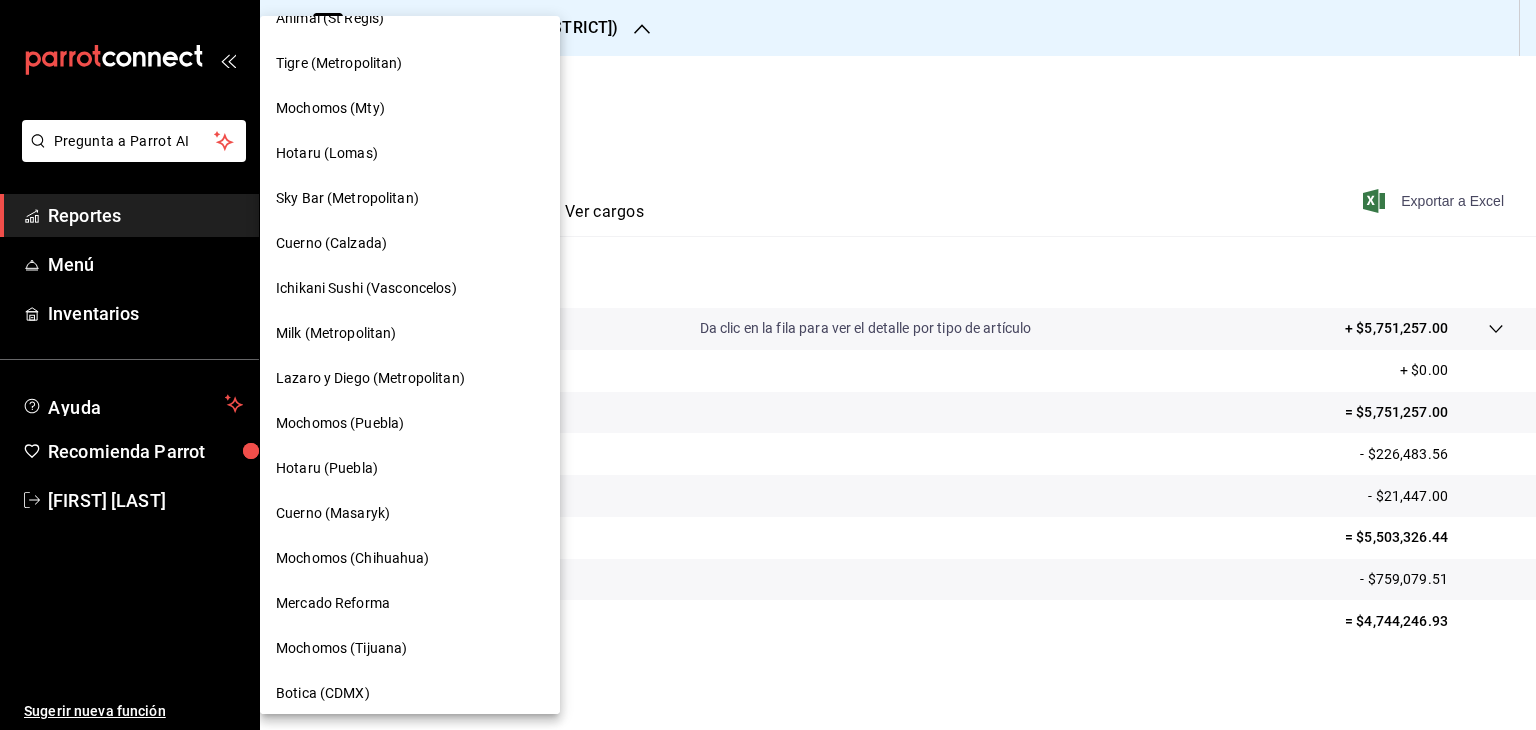 scroll, scrollTop: 983, scrollLeft: 0, axis: vertical 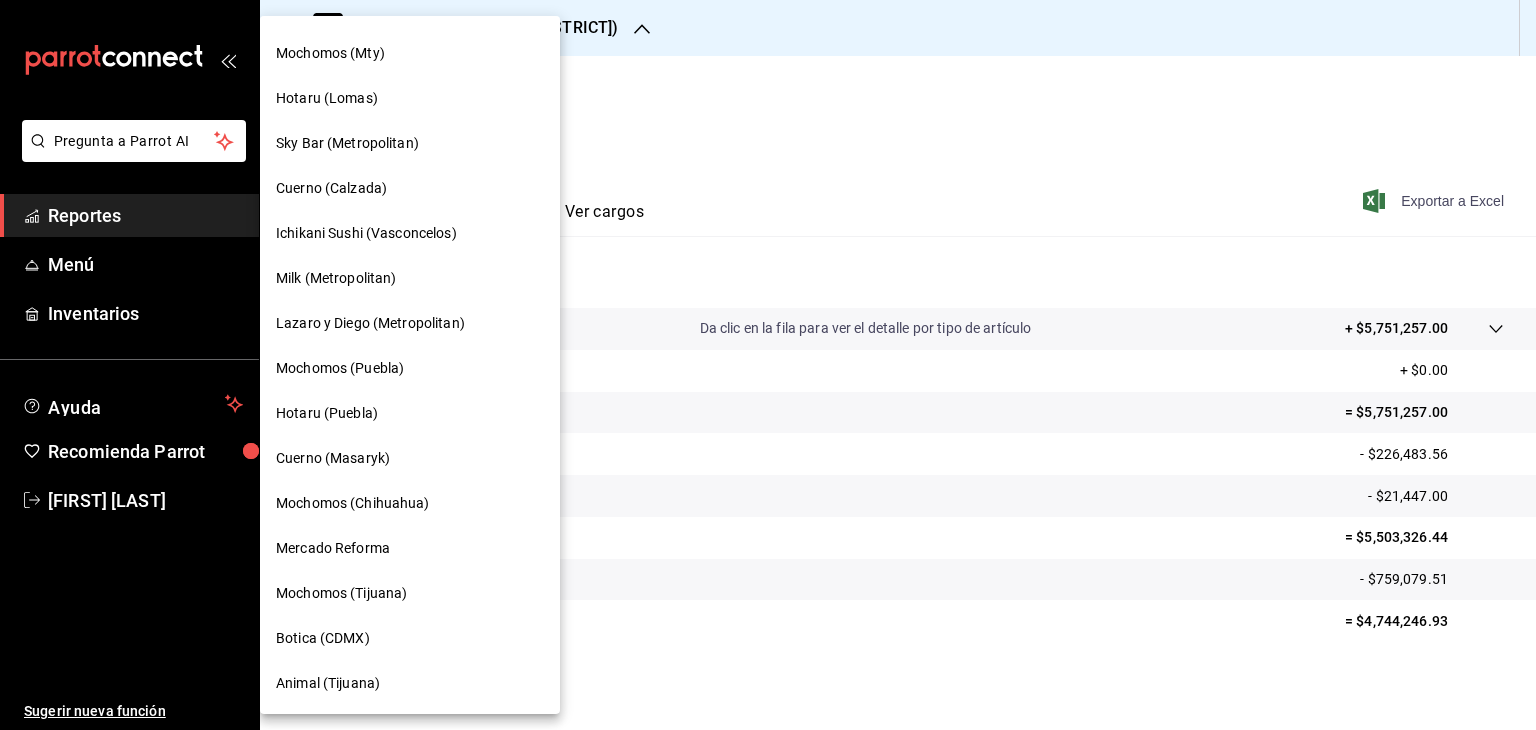 click on "Hotaru (Puebla)" at bounding box center (410, 413) 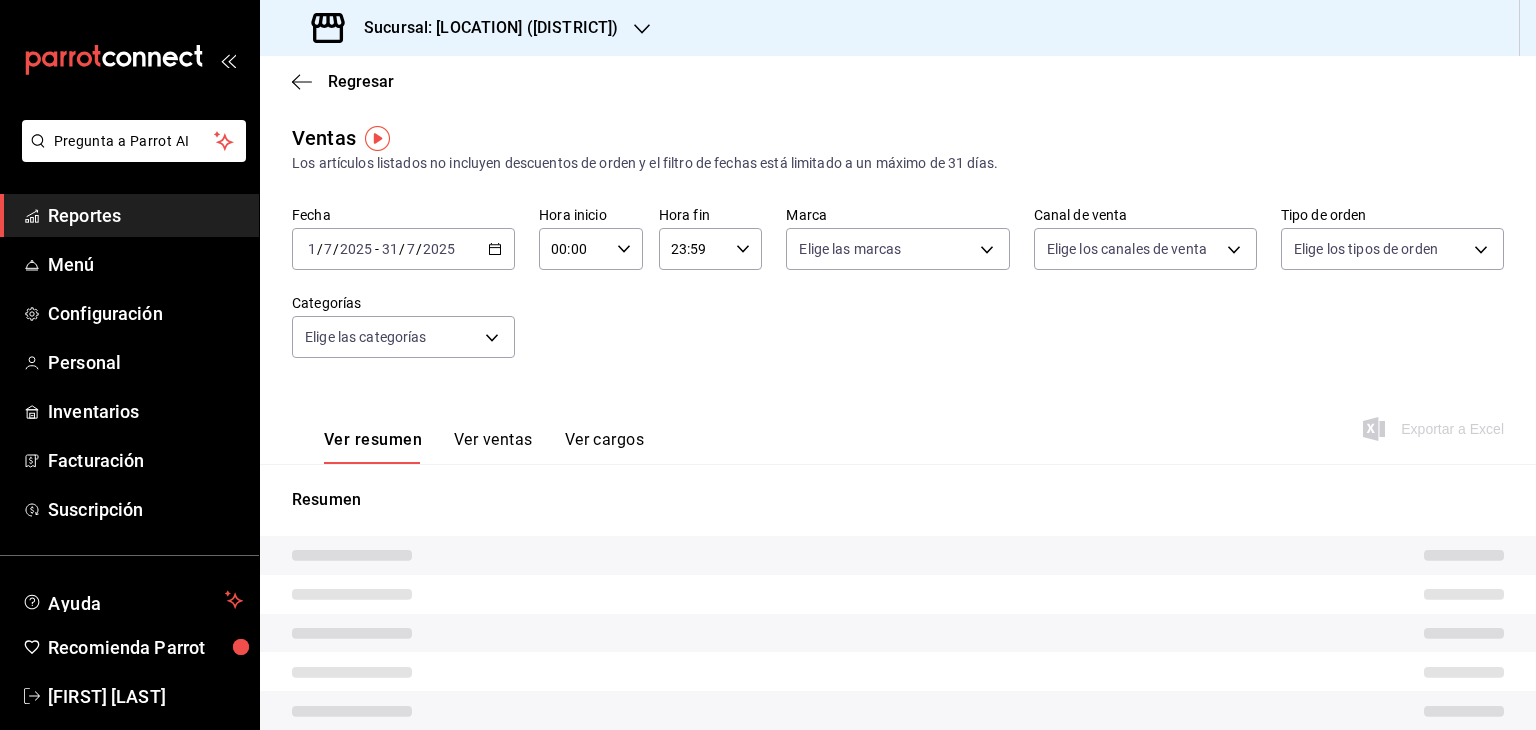 type on "05:00" 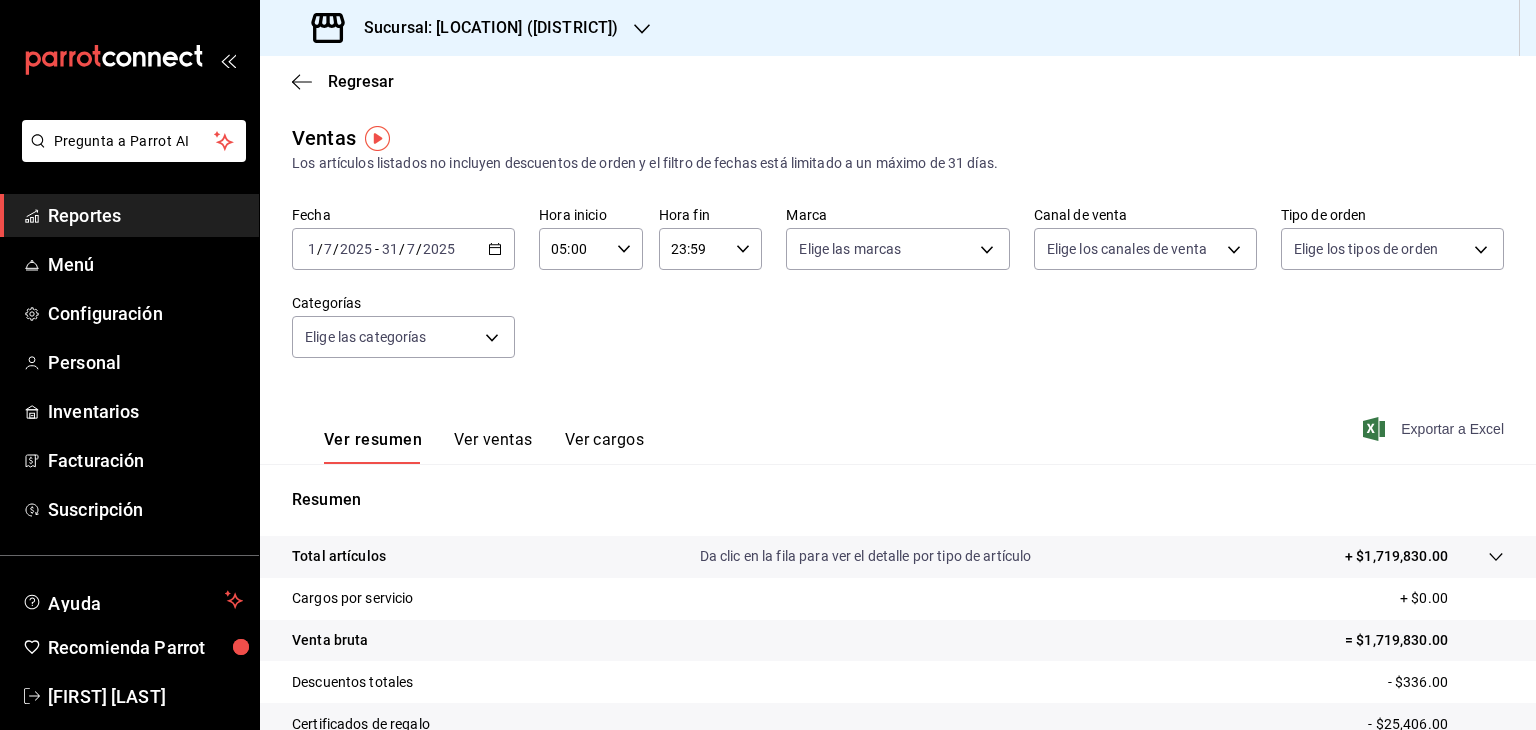 click 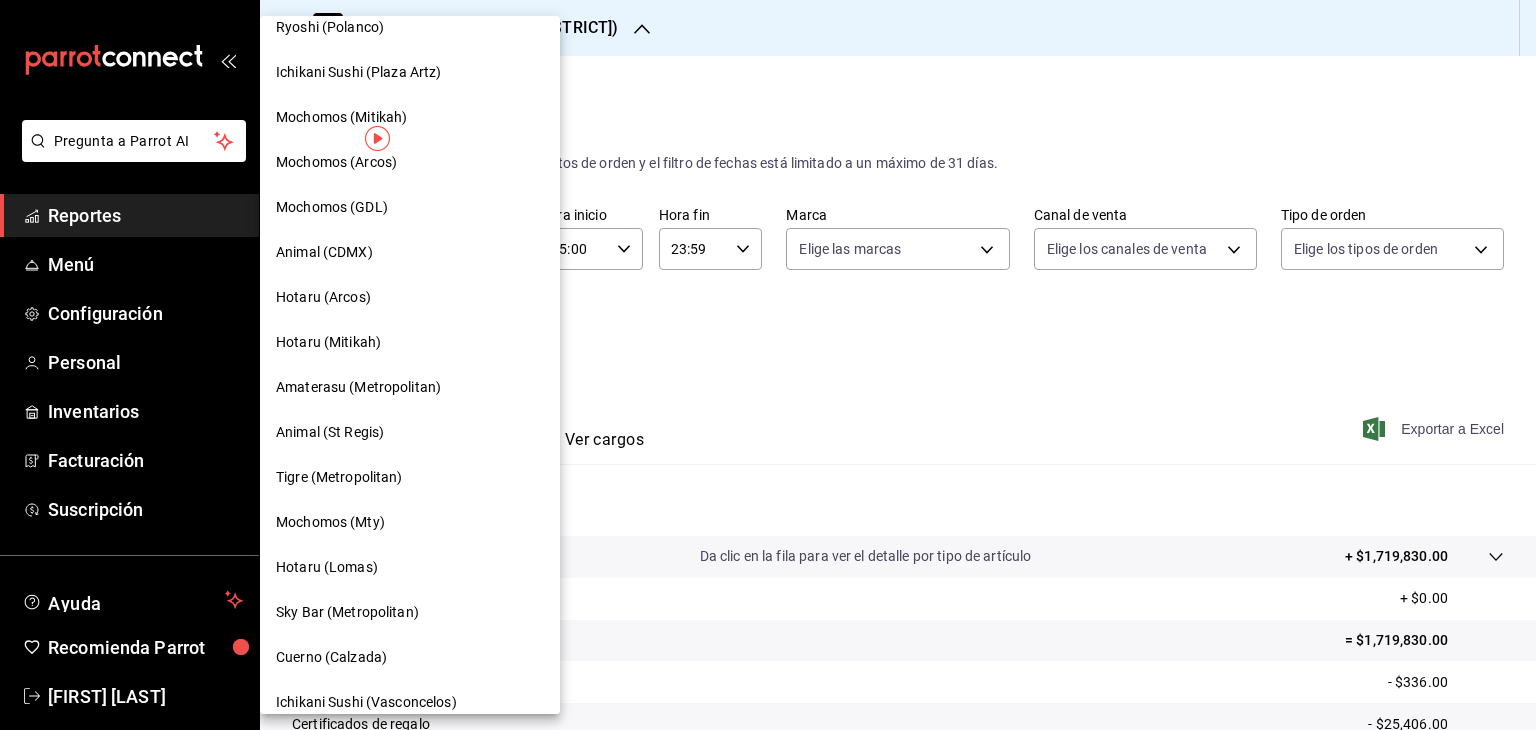 scroll, scrollTop: 535, scrollLeft: 0, axis: vertical 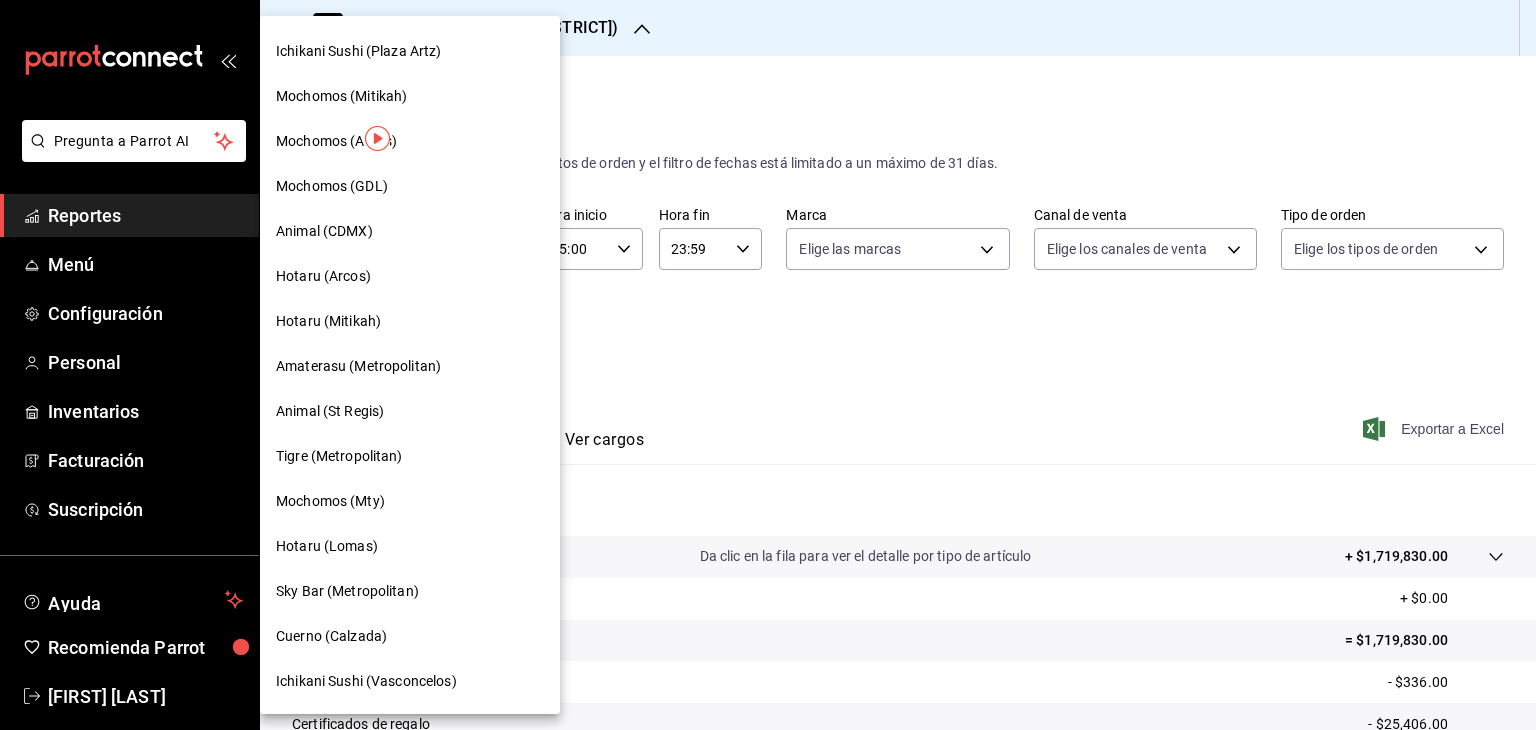 click on "Hotaru (Mitikah)" at bounding box center (410, 321) 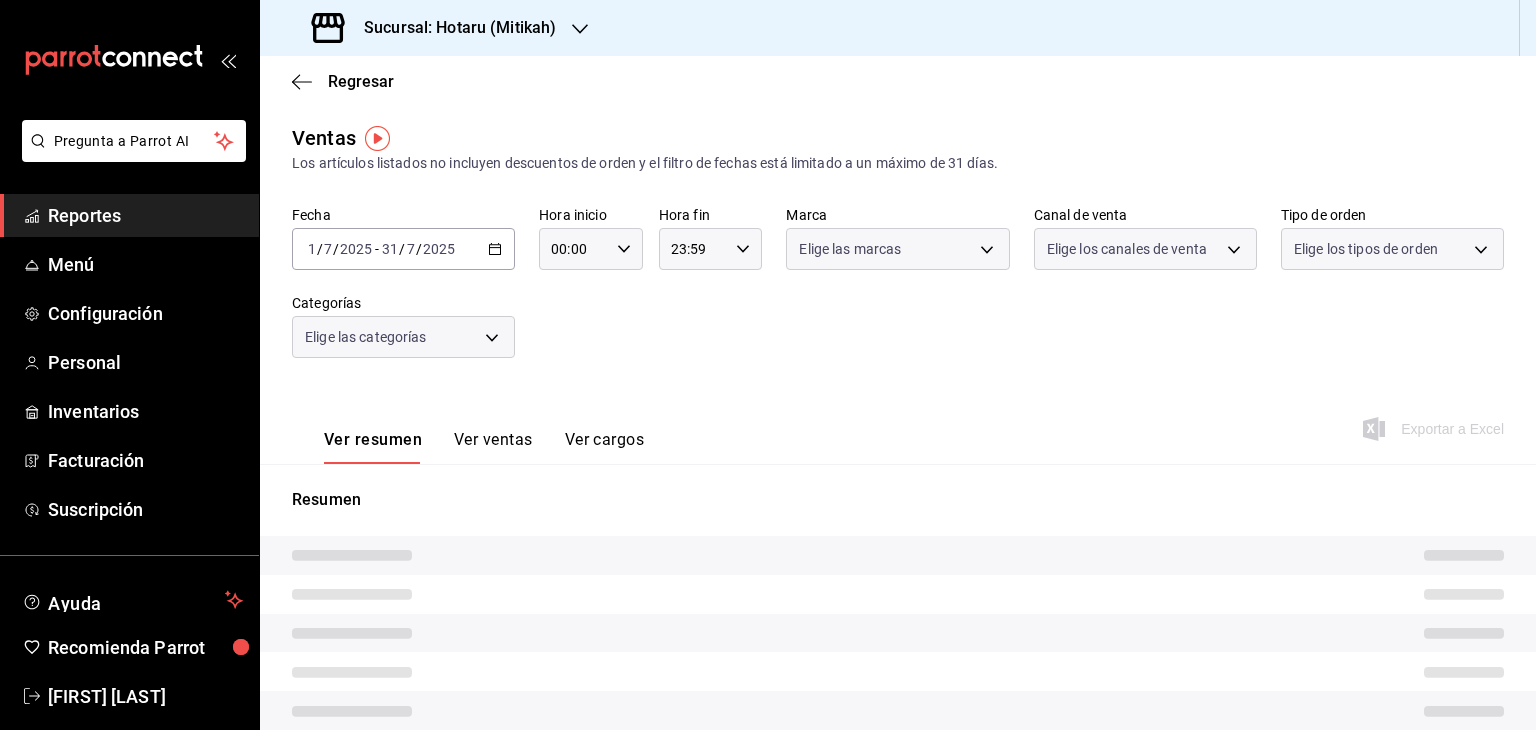 type on "05:00" 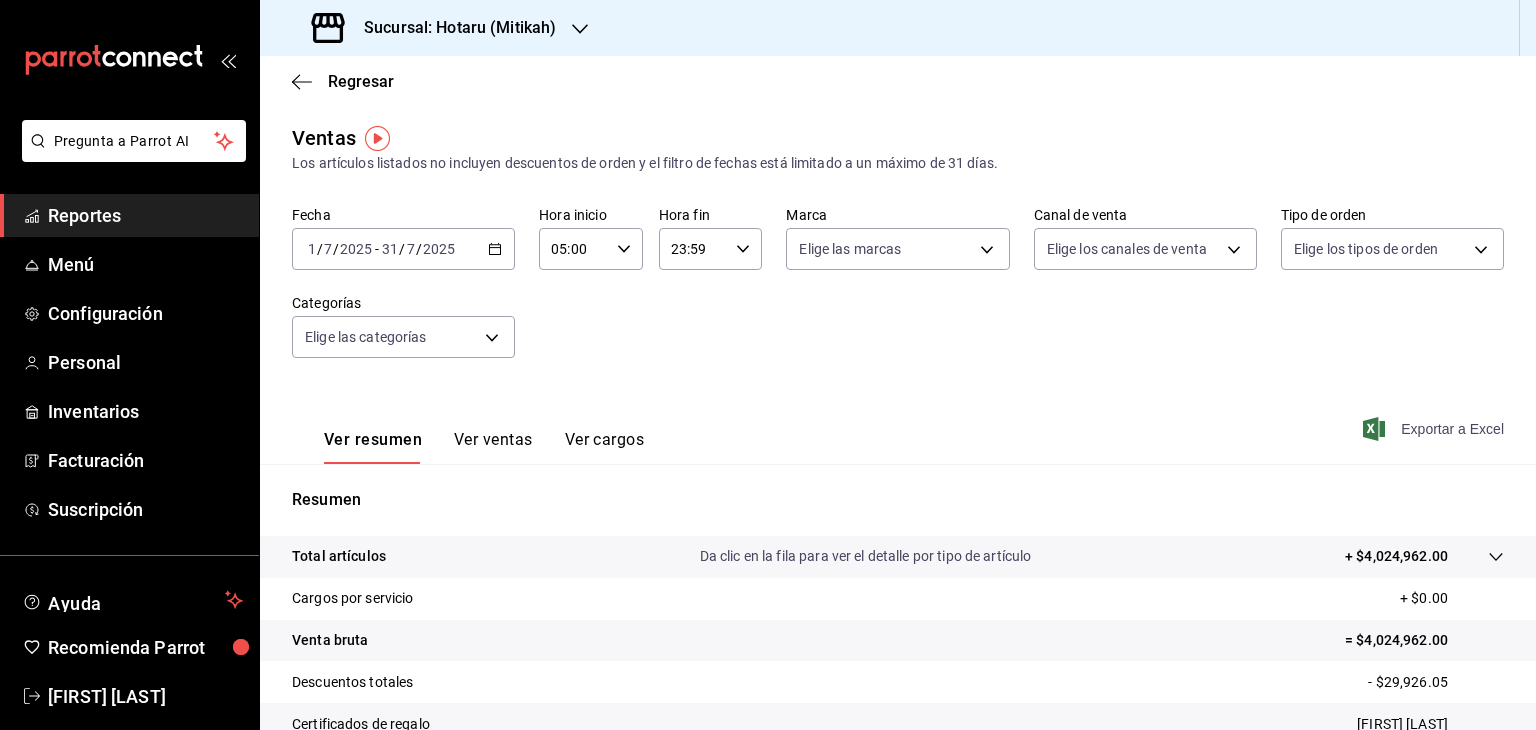 click 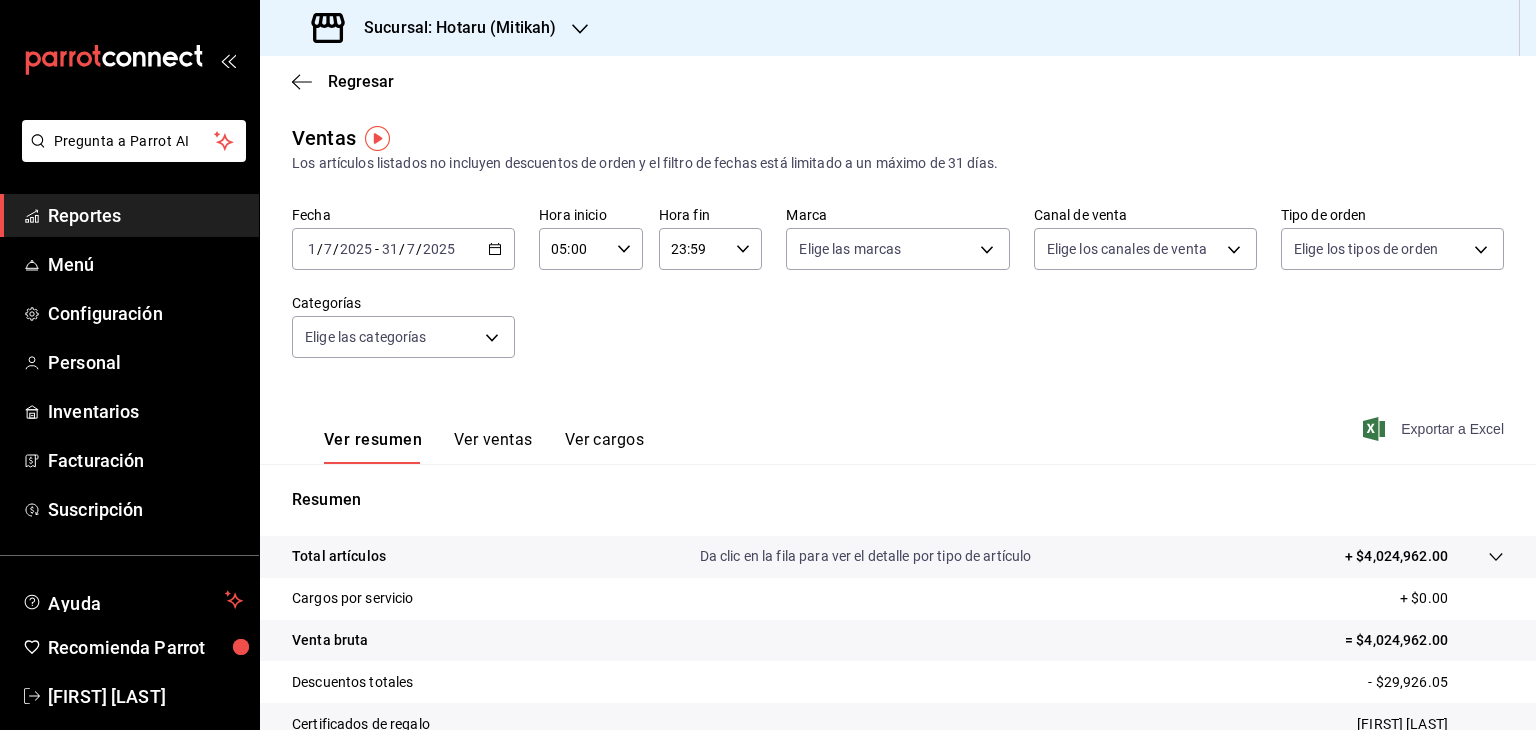 click on "Sucursal: Hotaru (Mitikah)" at bounding box center (452, 28) 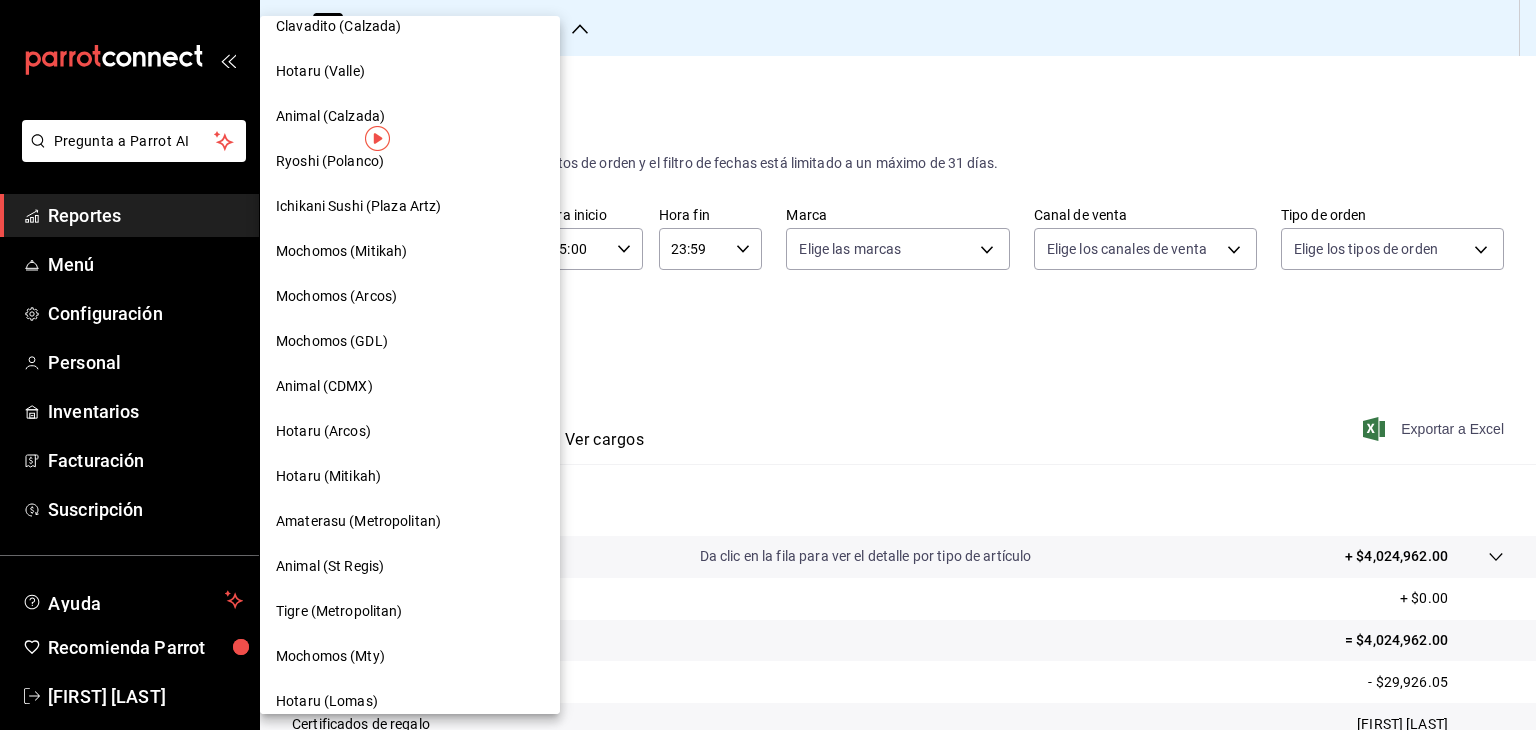 scroll, scrollTop: 396, scrollLeft: 0, axis: vertical 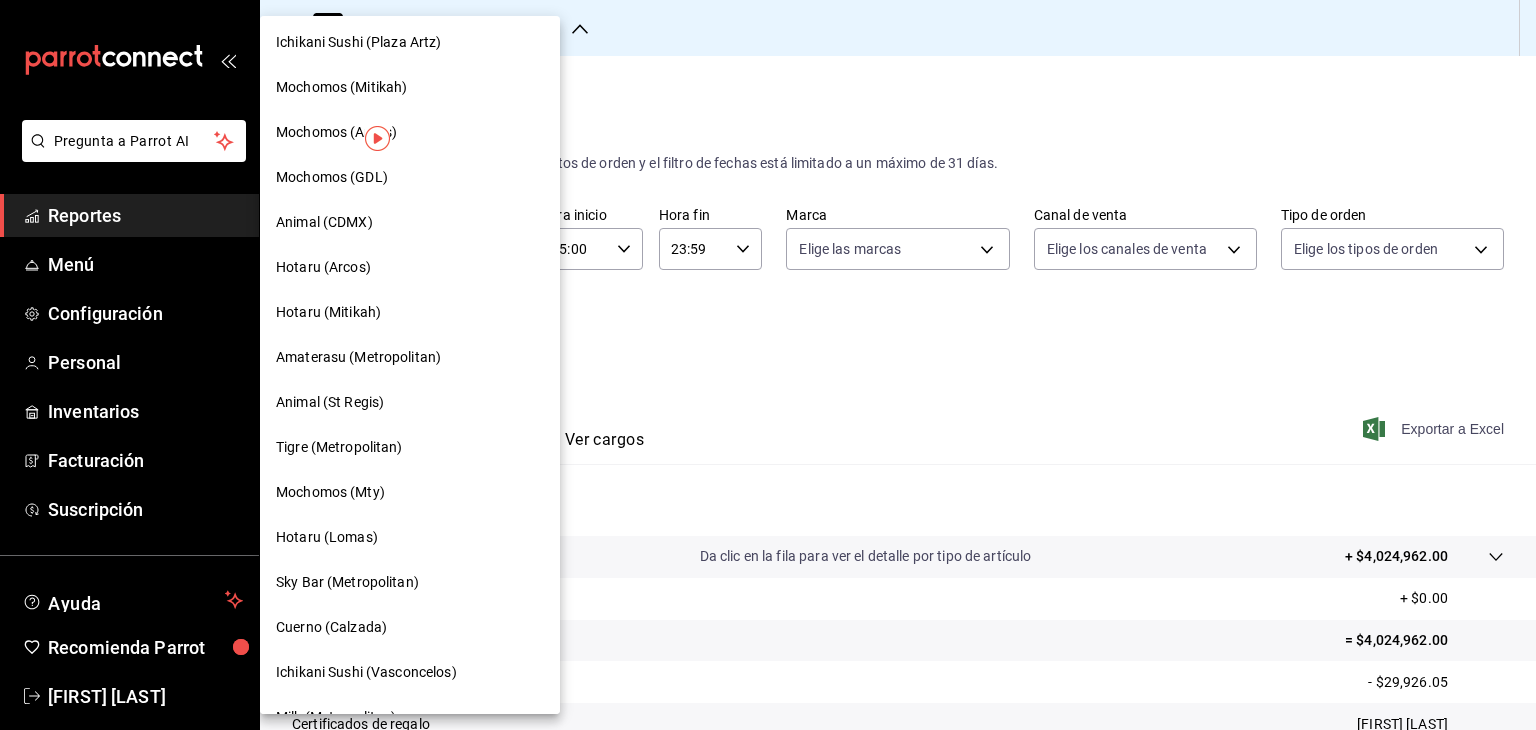 click on "Hotaru (Arcos)" at bounding box center [410, 267] 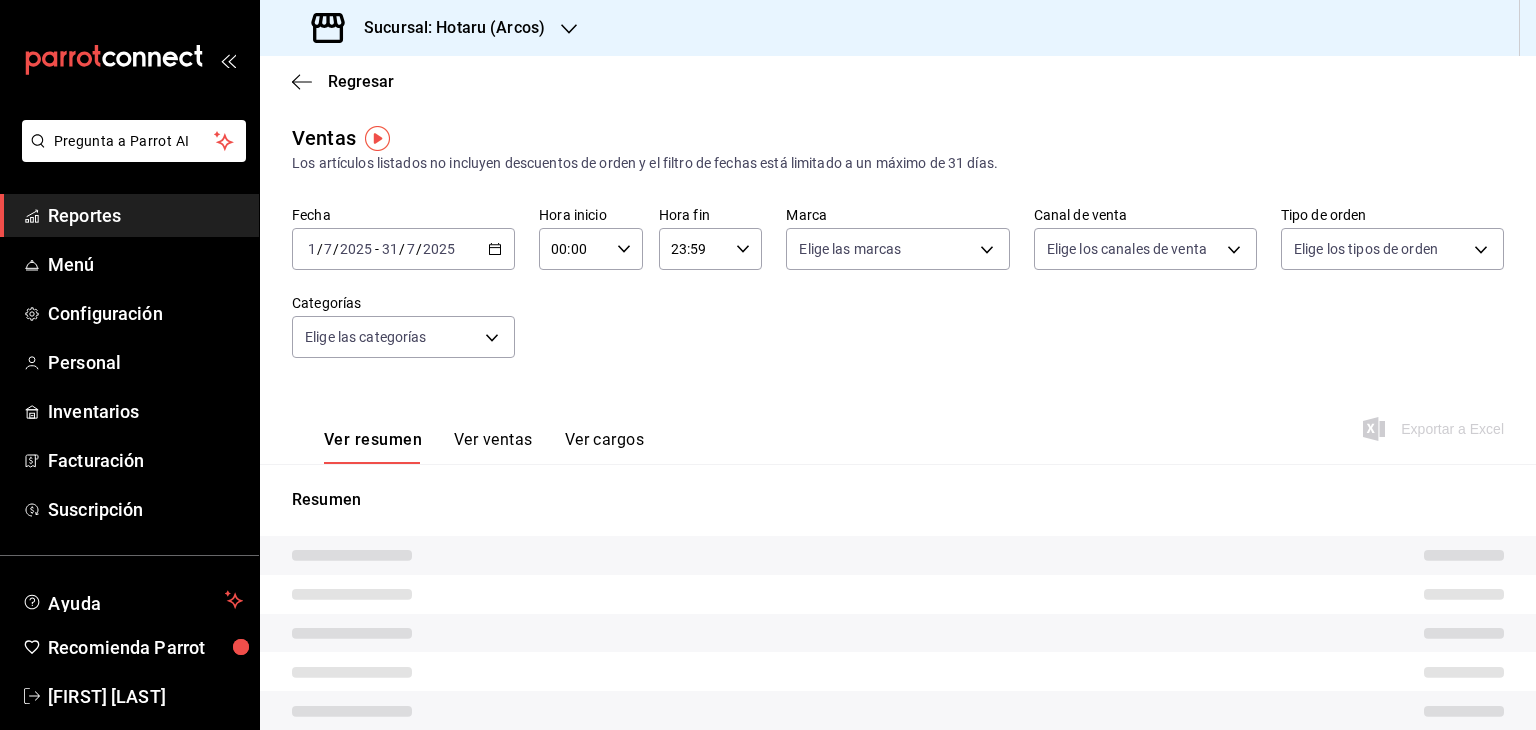 type on "05:00" 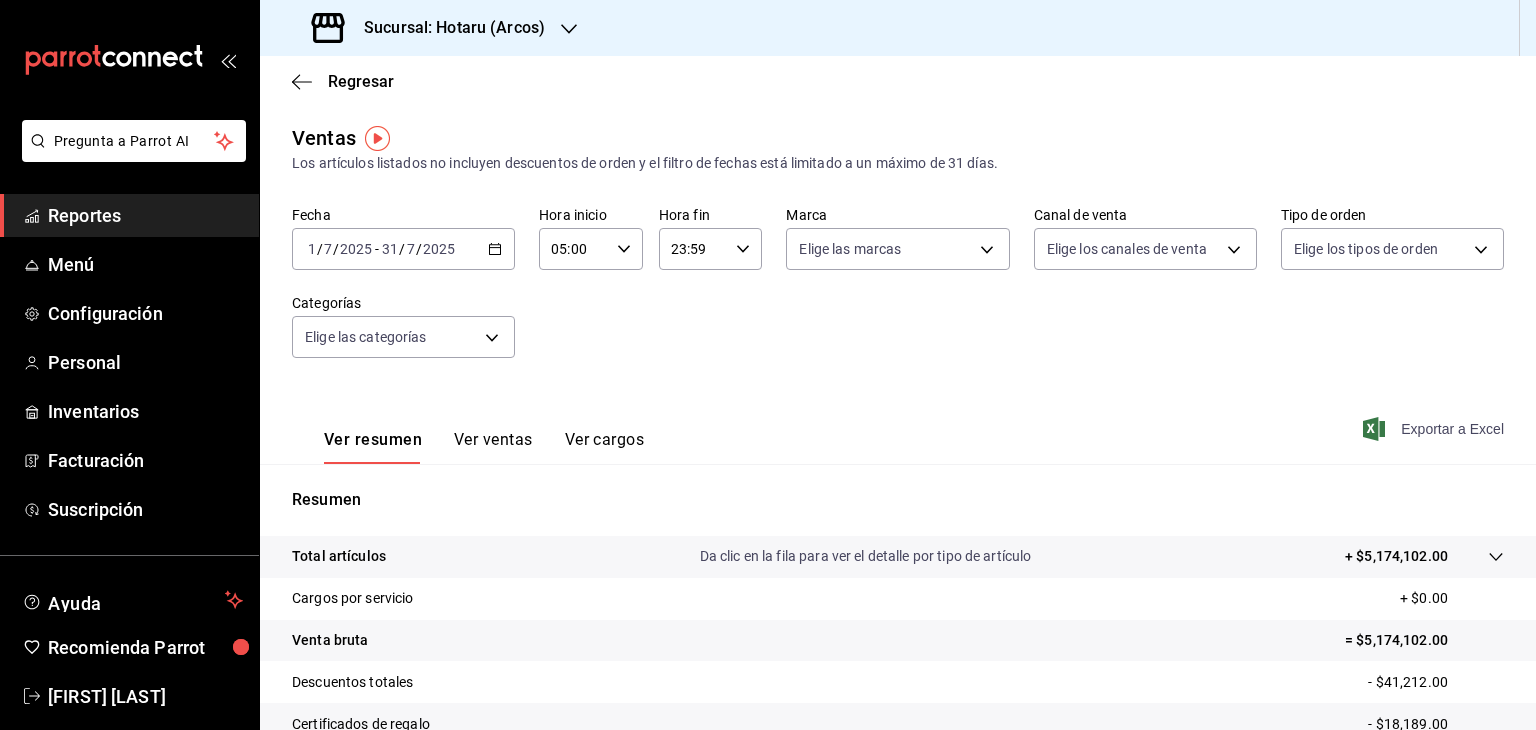click 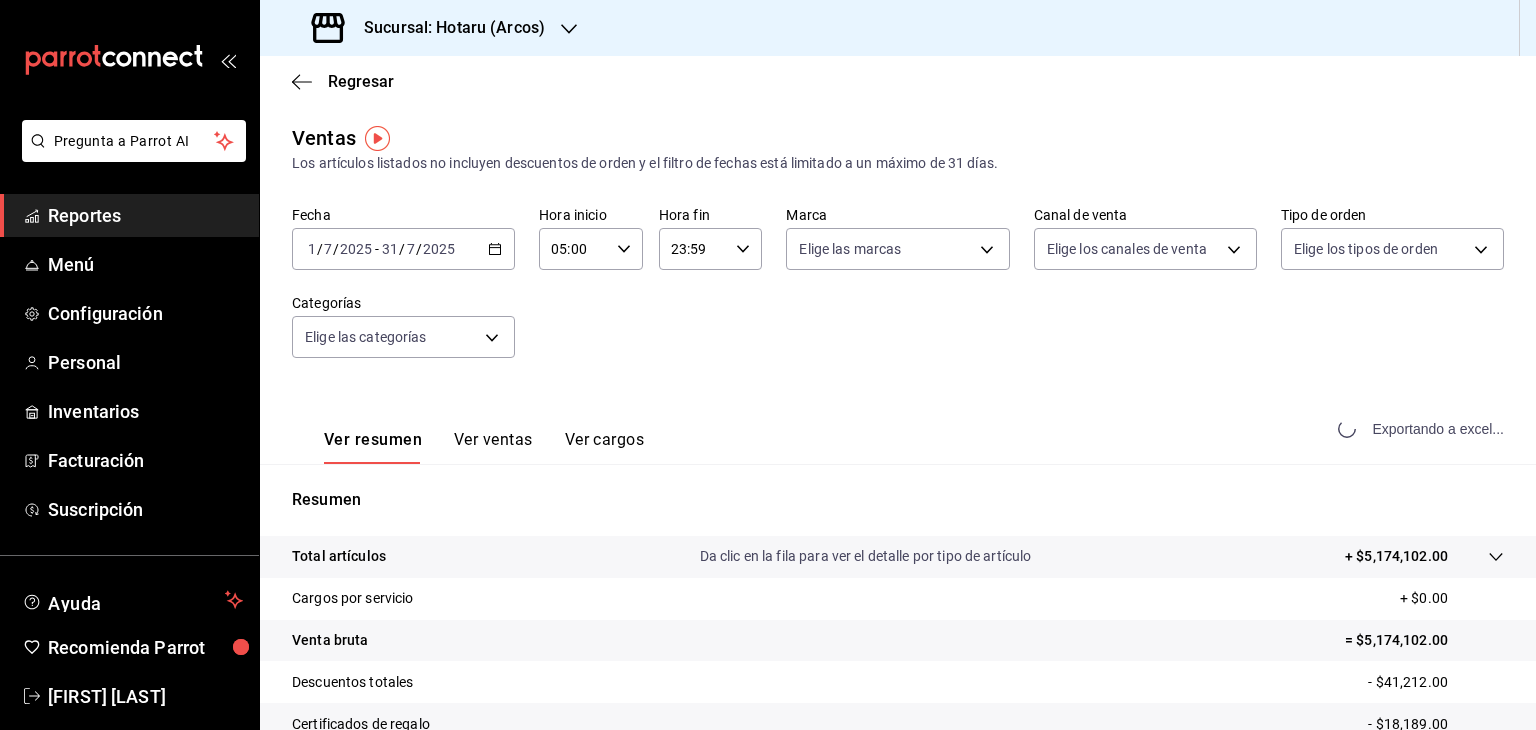click on "Sucursal: Hotaru (Arcos)" at bounding box center (430, 28) 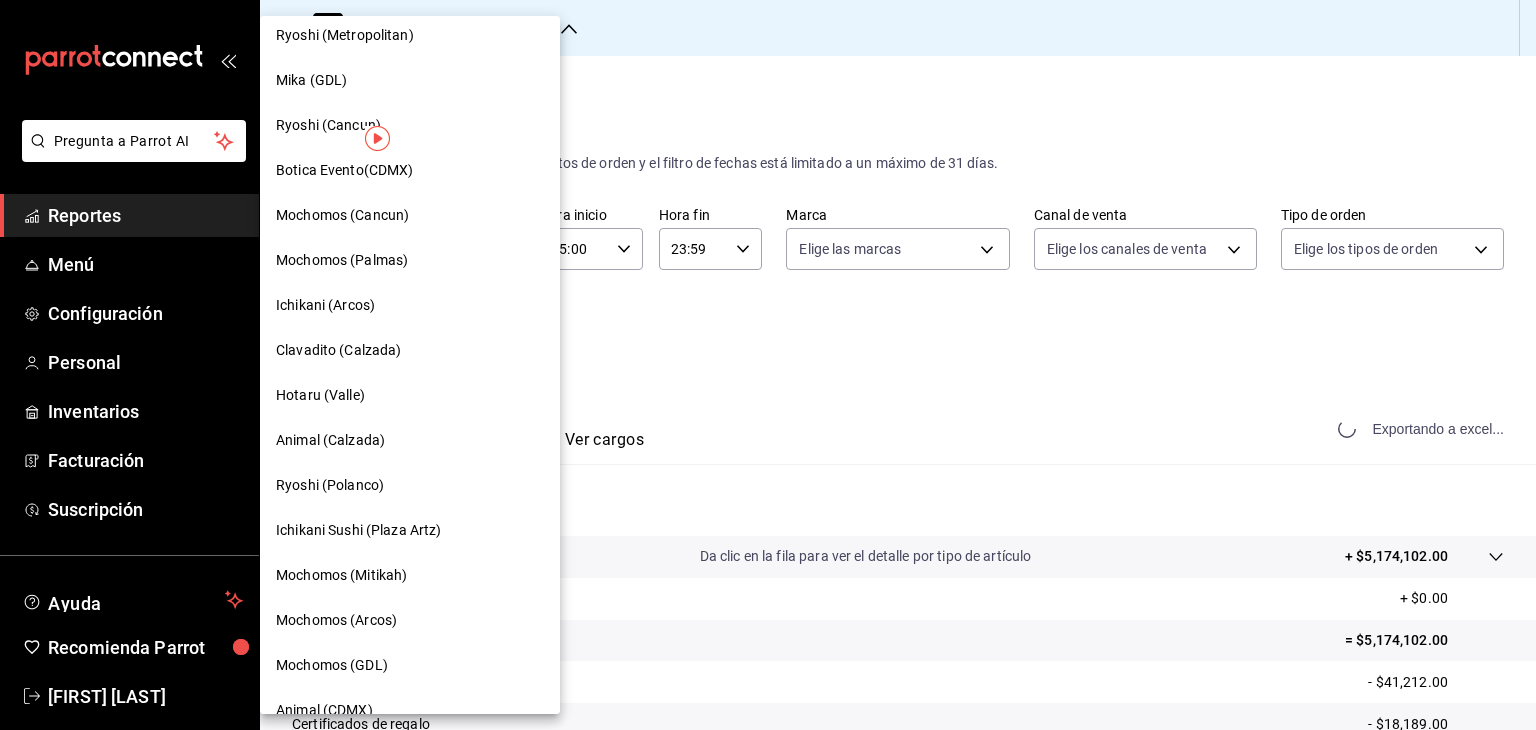 scroll, scrollTop: 84, scrollLeft: 0, axis: vertical 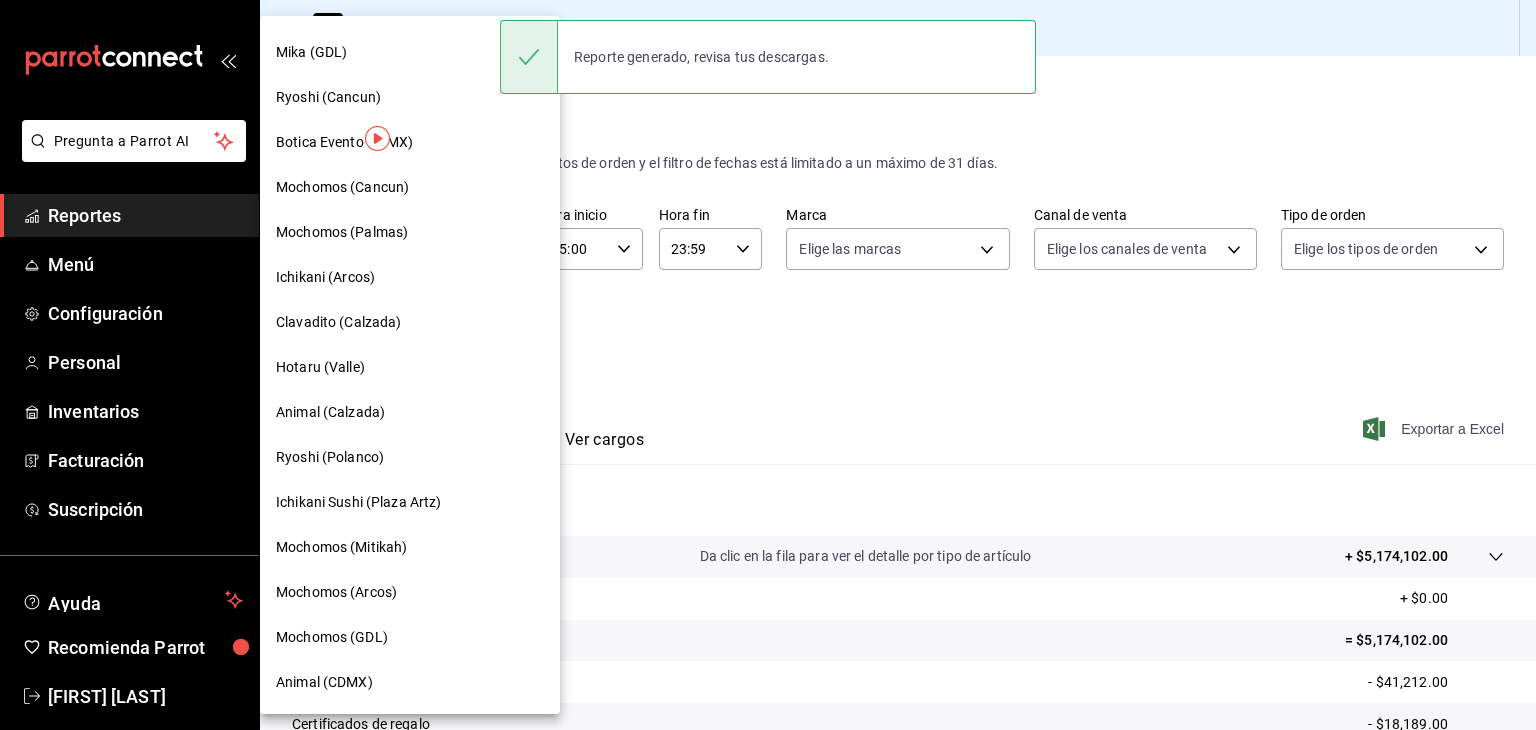 click on "Ichikani (Arcos)" at bounding box center (410, 277) 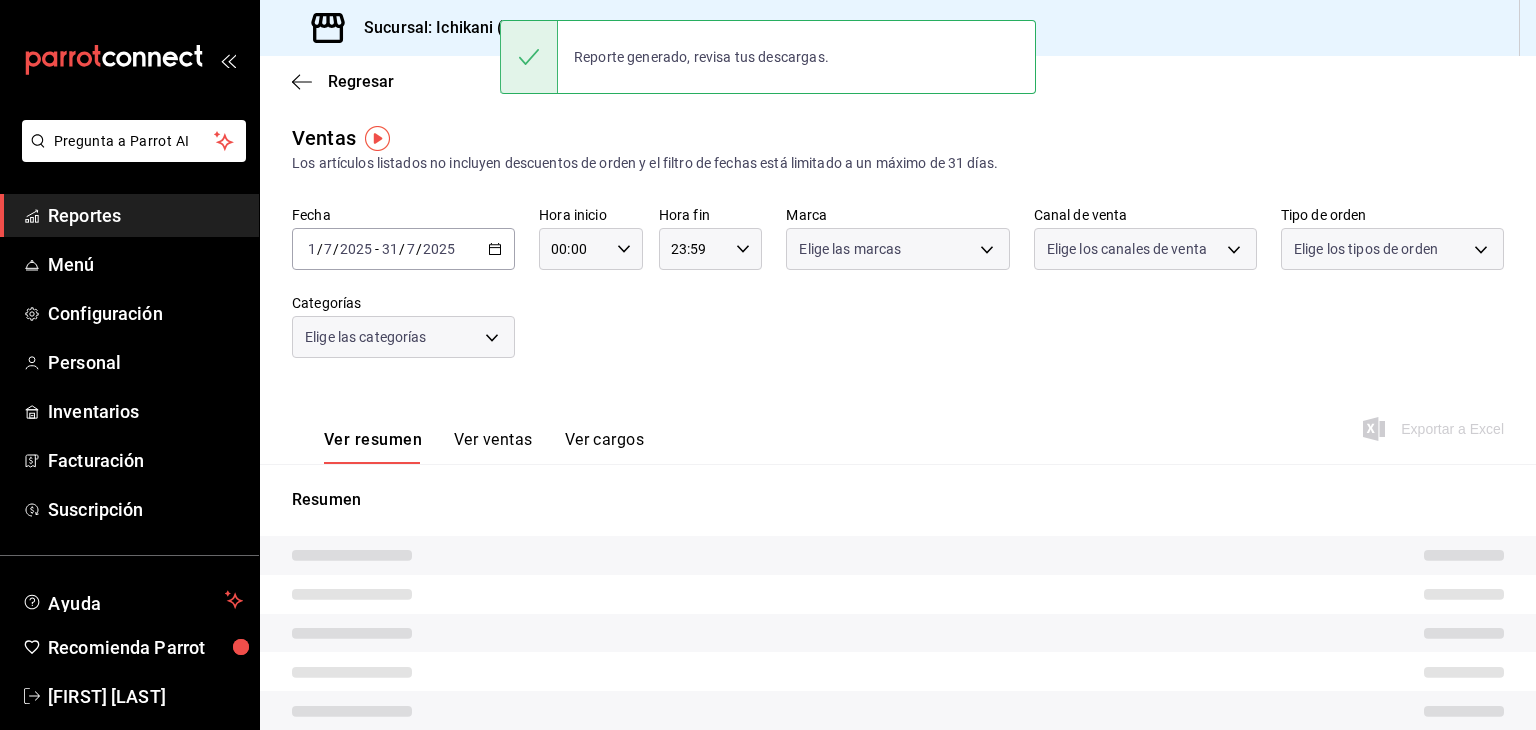 type on "05:00" 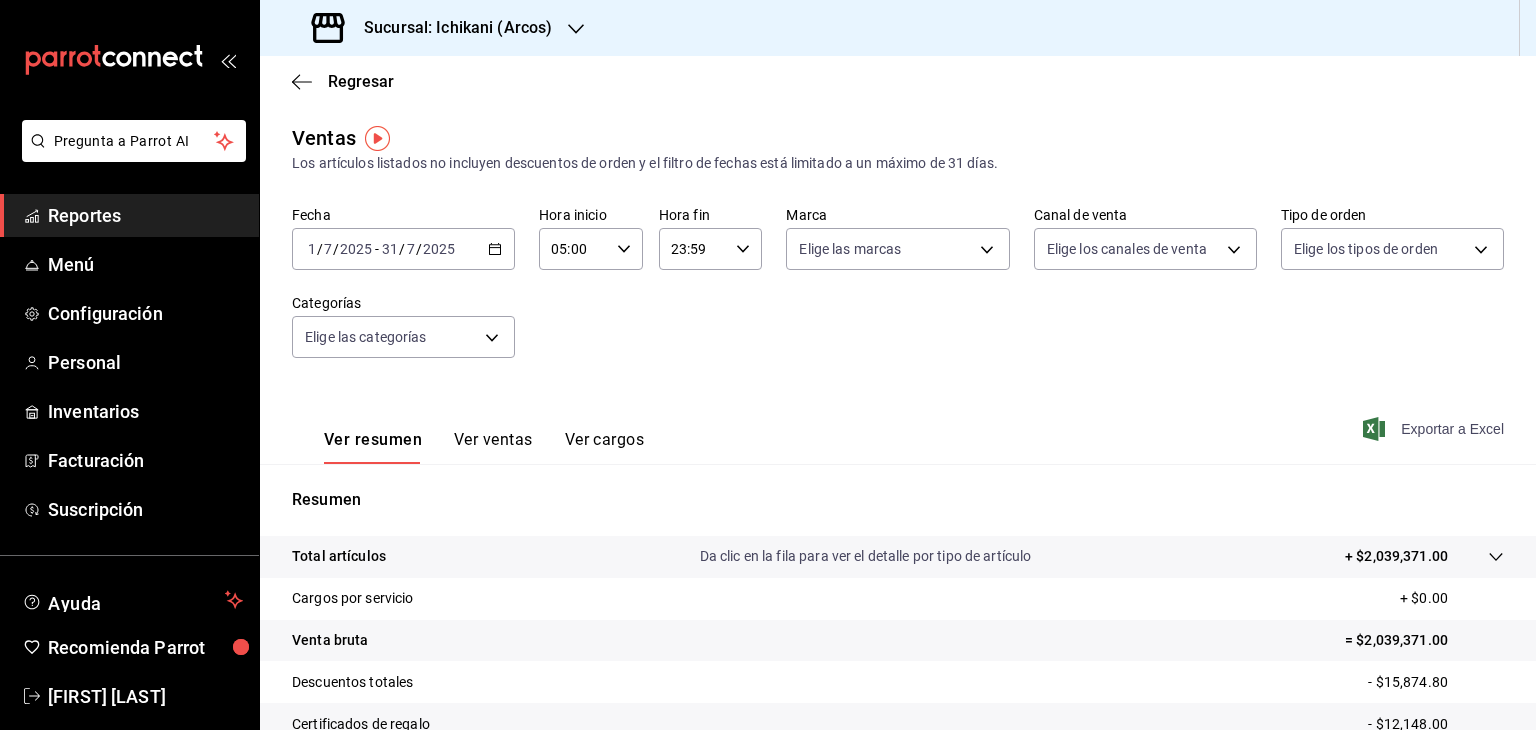 click on "Exportar a Excel" at bounding box center (1435, 429) 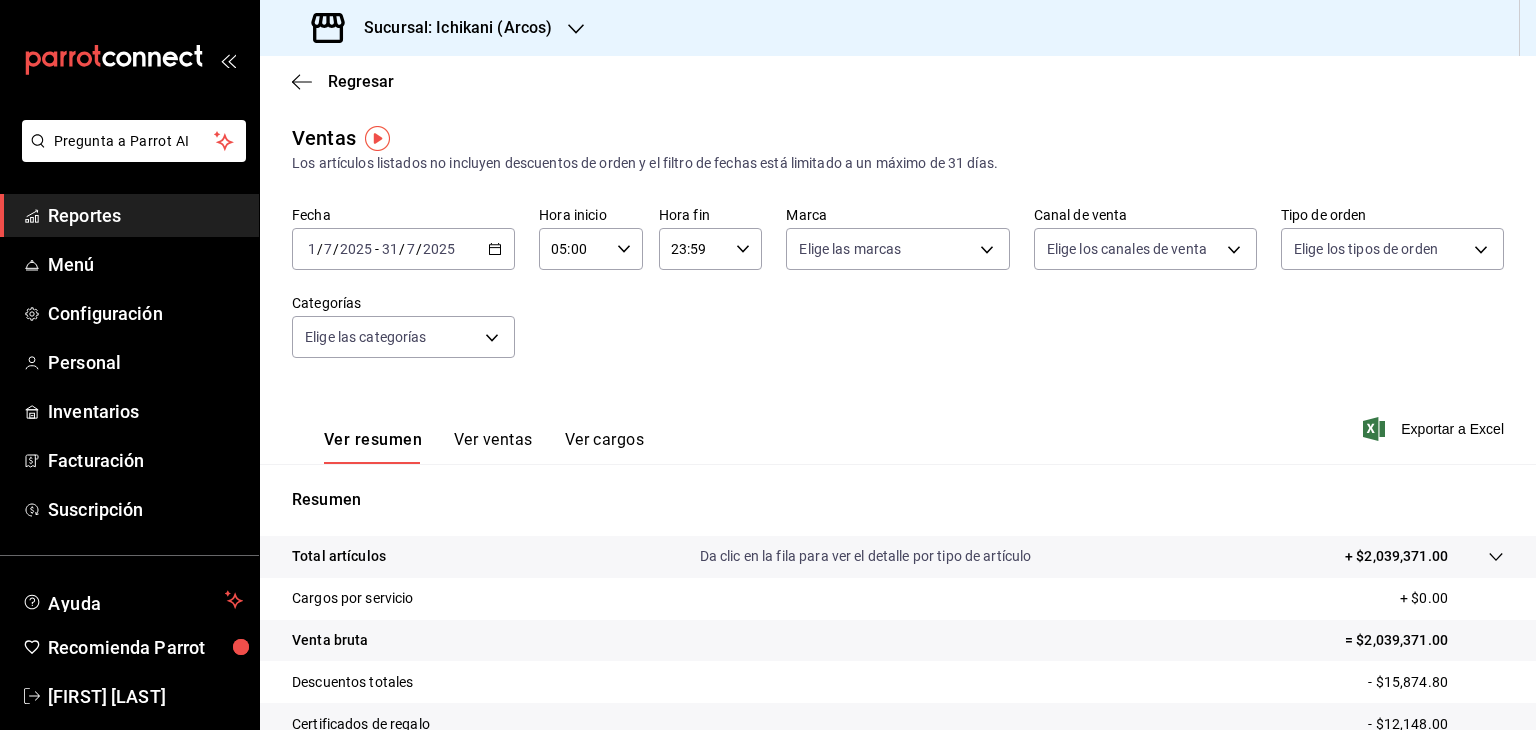 click on "Sucursal: Ichikani (Arcos)" at bounding box center (434, 28) 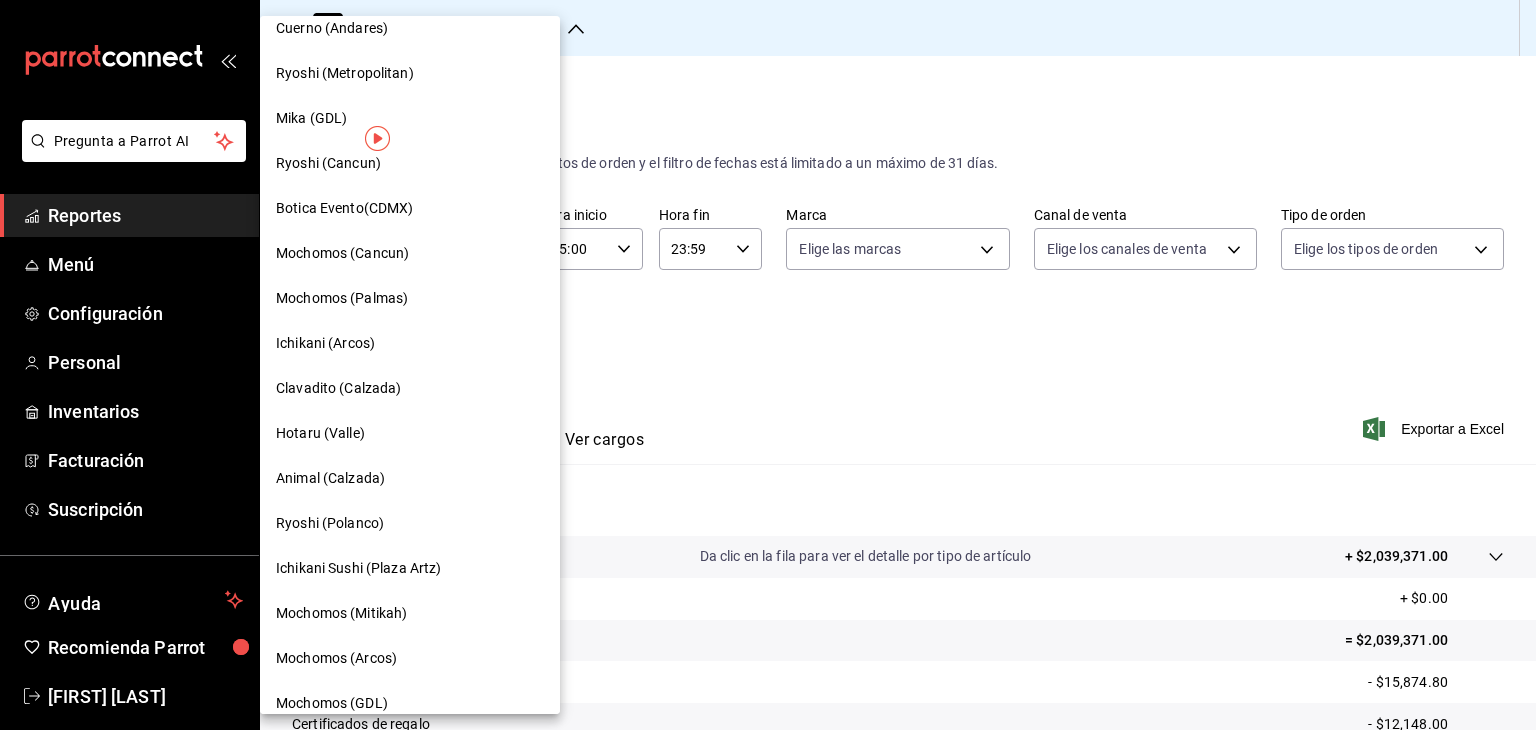 scroll, scrollTop: 24, scrollLeft: 0, axis: vertical 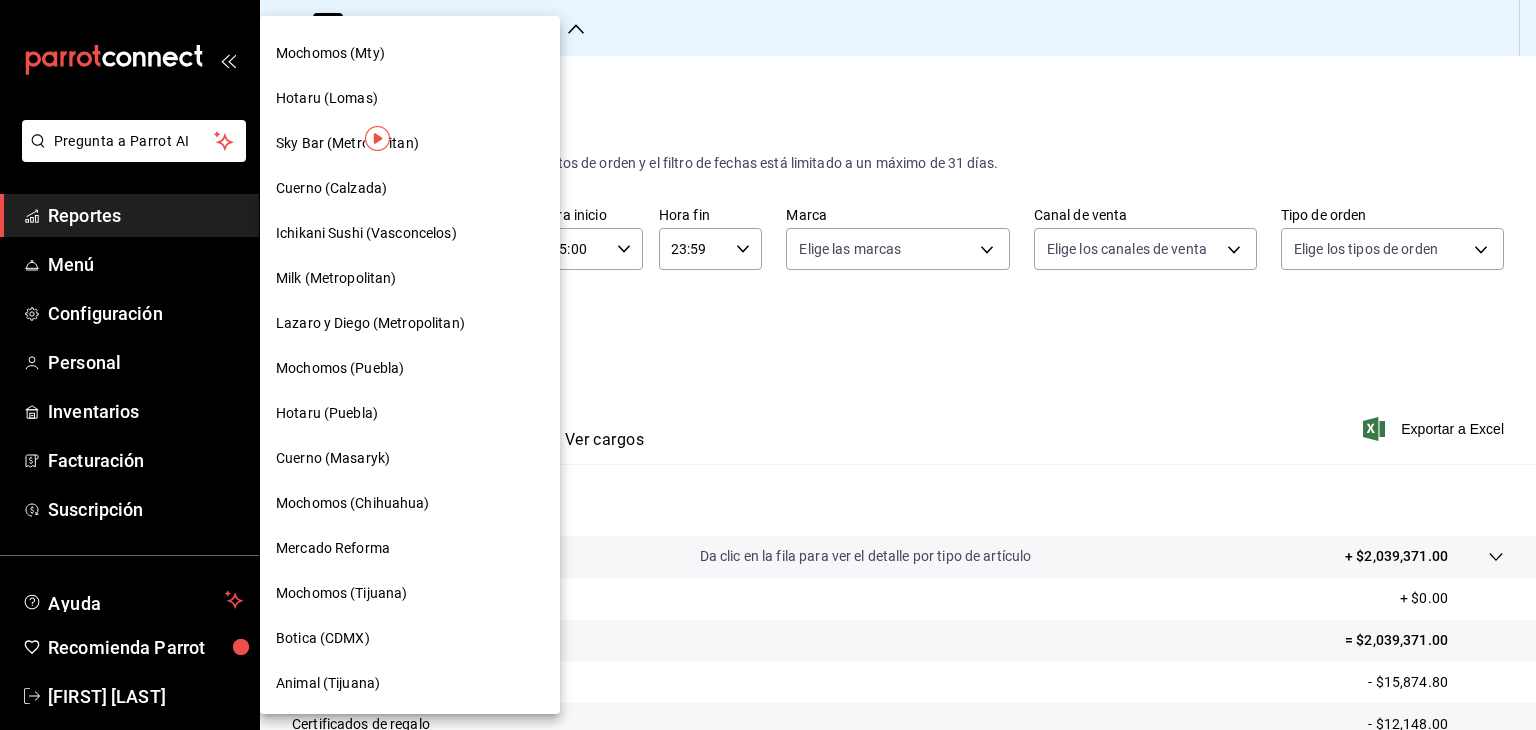 click on "Botica (CDMX)" at bounding box center (410, 638) 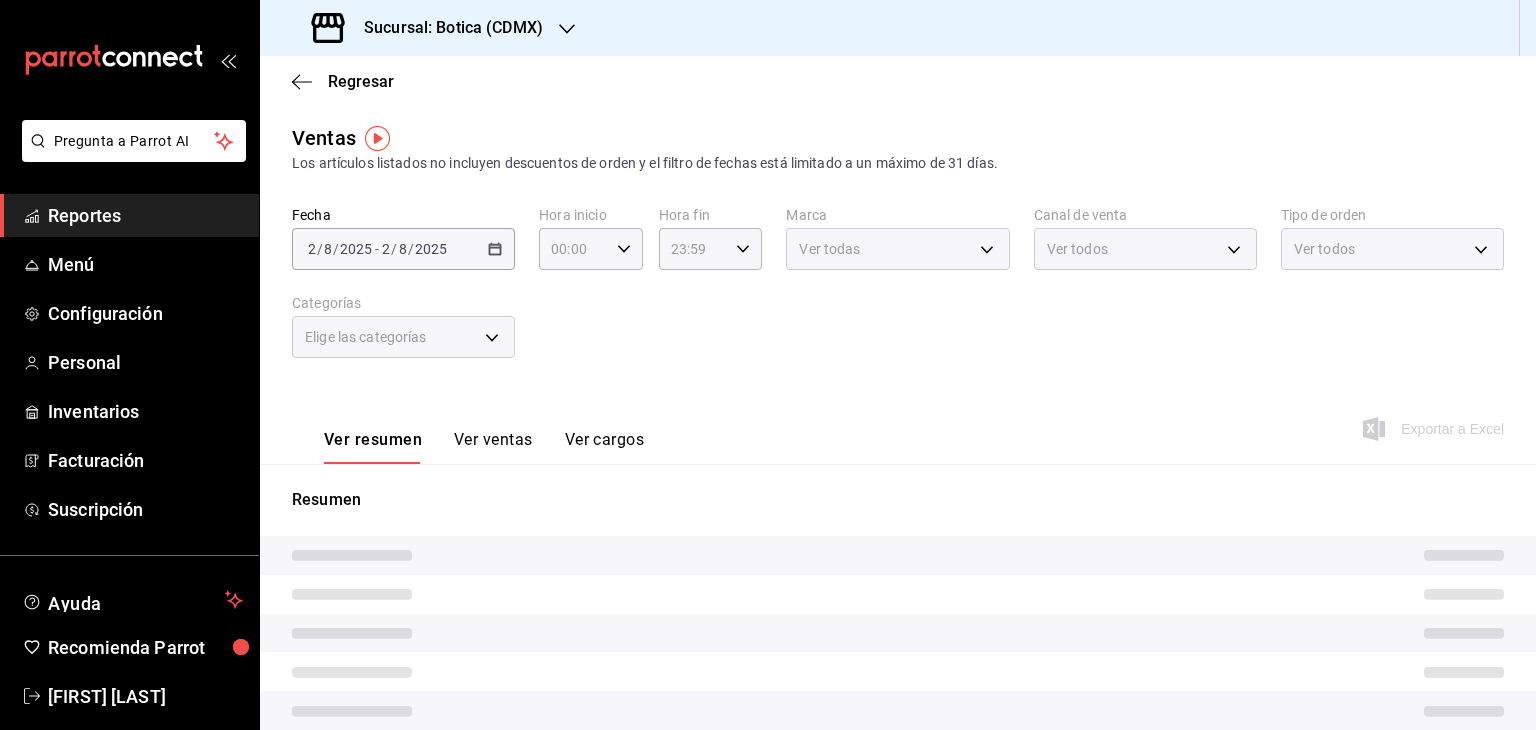 type on "05:00" 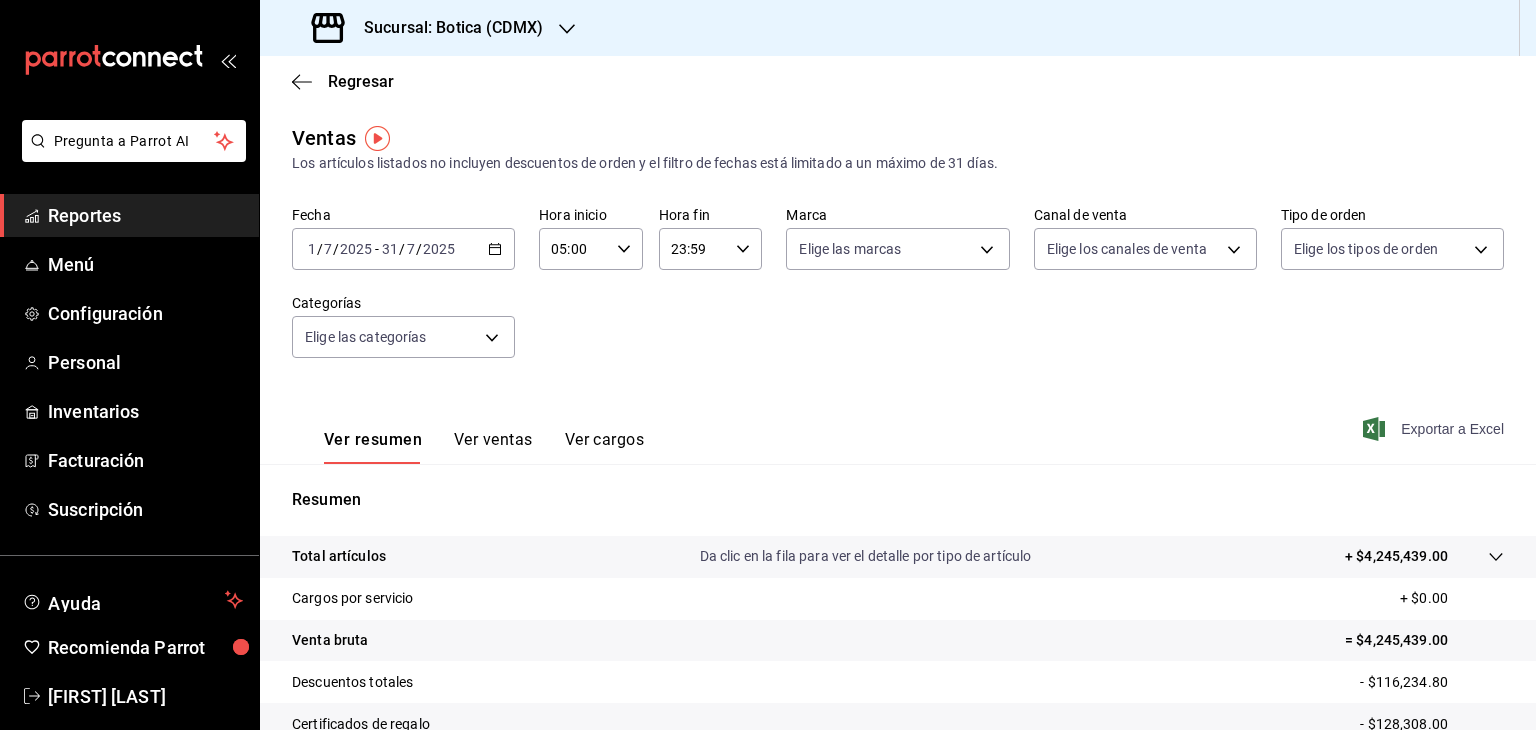 click 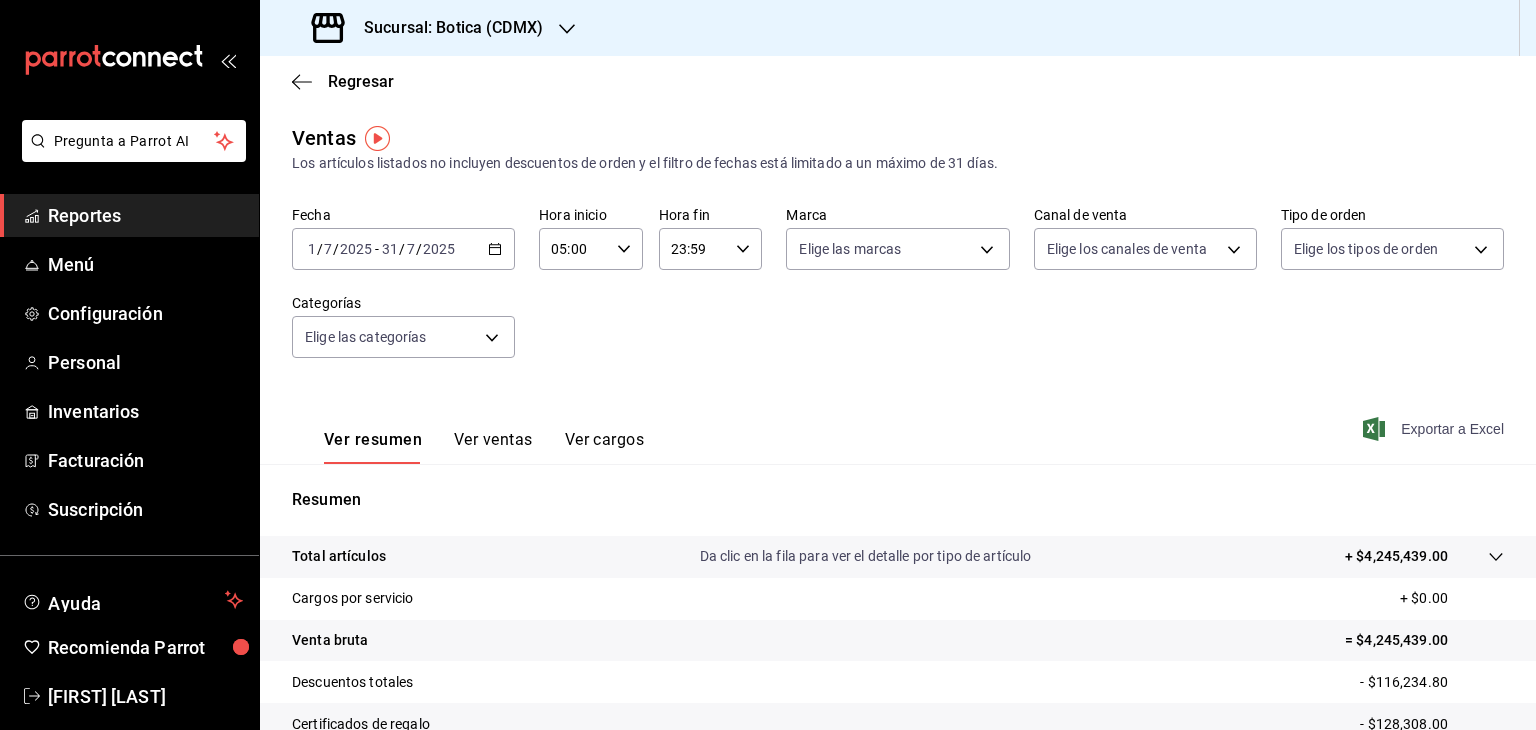 click on "Sucursal: Botica (CDMX)" at bounding box center [445, 28] 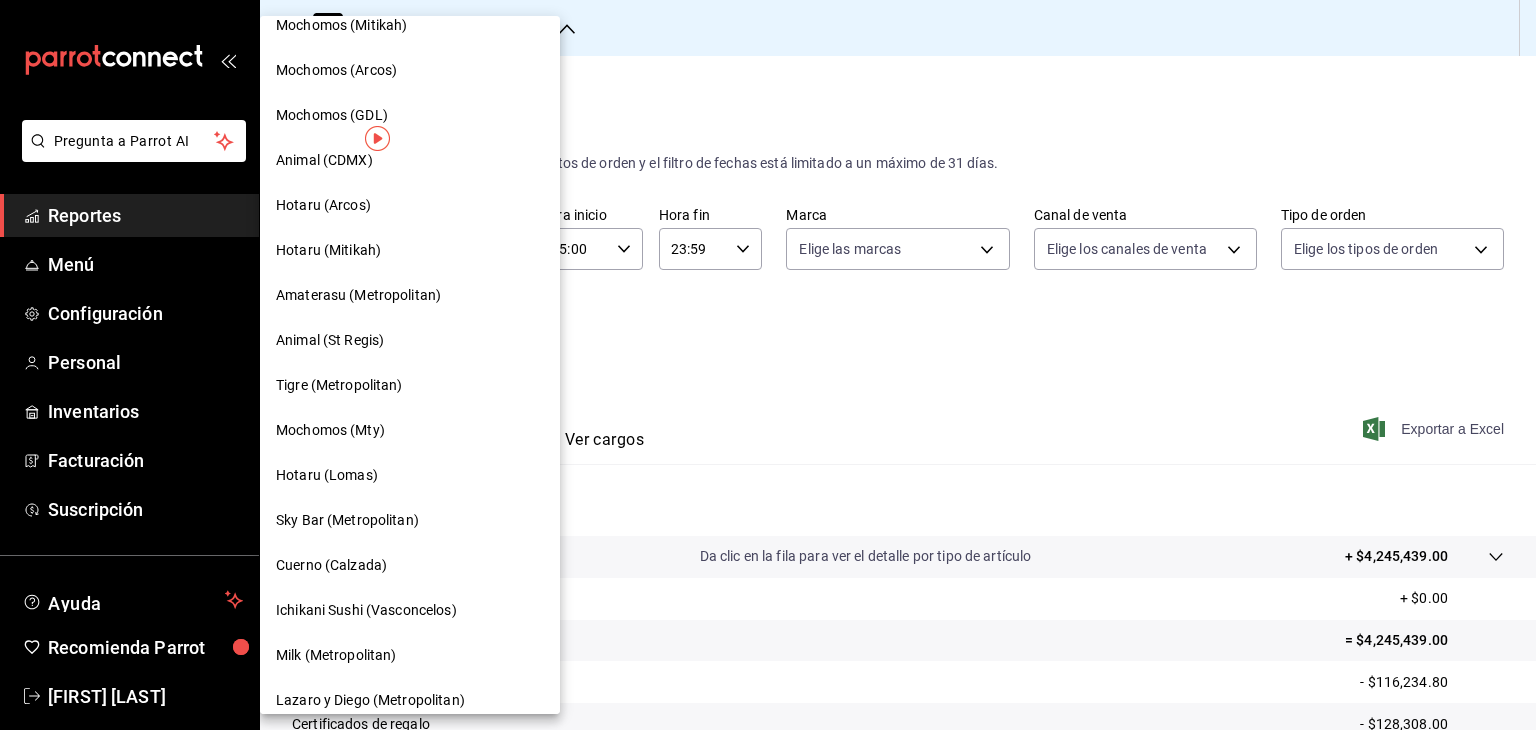 scroll, scrollTop: 600, scrollLeft: 0, axis: vertical 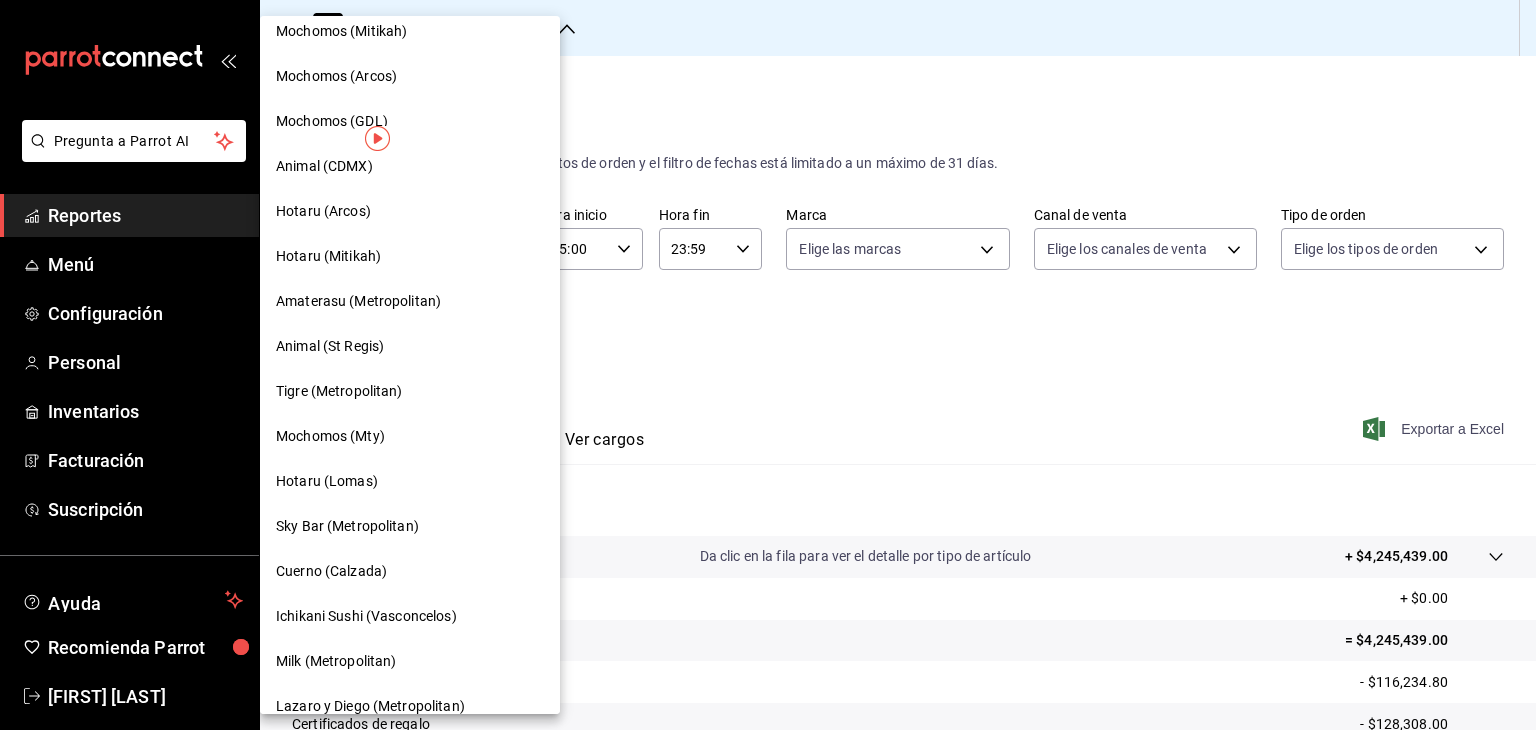 click on "Amaterasu (Metropolitan)" at bounding box center [410, 301] 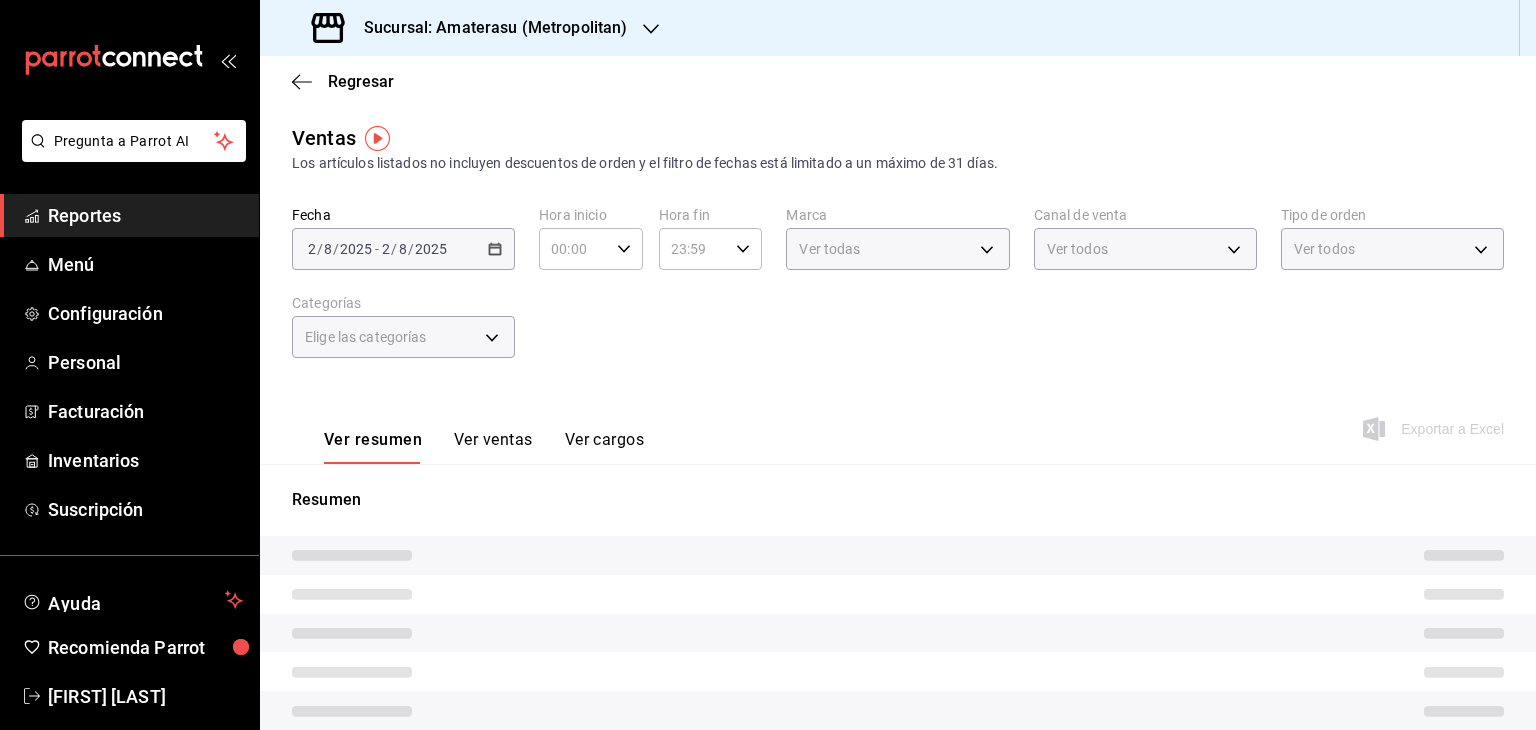type on "05:00" 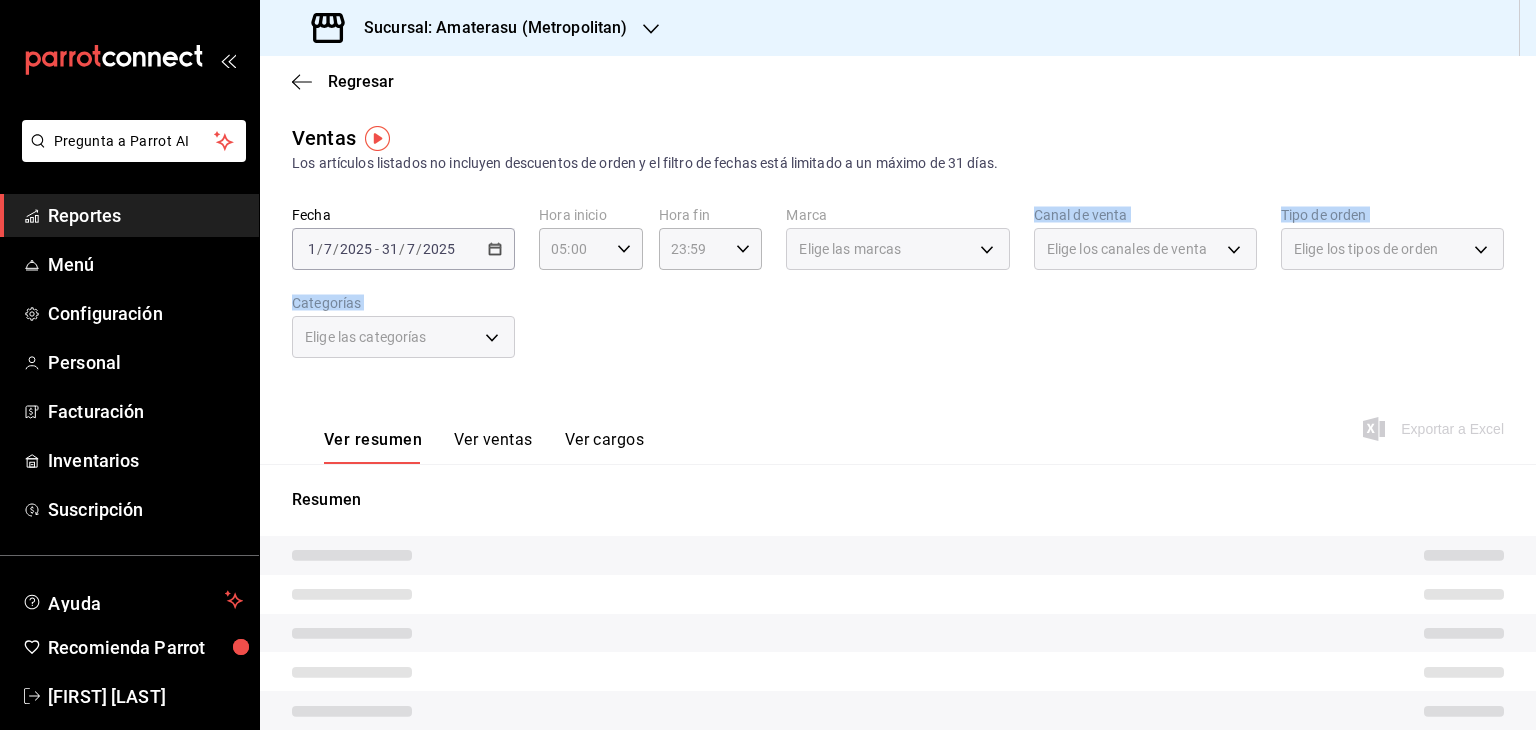 drag, startPoint x: 1167, startPoint y: 429, endPoint x: 947, endPoint y: 168, distance: 341.3517 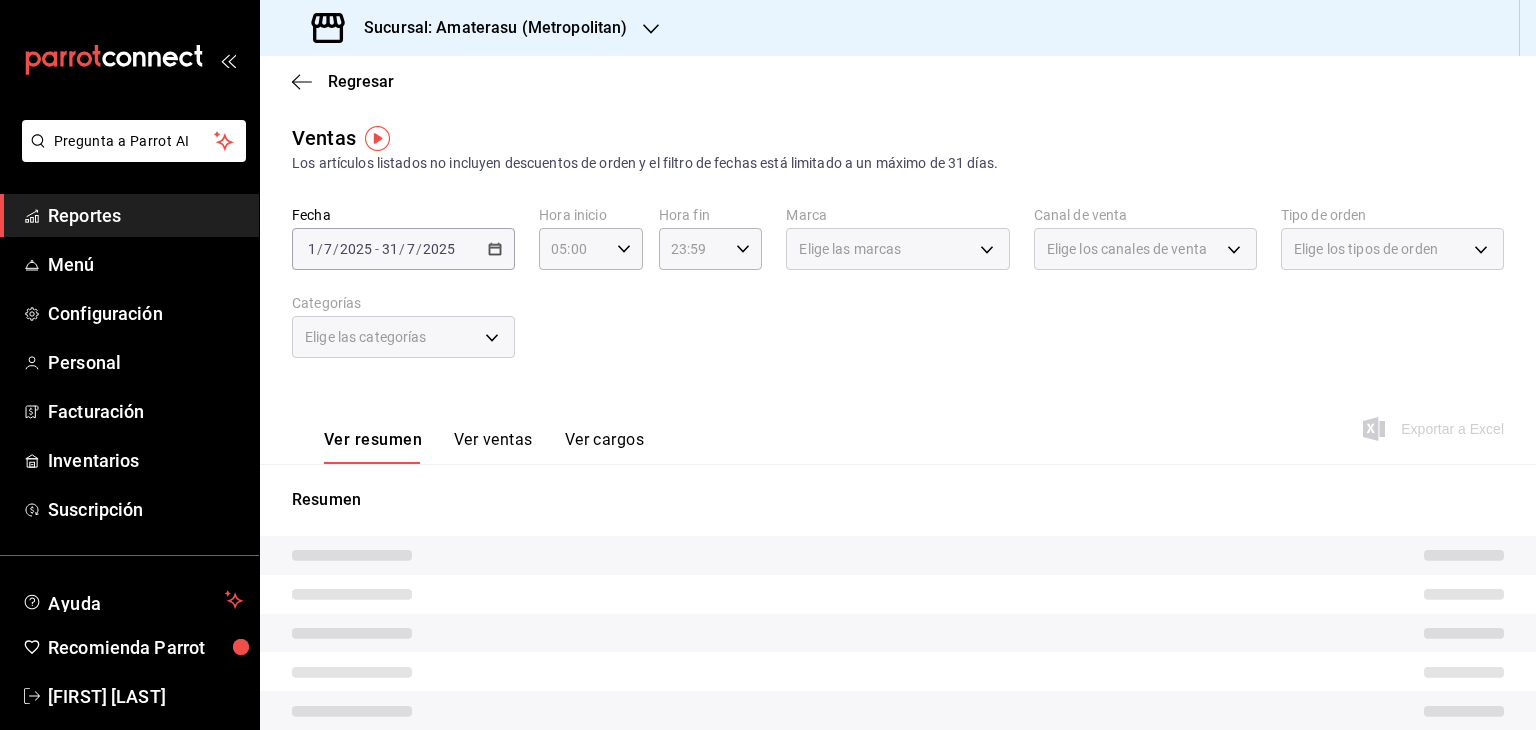 click on "Regresar" at bounding box center [898, 81] 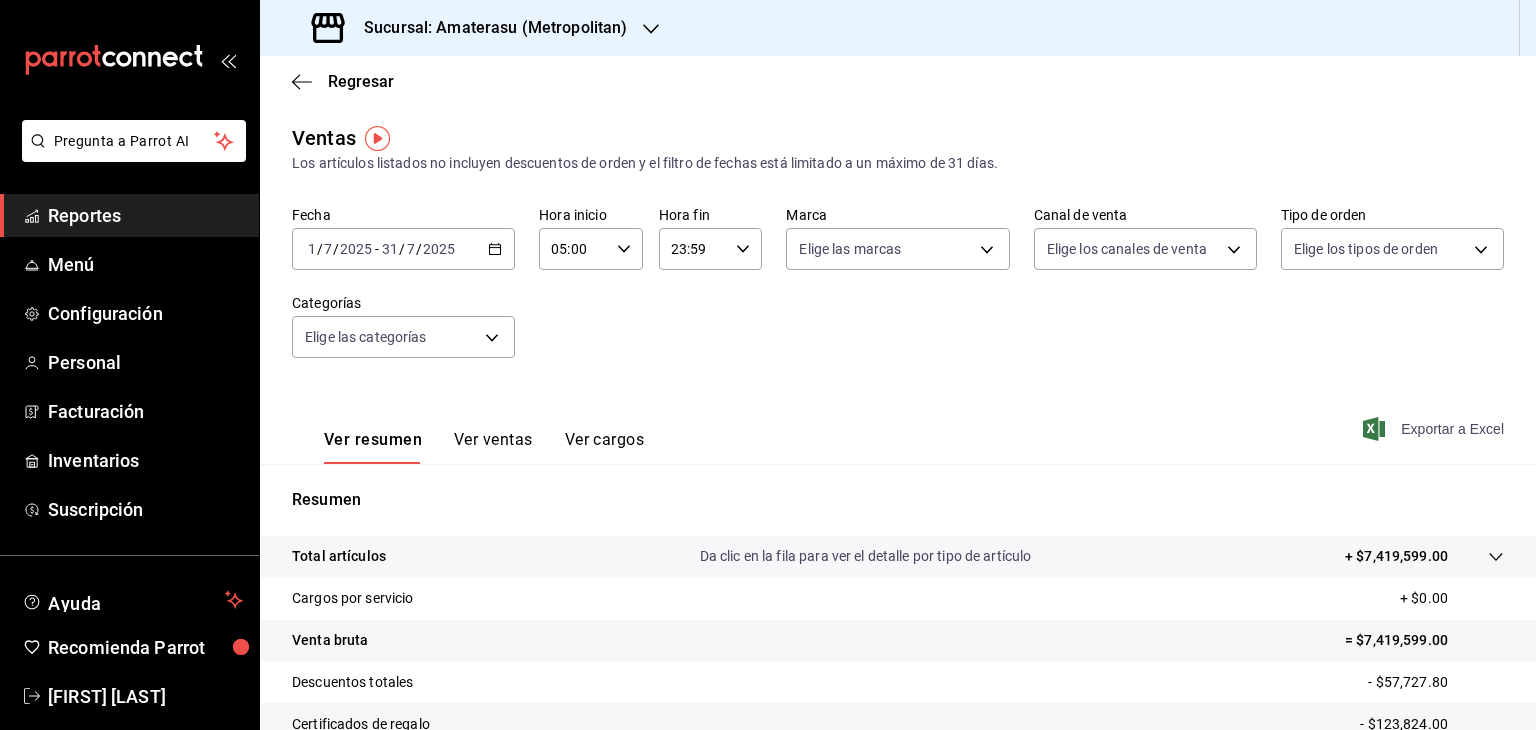 click 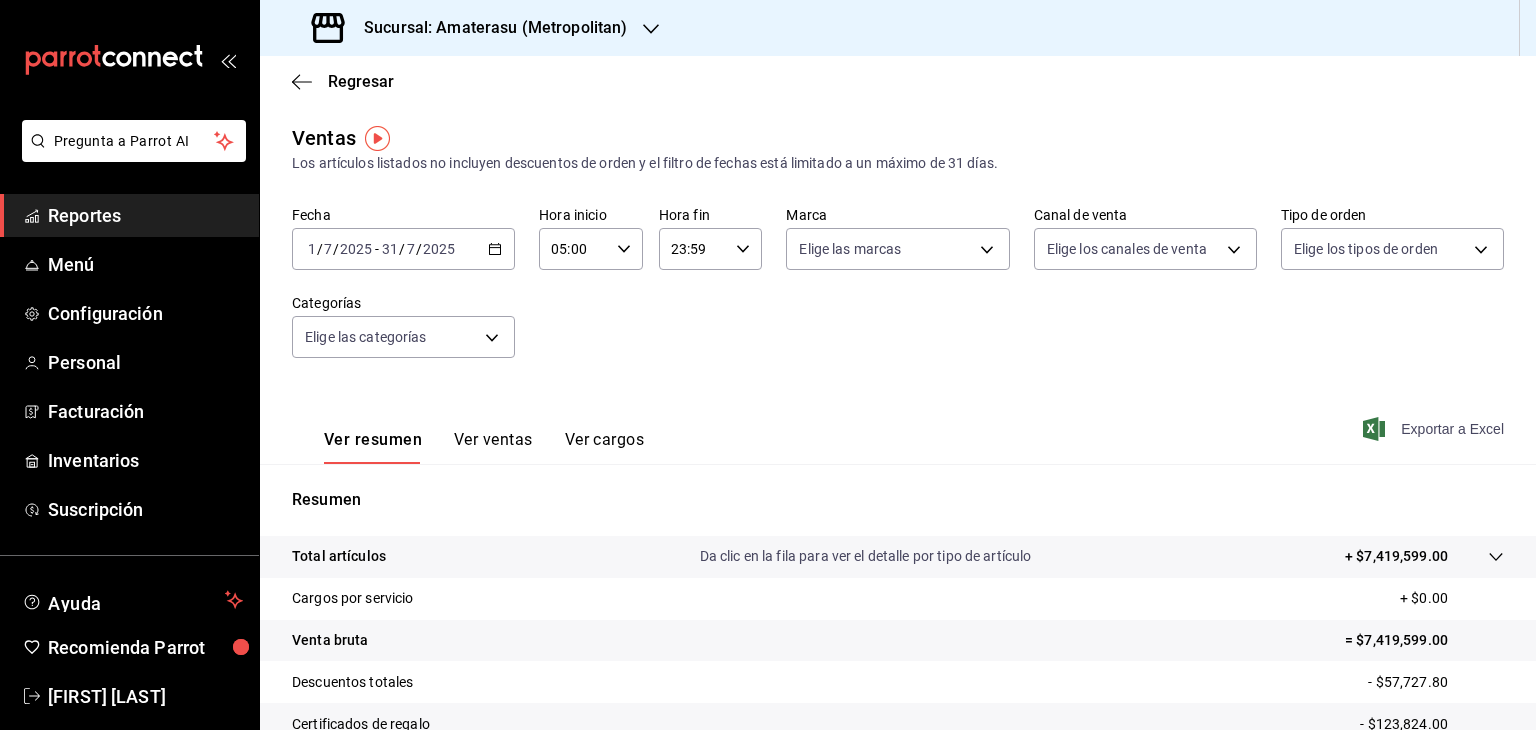 click on "Sucursal: Amaterasu (Metropolitan)" at bounding box center [471, 28] 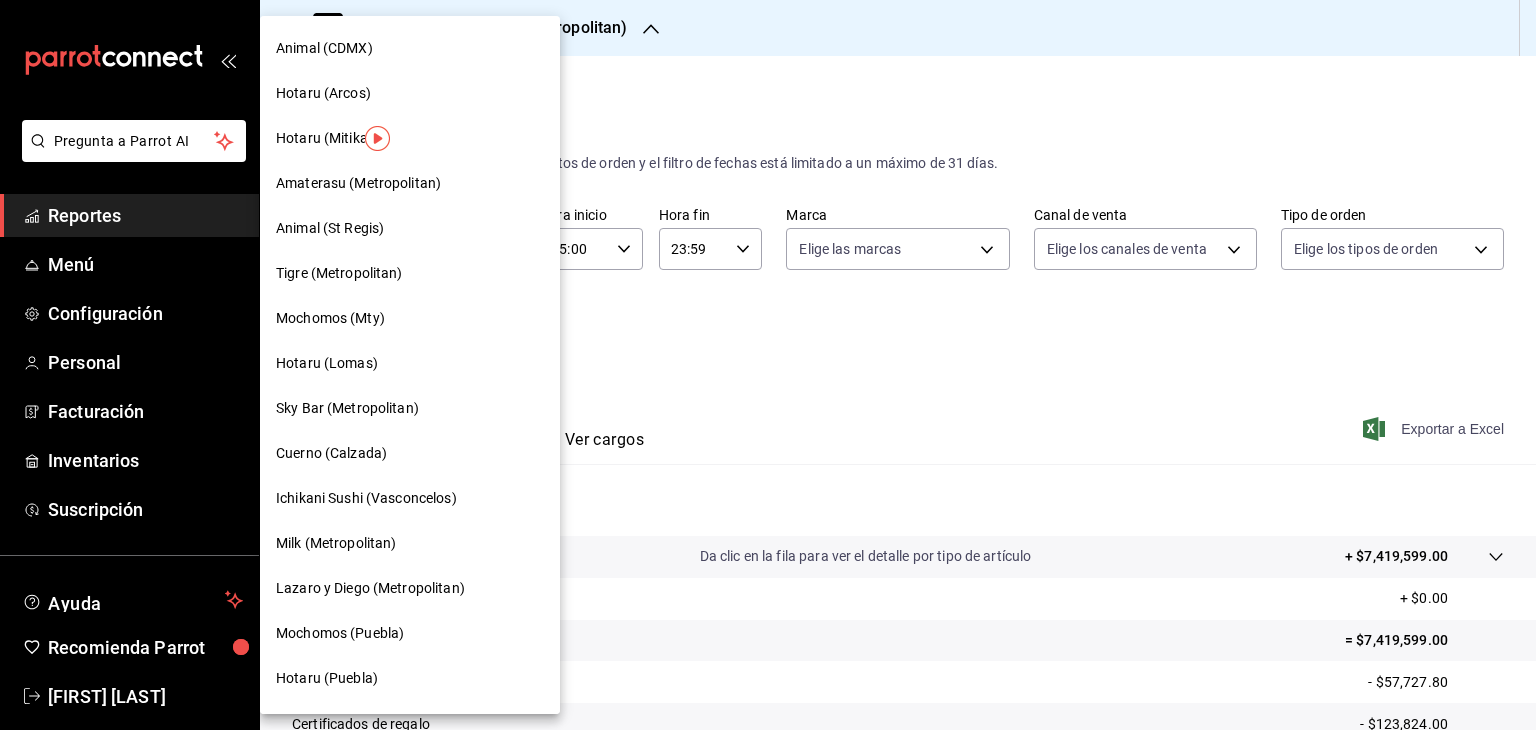 scroll, scrollTop: 732, scrollLeft: 0, axis: vertical 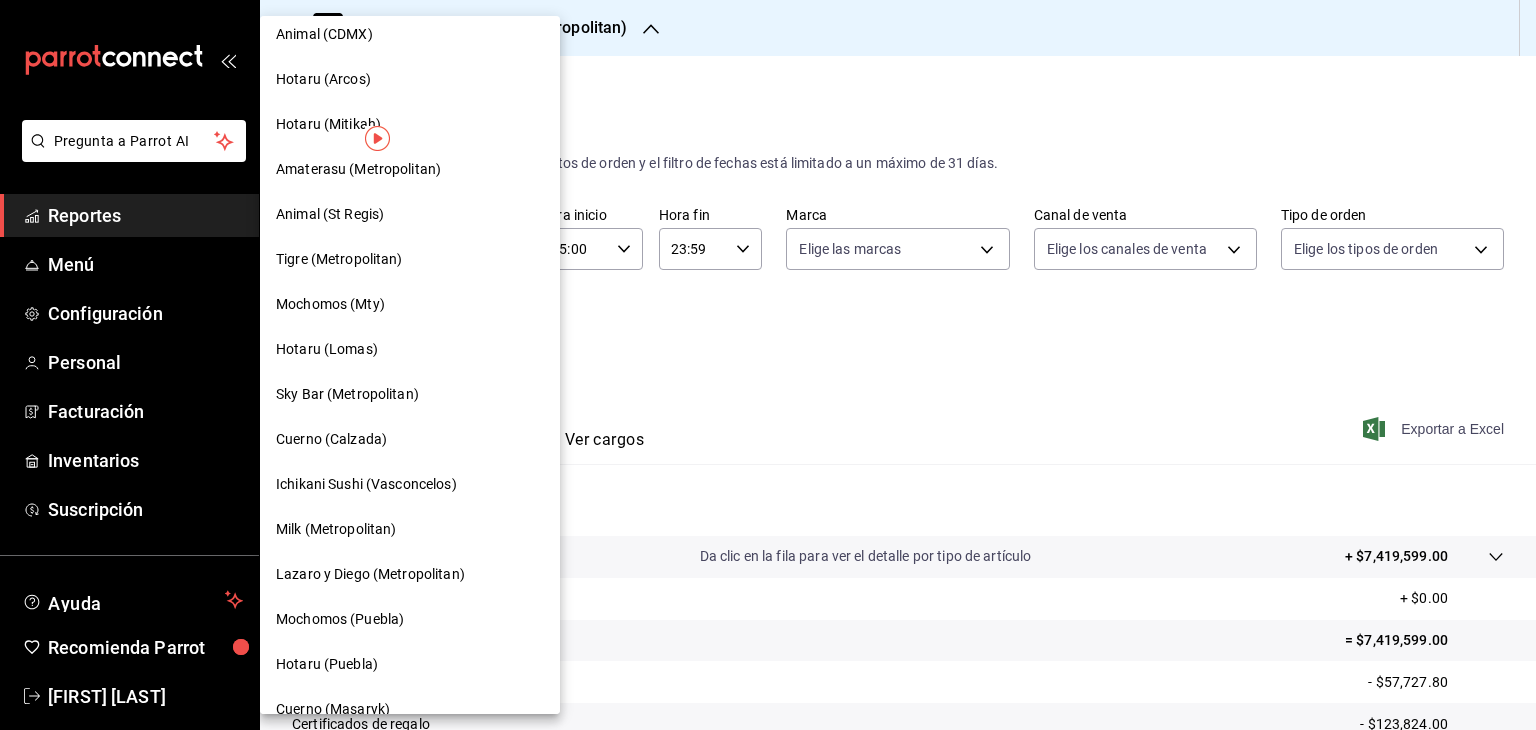 click on "Sky Bar (Metropolitan)" at bounding box center (410, 394) 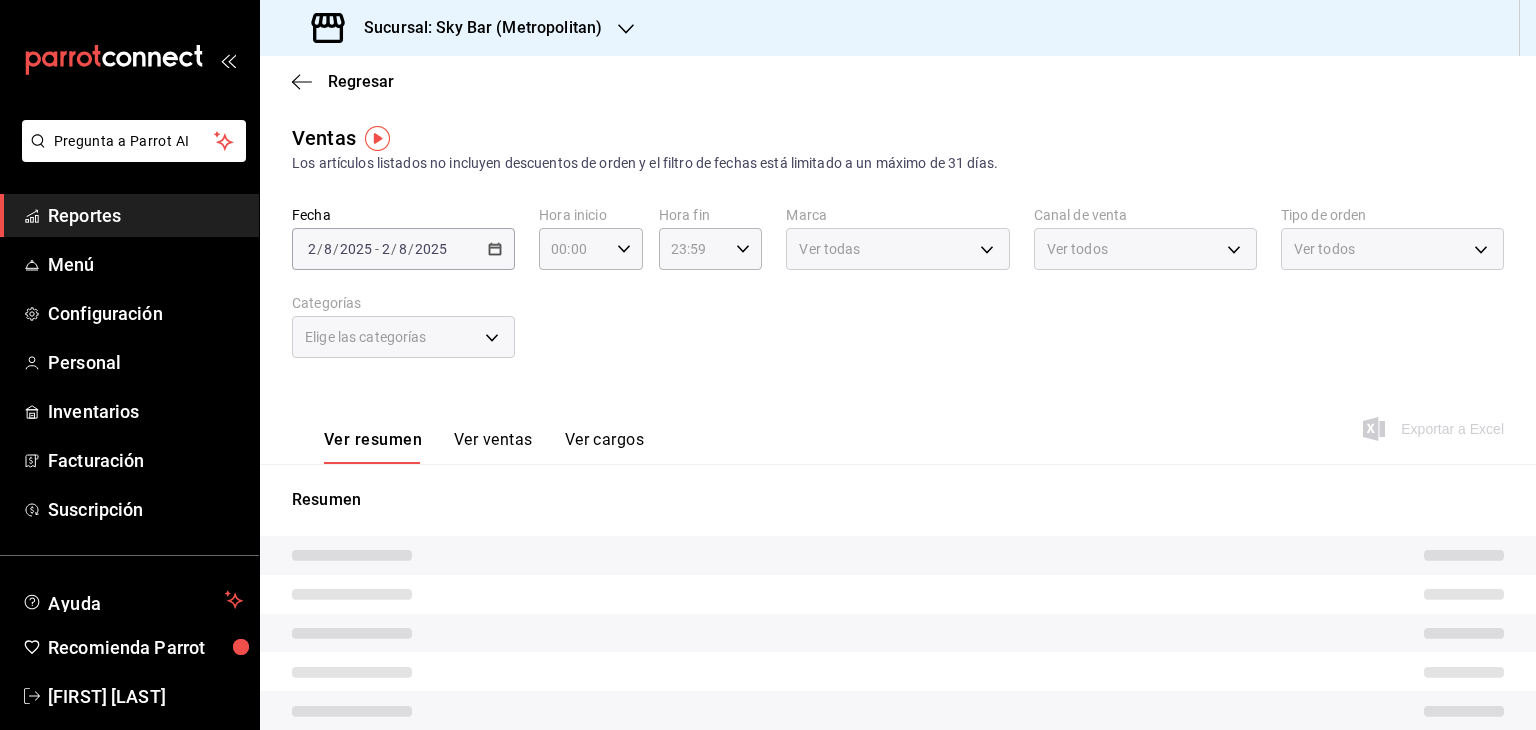 type on "05:00" 